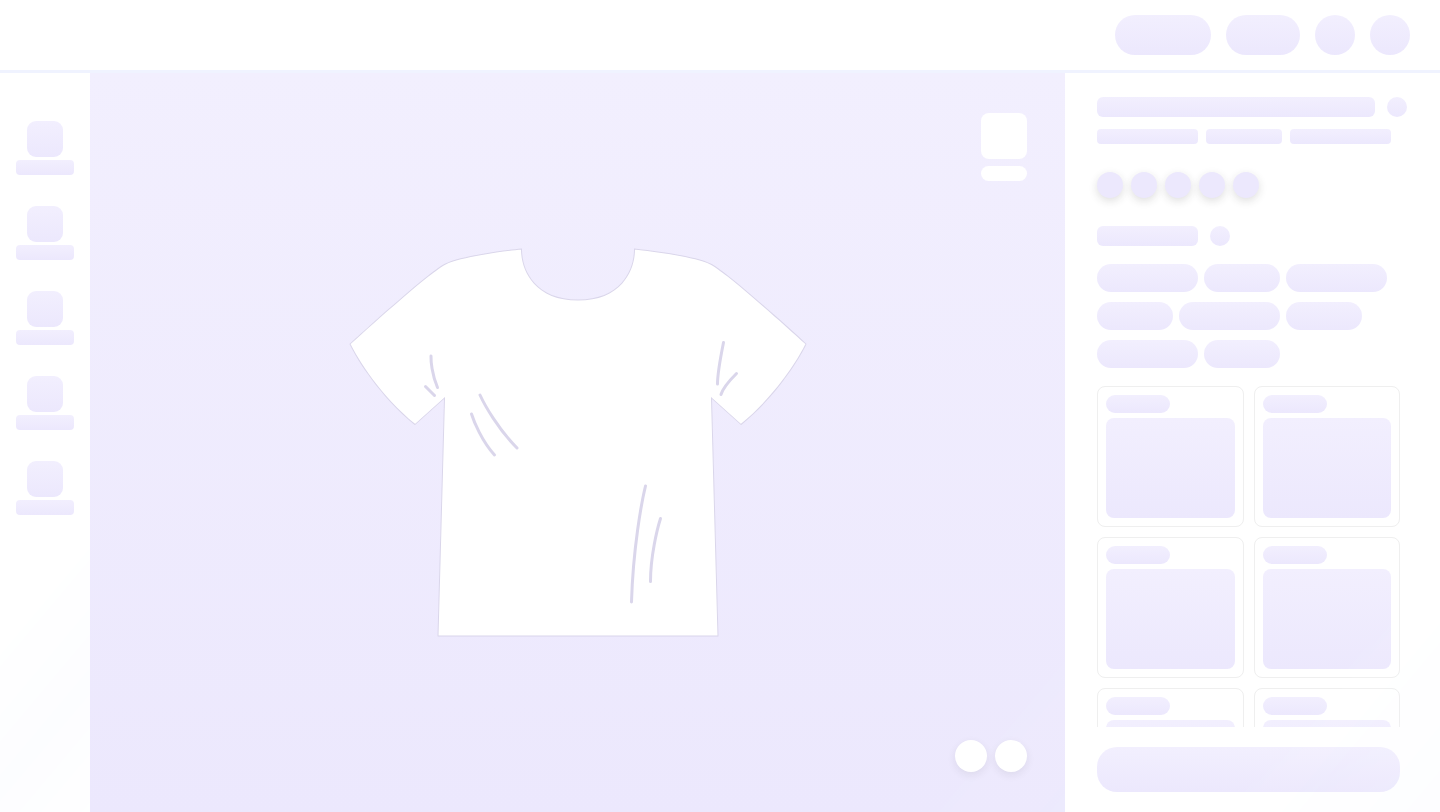 scroll, scrollTop: 0, scrollLeft: 0, axis: both 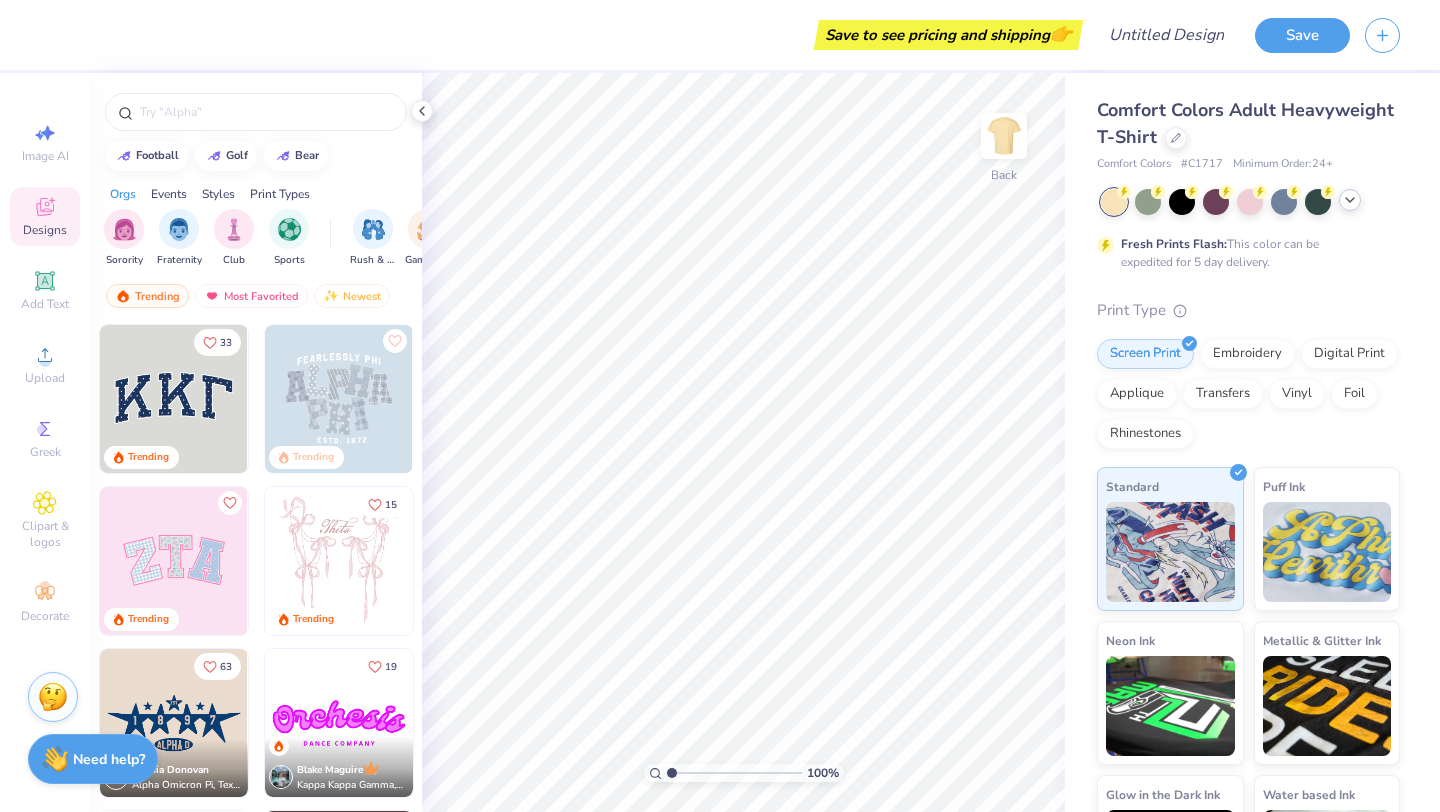 click 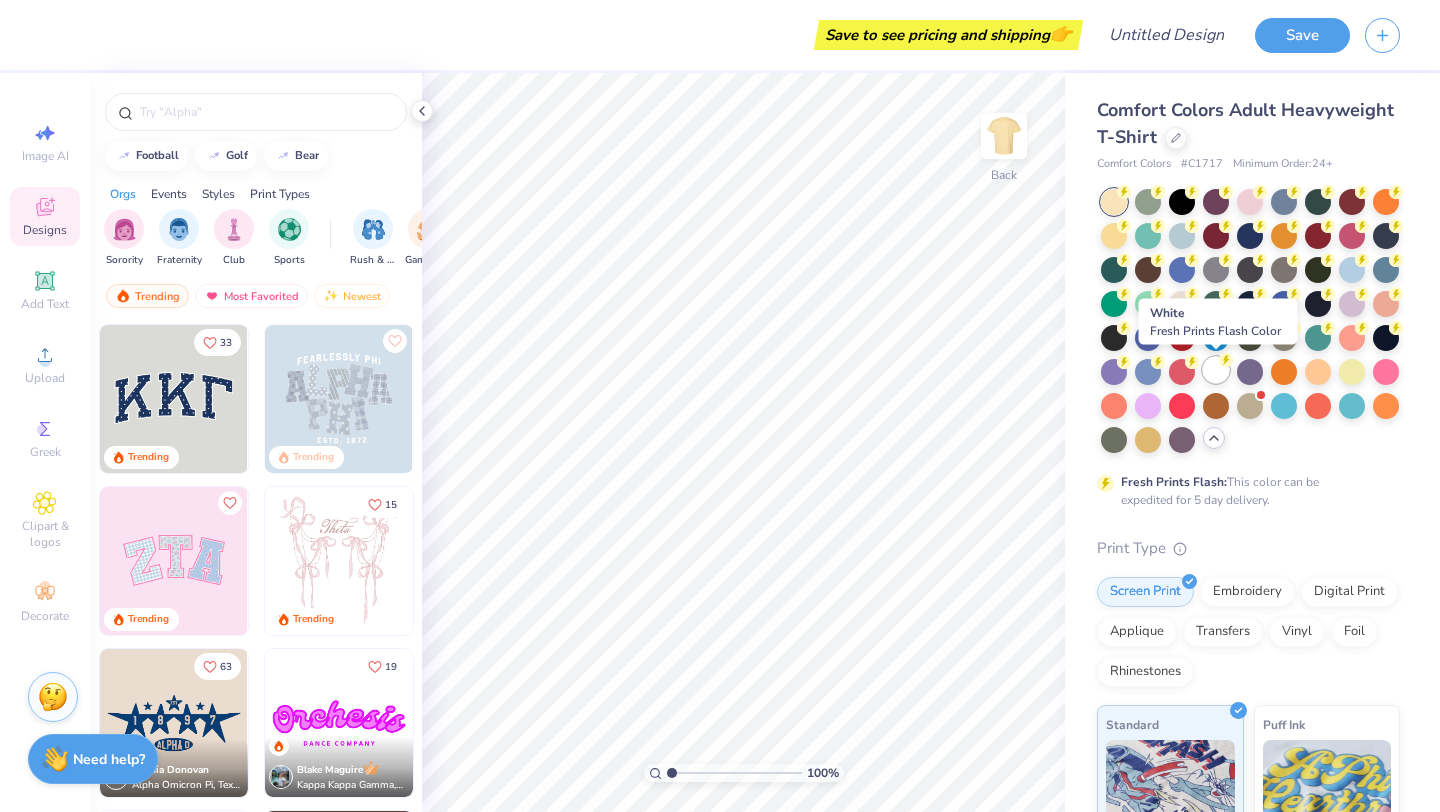 click at bounding box center [1216, 370] 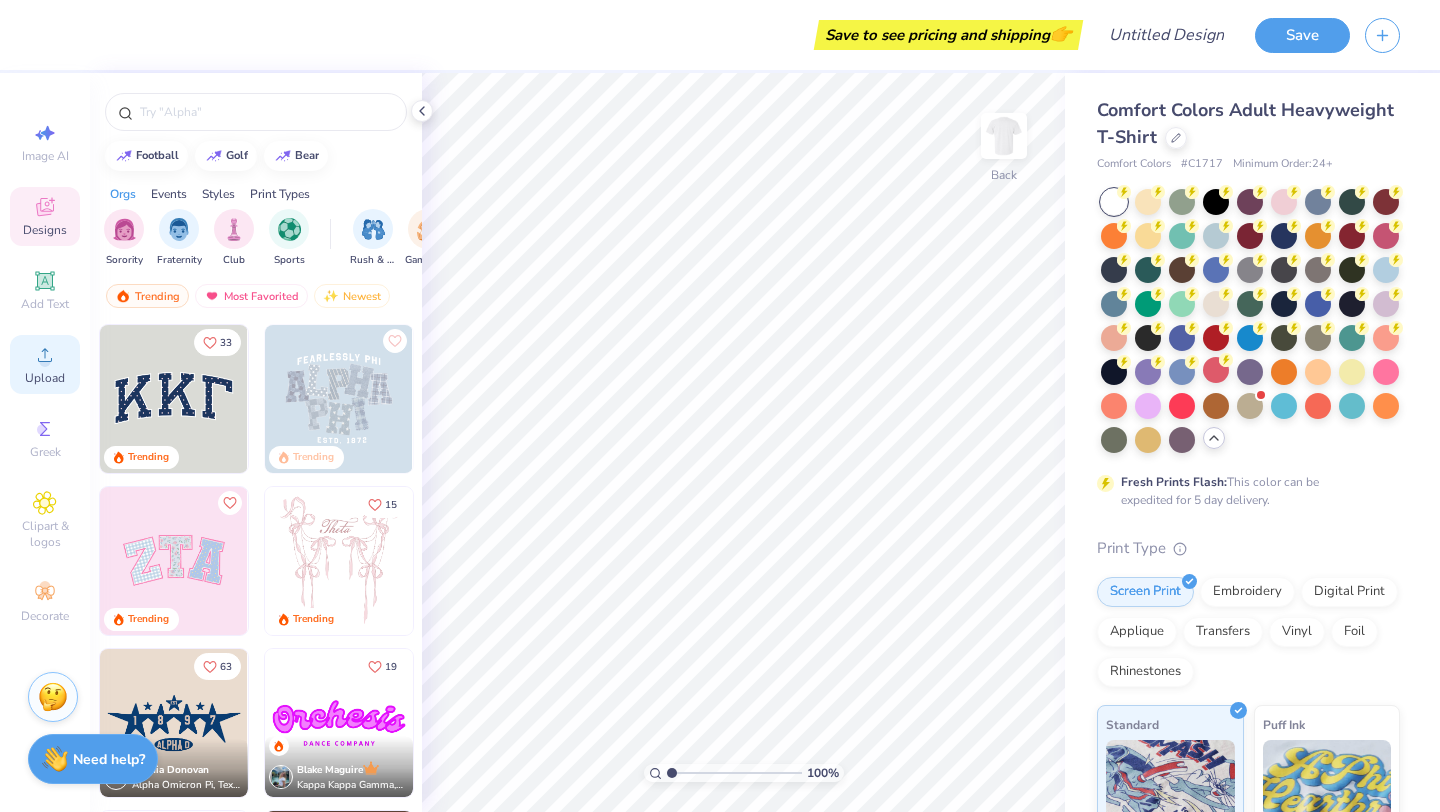 click 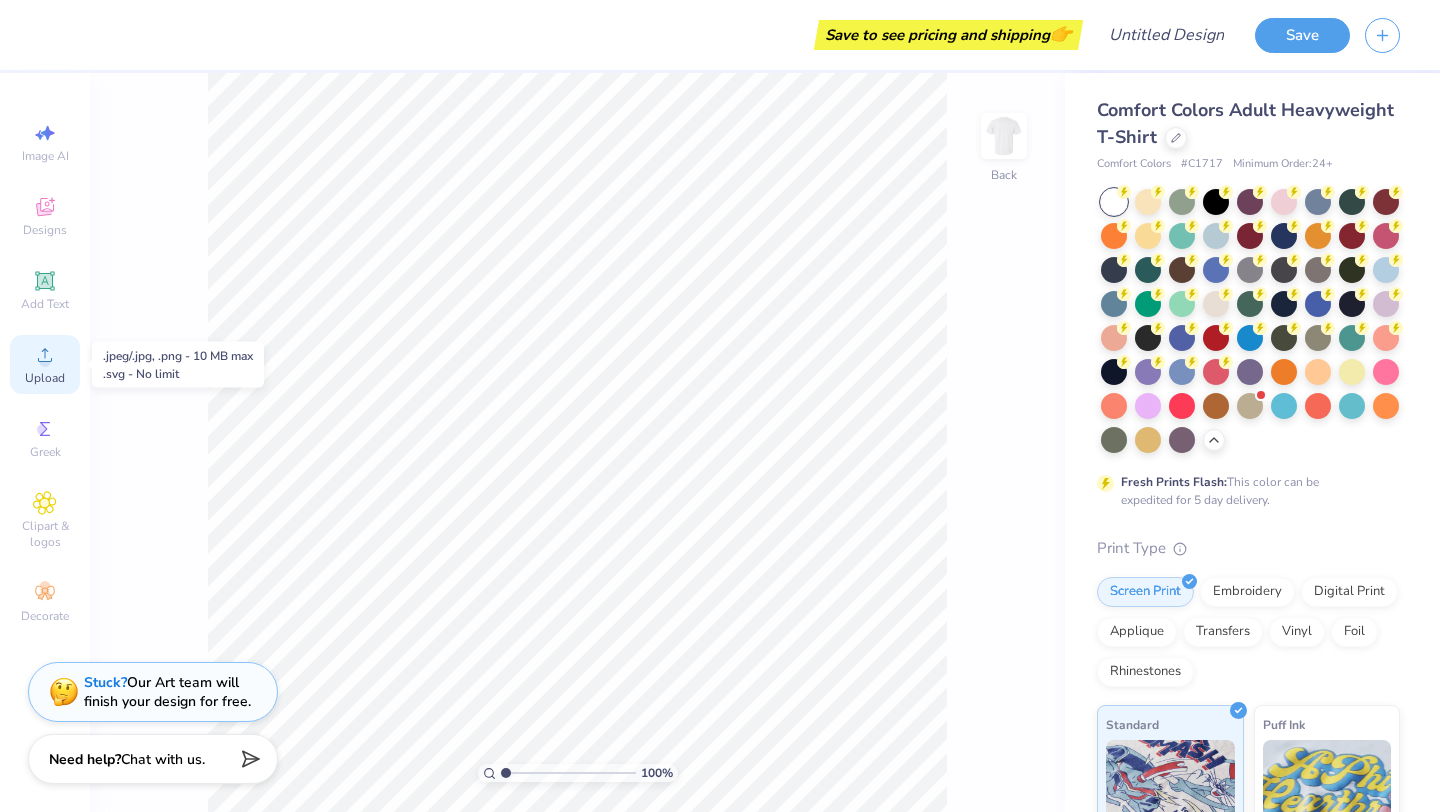 click 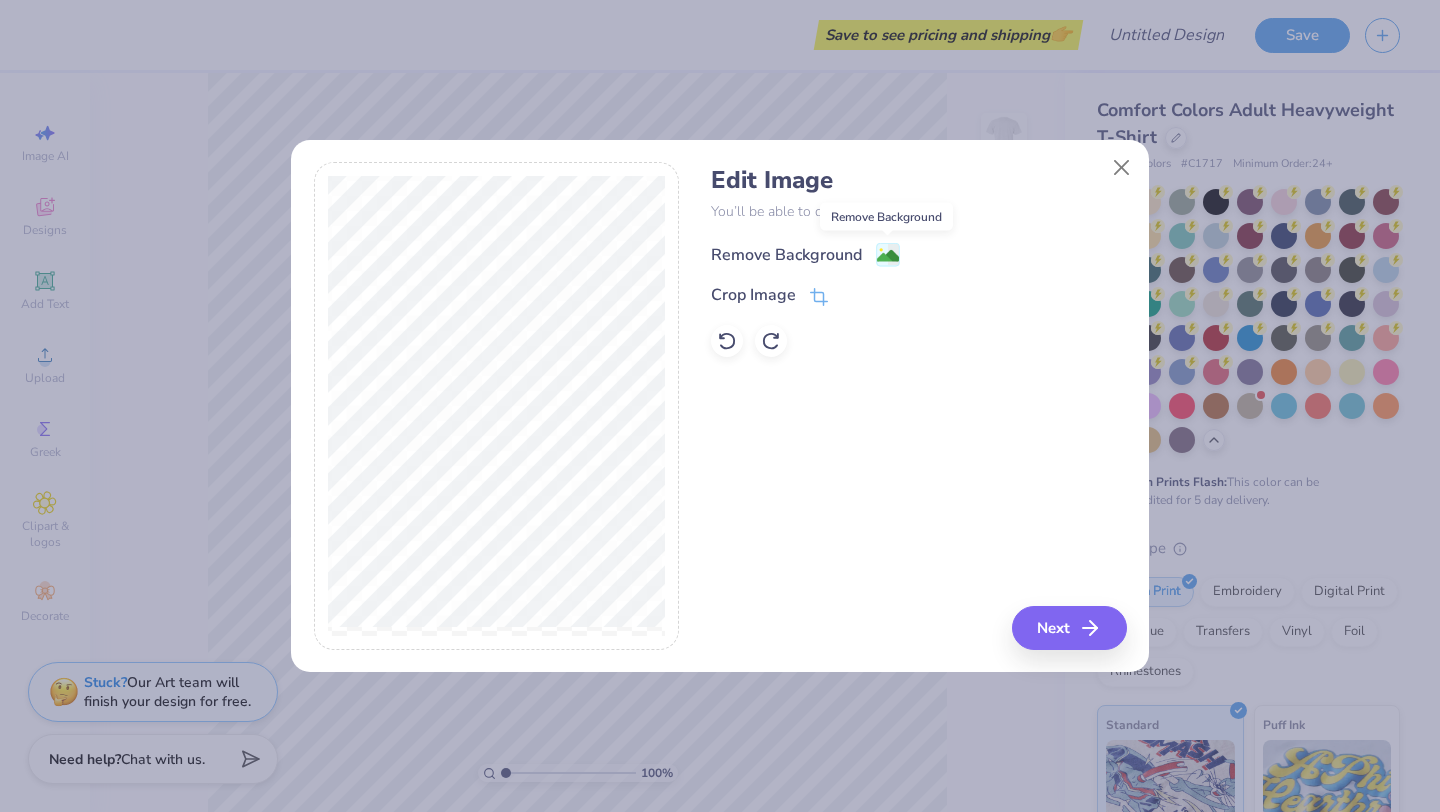 click 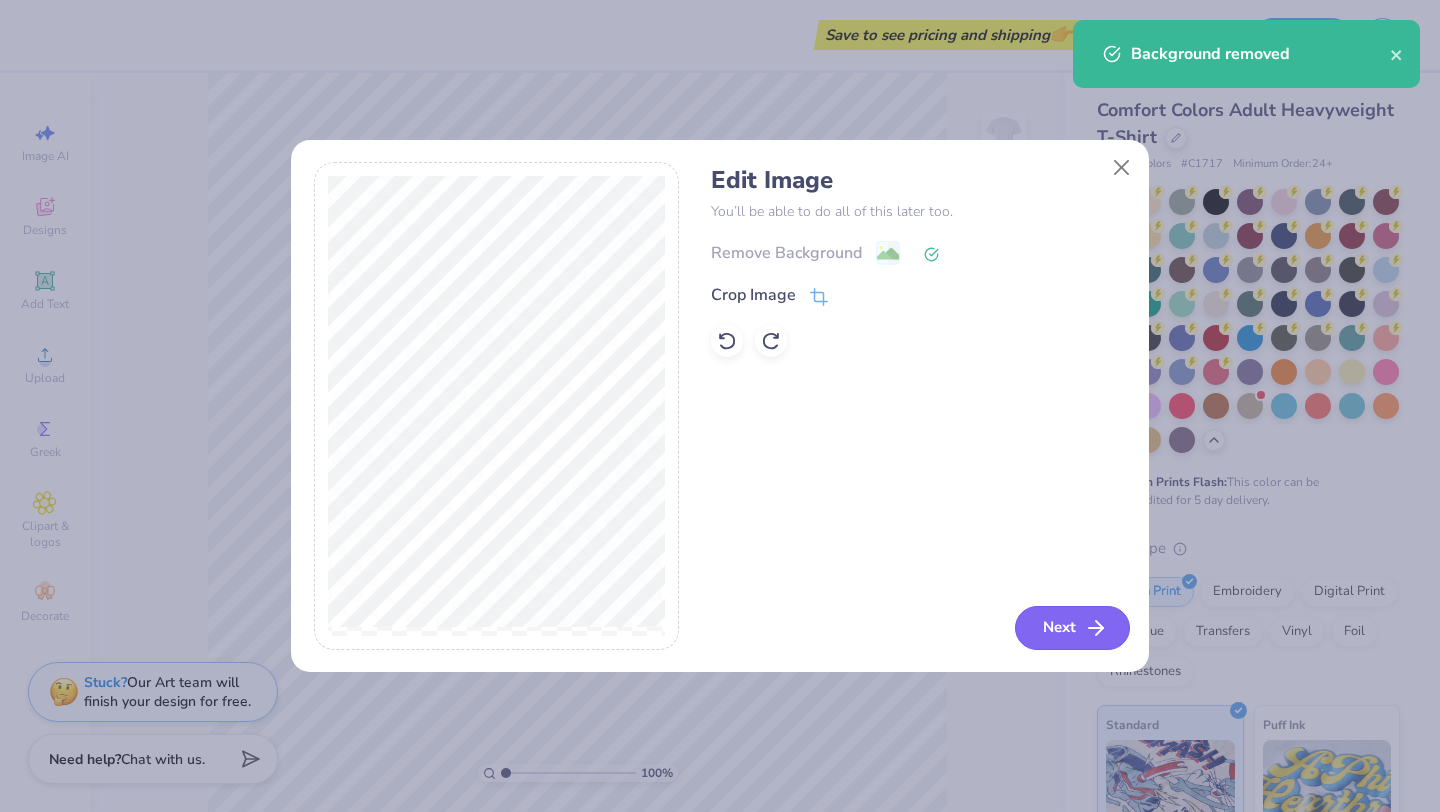 click 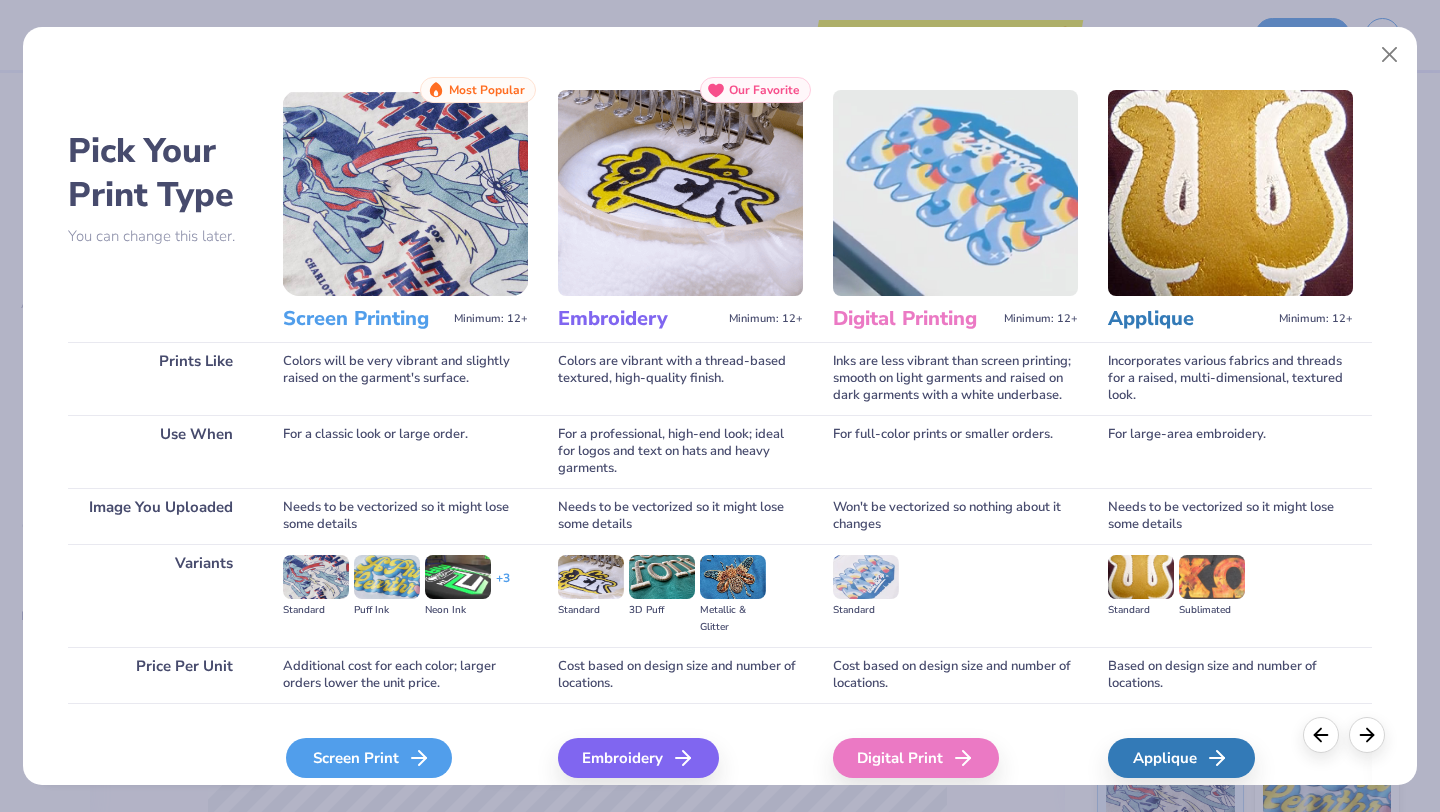 click 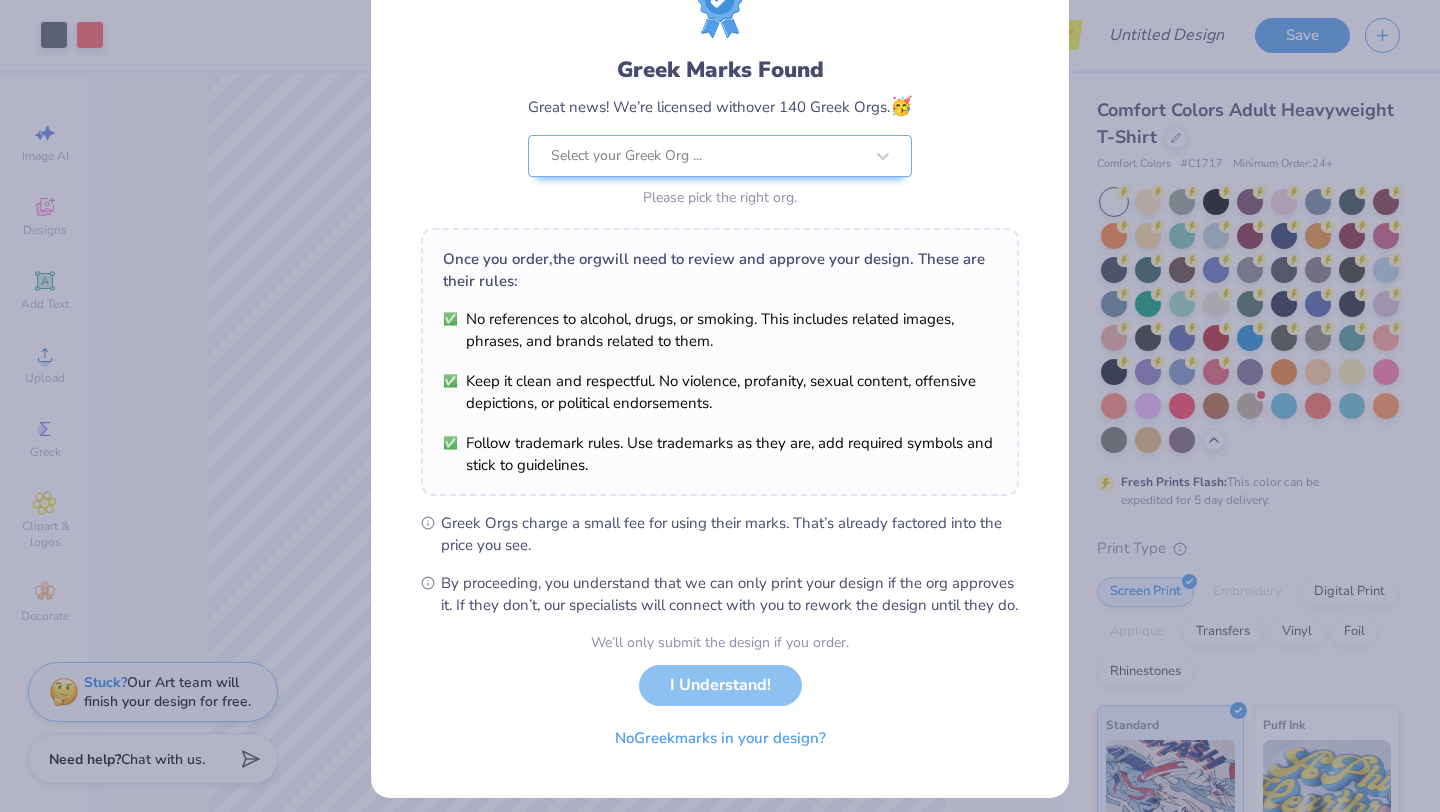 scroll, scrollTop: 124, scrollLeft: 0, axis: vertical 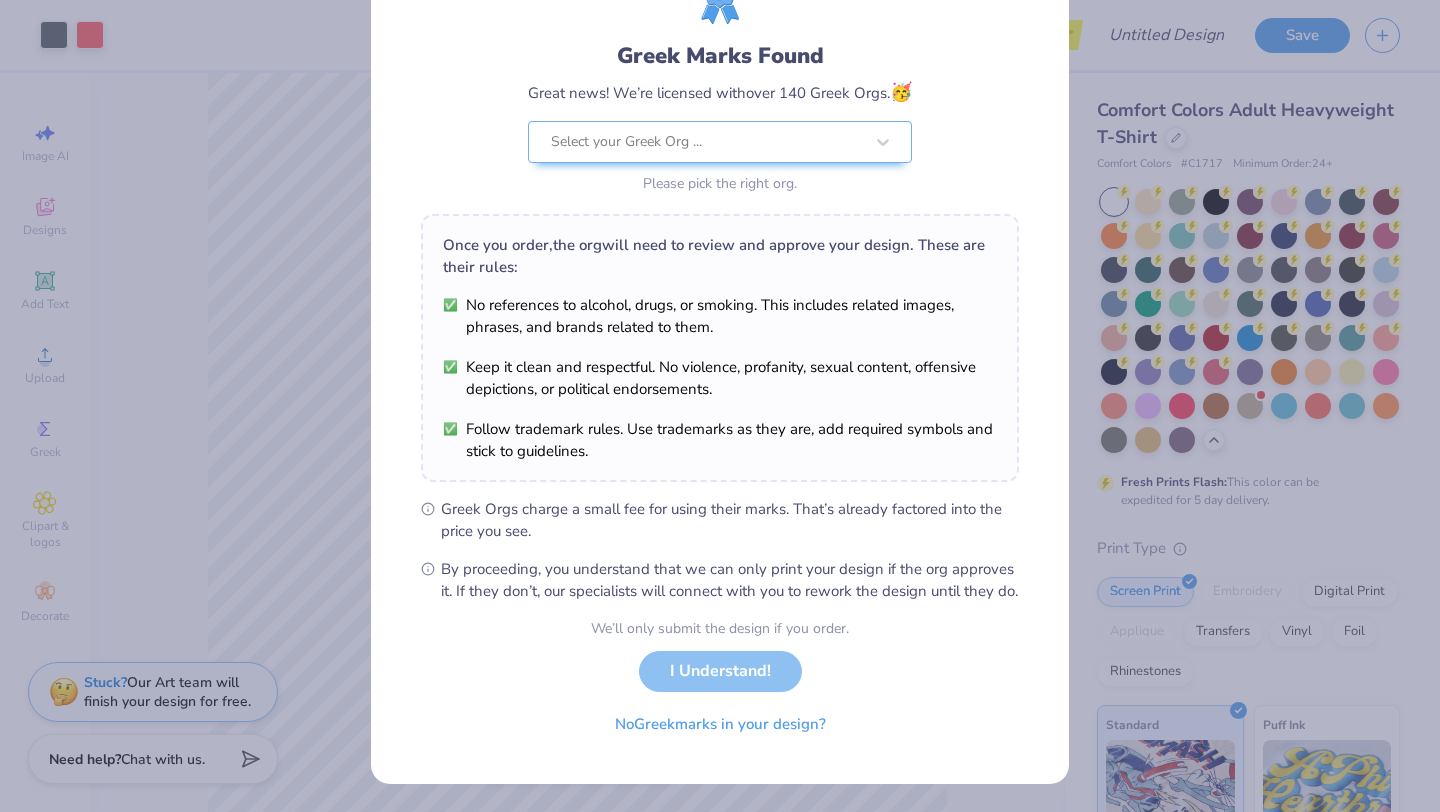 click on "Greek Marks Found Great news! We’re licensed with  over 140 Greek Orgs. 🥳 Select your Greek Org ... Please pick the right org. Once you order,  the org  will need to review and approve your design. These are their rules: No references to alcohol, drugs, or smoking. This includes related images, phrases, and brands related to them. Keep it clean and respectful. No violence, profanity, sexual content, offensive depictions, or political endorsements. Follow trademark rules. Use trademarks as they are, add required symbols and stick to guidelines. Greek Orgs charge a small fee for using their marks. That’s already factored into the price you see. By proceeding, you understand that we can only print your design if the org approves it. If they don’t, our specialists will connect with you to rework the design until they do. We’ll only submit the design if you order. I Understand! No  Greek  marks in your design?" at bounding box center (720, 406) 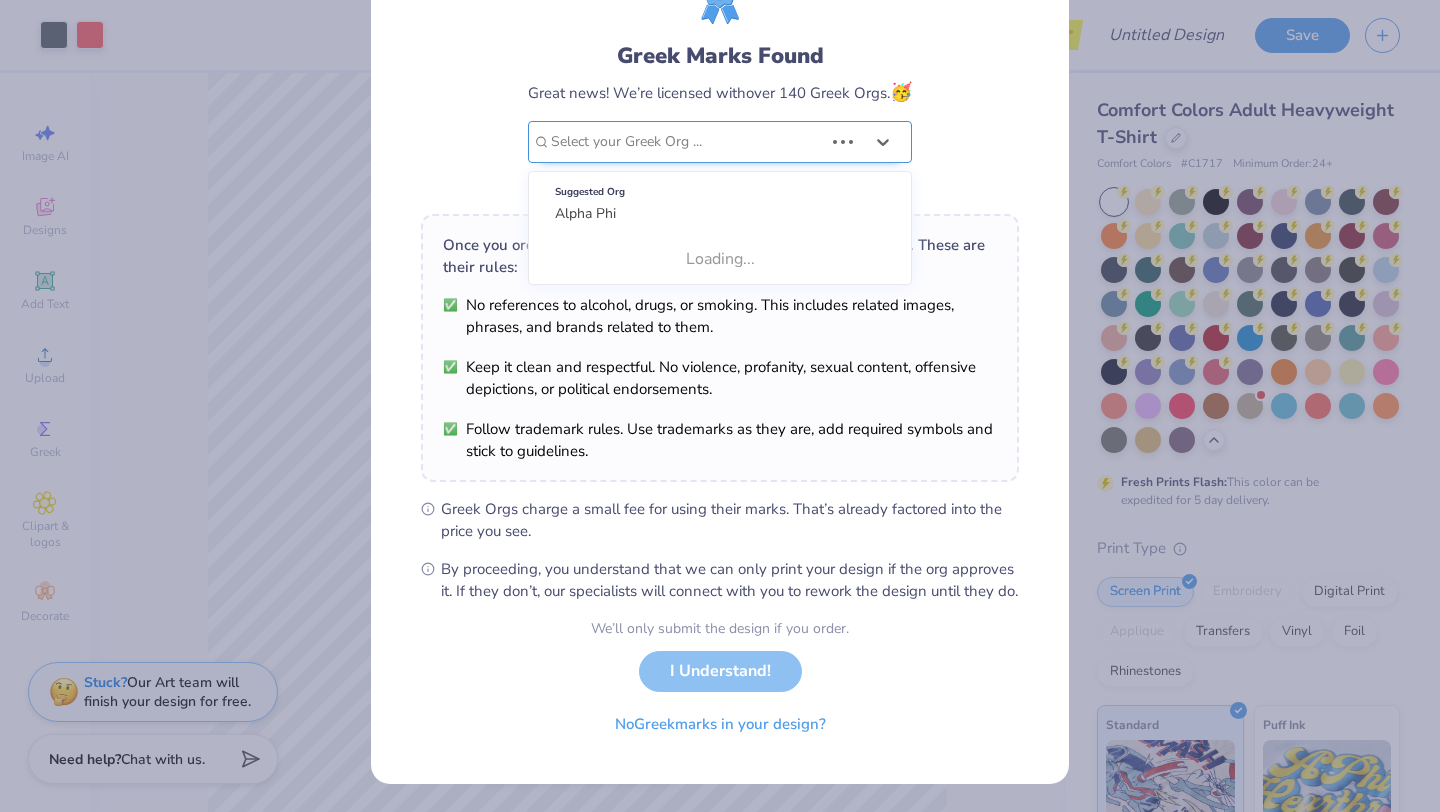 click at bounding box center [687, 142] 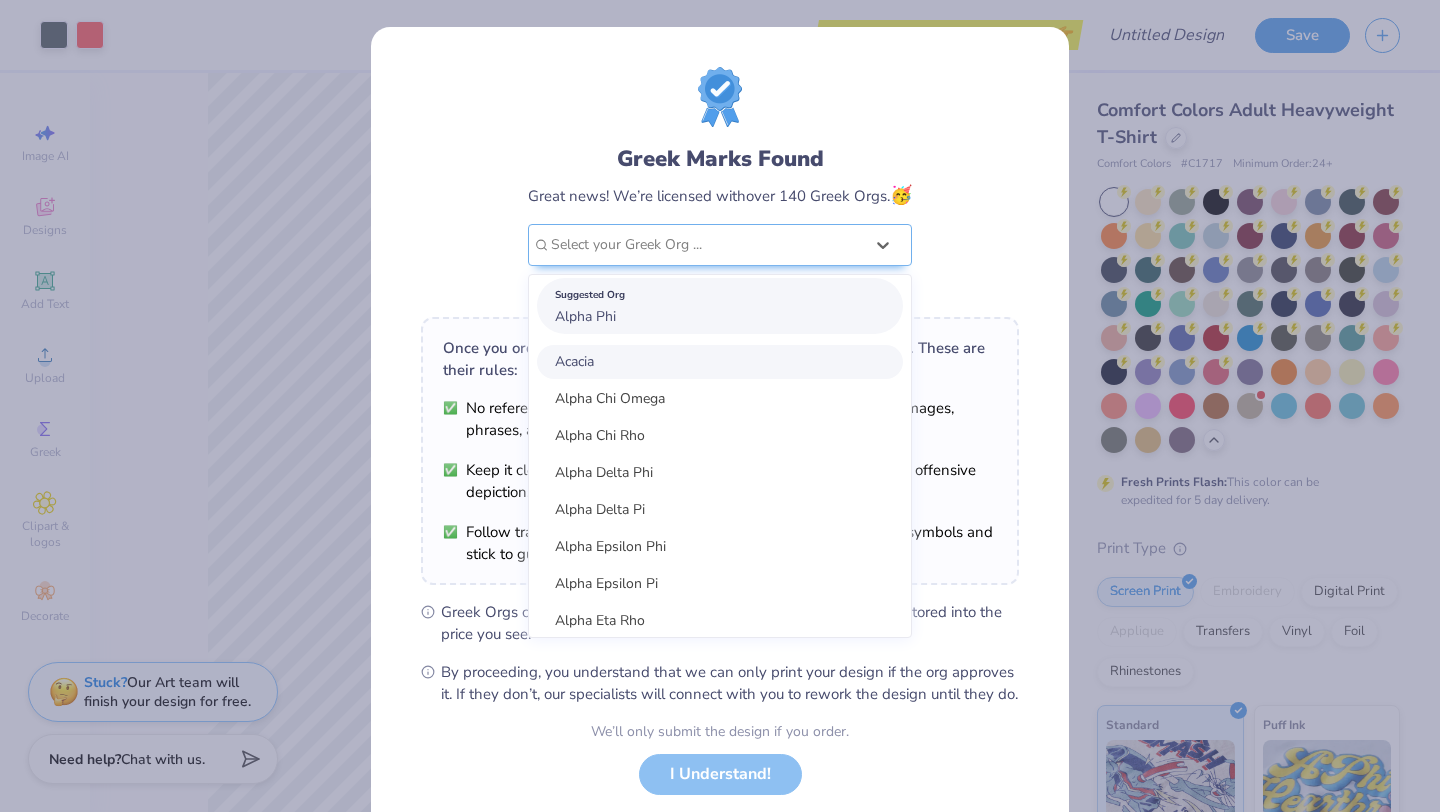 click on "Alpha Phi" at bounding box center [585, 316] 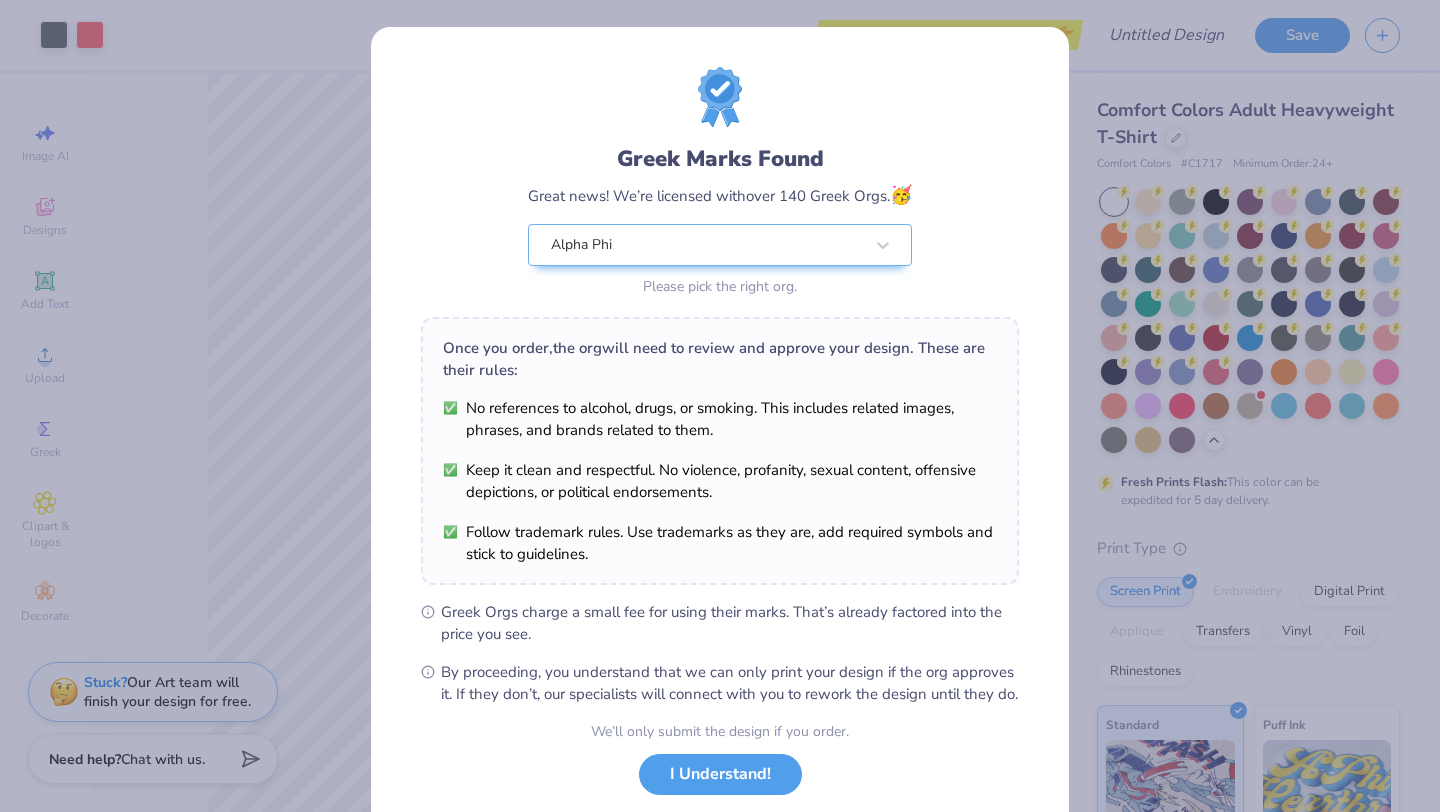 click on "Greek Marks Found Great news! We’re licensed with  over 140 Greek Orgs. 🥳 Alpha Phi Please pick the right org. Once you order,  the org  will need to review and approve your design. These are their rules: No references to alcohol, drugs, or smoking. This includes related images, phrases, and brands related to them. Keep it clean and respectful. No violence, profanity, sexual content, offensive depictions, or political endorsements. Follow trademark rules. Use trademarks as they are, add required symbols and stick to guidelines. Greek Orgs charge a small fee for using their marks. That’s already factored into the price you see. By proceeding, you understand that we can only print your design if the org approves it. If they don’t, our specialists will connect with you to rework the design until they do. We’ll only submit the design if you order. I Understand! No  Greek  marks in your design?" at bounding box center (720, 457) 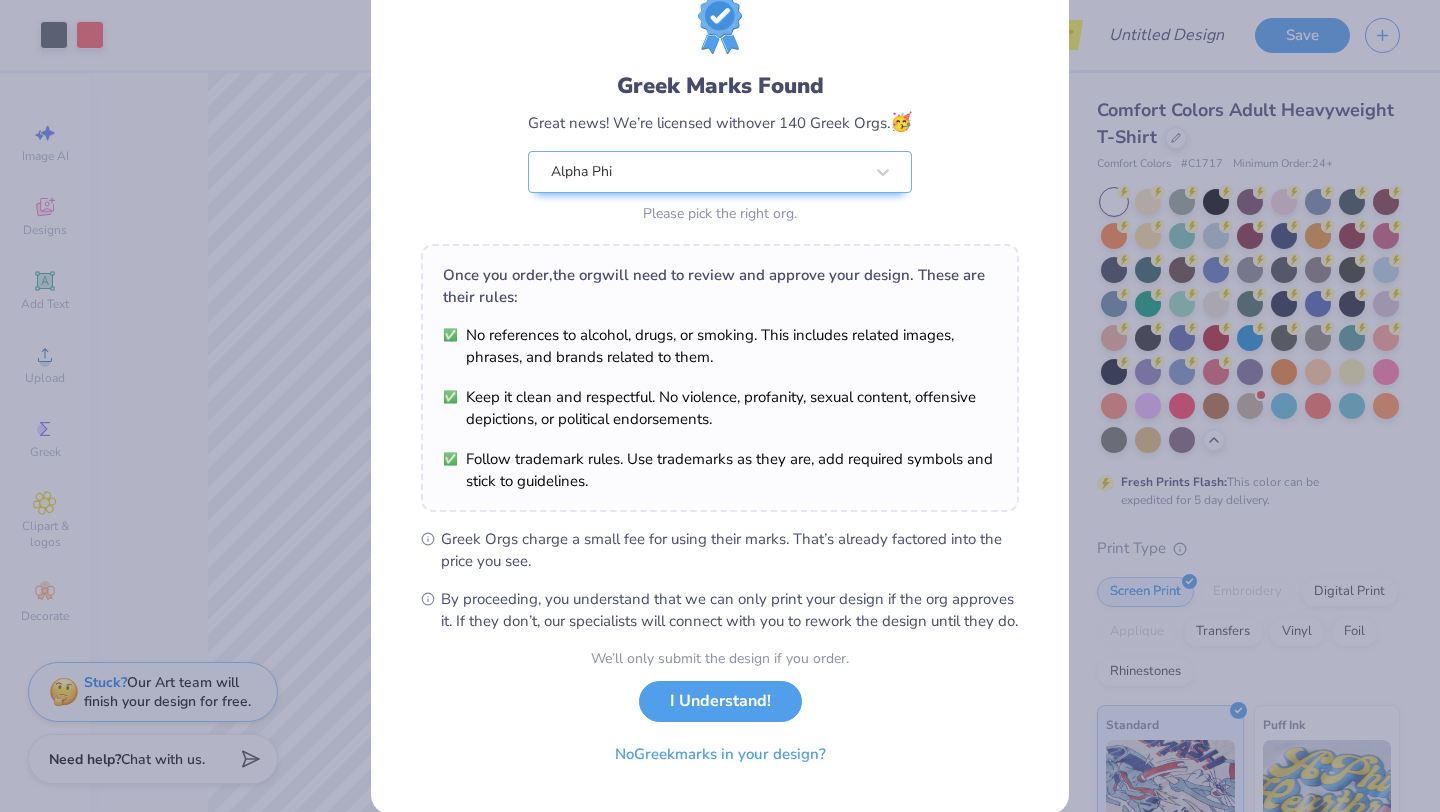 scroll, scrollTop: 124, scrollLeft: 0, axis: vertical 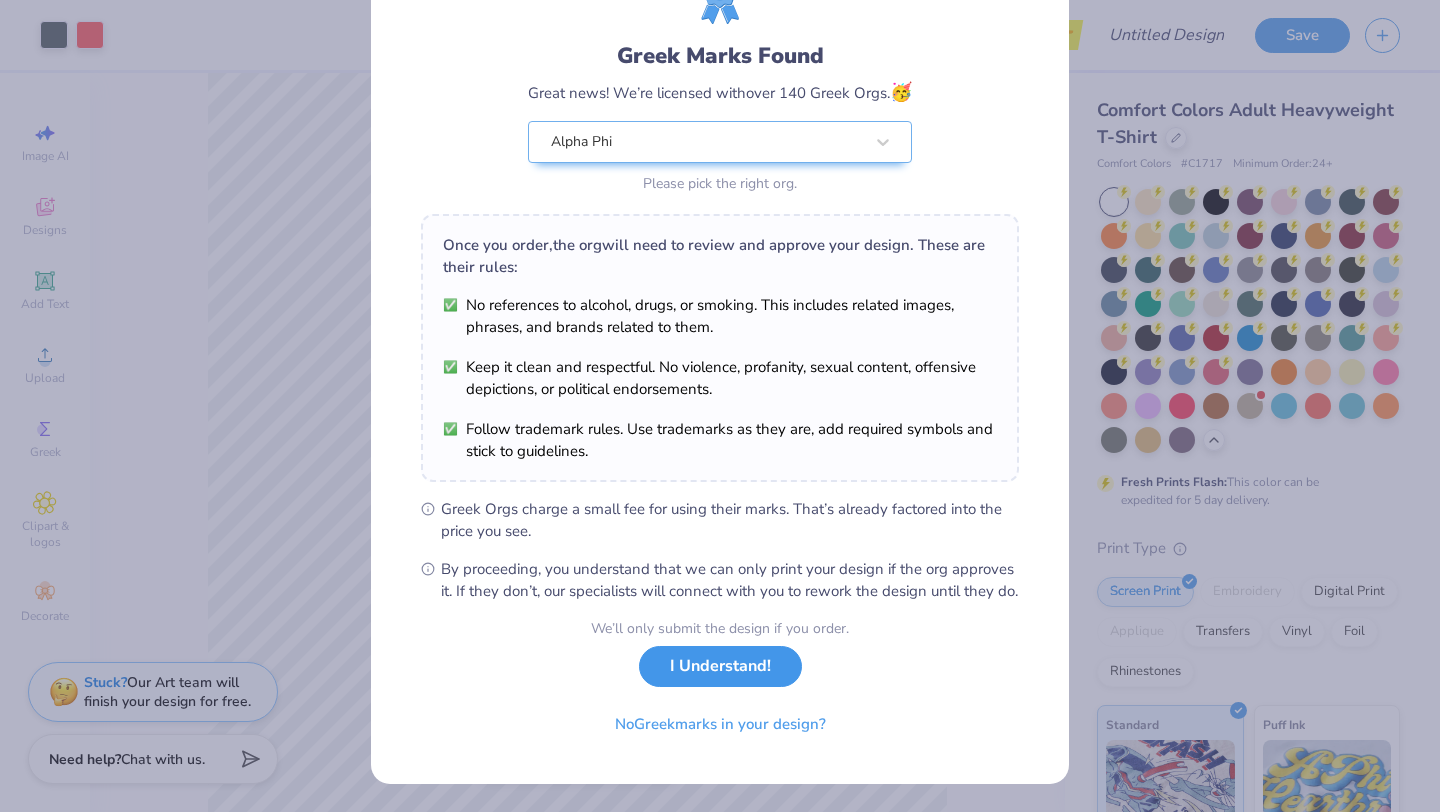 click on "I Understand!" at bounding box center [720, 666] 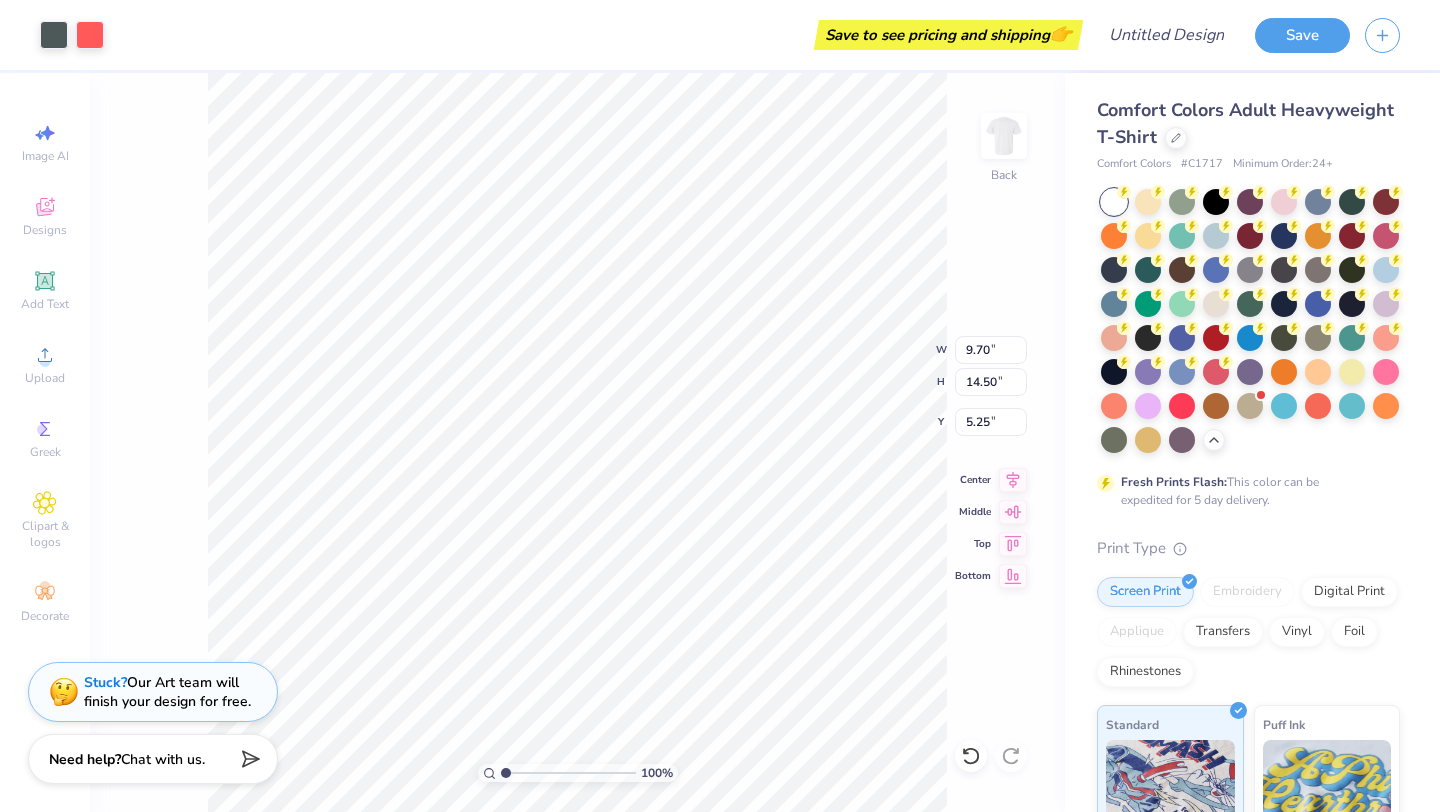 scroll, scrollTop: 0, scrollLeft: 0, axis: both 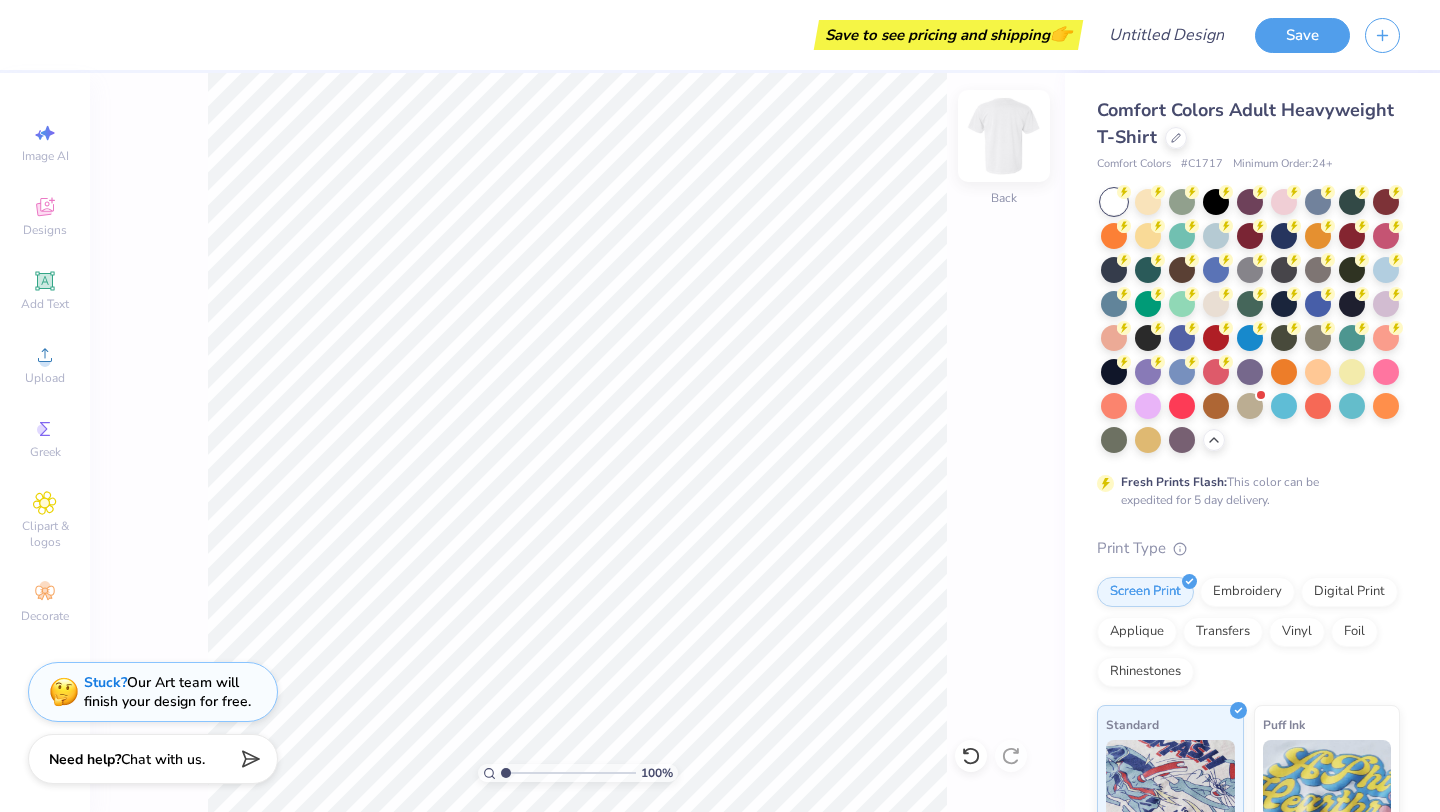 click at bounding box center [1004, 136] 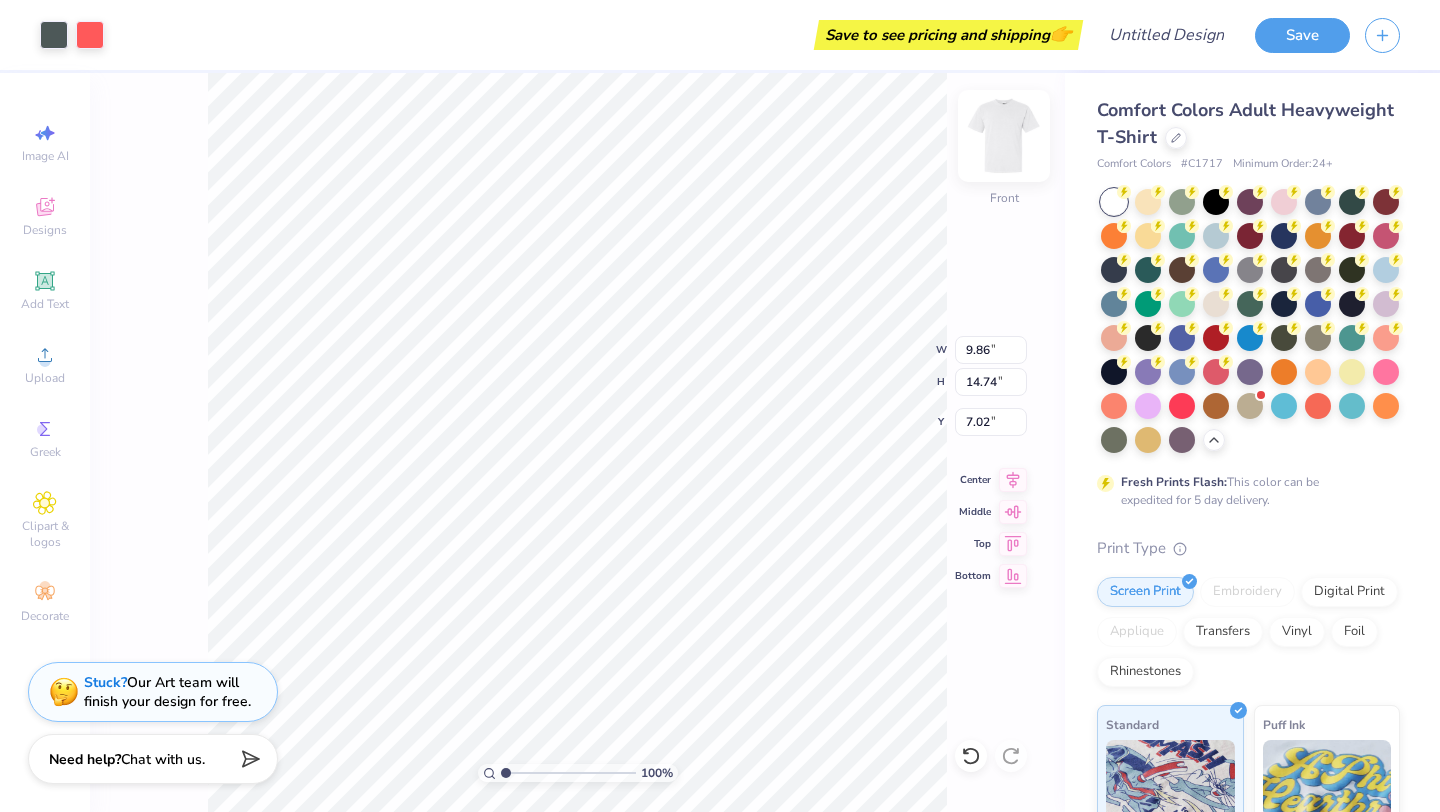 type on "11.51" 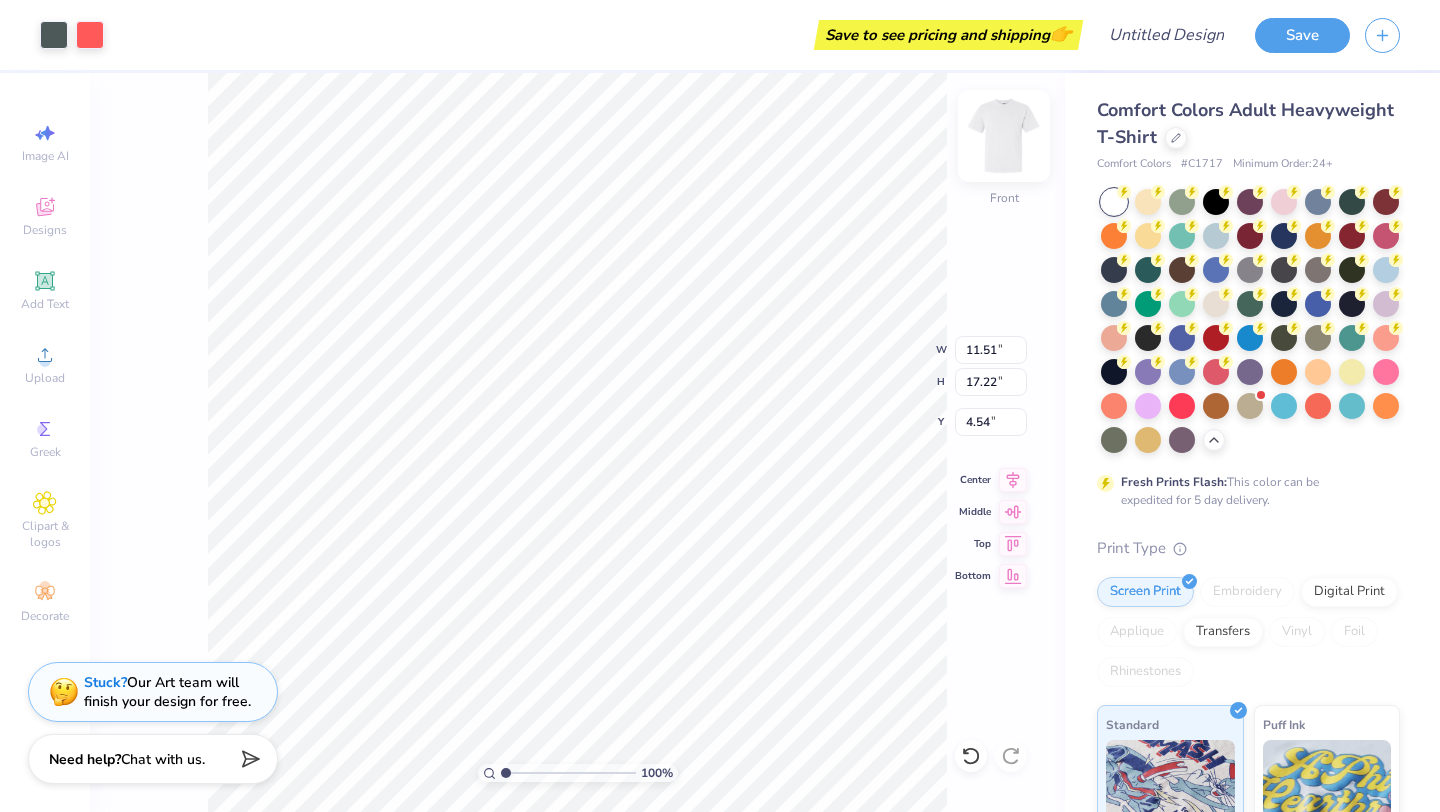 type on "3.46" 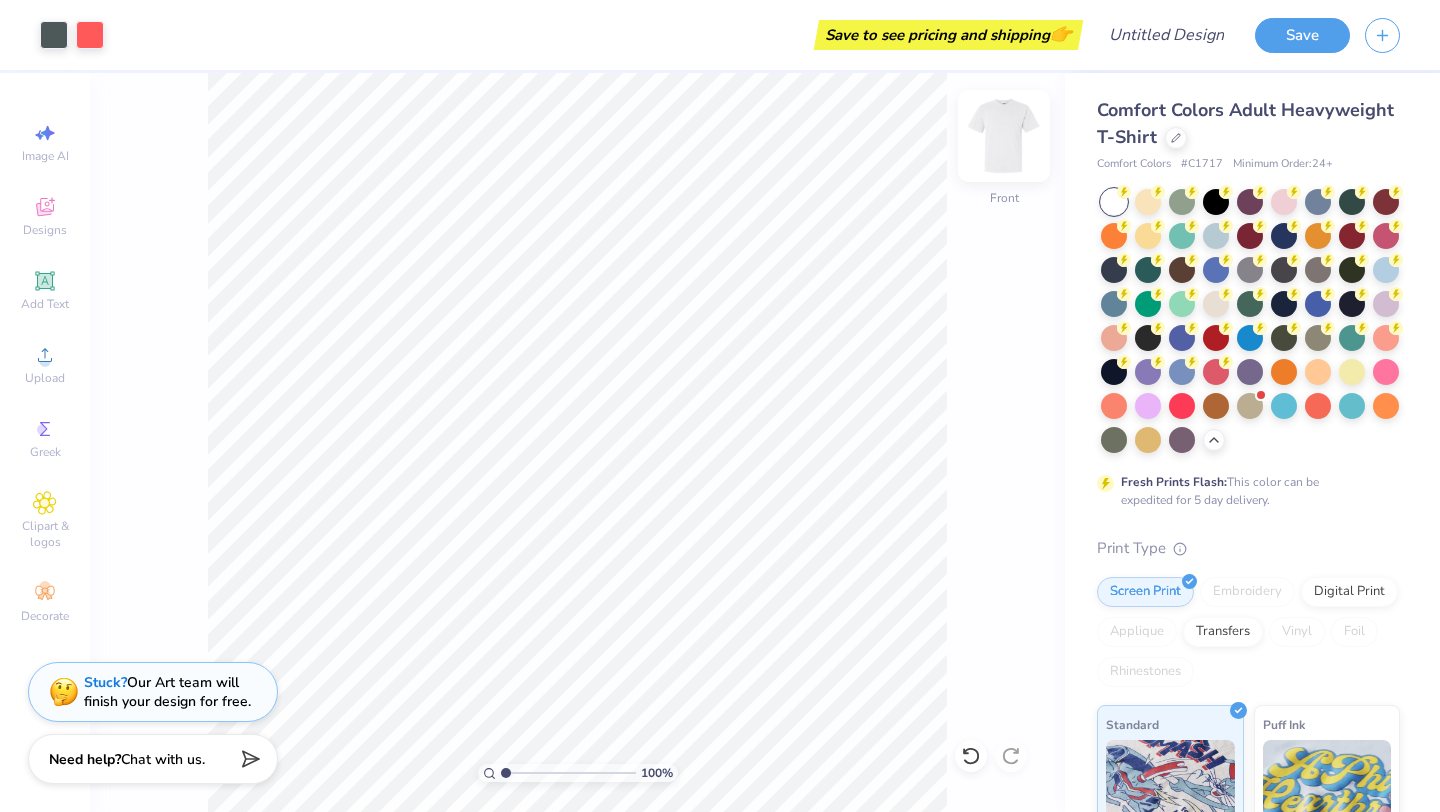 click at bounding box center [1004, 136] 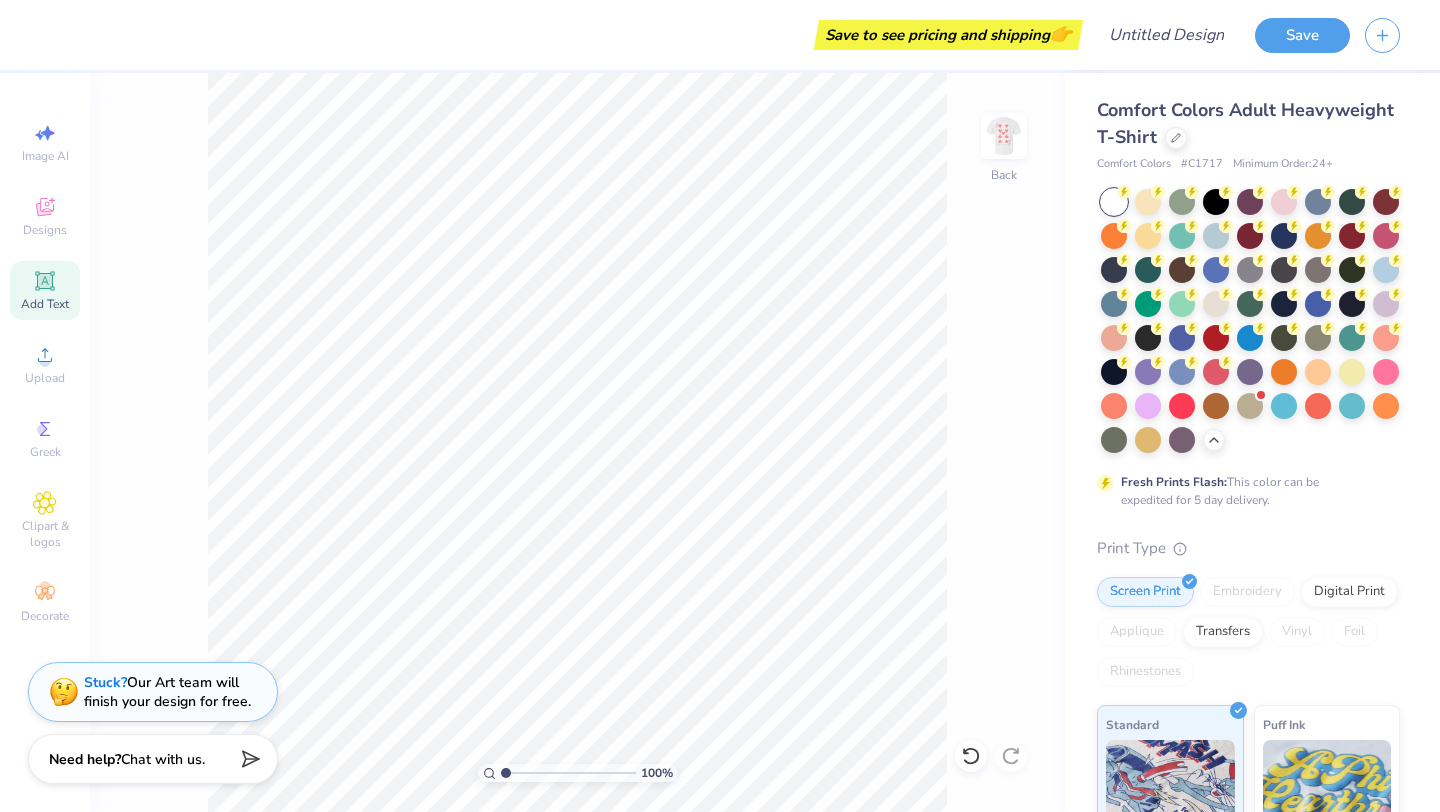 click 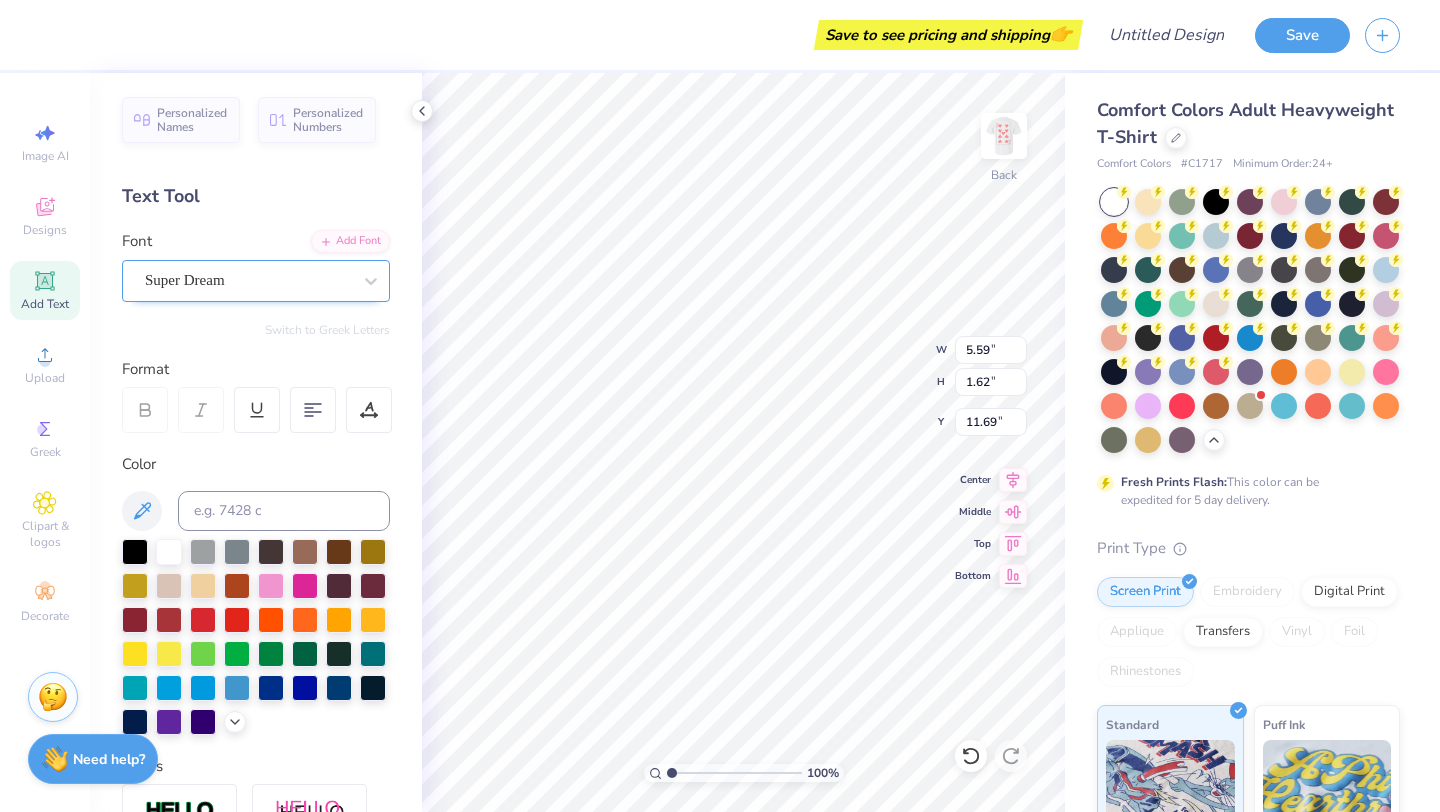 click on "Super Dream" at bounding box center [248, 280] 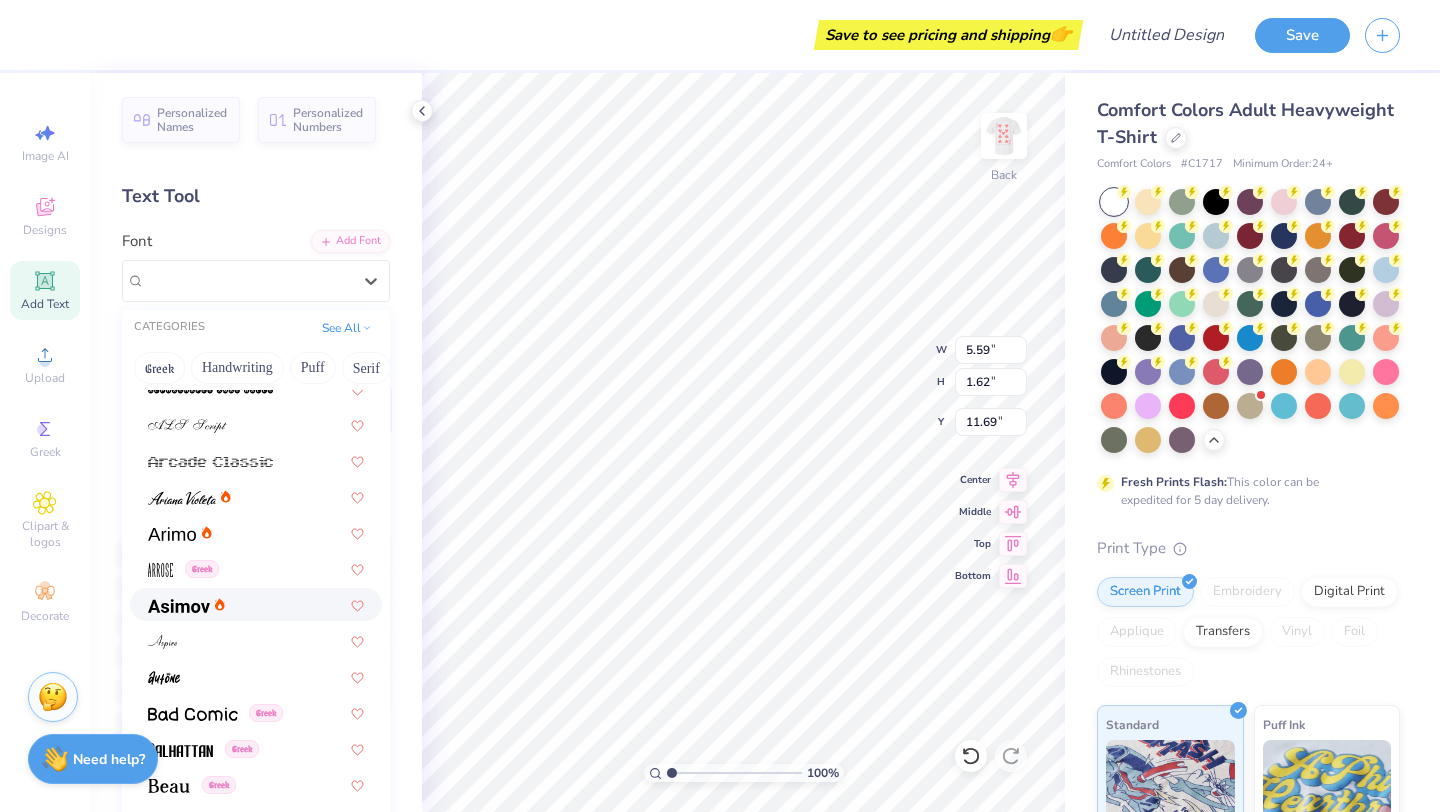 scroll, scrollTop: 561, scrollLeft: 0, axis: vertical 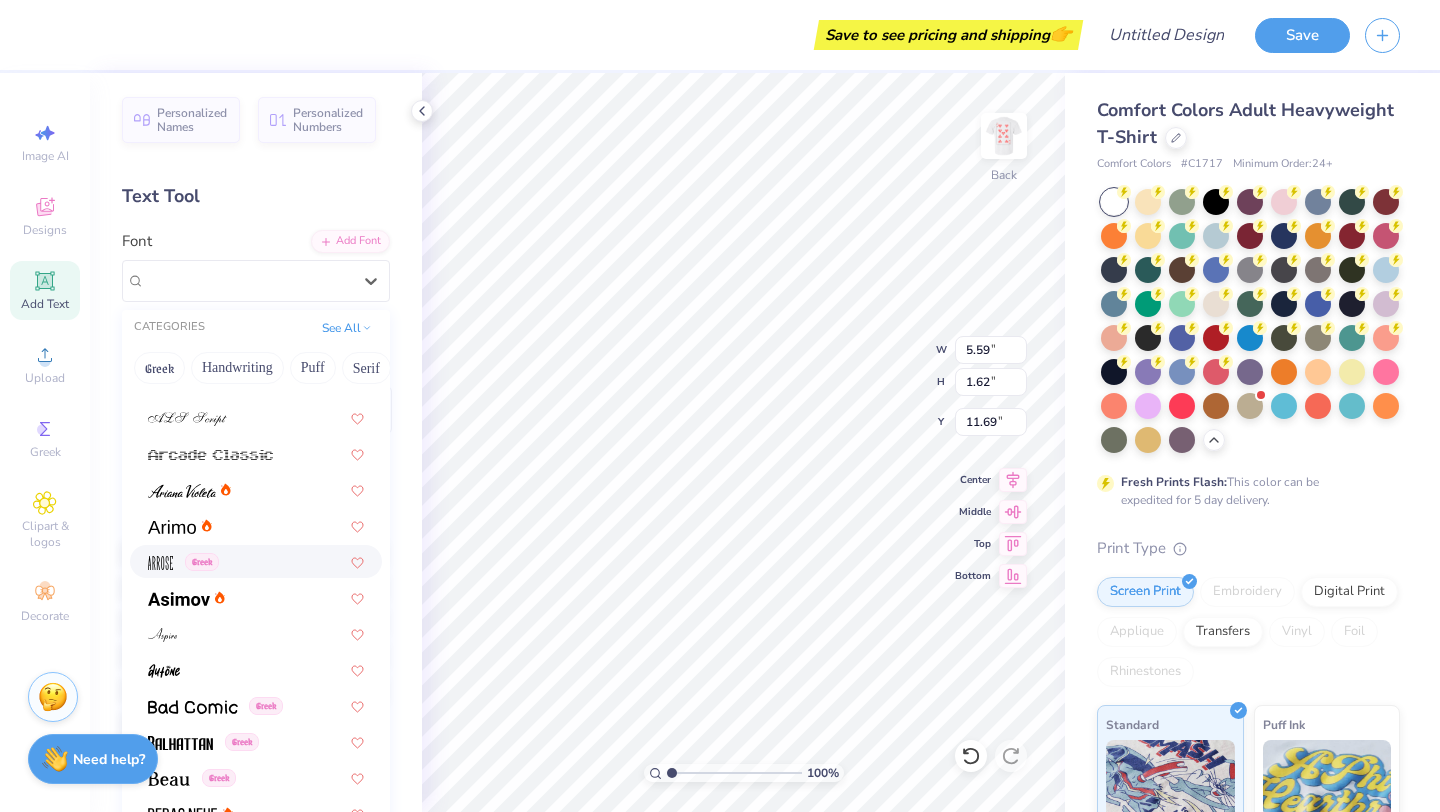 click on "Greek" at bounding box center (183, 561) 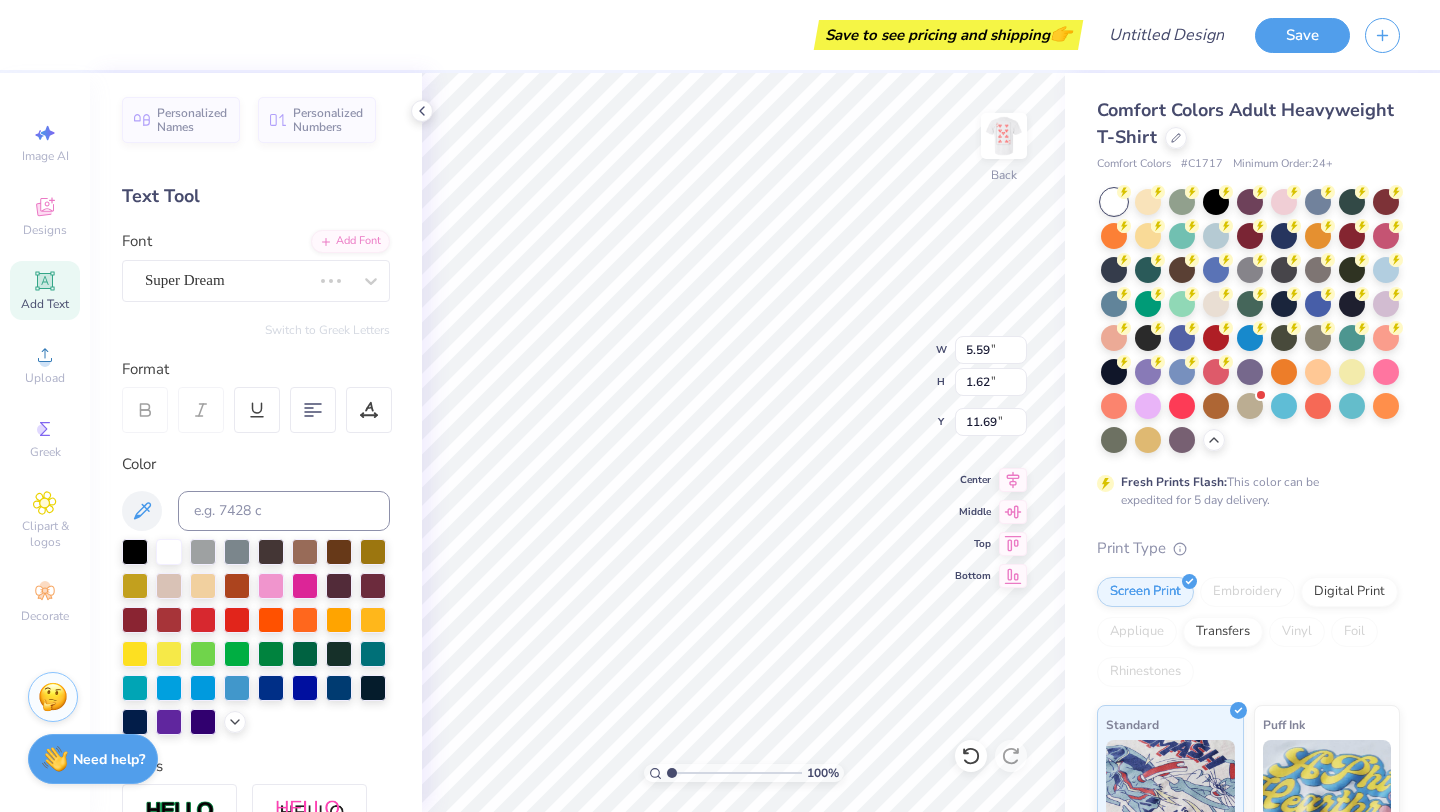 type on "2.48" 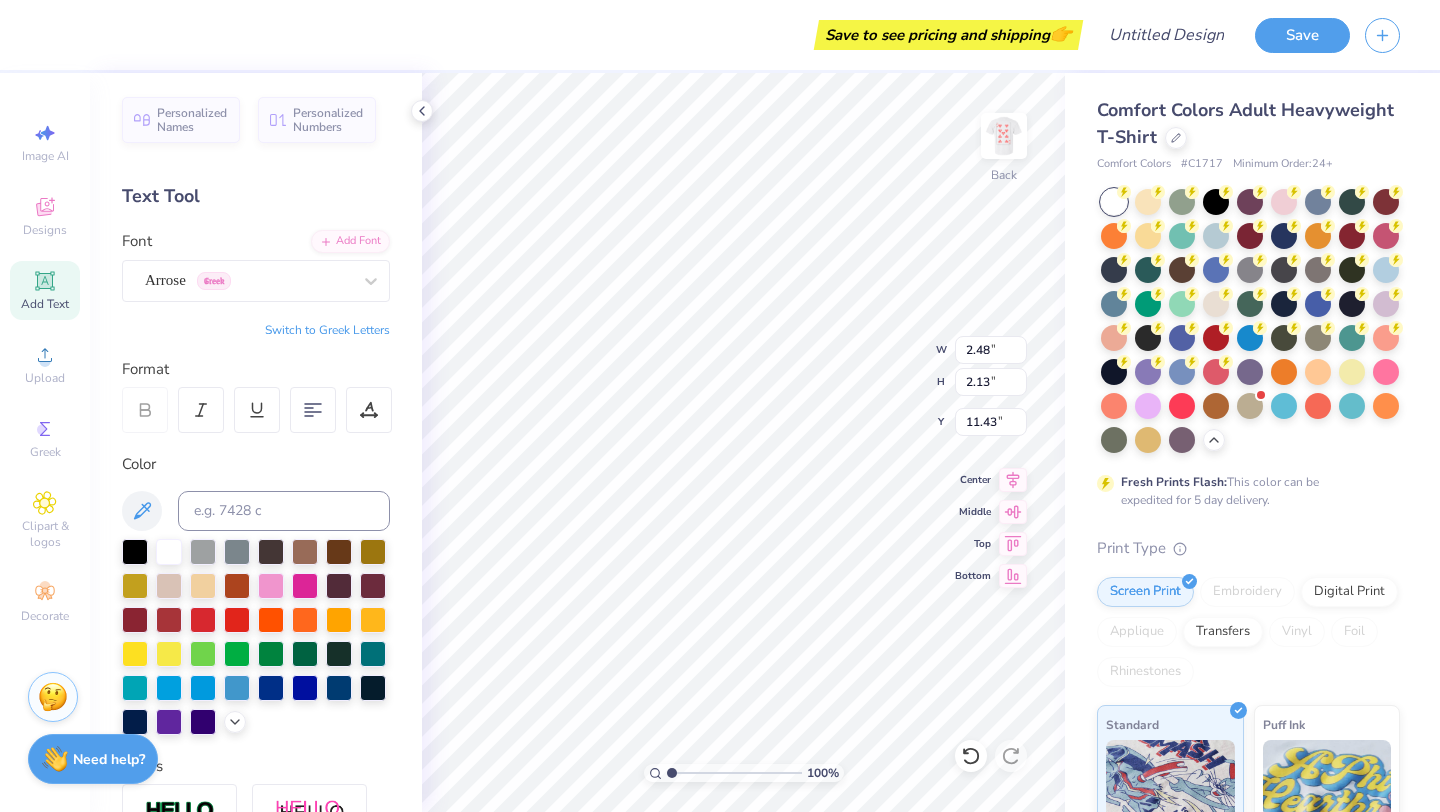 scroll, scrollTop: 0, scrollLeft: 2, axis: horizontal 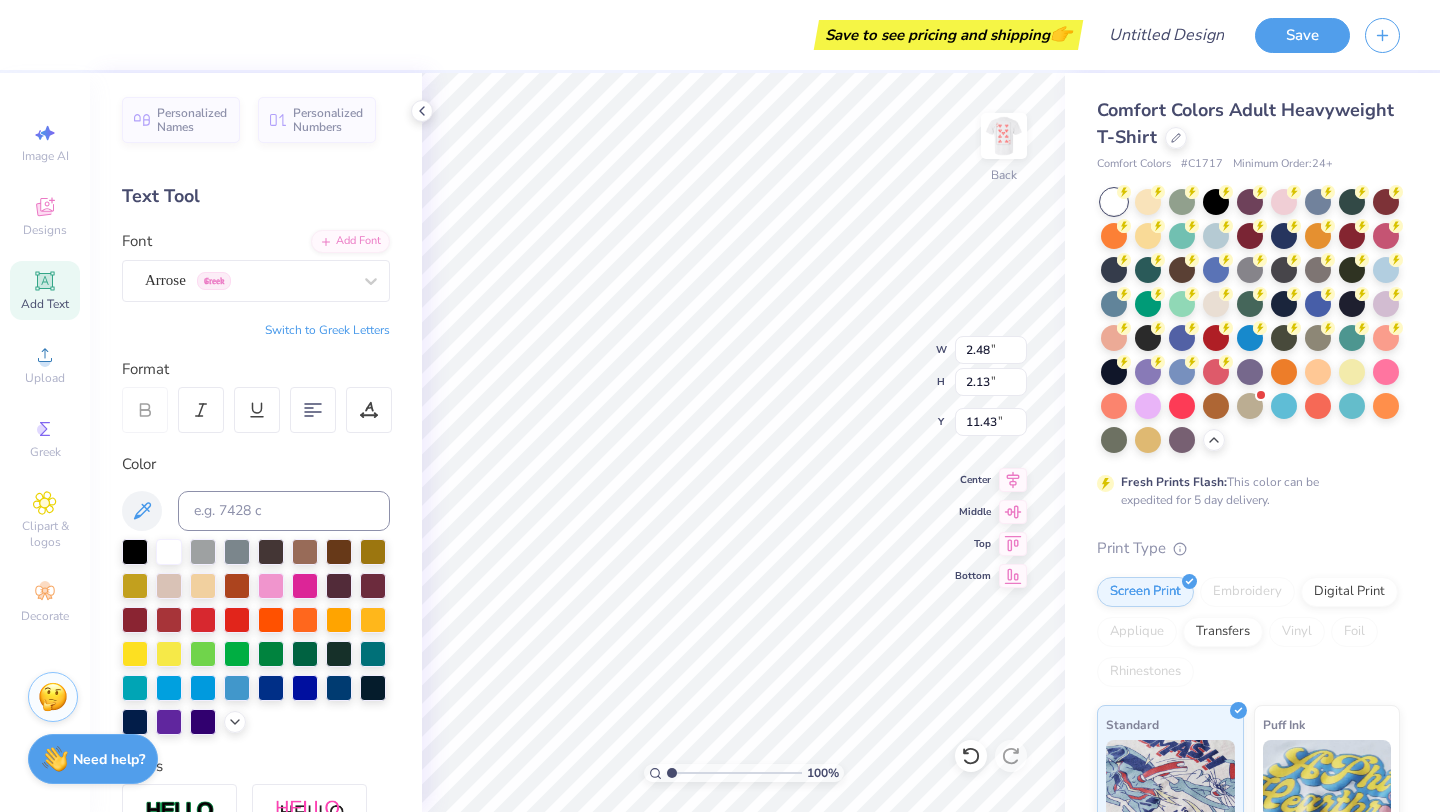 type on "Alpha PHI" 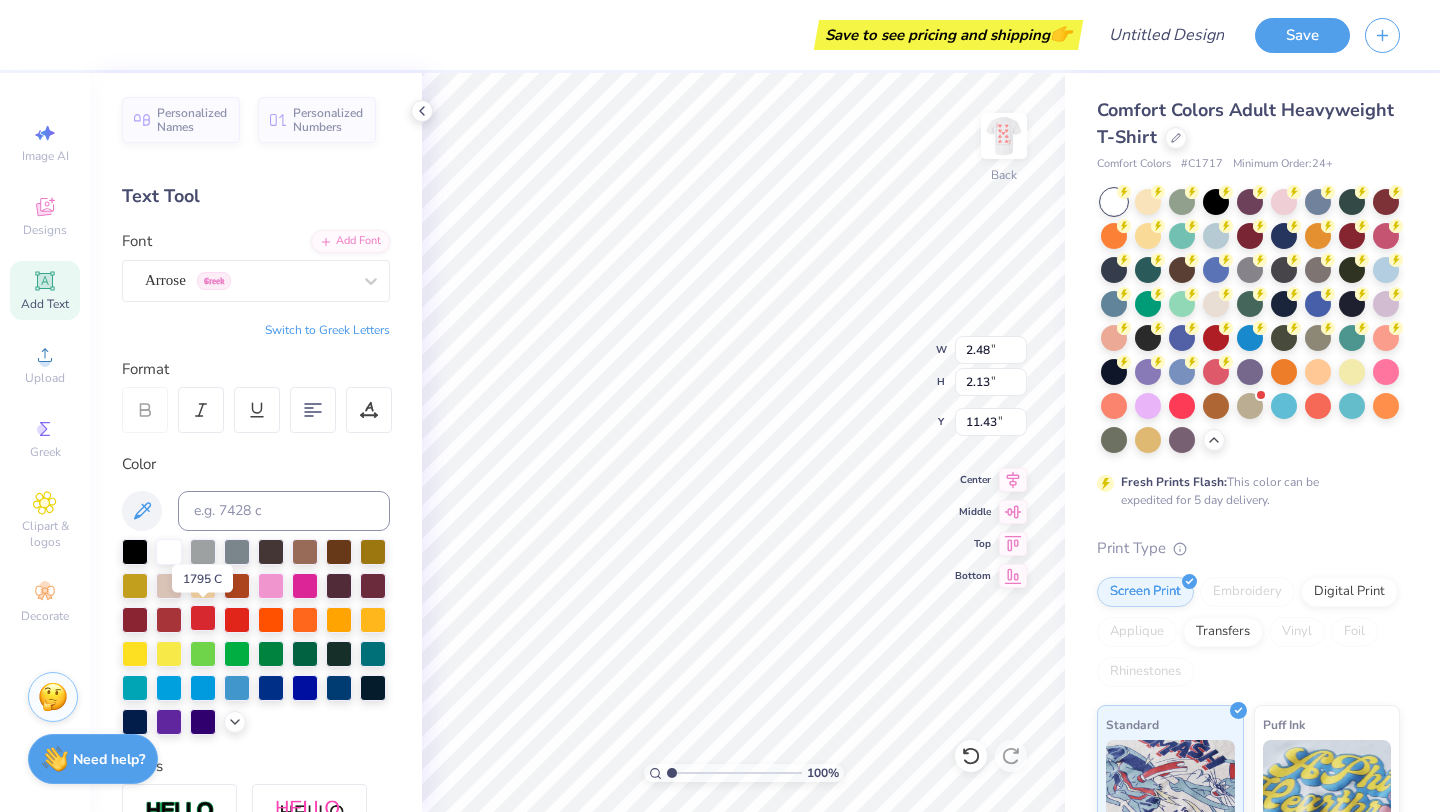 click at bounding box center (203, 618) 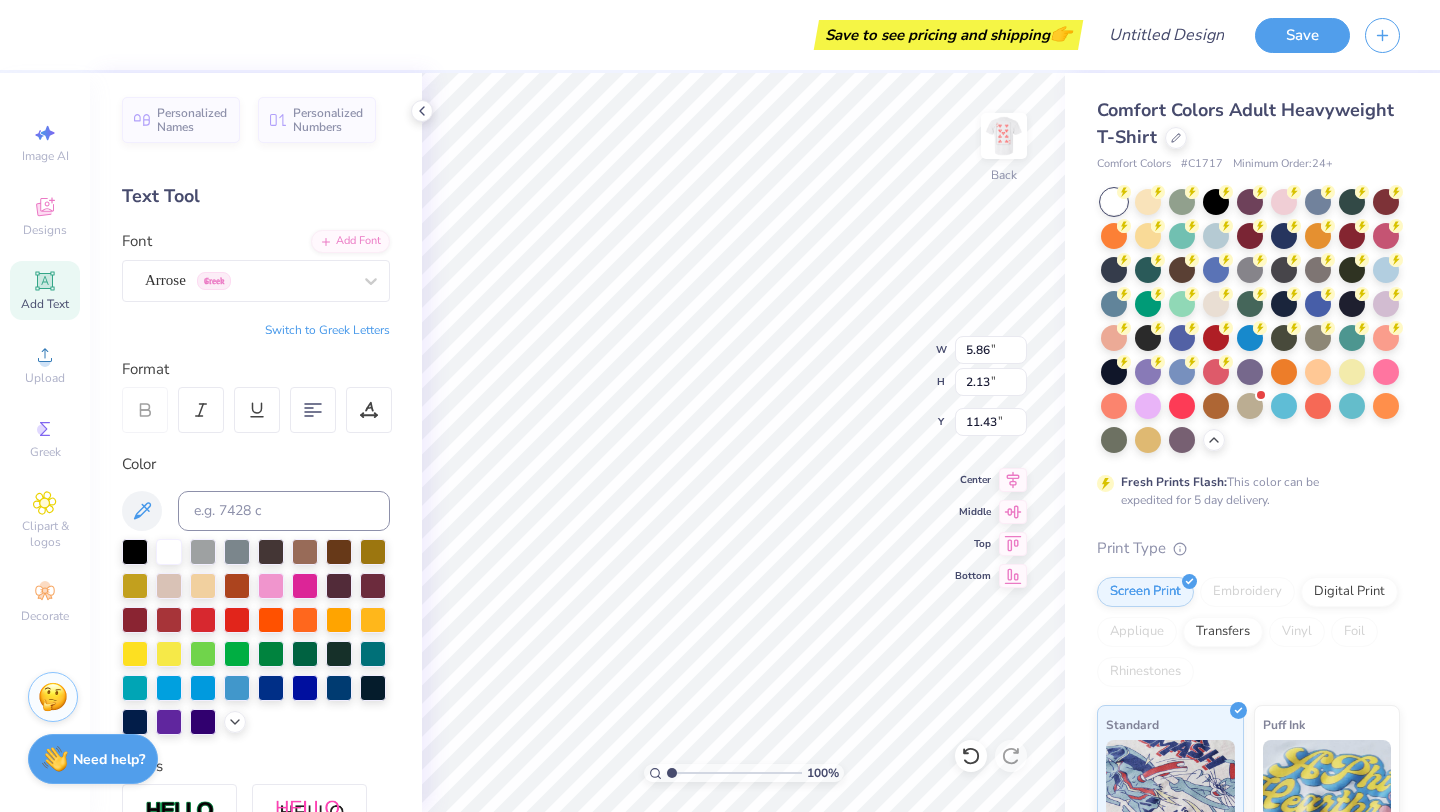 type on "3.00" 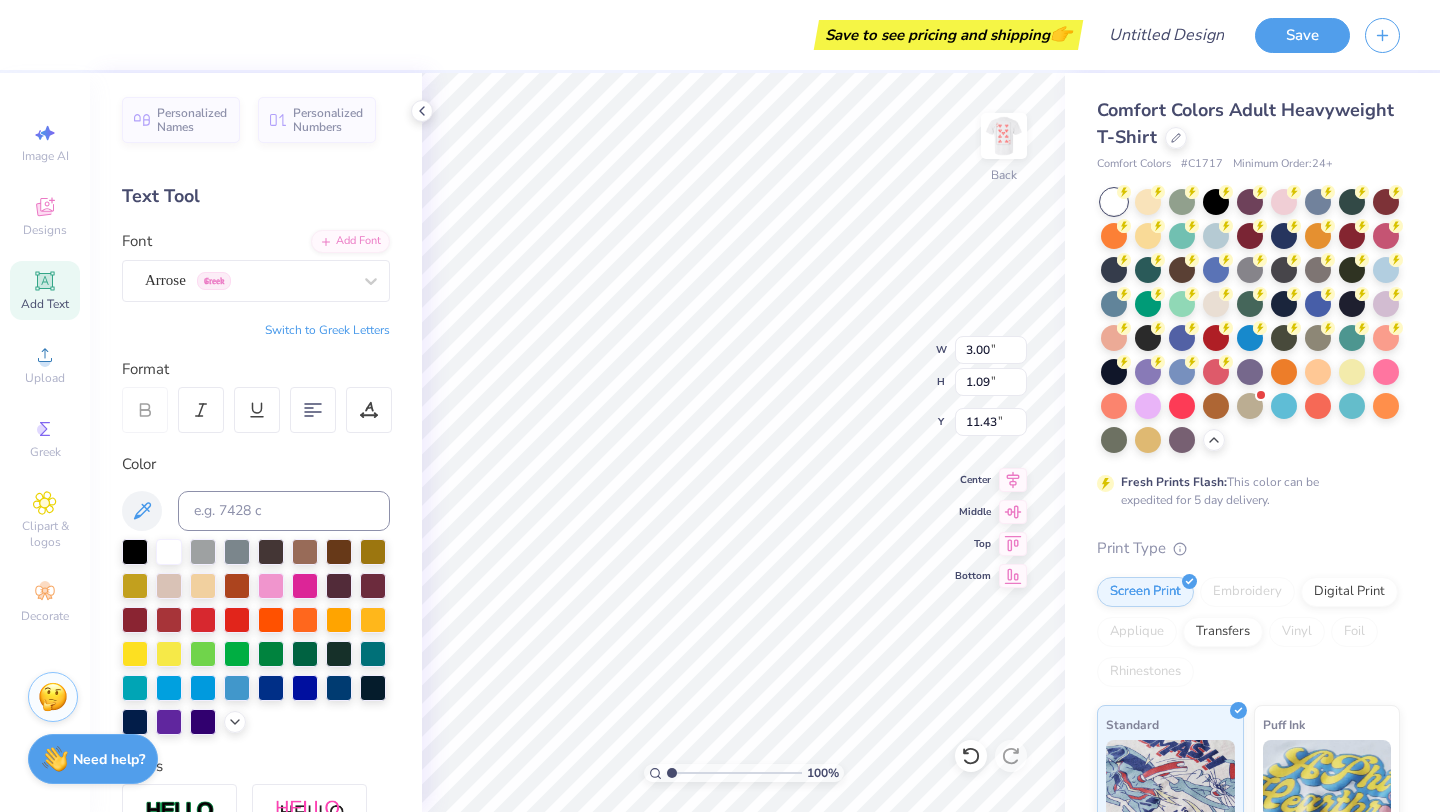 type on "3.00" 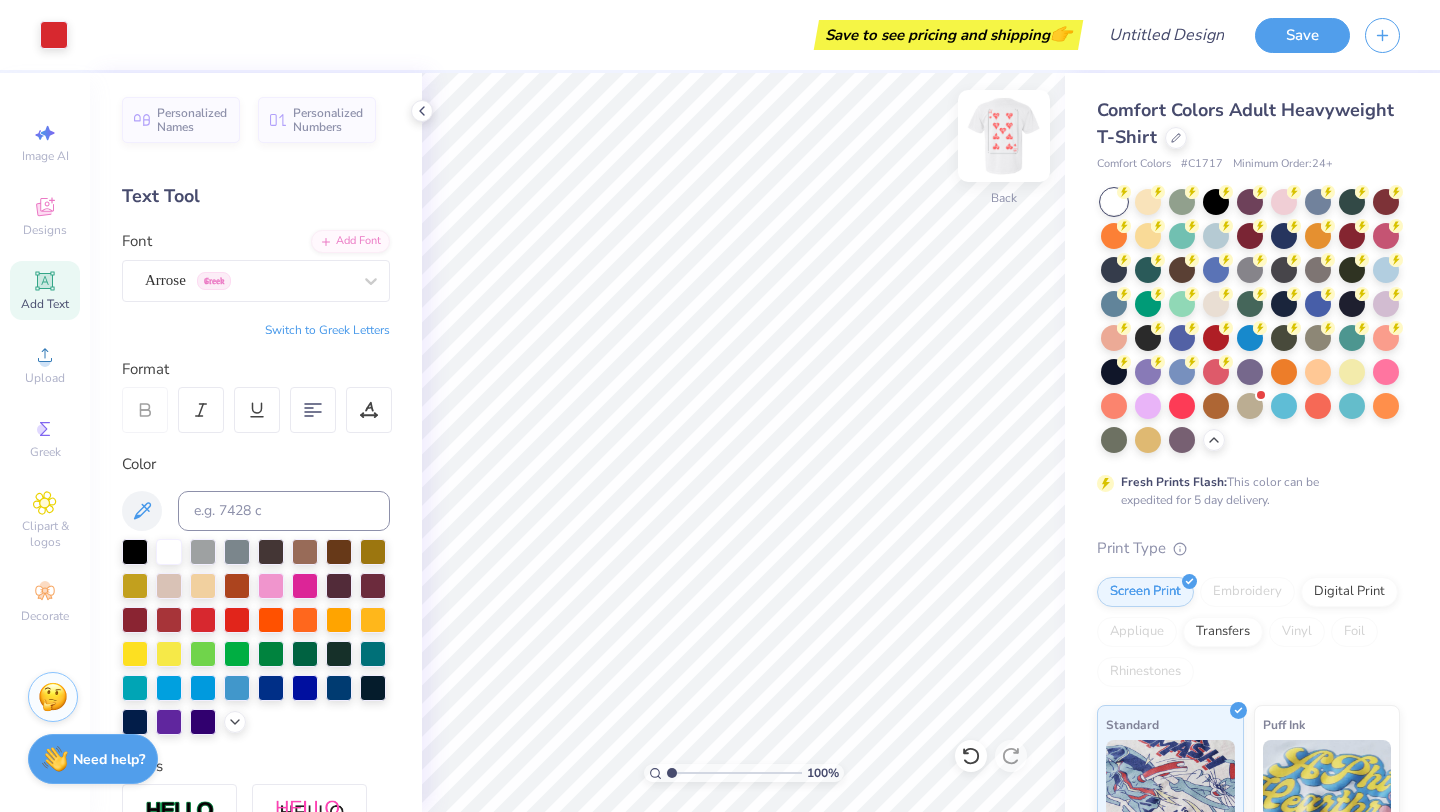 click at bounding box center [1004, 136] 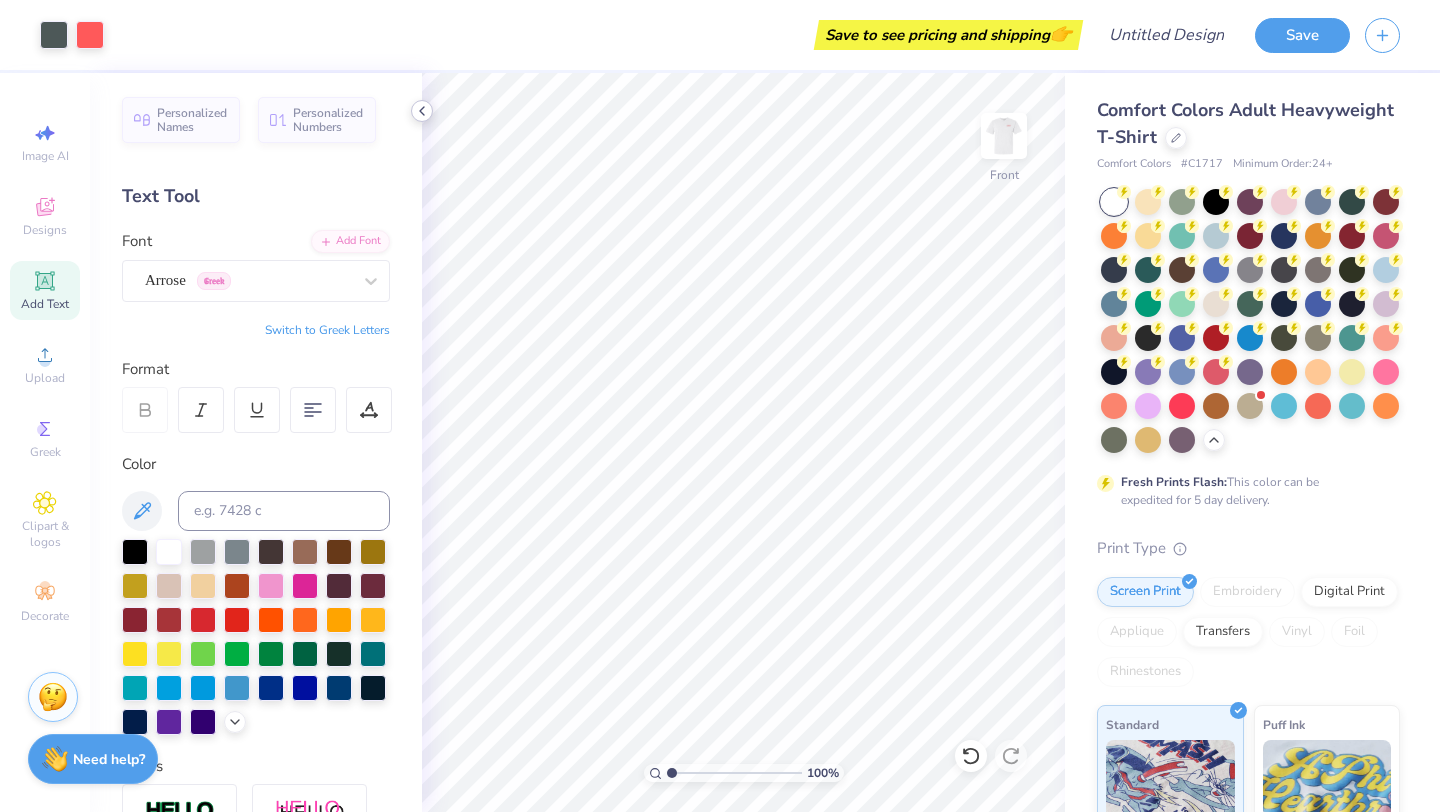 click 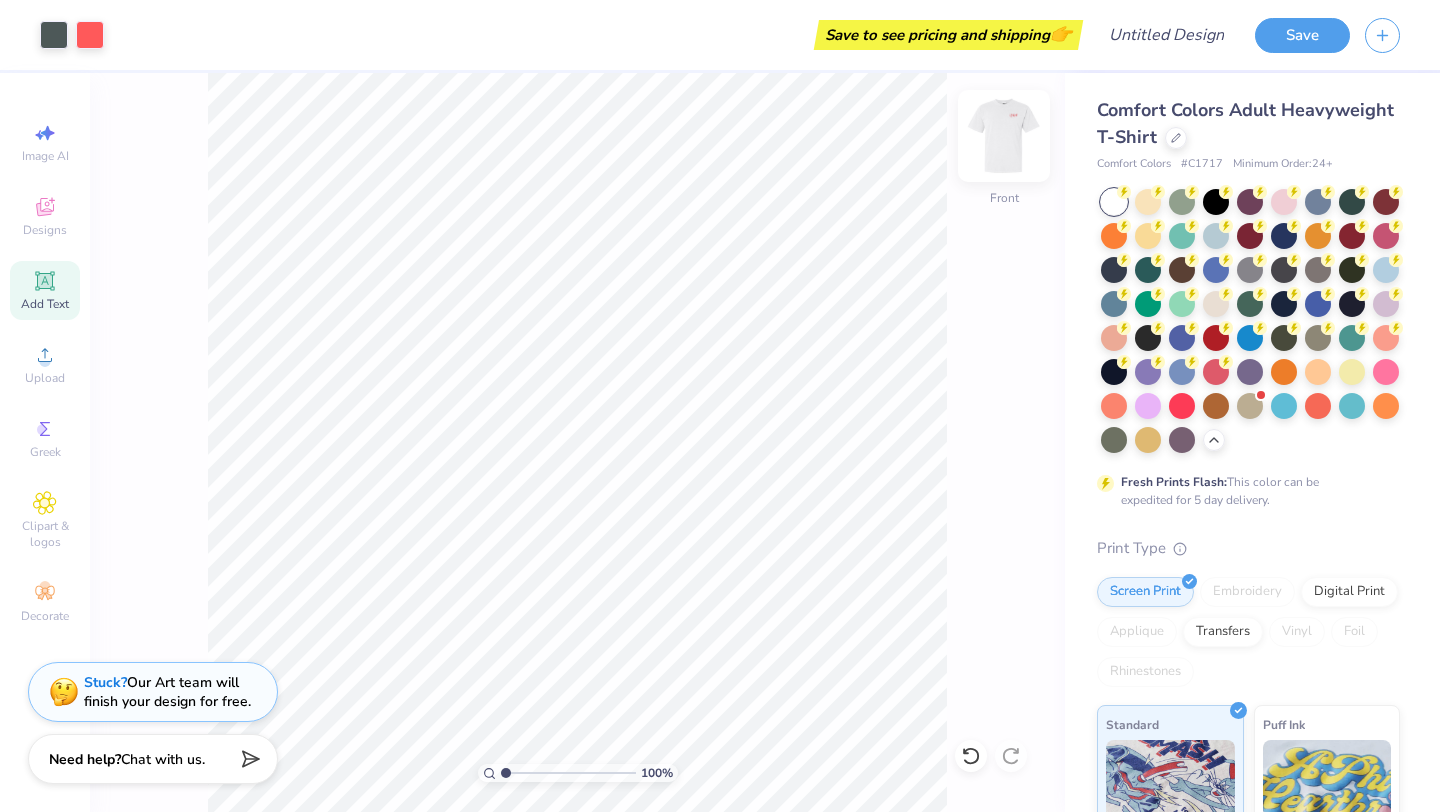 click at bounding box center [1004, 136] 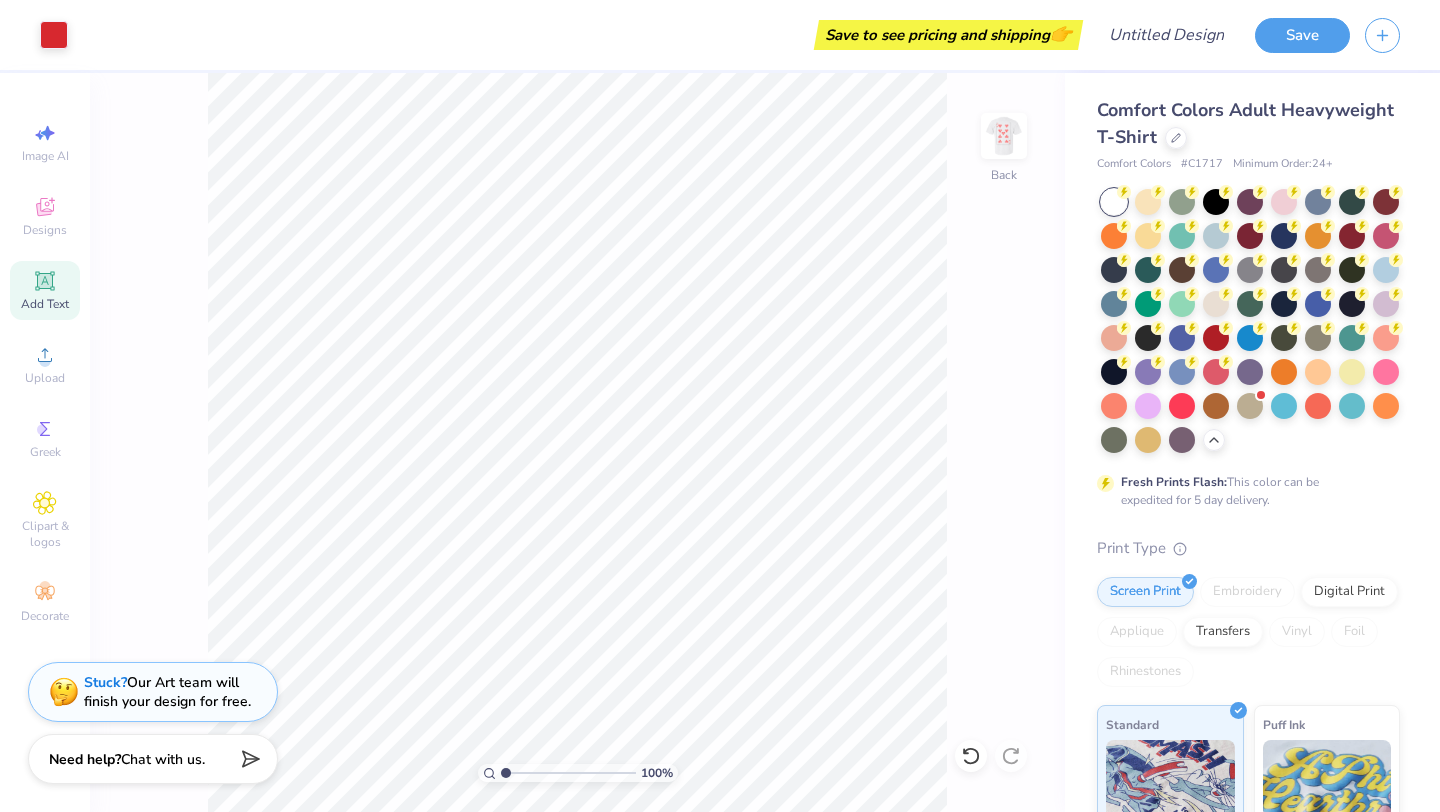 click at bounding box center [1004, 136] 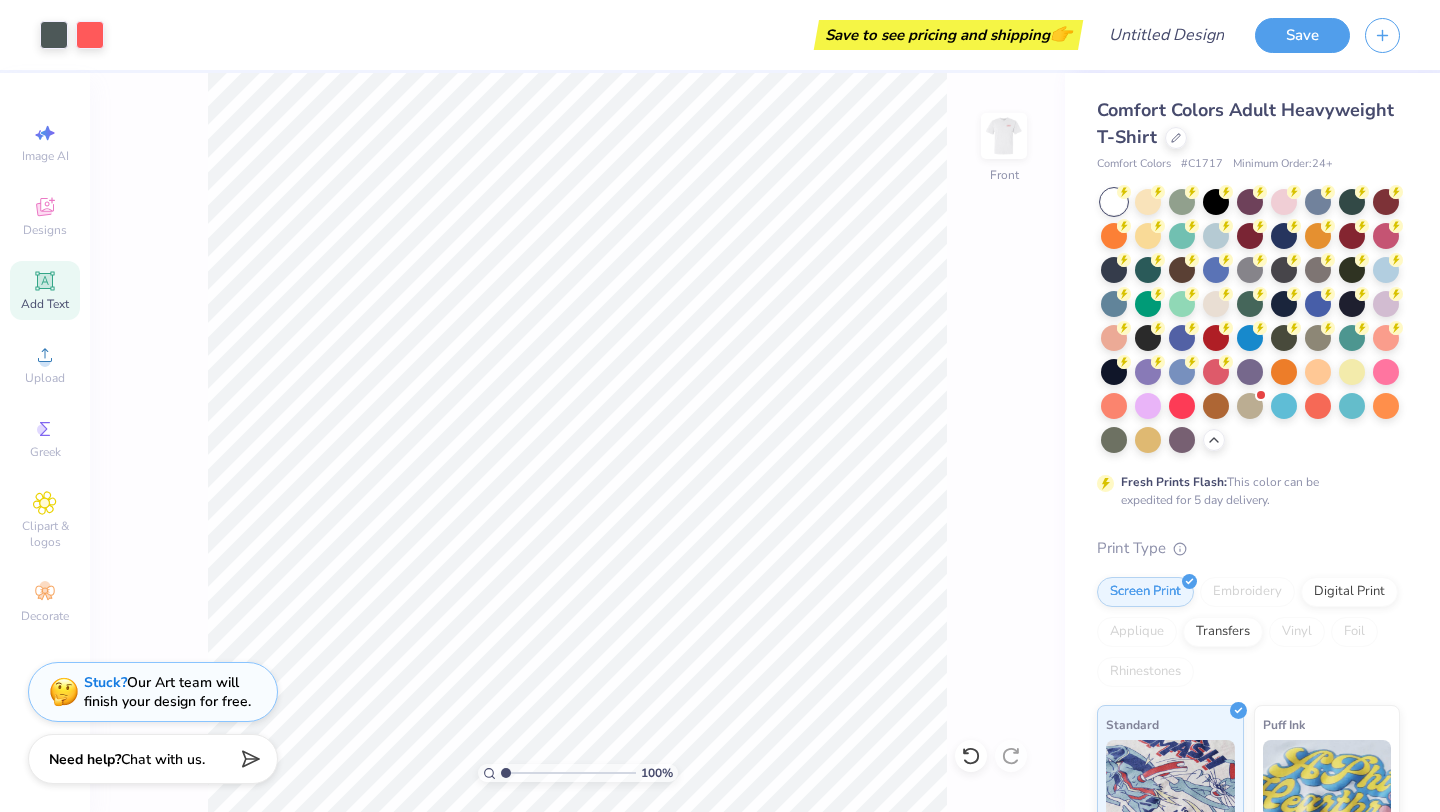click at bounding box center [1004, 136] 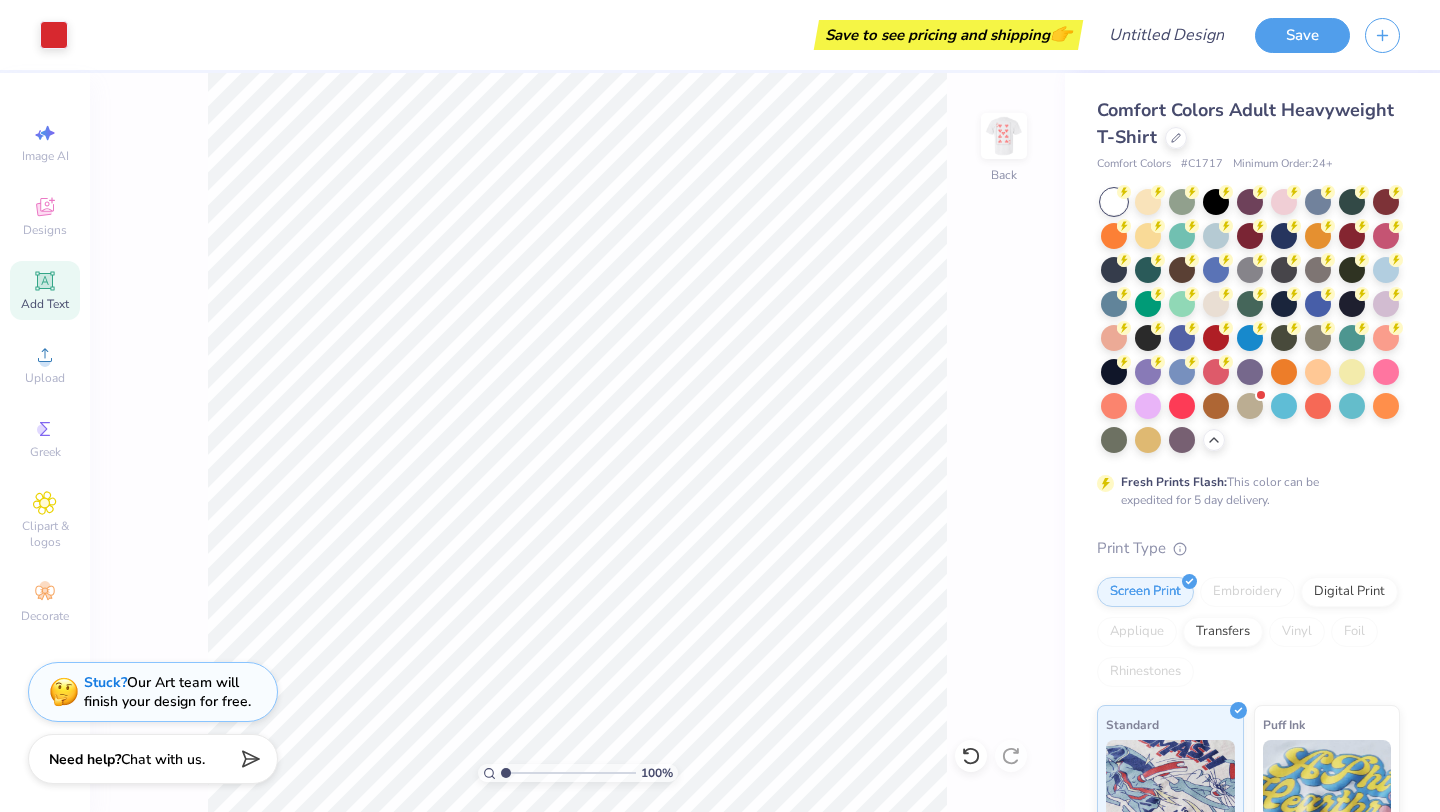 click at bounding box center [1004, 136] 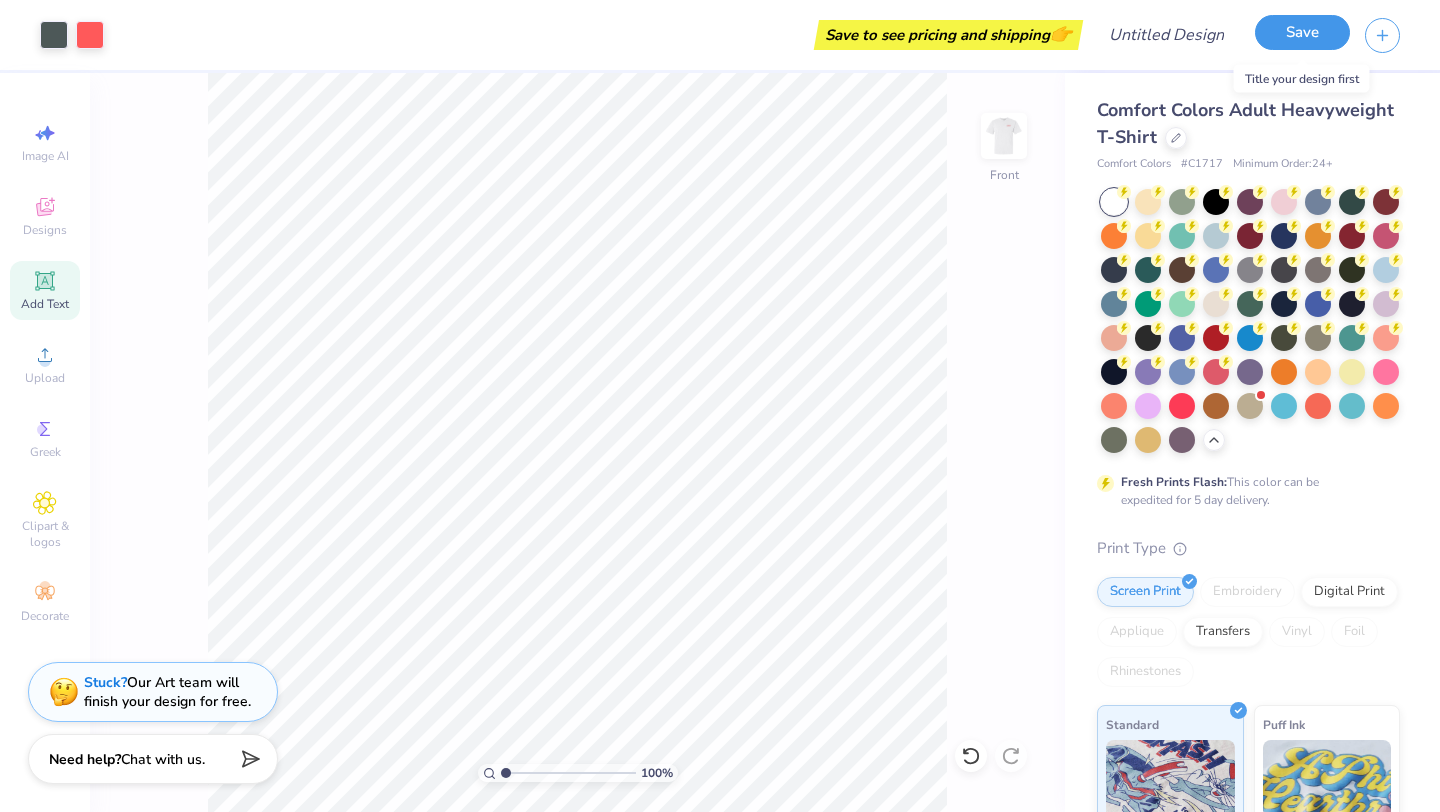 click on "Save" at bounding box center (1302, 32) 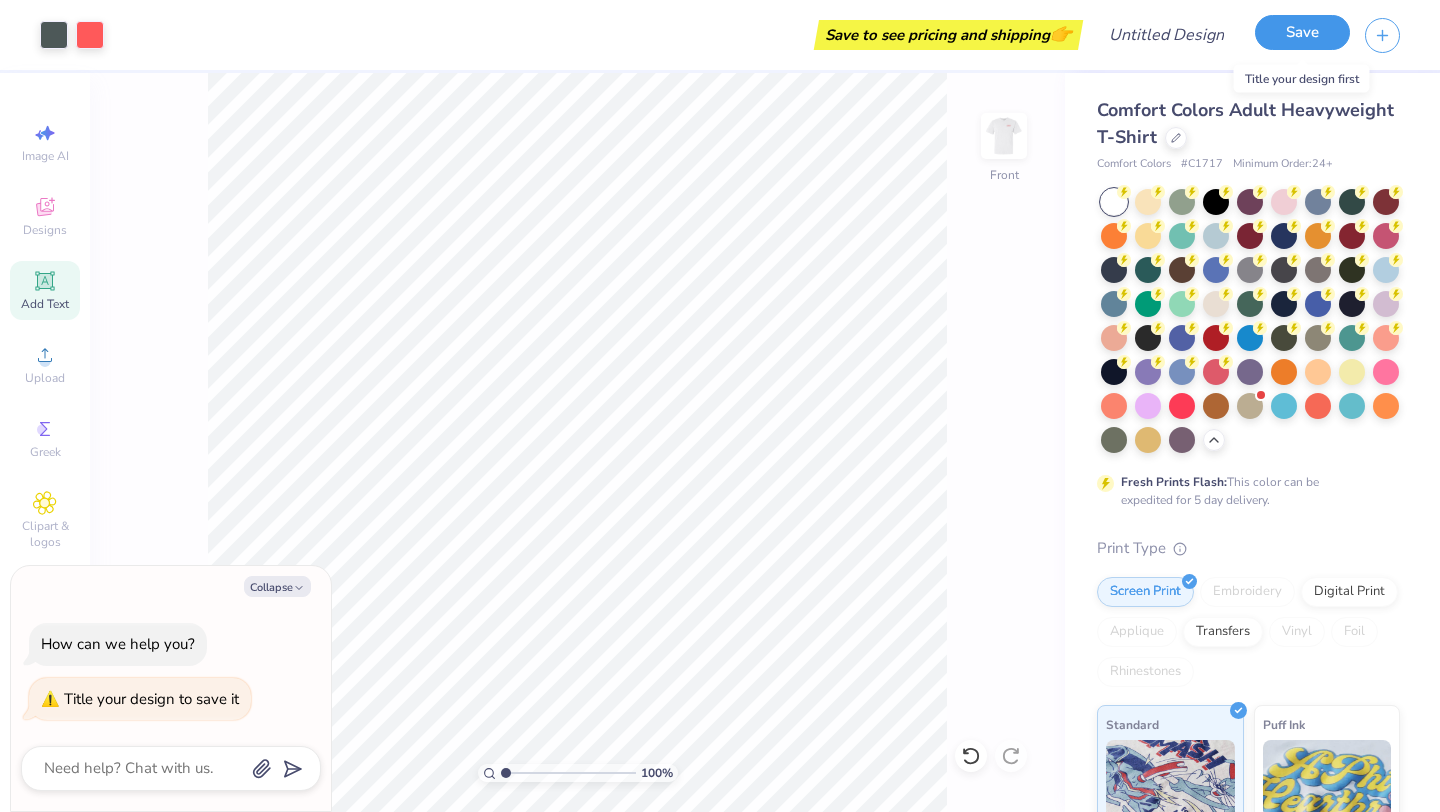 click on "Save" at bounding box center [1302, 32] 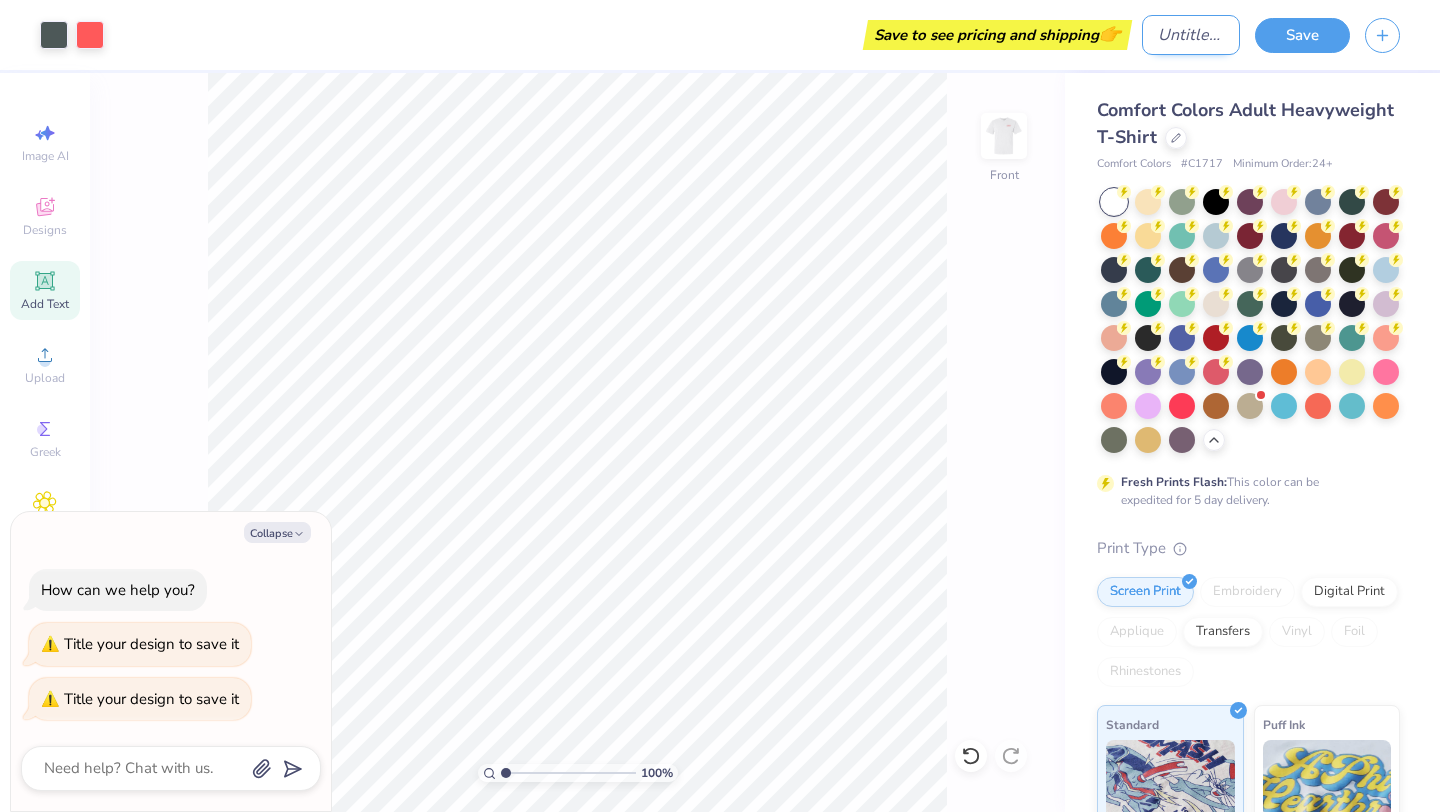 type on "x" 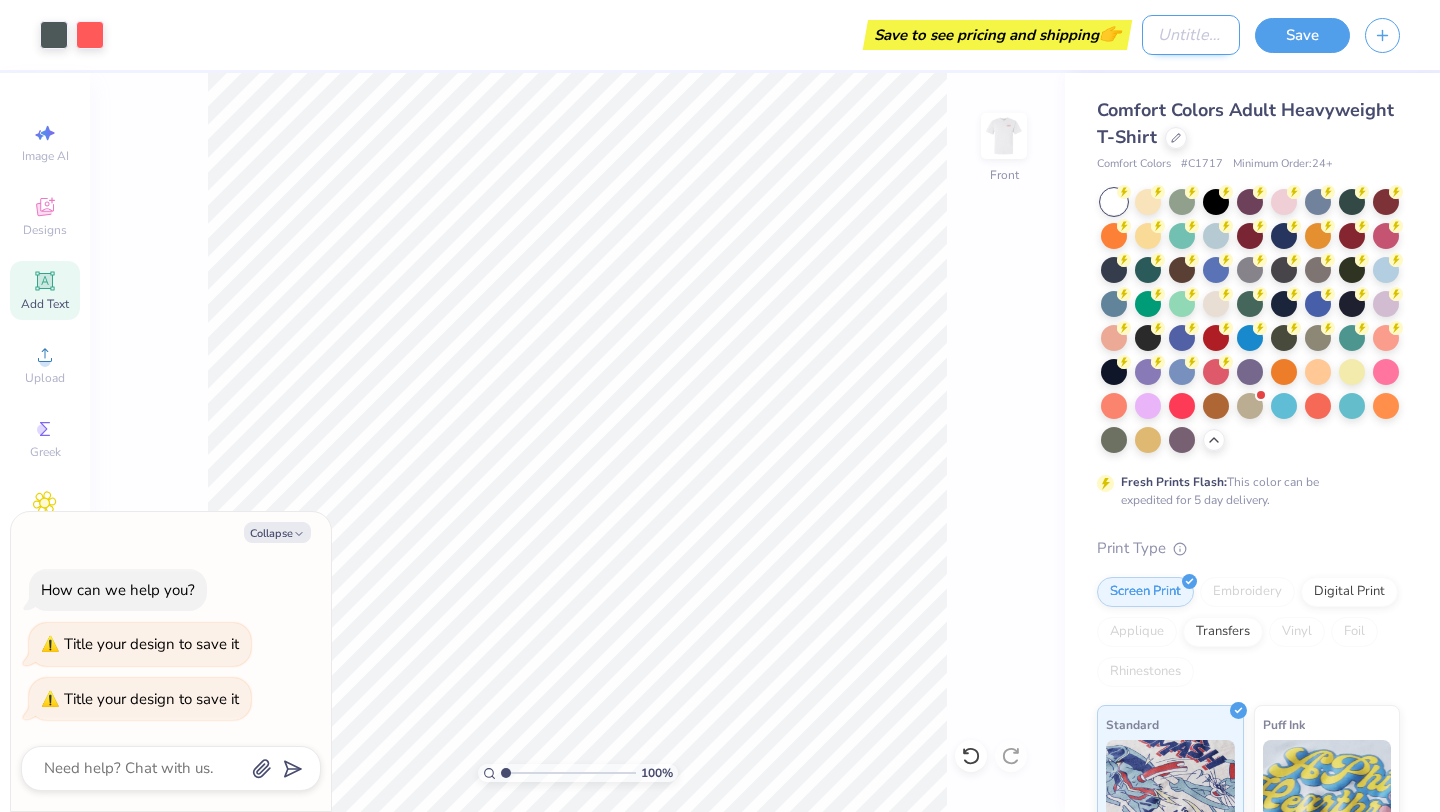 click on "Design Title" at bounding box center [1191, 35] 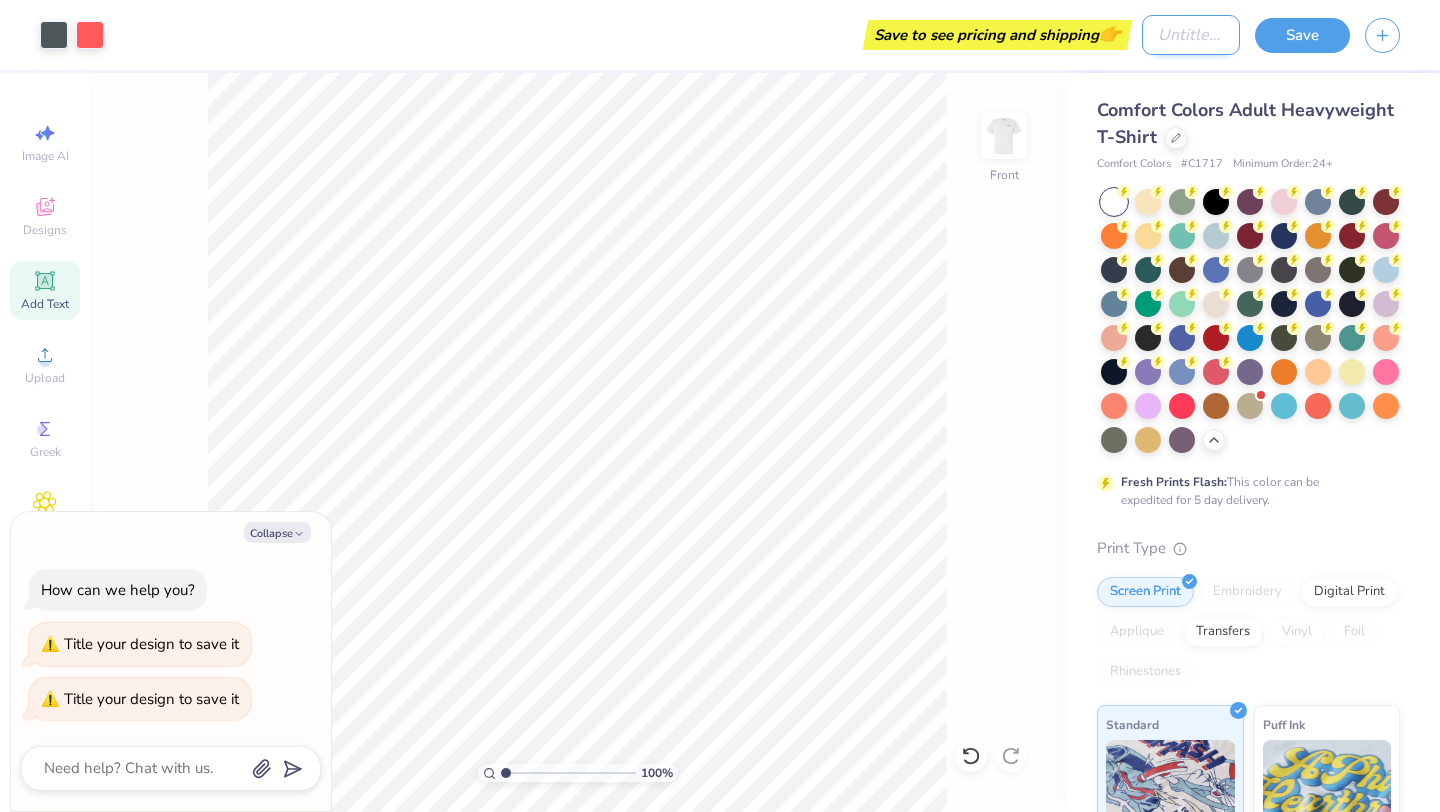type on "c" 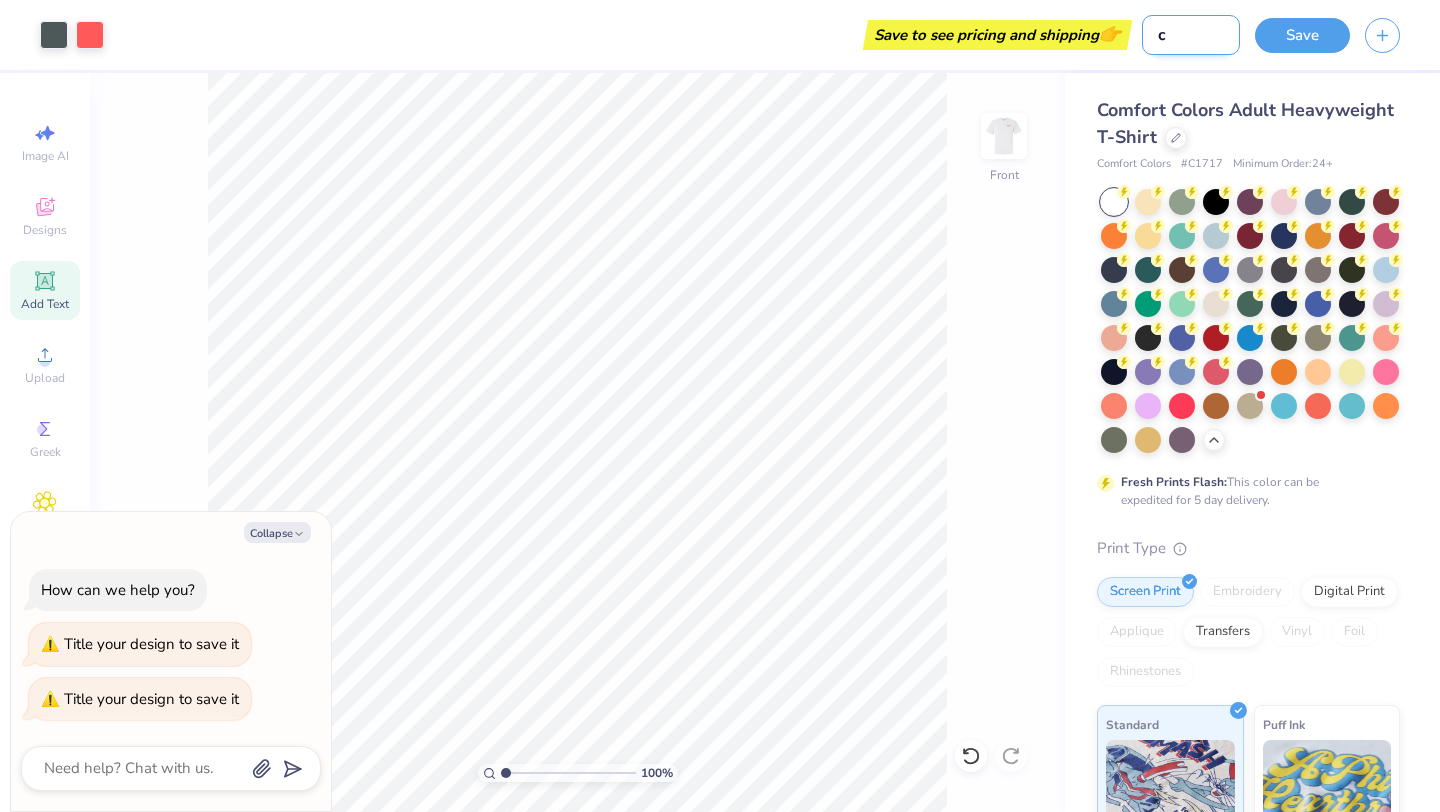 type on "ca" 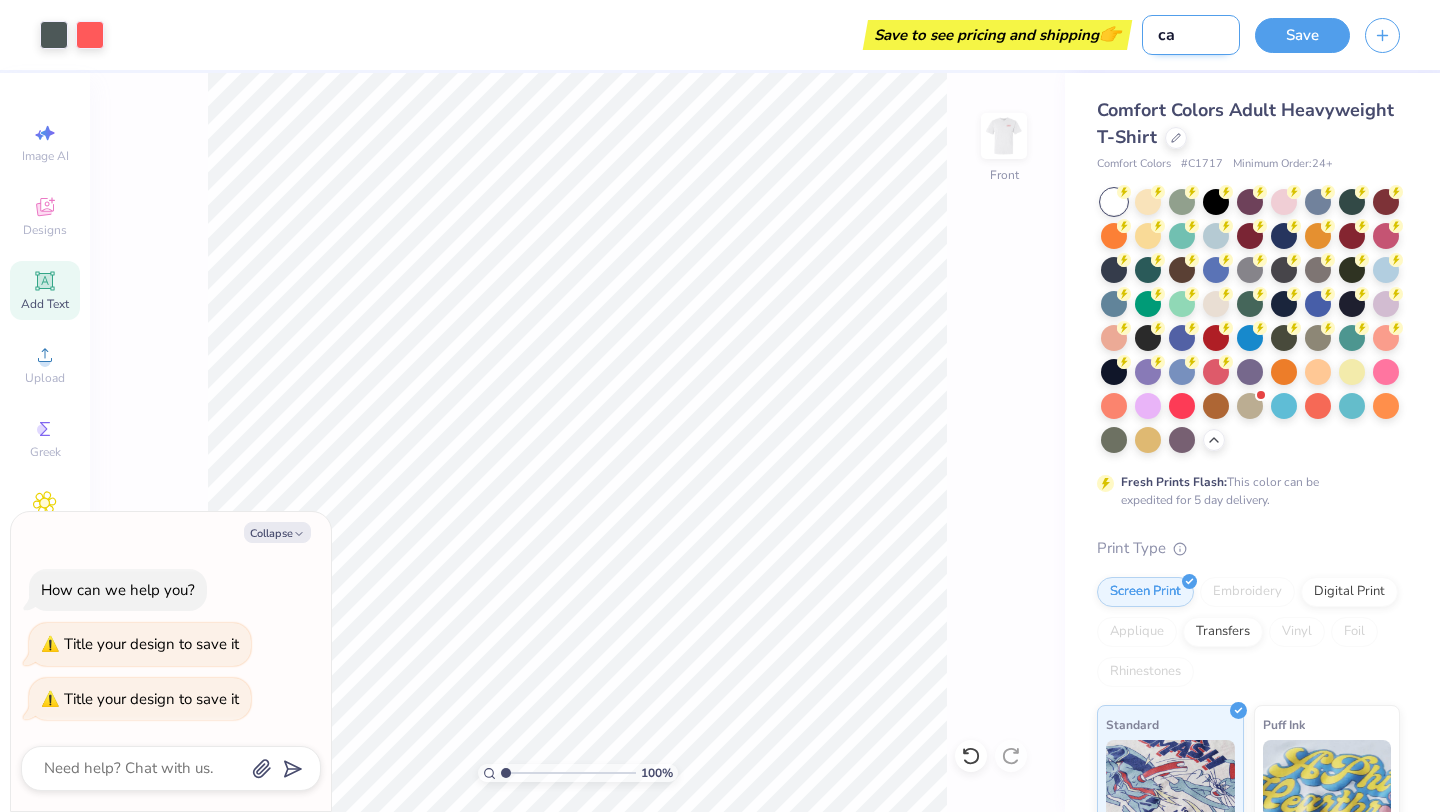 type on "car" 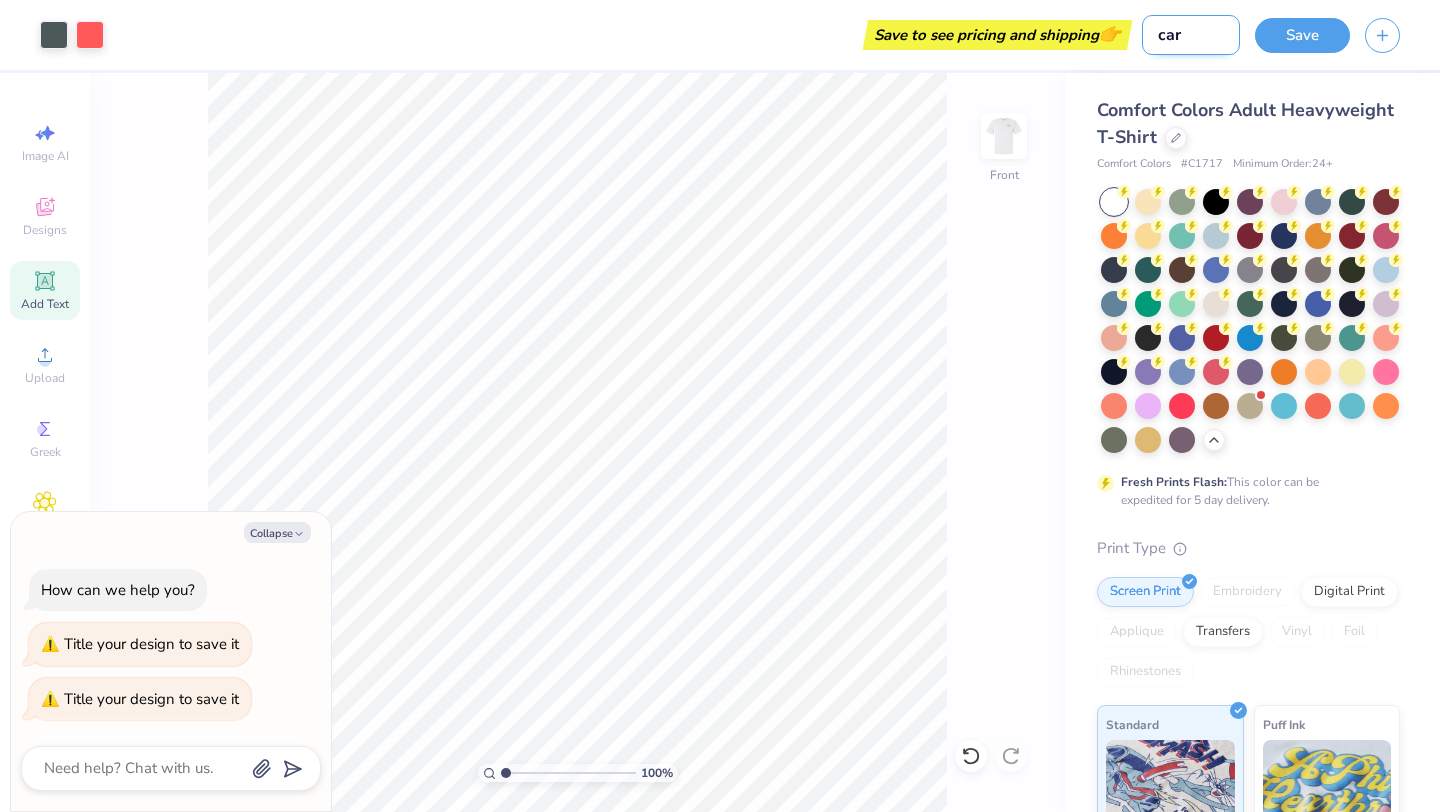 type on "x" 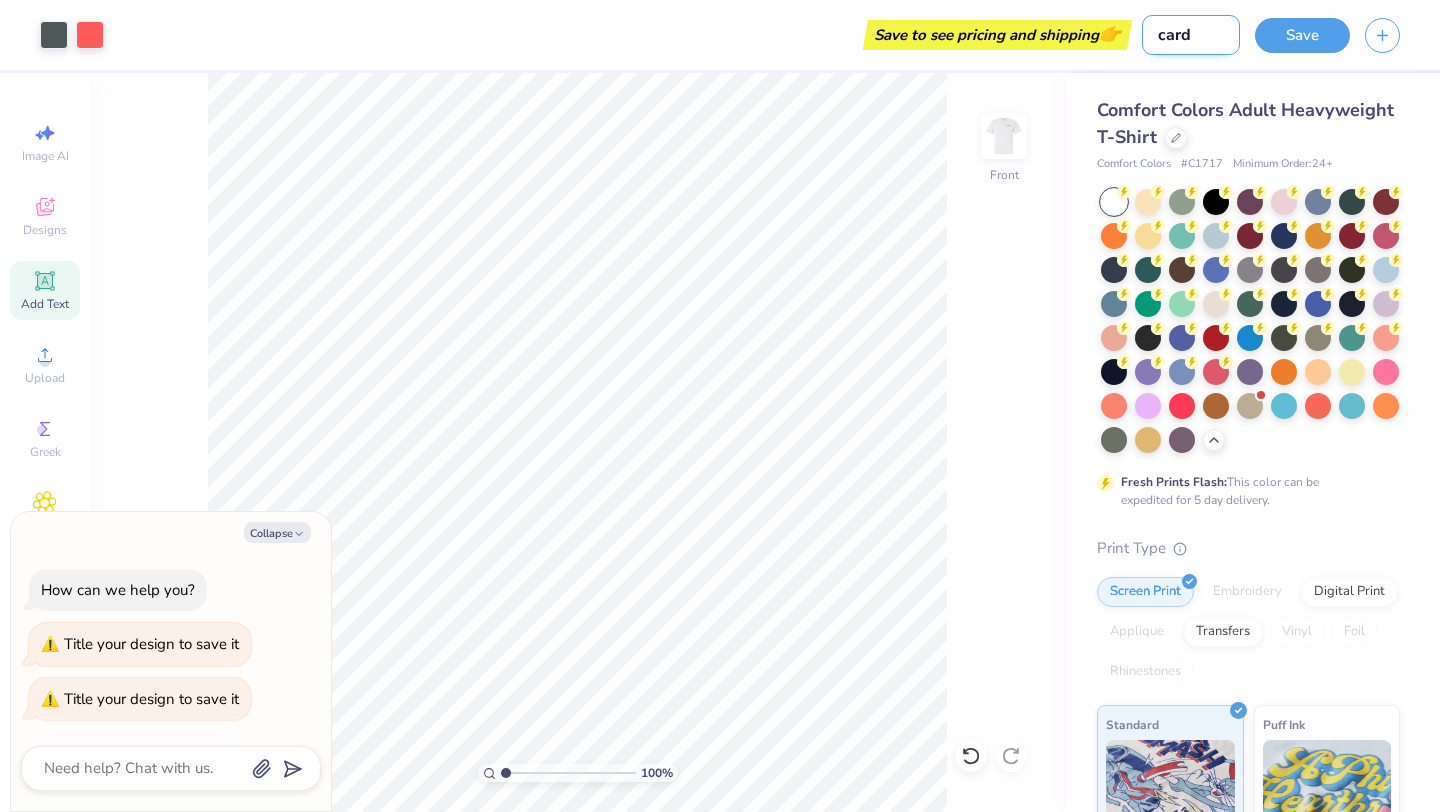 type on "card" 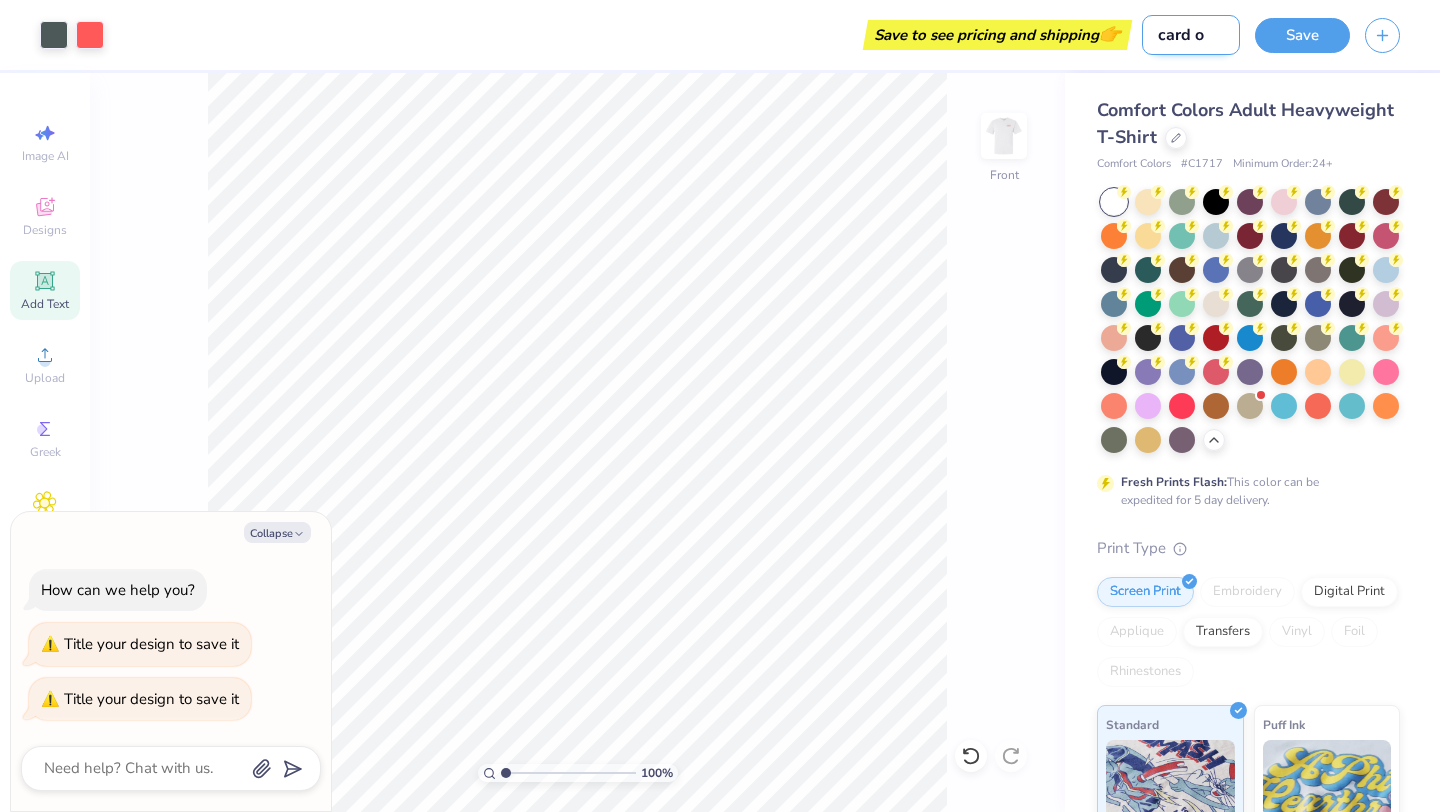 type on "card of" 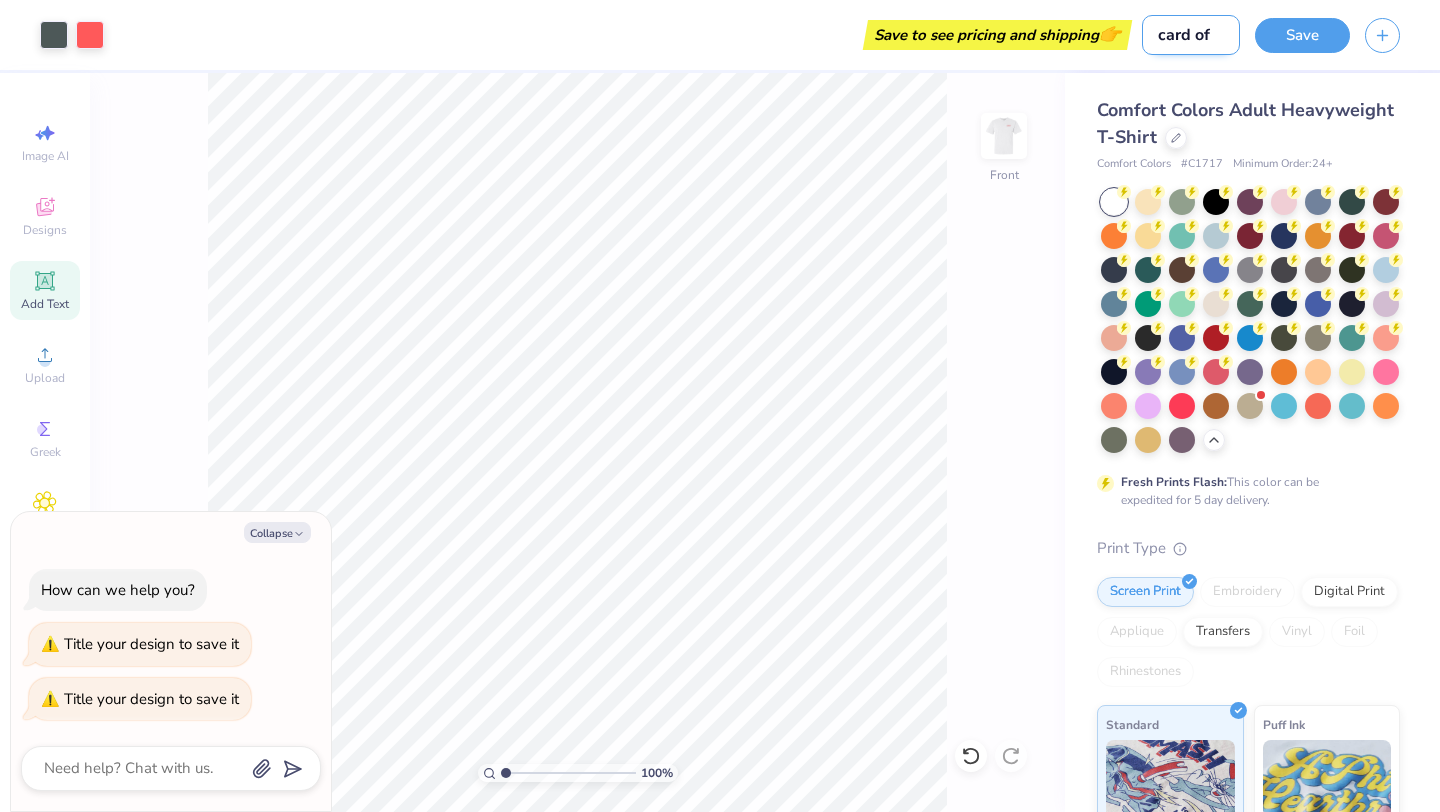 type on "card of" 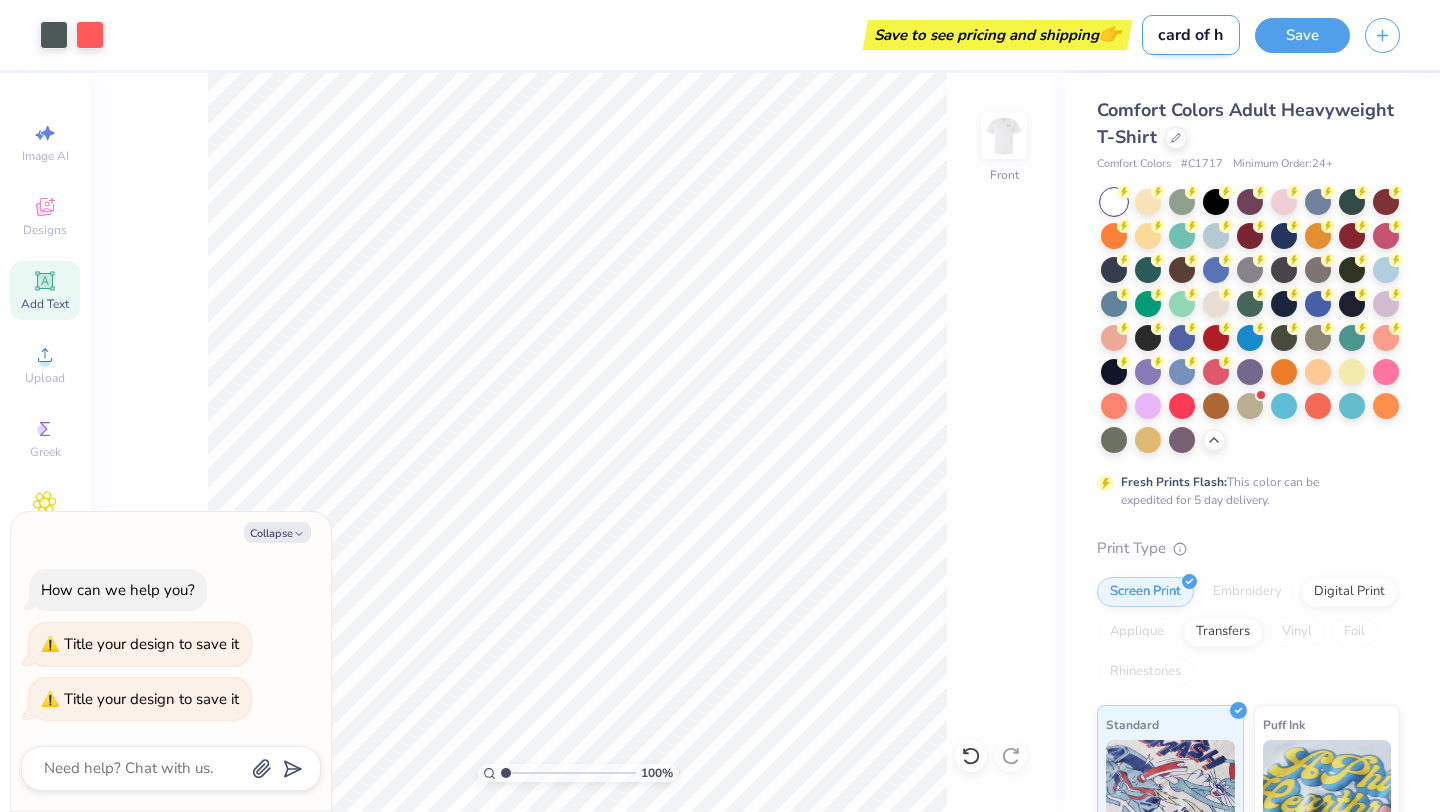 type on "card of he" 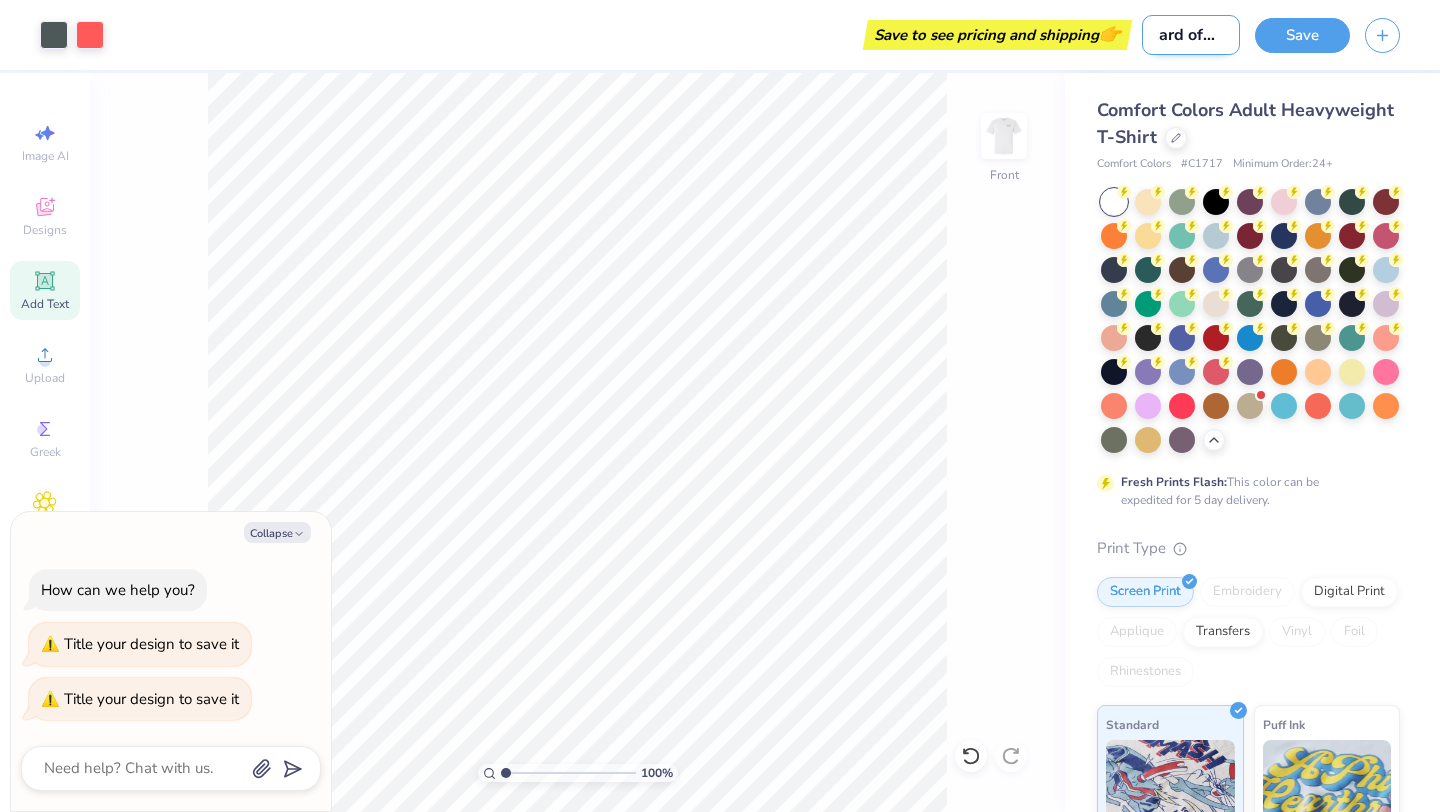 type on "card of hea" 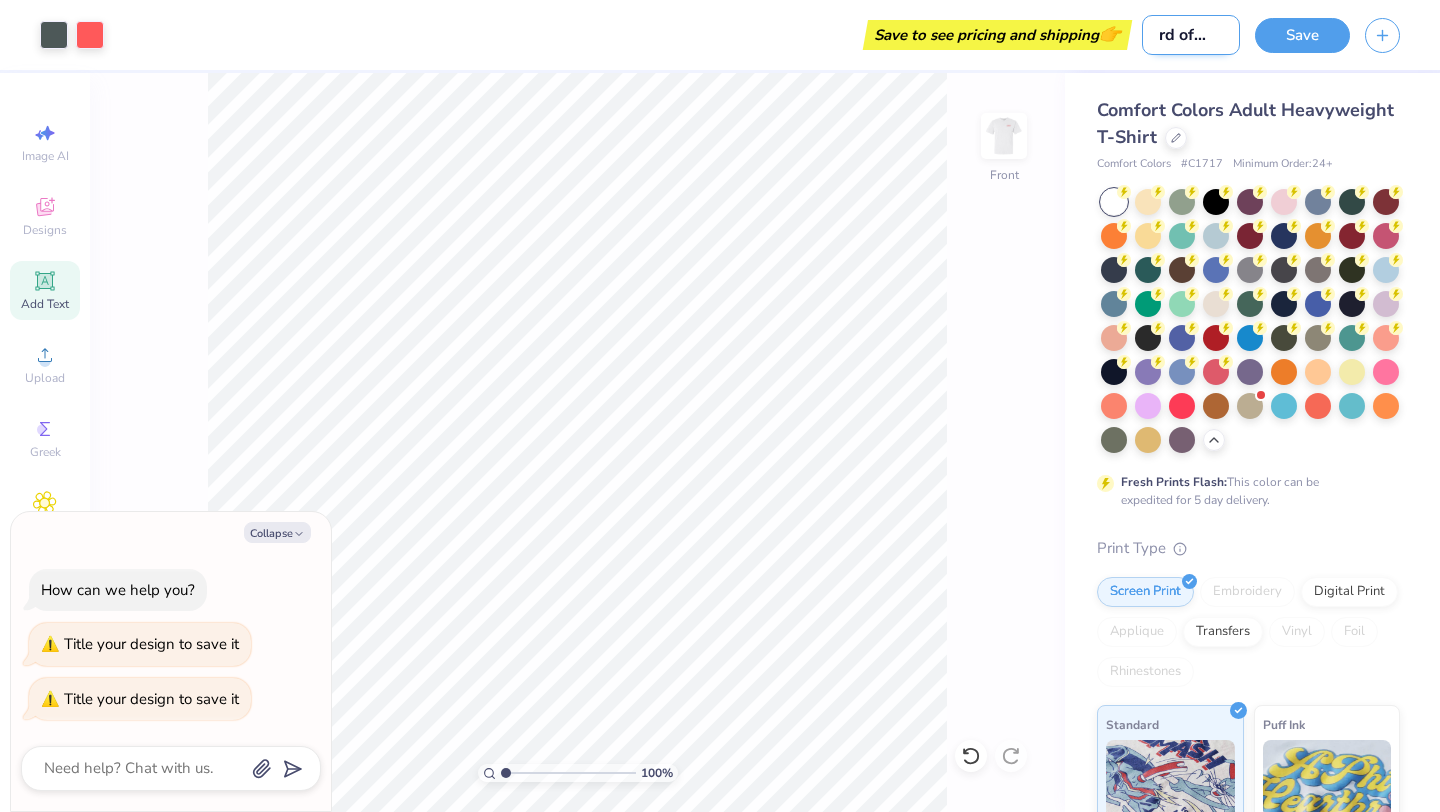 type on "card of hear" 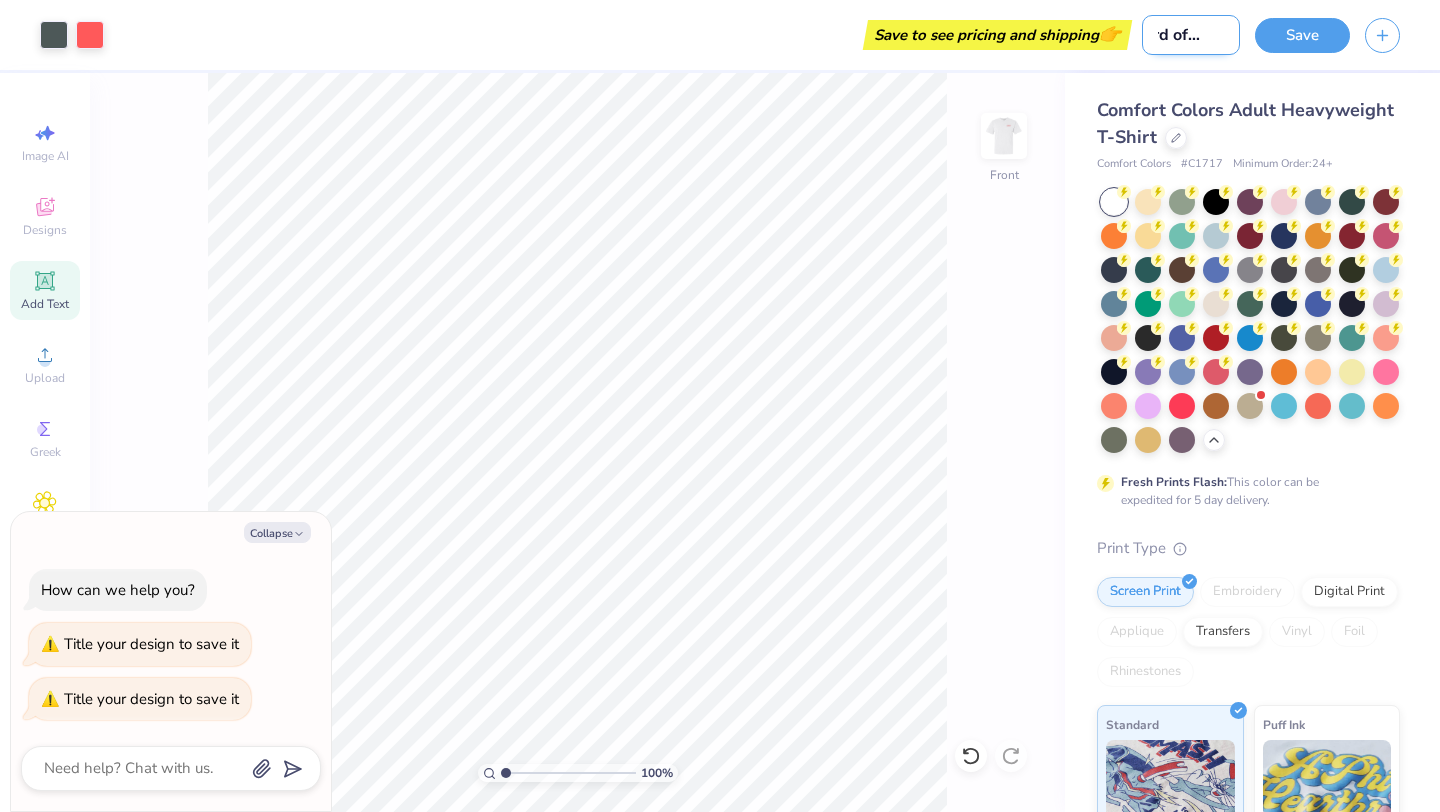 type on "card of heart" 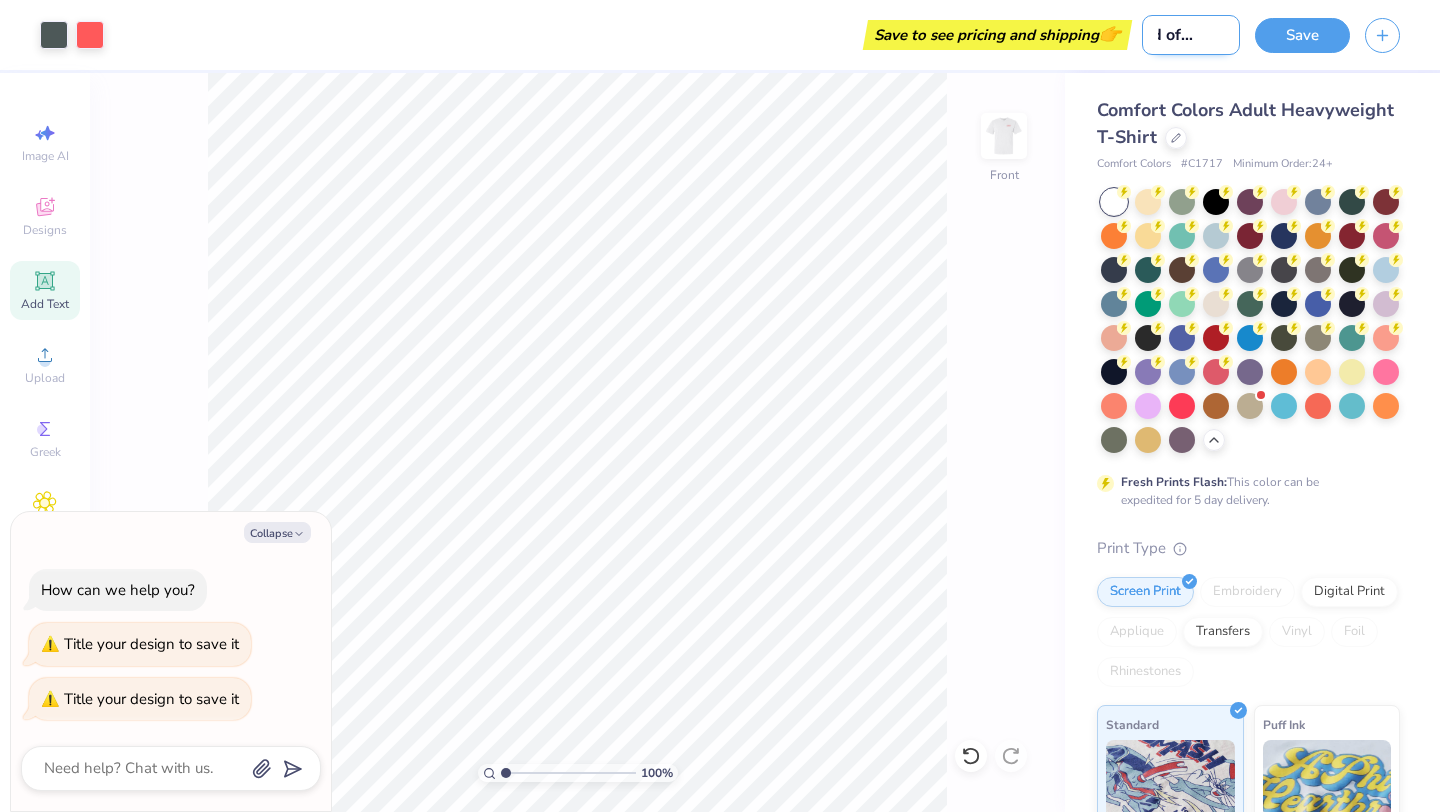 type on "card of hearts" 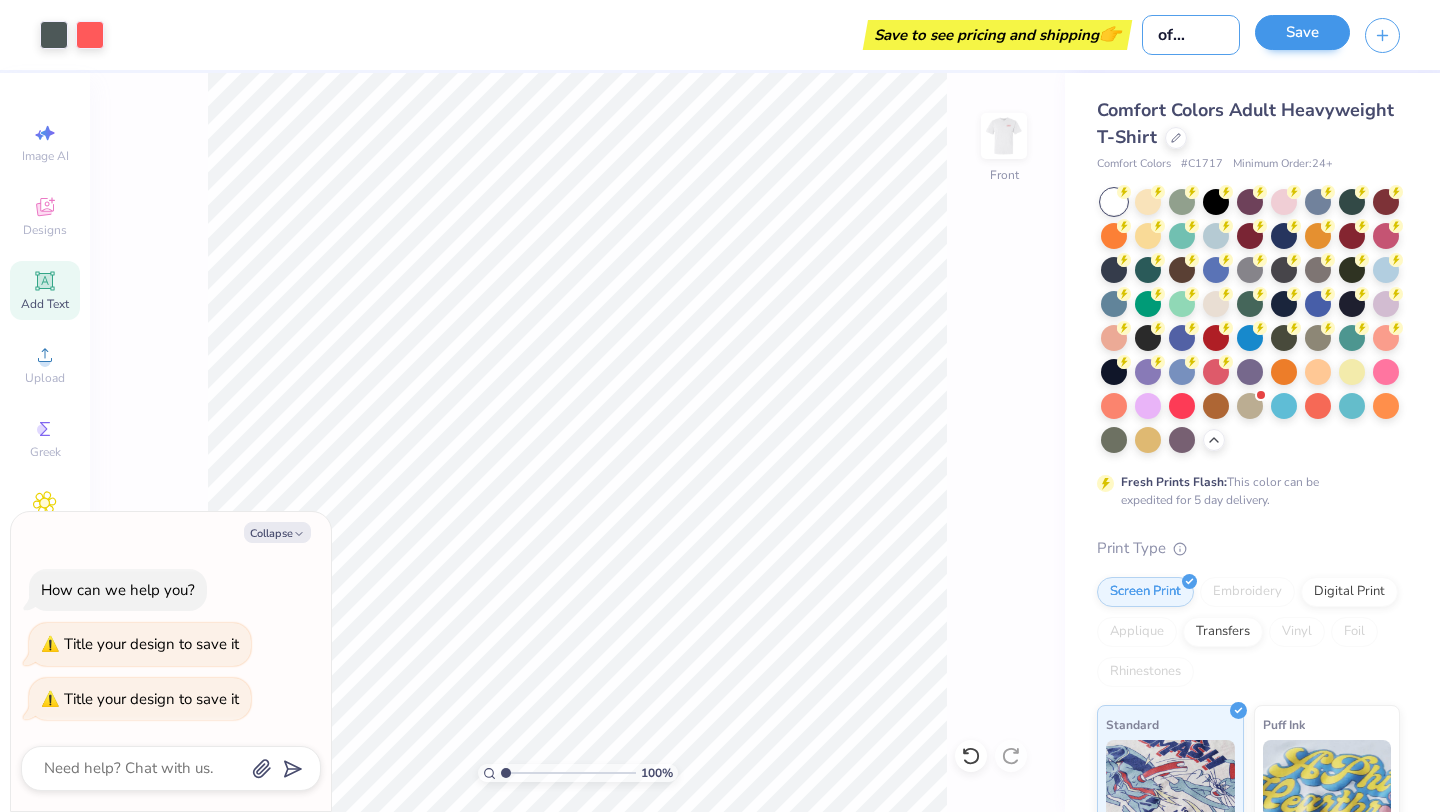 type on "card of hearts" 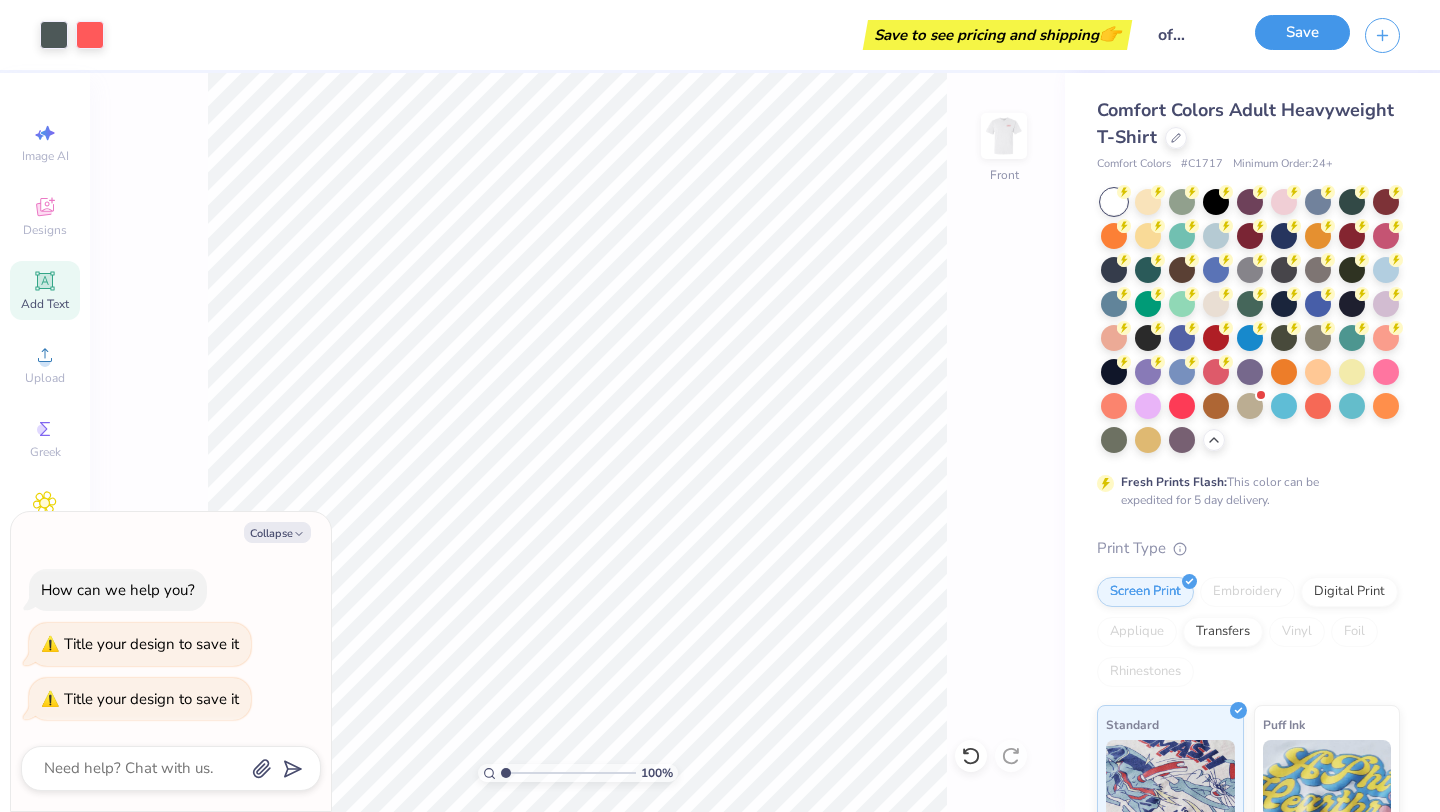click on "Save" at bounding box center (1302, 32) 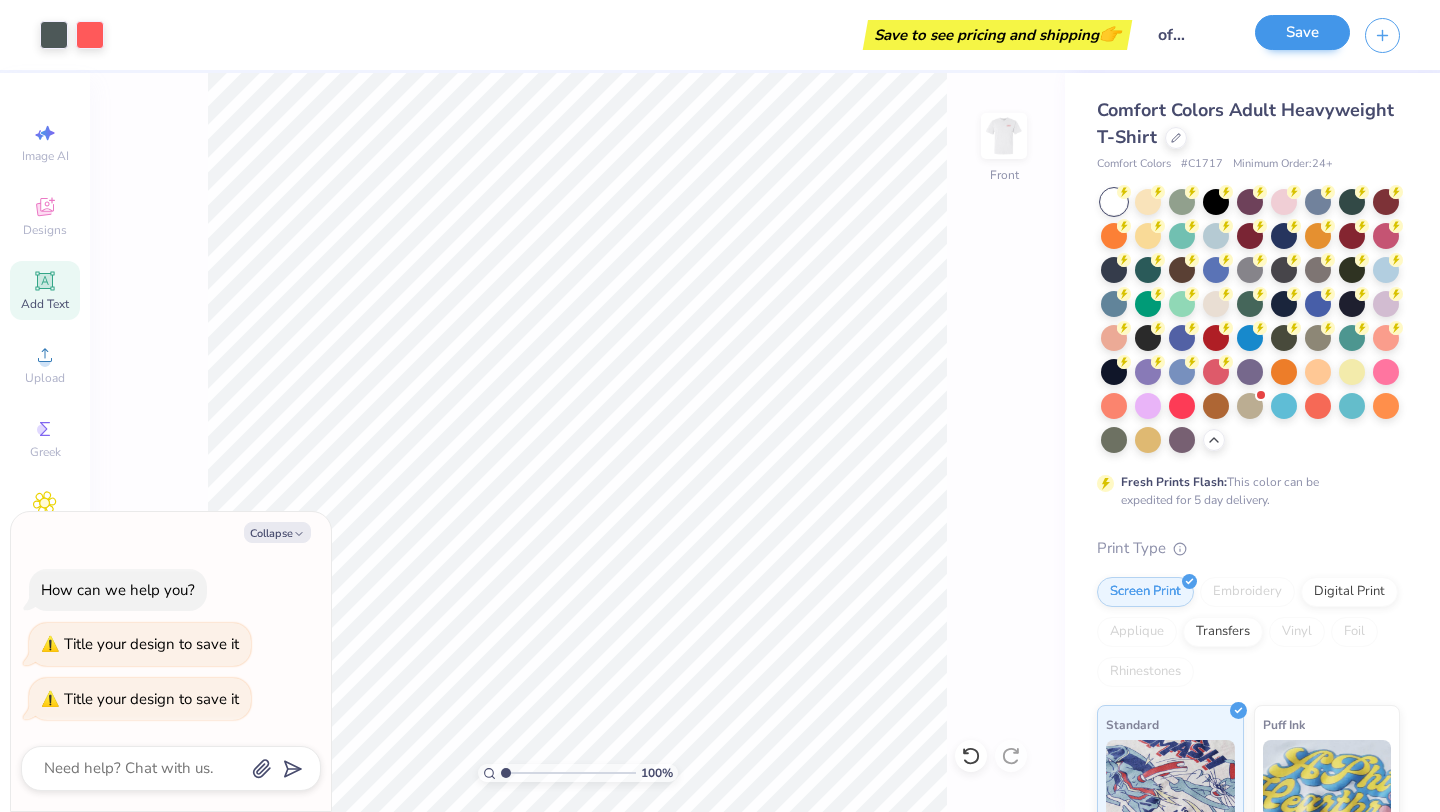scroll, scrollTop: 0, scrollLeft: 0, axis: both 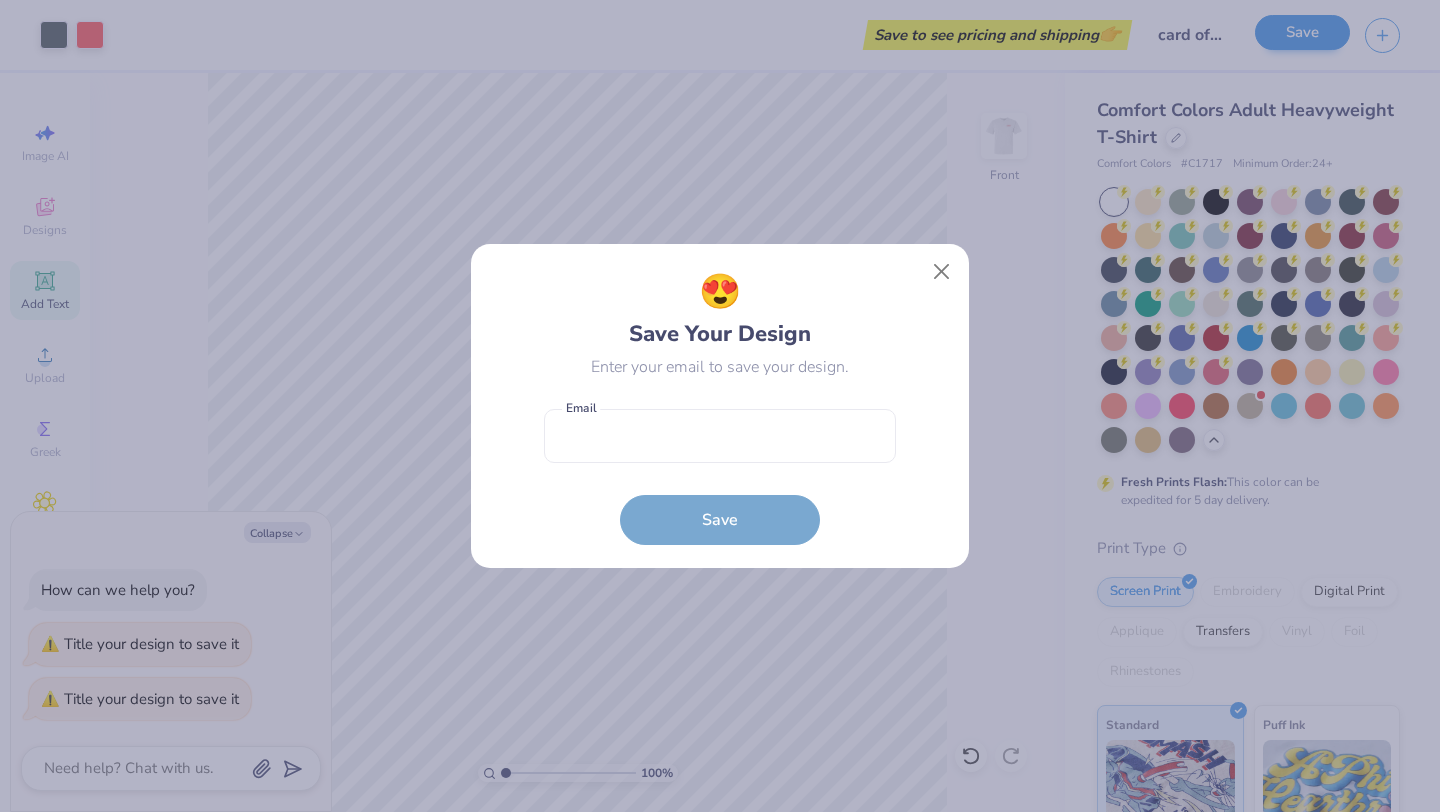 type on "x" 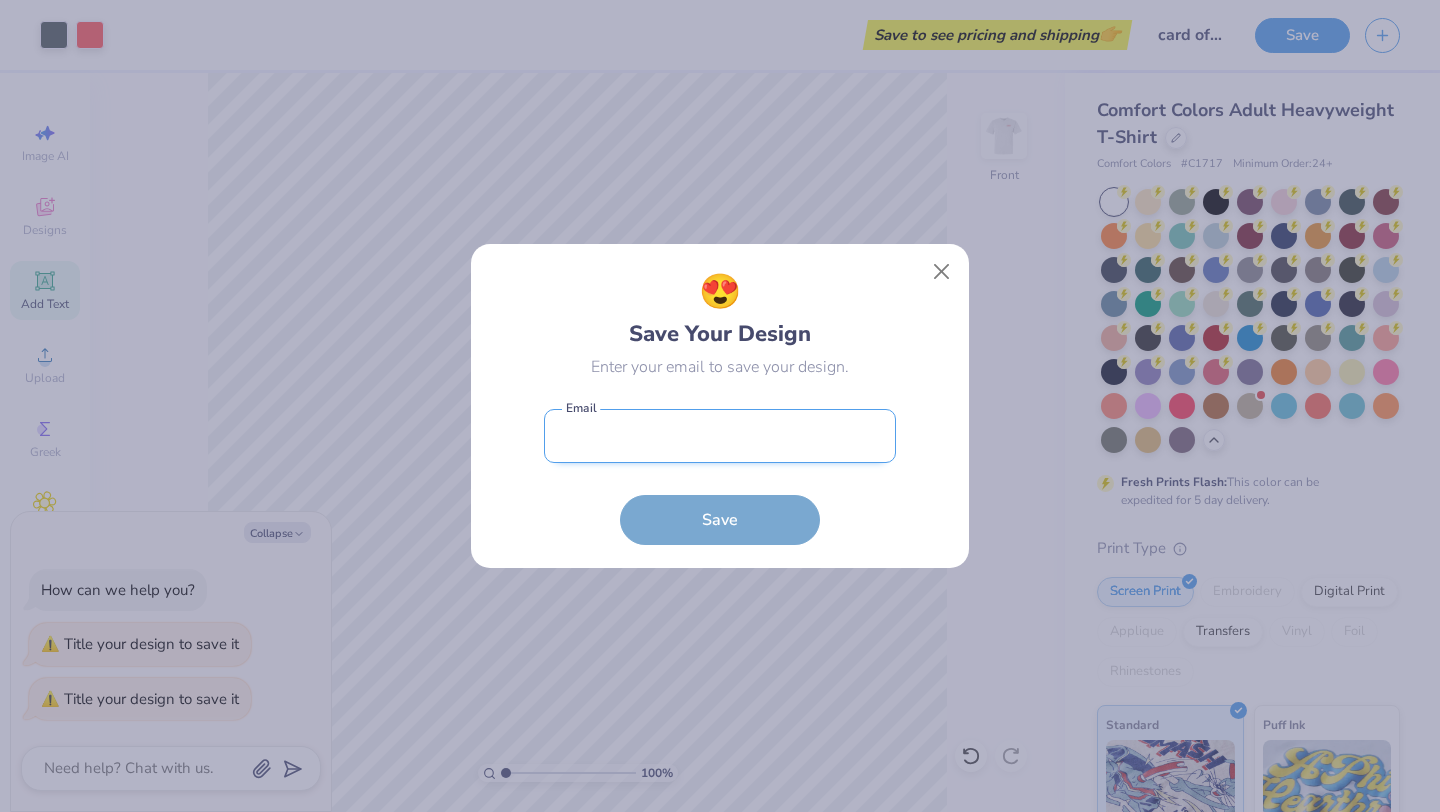 click at bounding box center (720, 436) 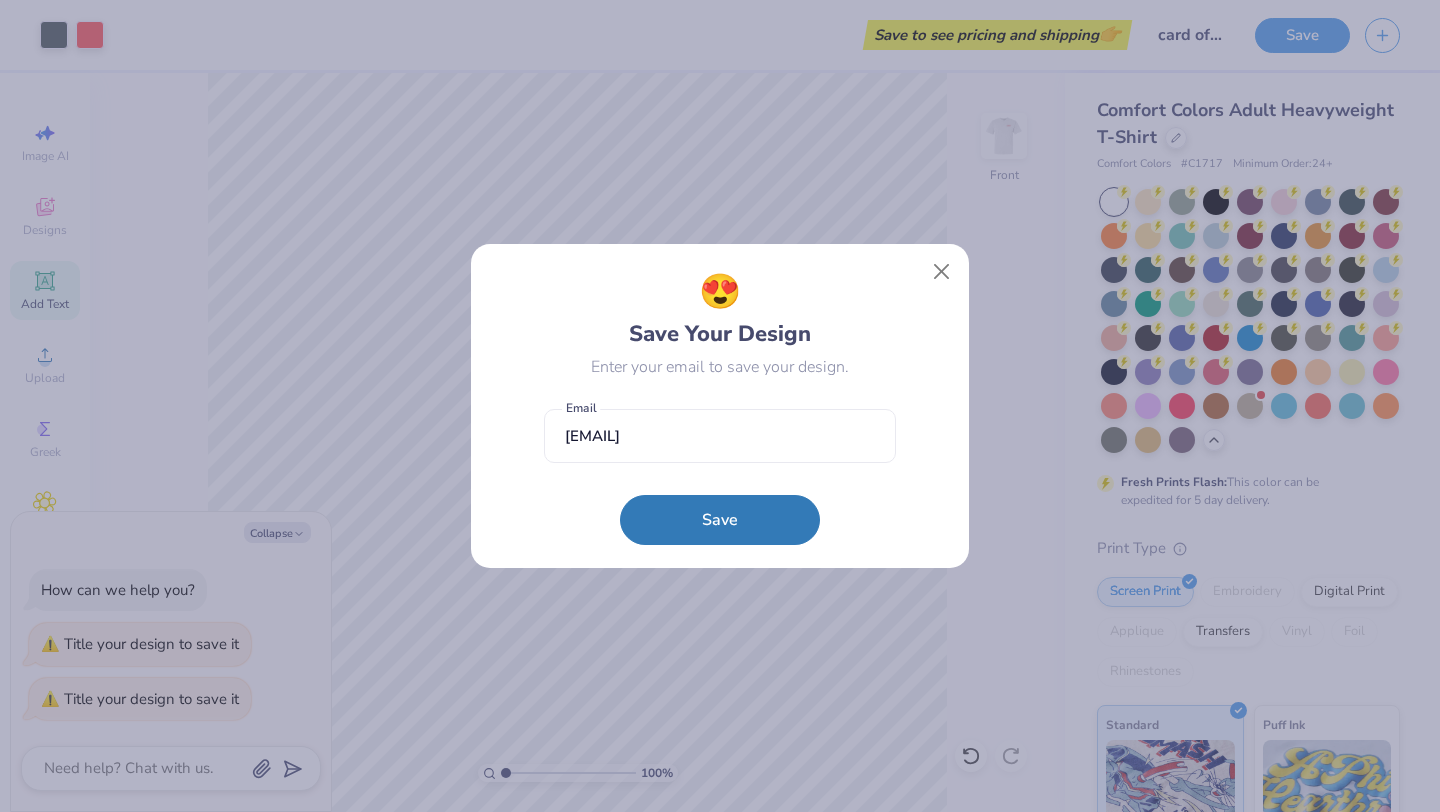 click on "Save" at bounding box center (720, 520) 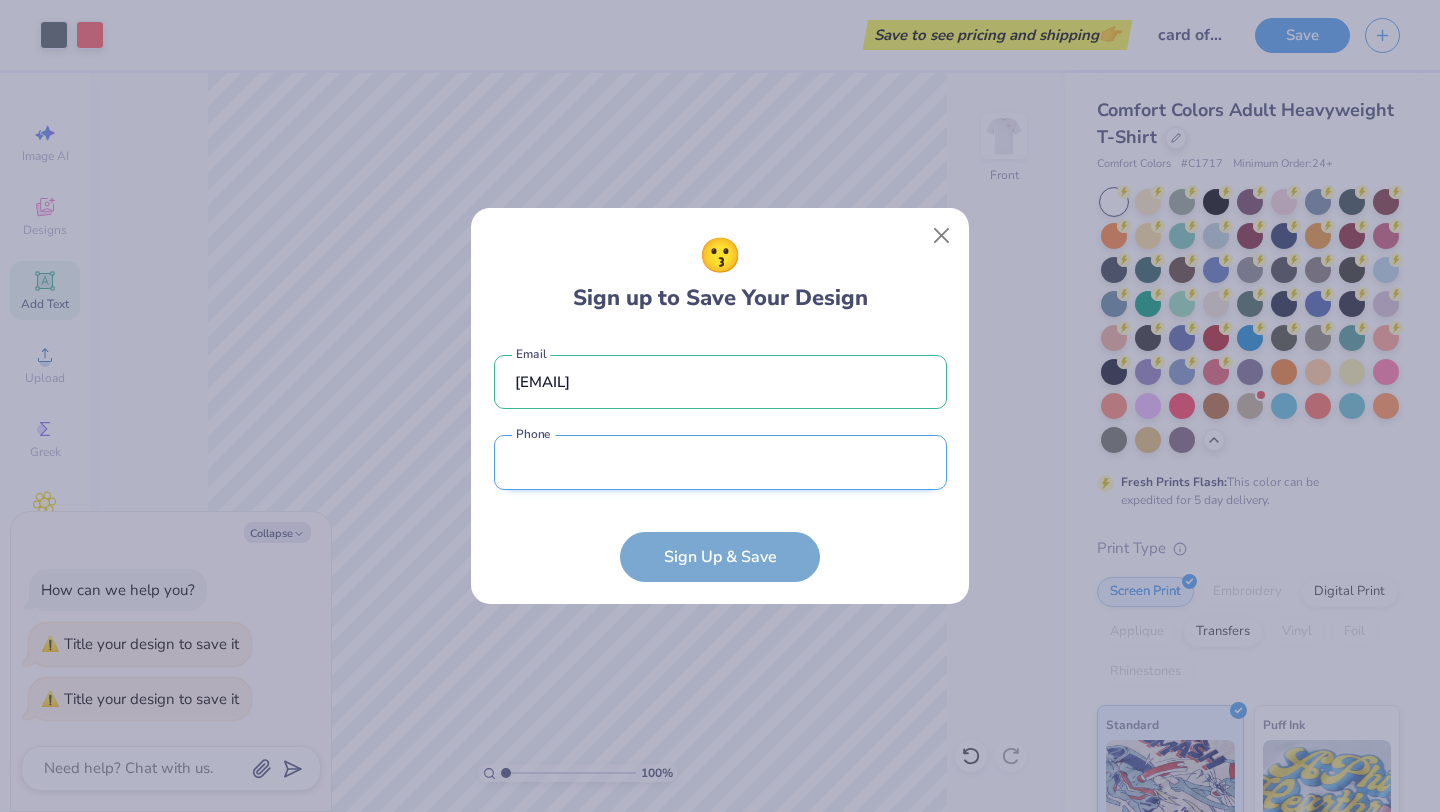 click at bounding box center (720, 462) 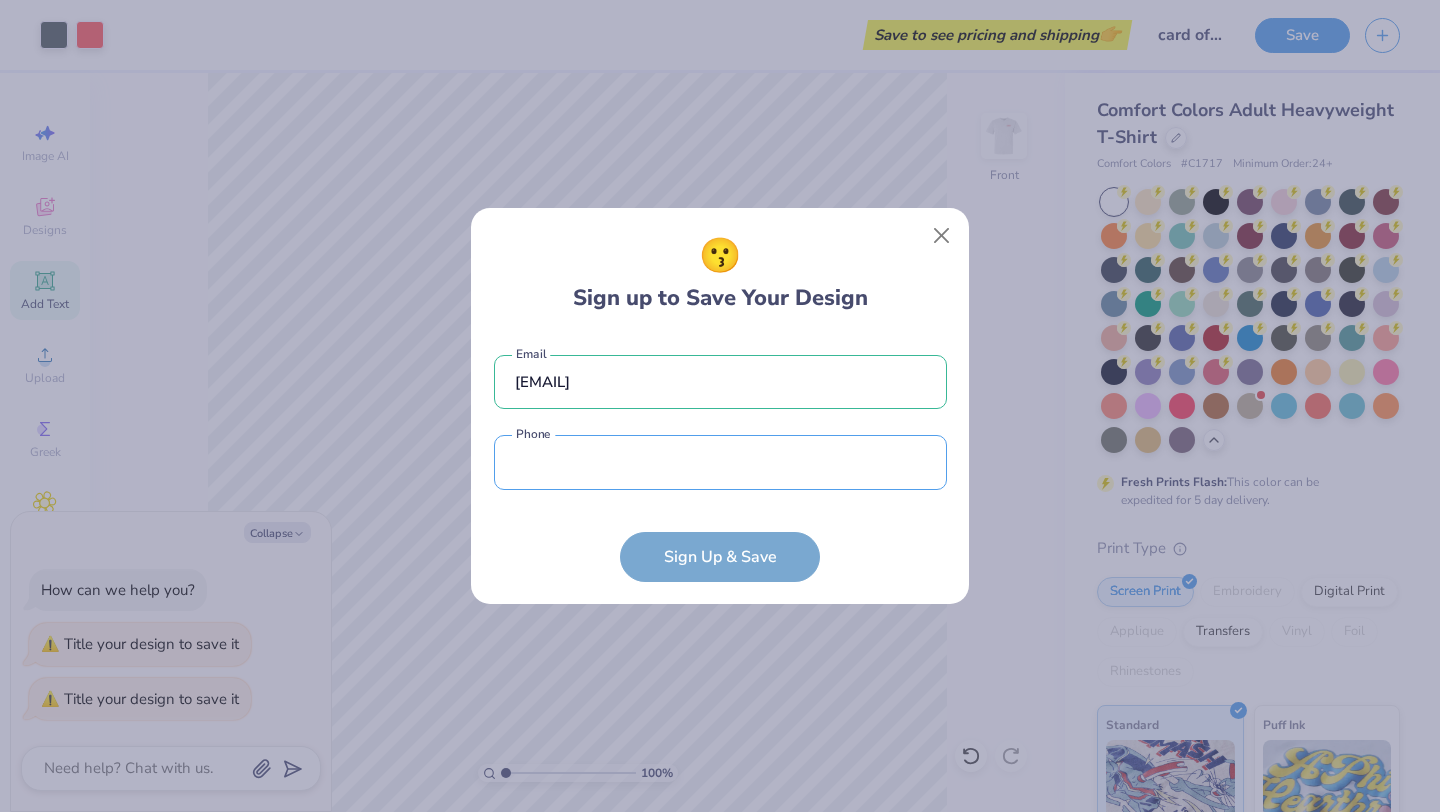 type on "(618) 978-5140" 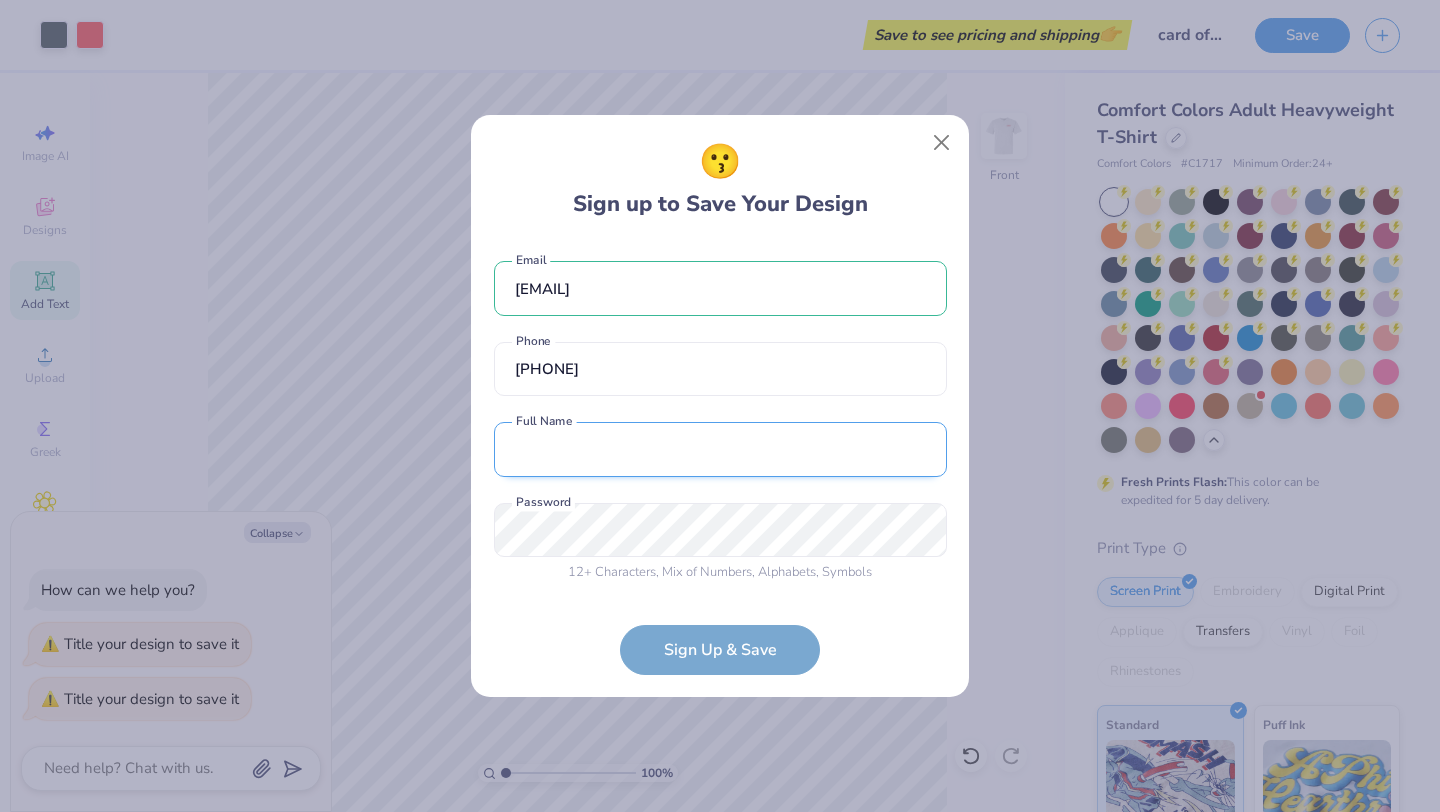 click at bounding box center (720, 449) 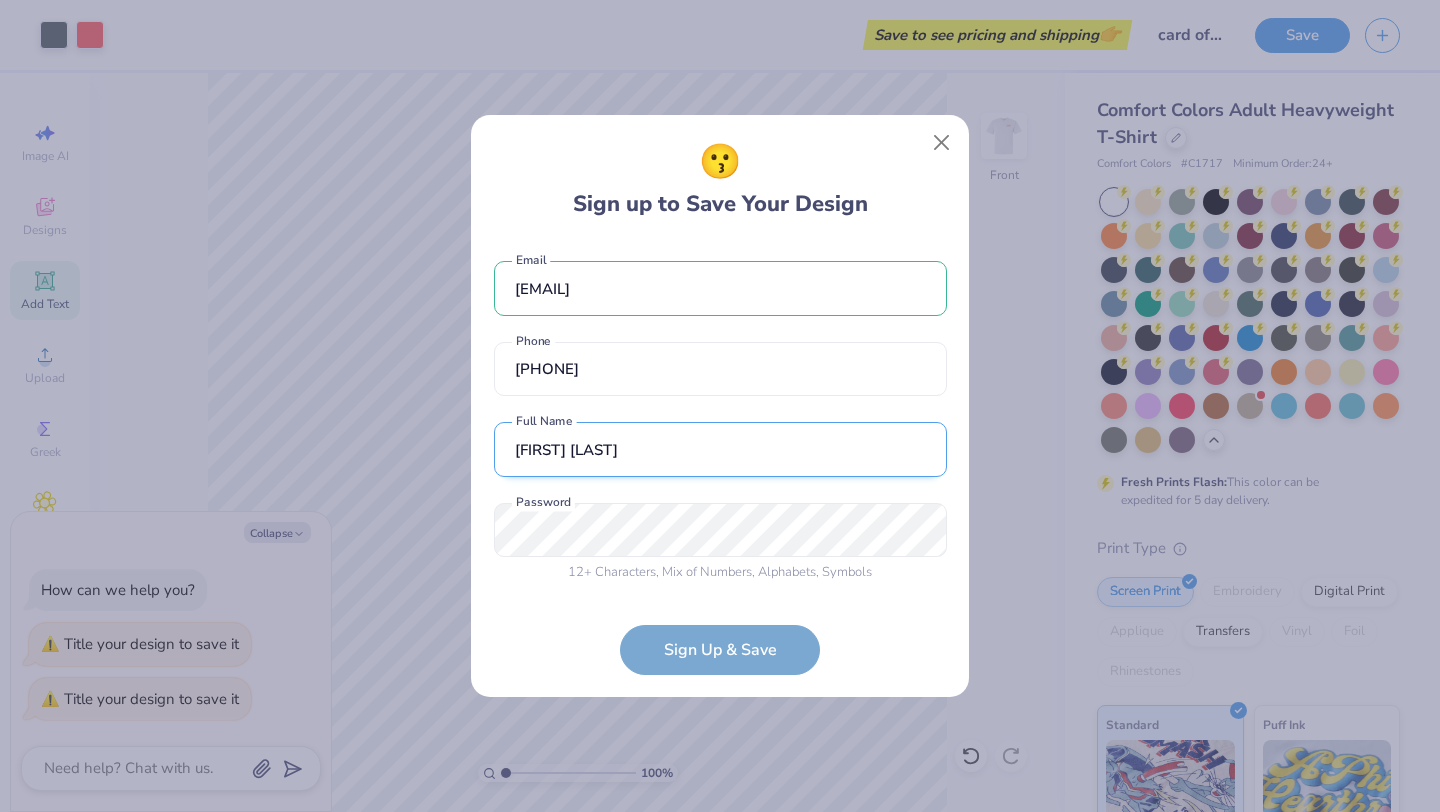 type on "Haidyn Louden" 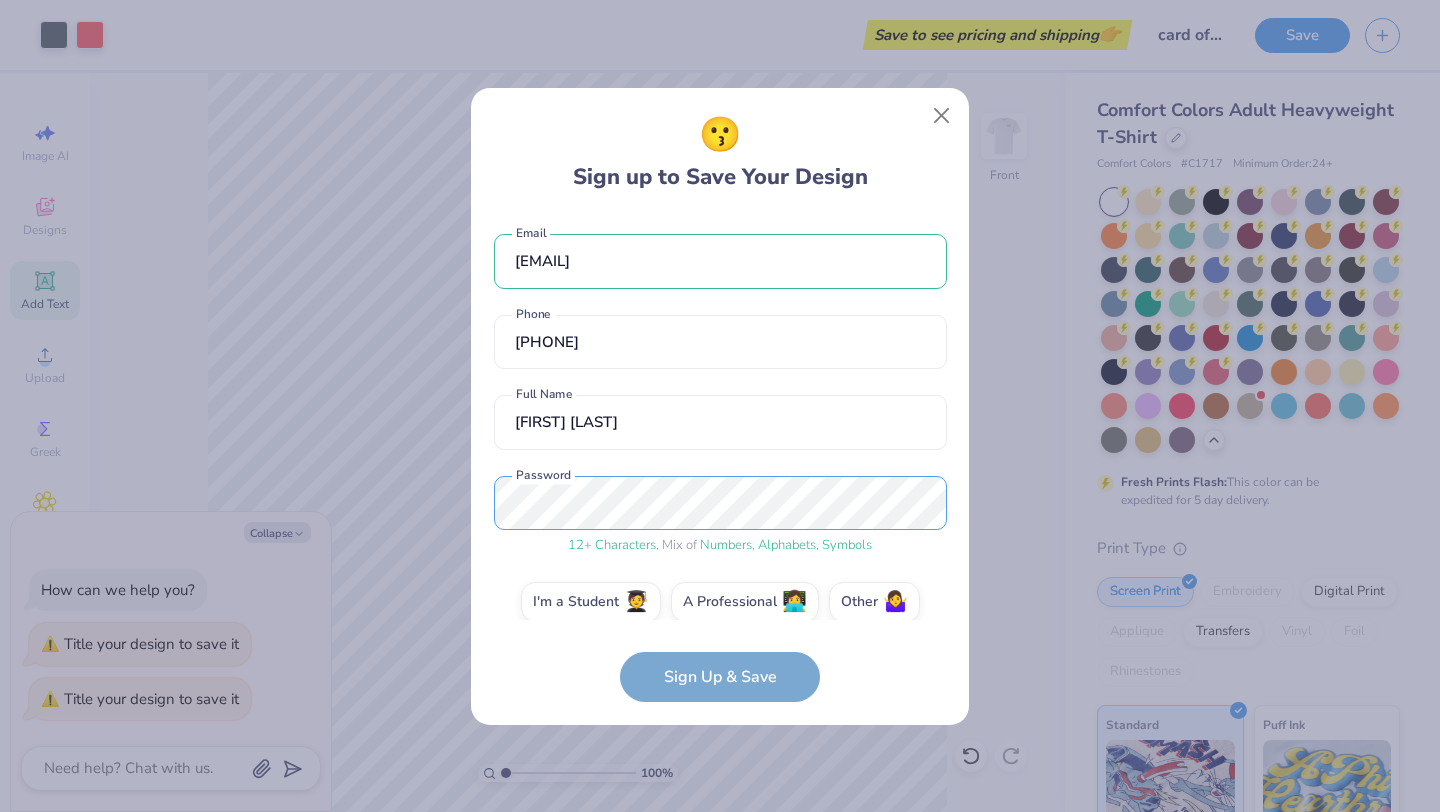 scroll, scrollTop: 21, scrollLeft: 0, axis: vertical 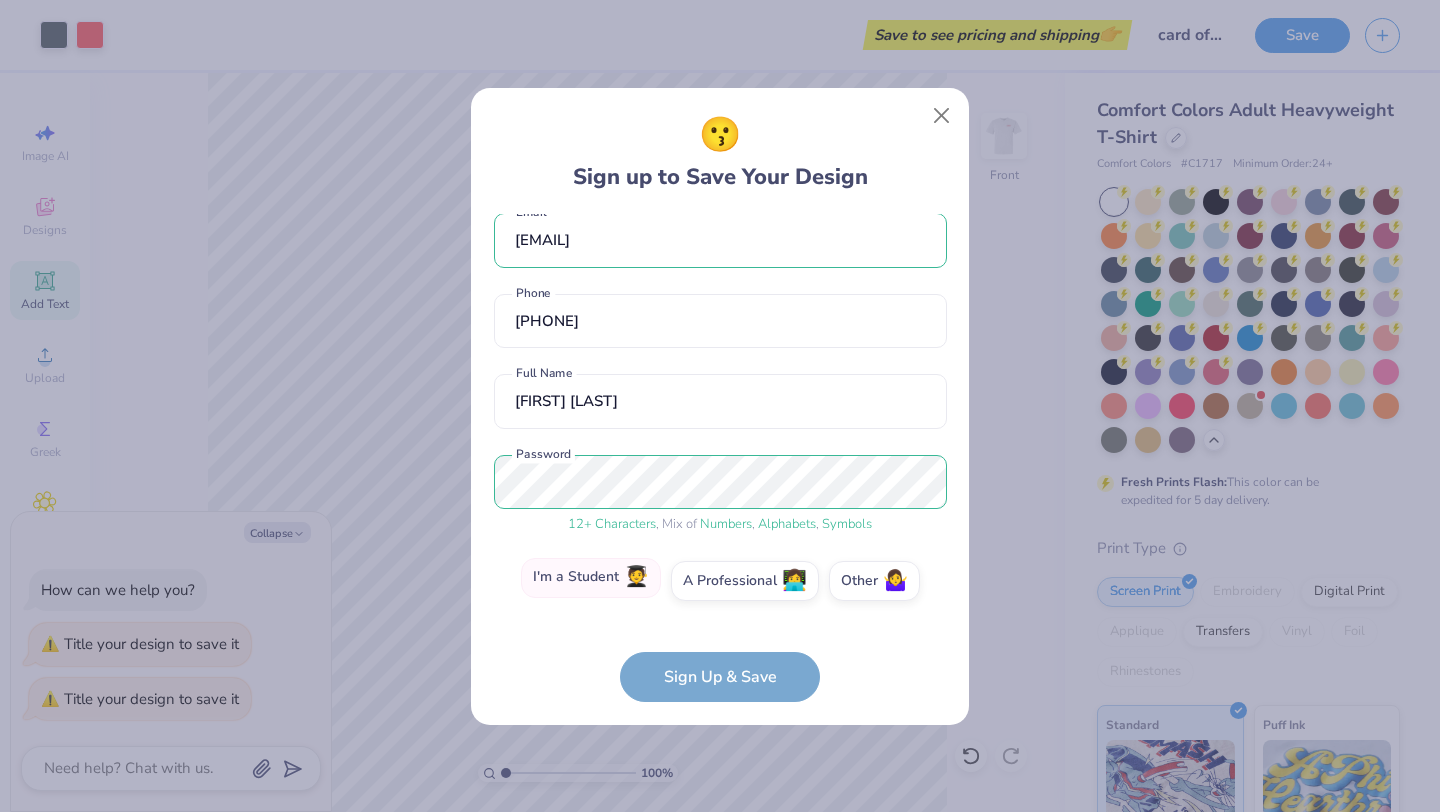 click on "I'm a Student 🧑‍🎓" at bounding box center [591, 578] 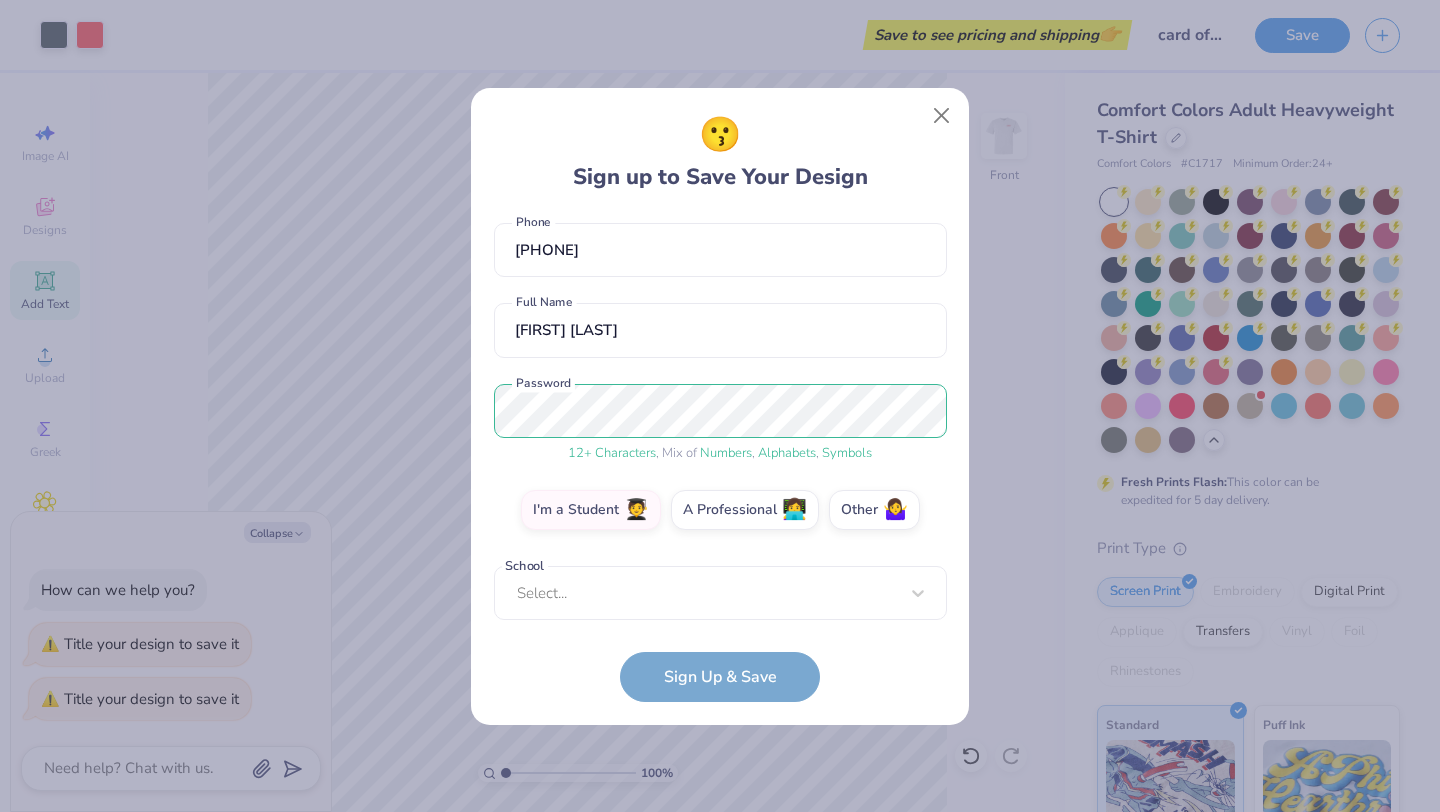click on "hdlouden@yahoo.com Email (618) 978-5140 Phone Haidyn Louden Full Name 12 + Characters , Mix of   Numbers ,   Alphabets ,   Symbols Password I'm a Student 🧑‍🎓 A Professional 👩‍💻 Other 🤷‍♀️ School Select... School cannot be null" at bounding box center (720, 417) 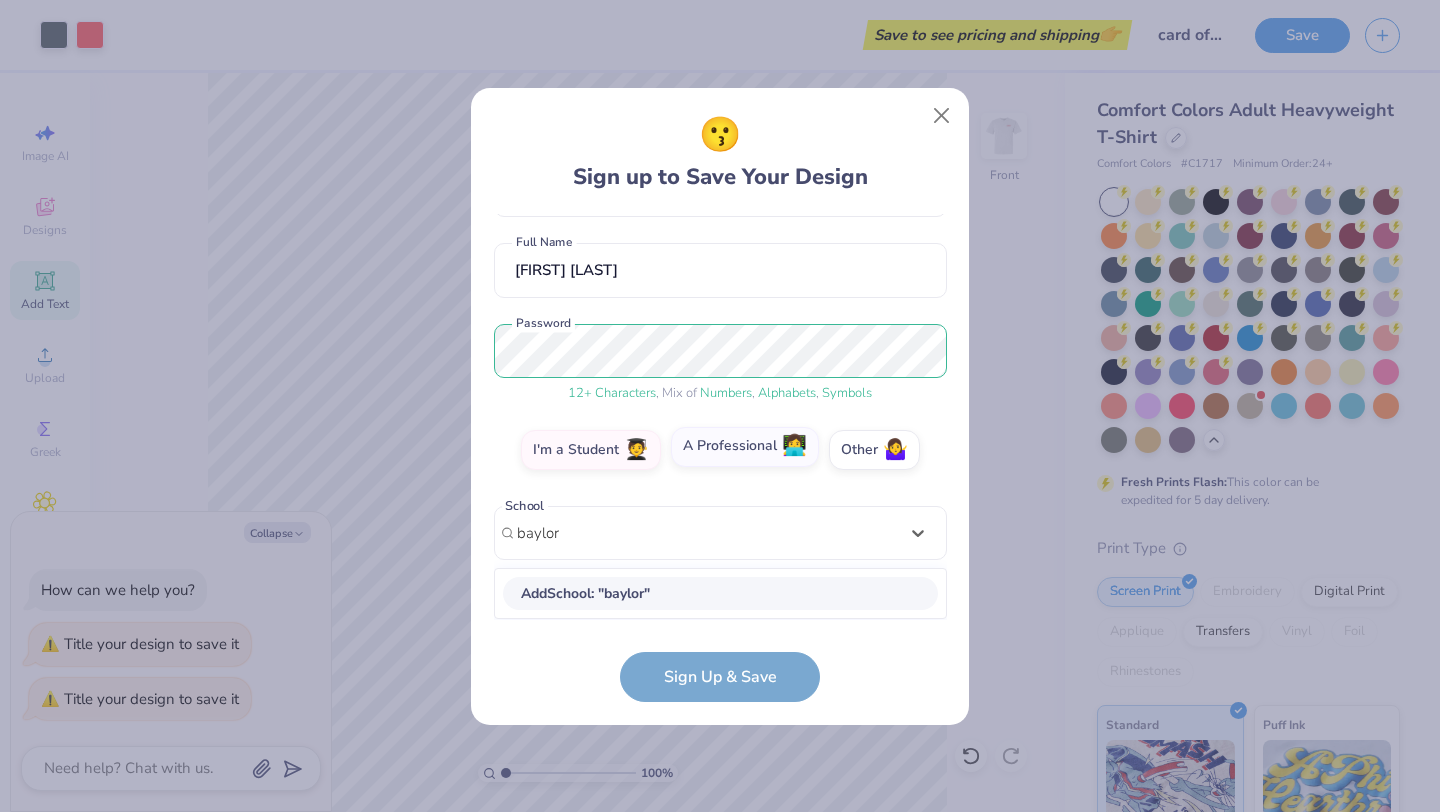 scroll, scrollTop: 151, scrollLeft: 0, axis: vertical 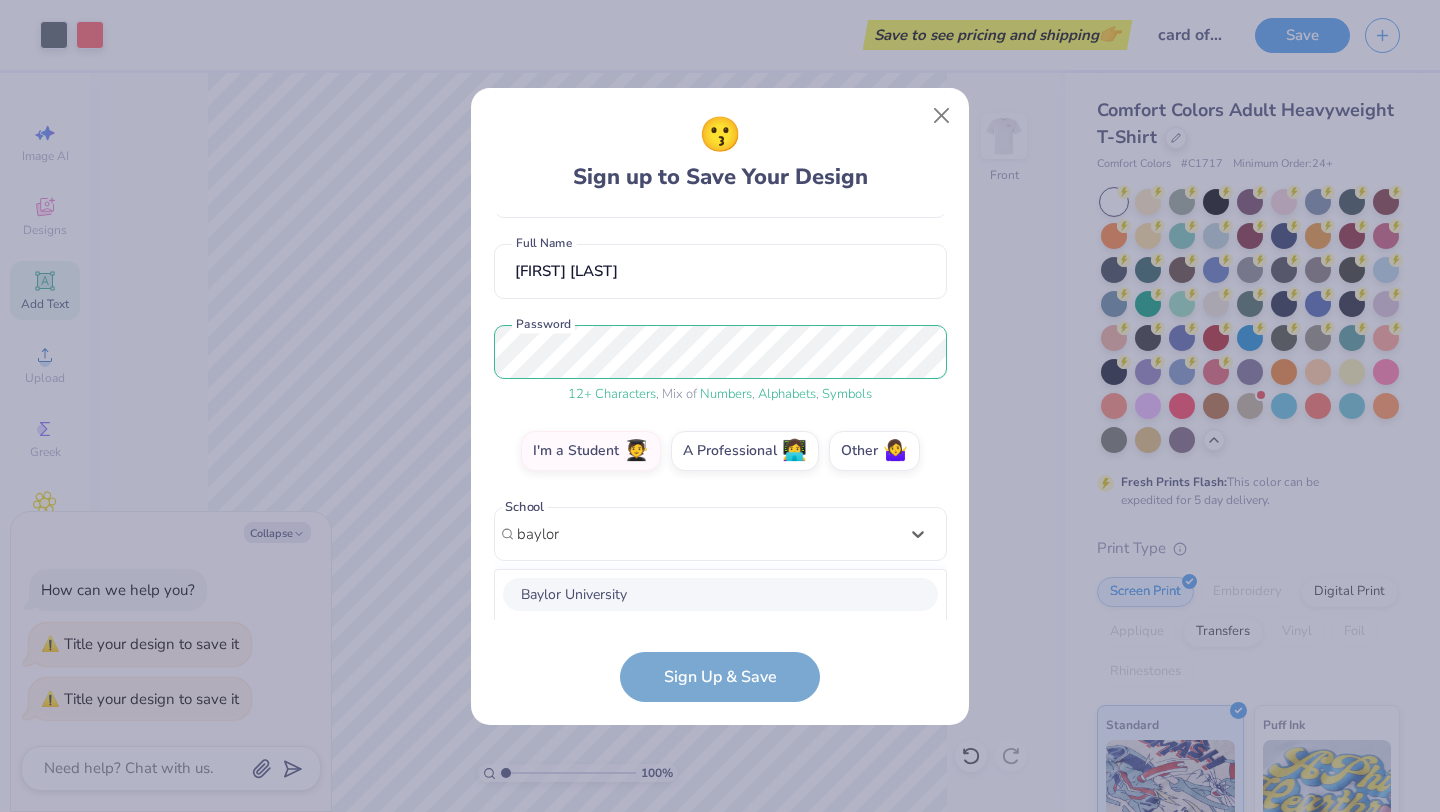 click on "Baylor University" at bounding box center (720, 594) 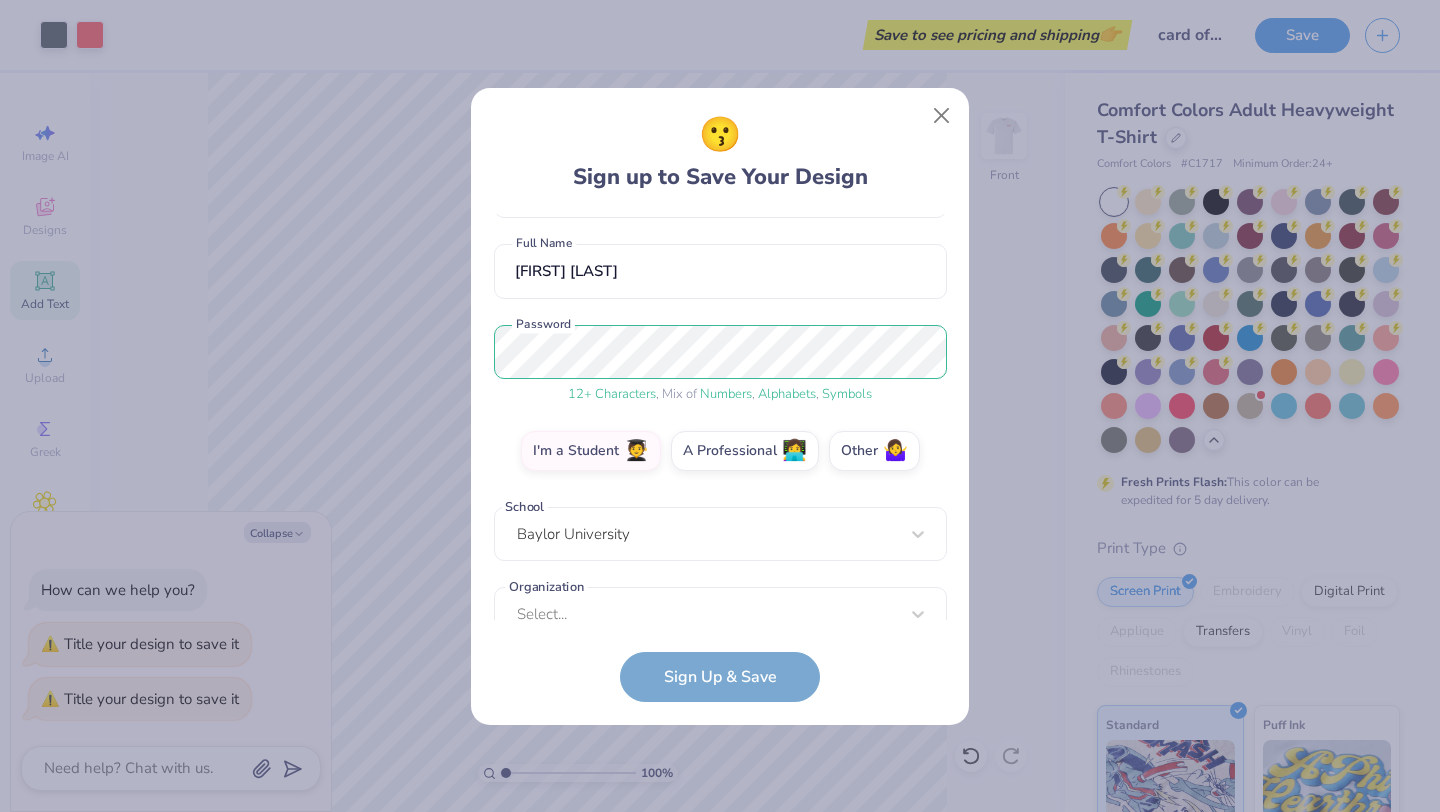 scroll, scrollTop: 182, scrollLeft: 0, axis: vertical 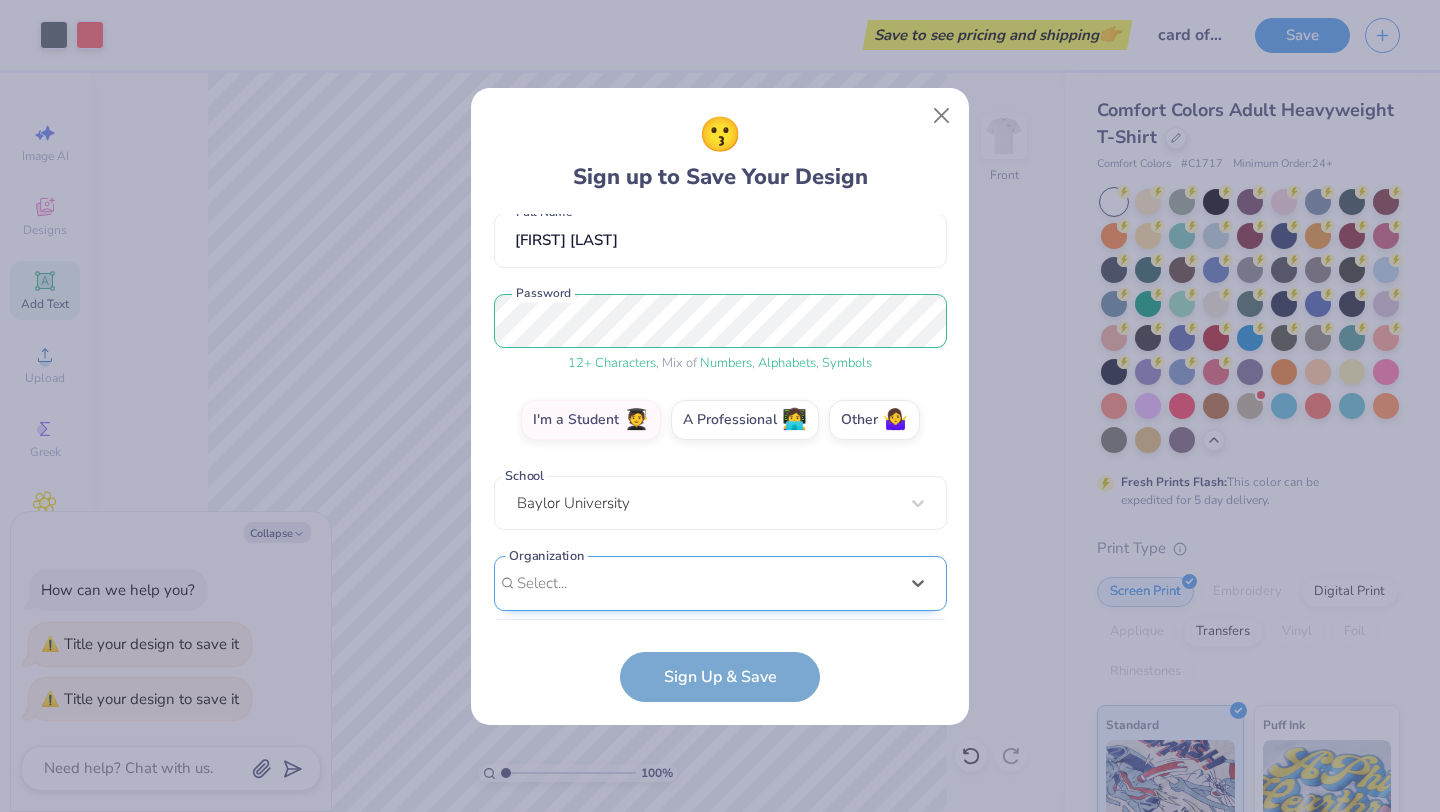 click on "option  focused, 8 of 15. 15 results available. Use Up and Down to choose options, press Enter to select the currently focused option, press Escape to exit the menu, press Tab to select the option and exit the menu. Select... 100 Collegiate Women 14 East Magazine 180 Degrees Consulting 202 Society 2025 class council 2025 Class Office 2026 Class Council 22 West Media 27 Heartbeats 314 Action 3D4E 4 Paws for Ability 4-H 45 Kings 49er Racing Club" at bounding box center [720, 738] 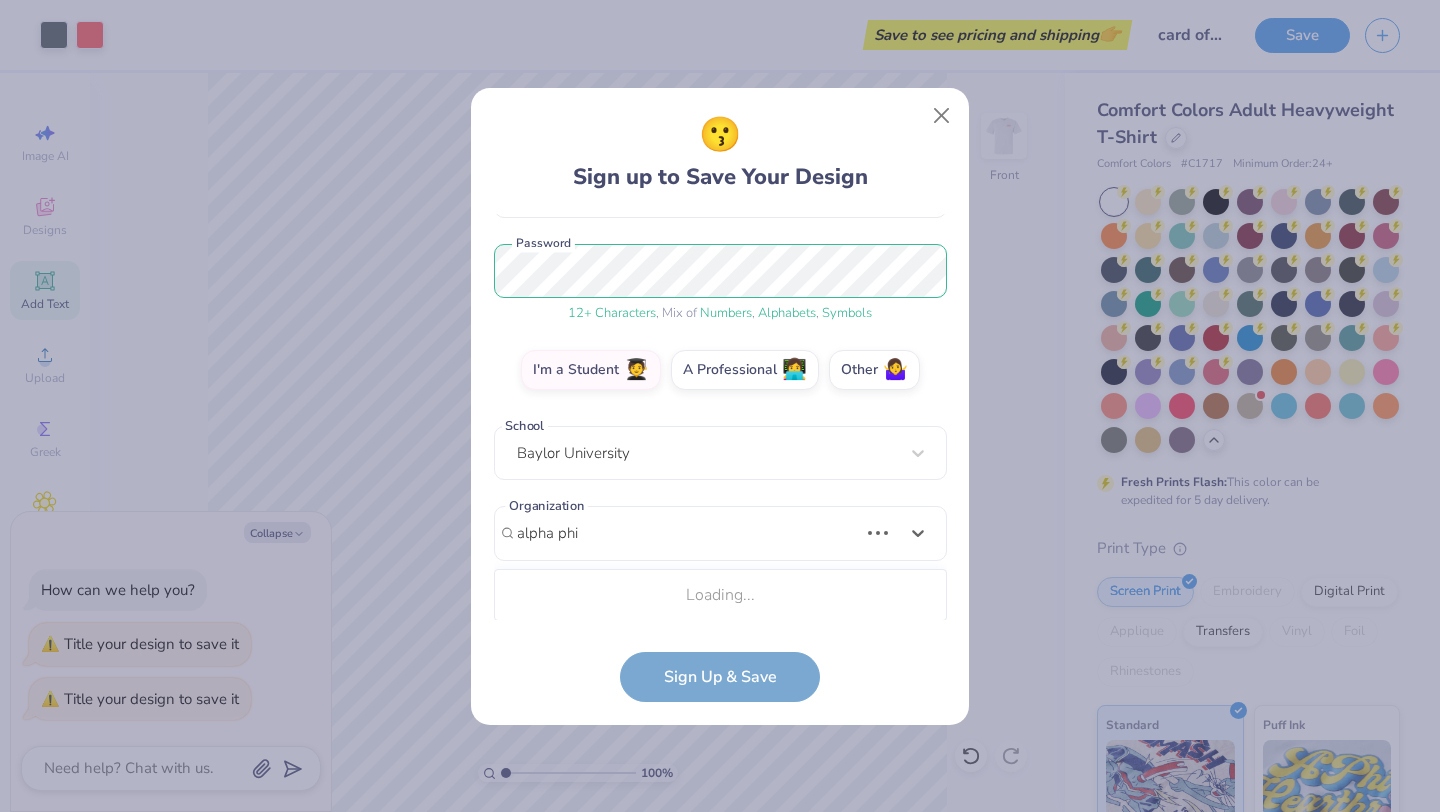 scroll, scrollTop: 482, scrollLeft: 0, axis: vertical 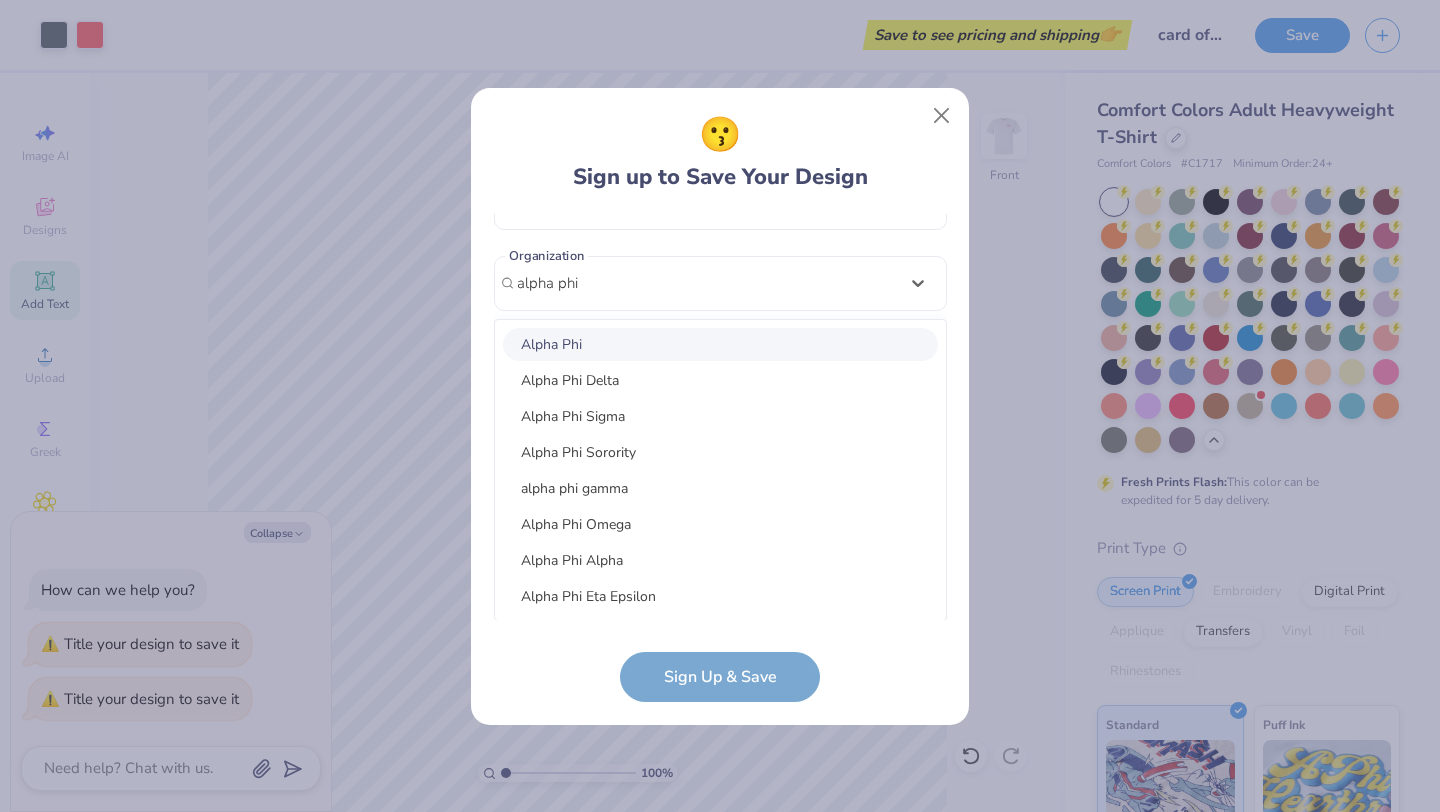 click on "Alpha Phi" at bounding box center (720, 344) 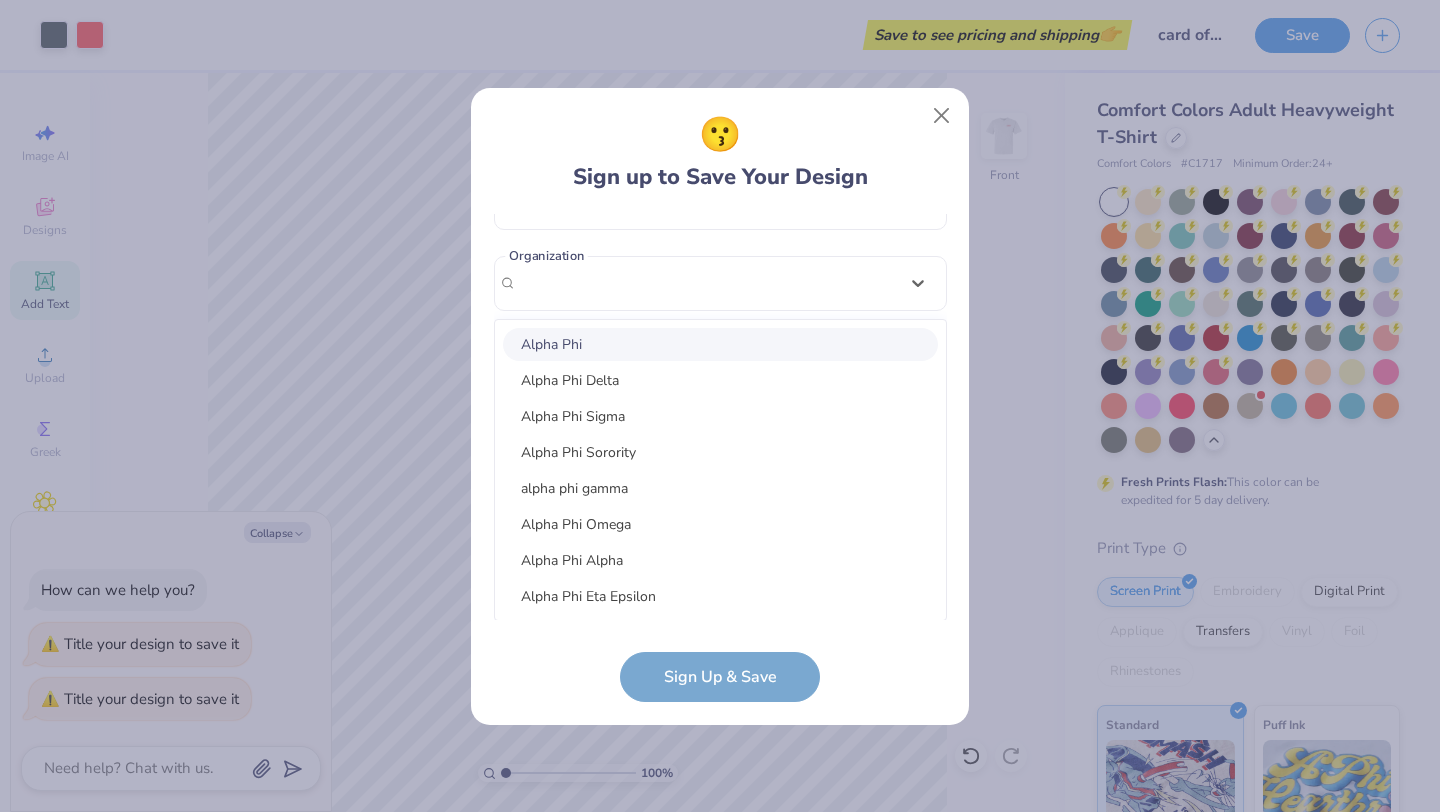 scroll, scrollTop: 264, scrollLeft: 0, axis: vertical 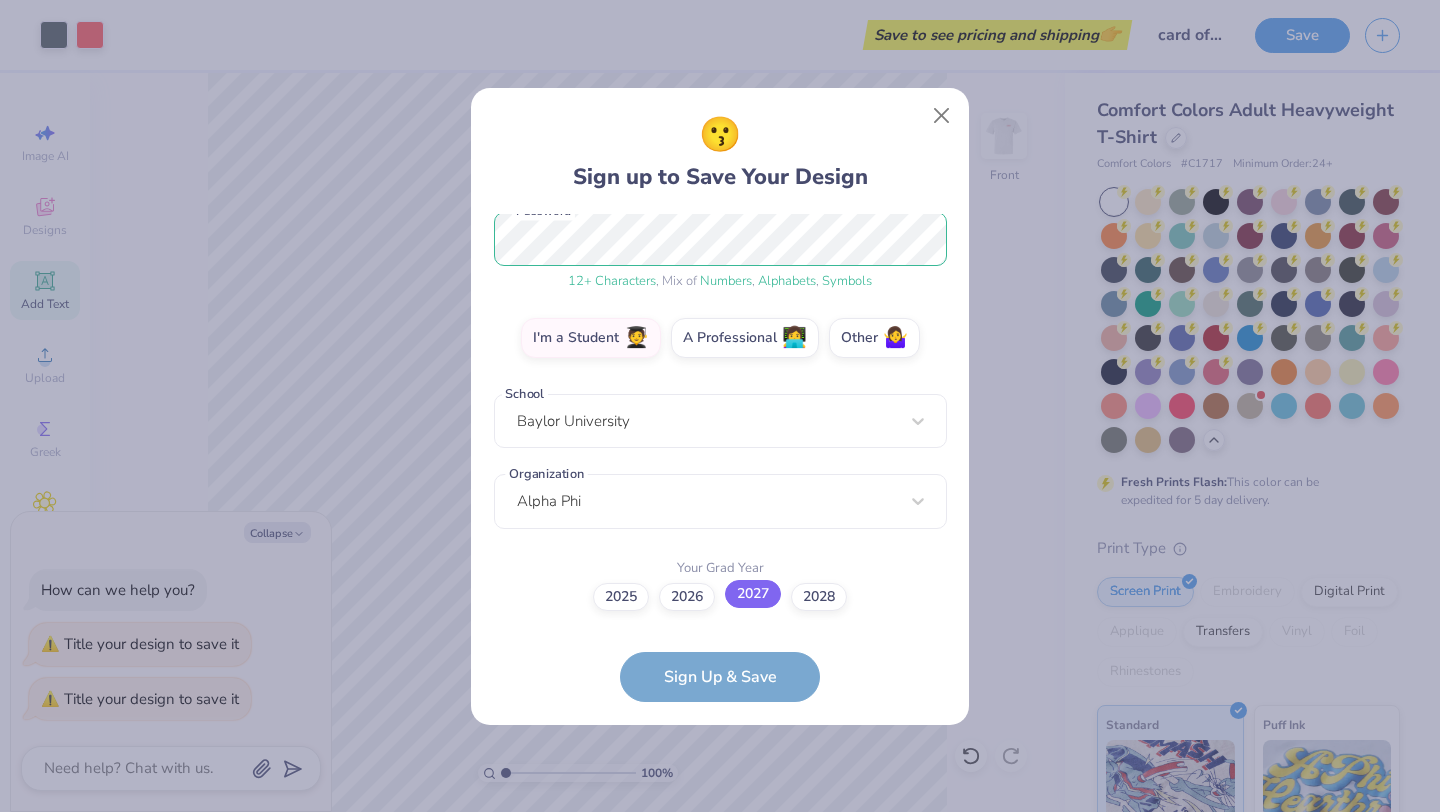 click on "2027" at bounding box center (753, 594) 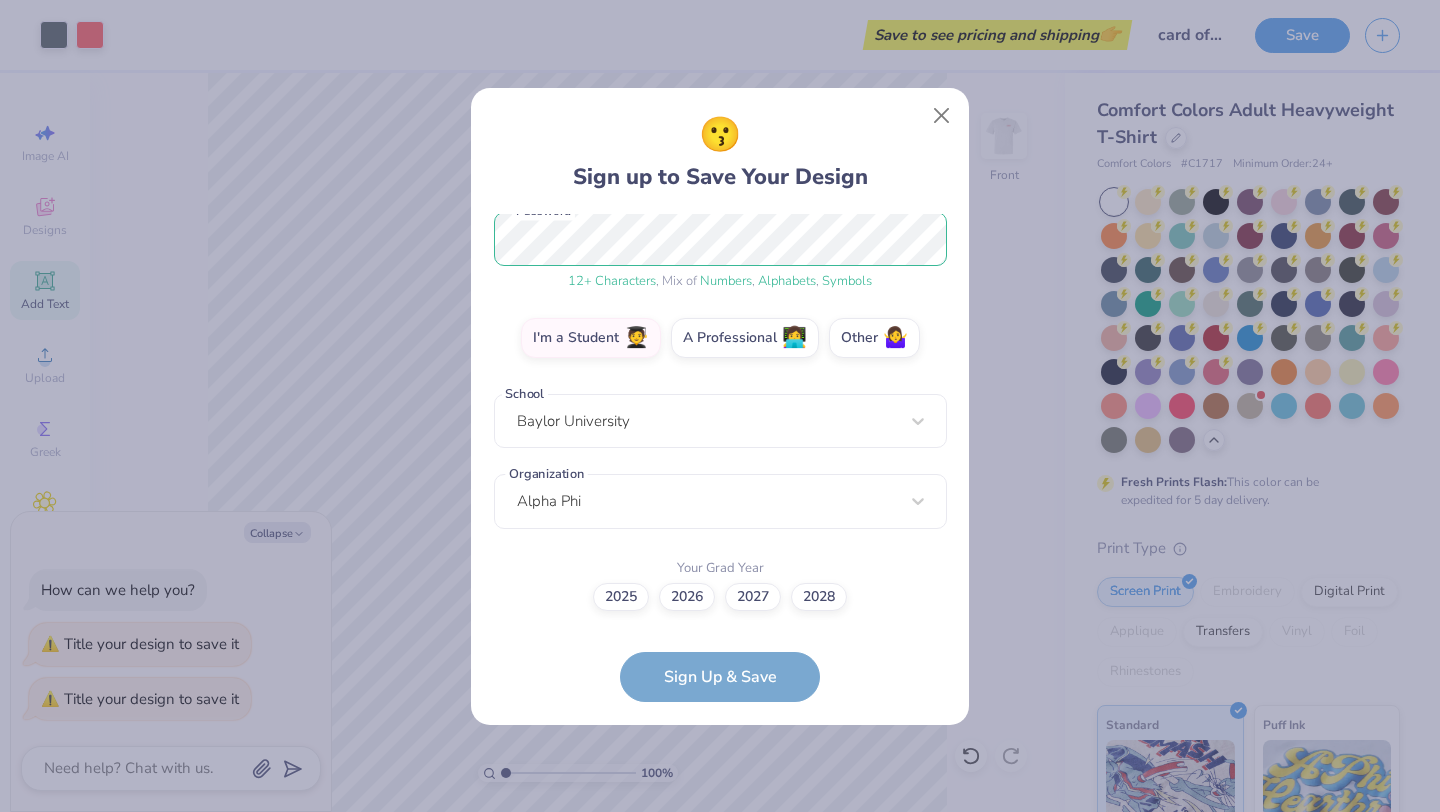 scroll, scrollTop: 0, scrollLeft: 0, axis: both 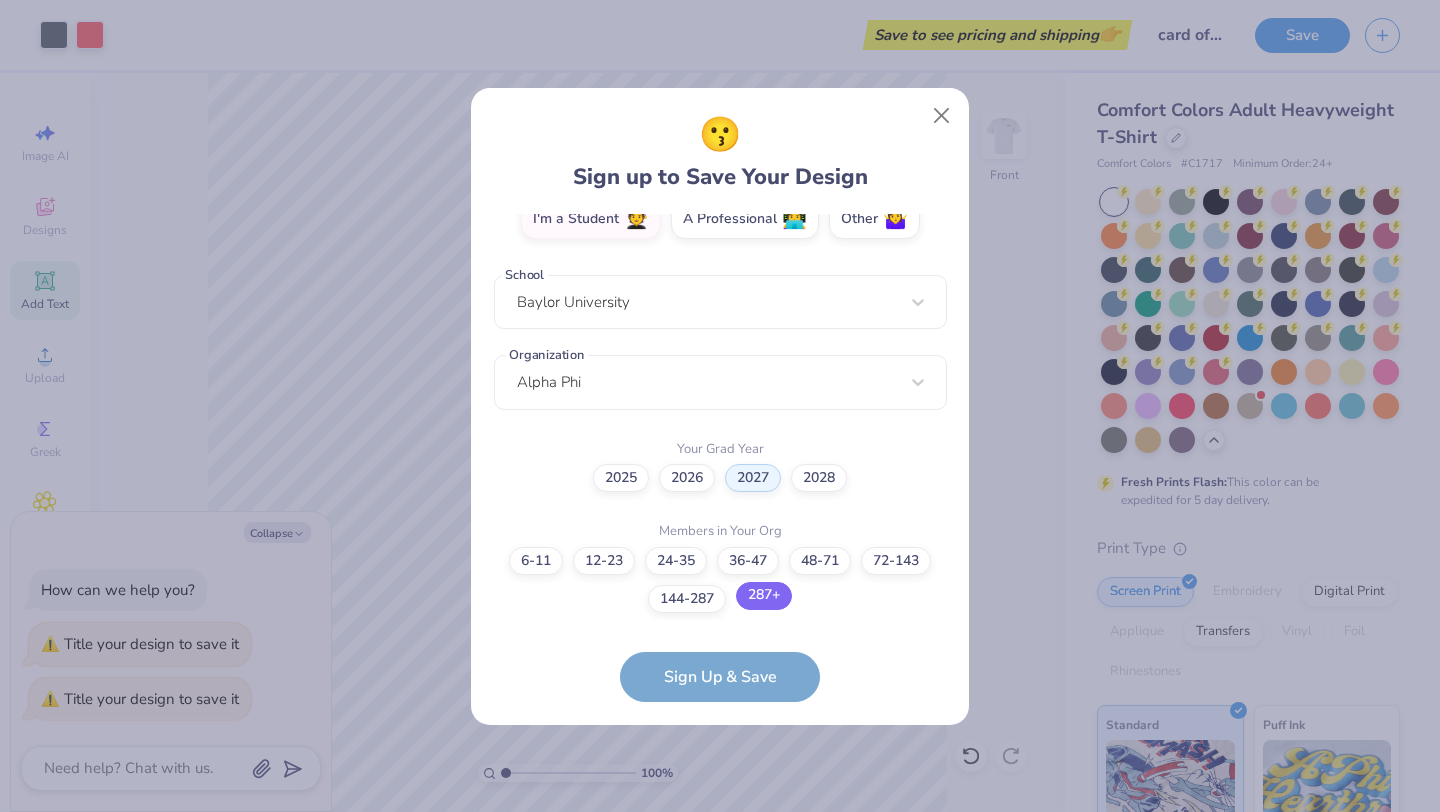 click on "287+" at bounding box center (764, 596) 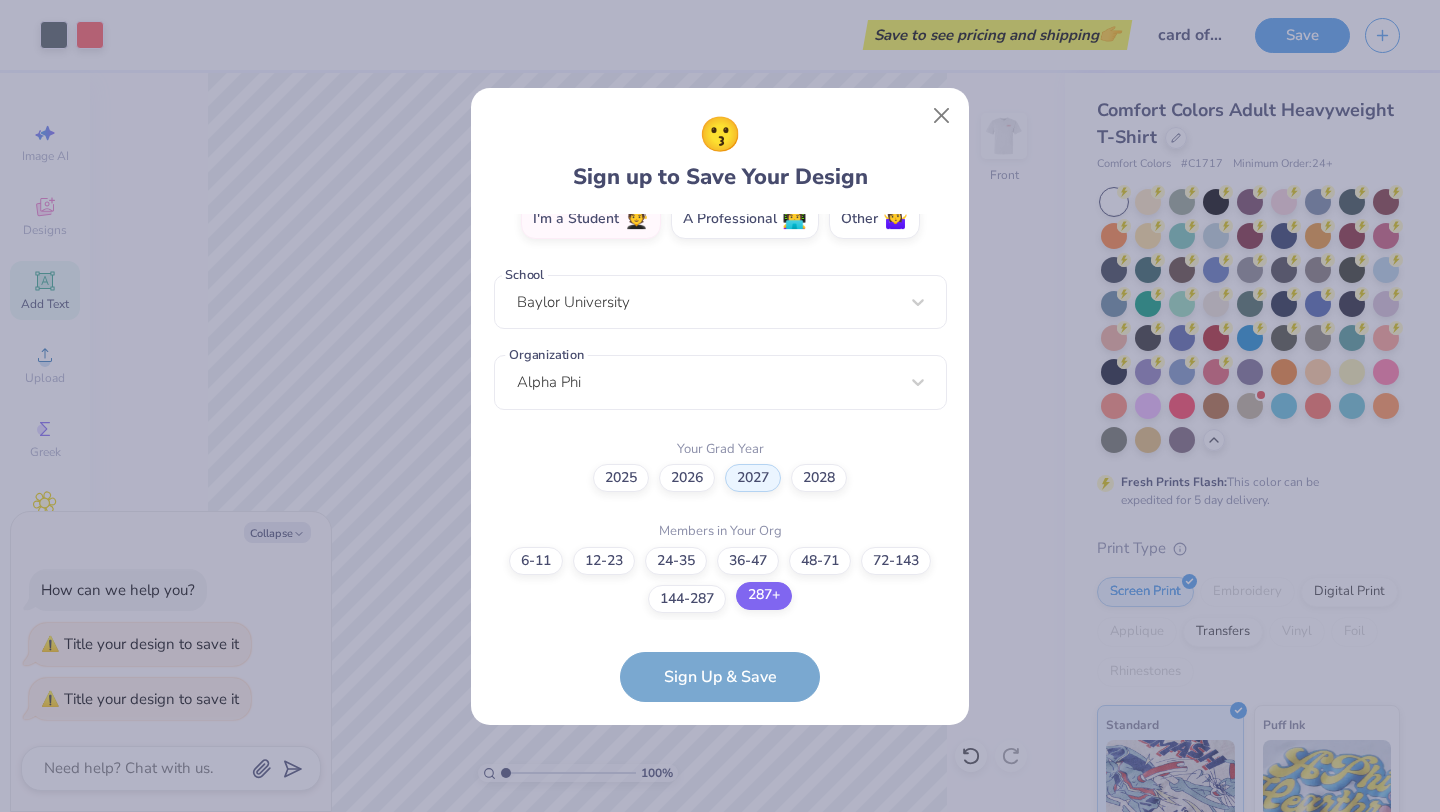 click on "287+" at bounding box center (720, 962) 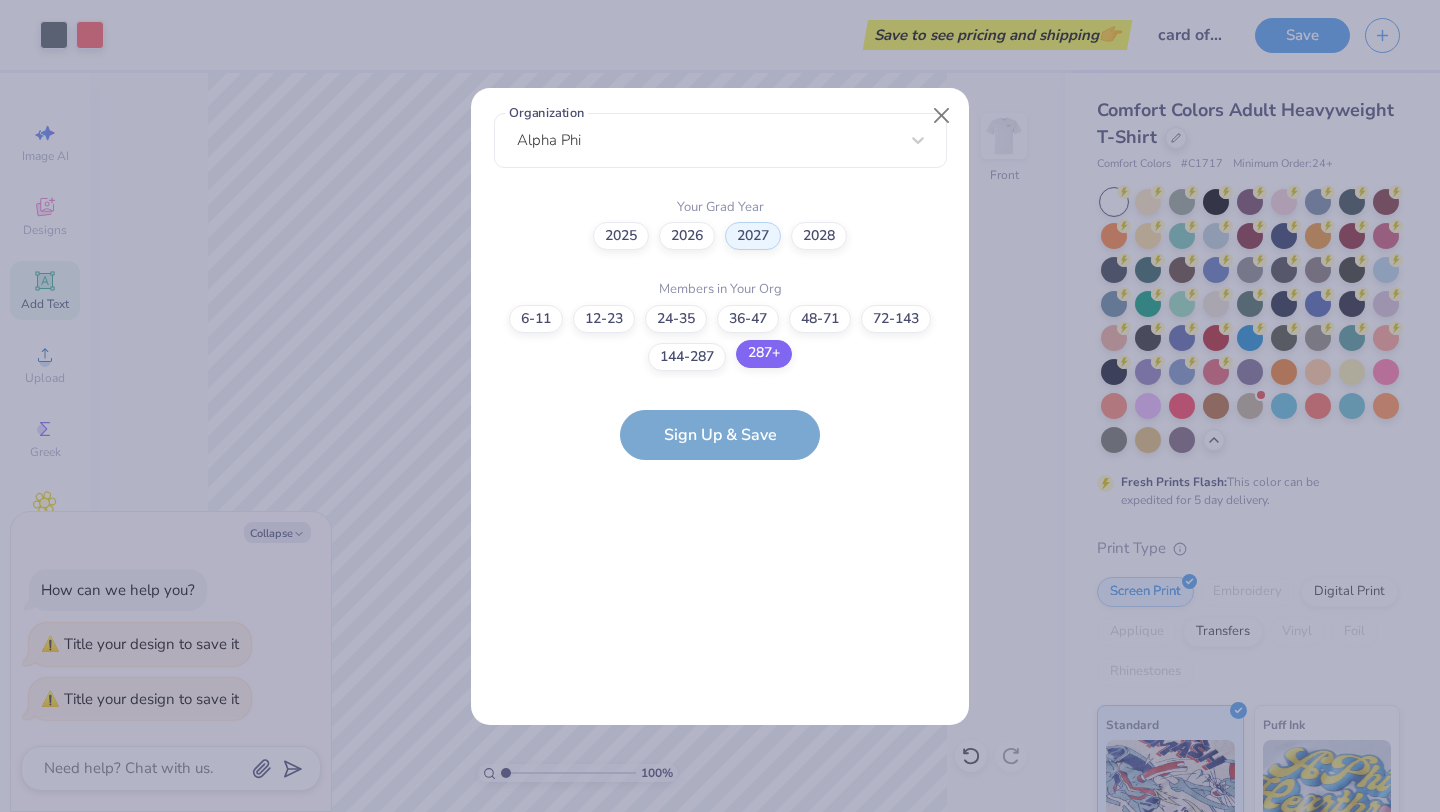 scroll, scrollTop: 464, scrollLeft: 0, axis: vertical 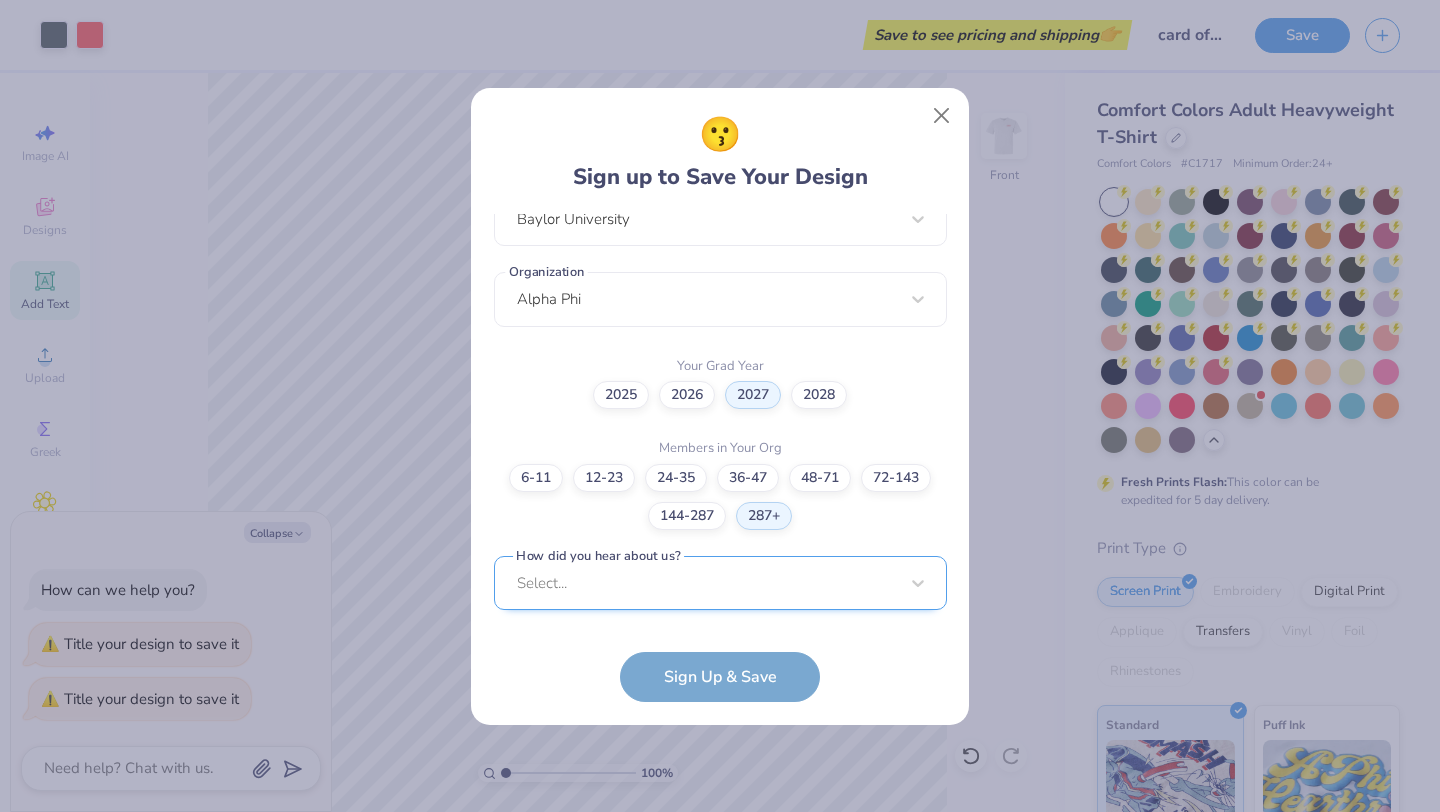 click on "Select..." at bounding box center (720, 583) 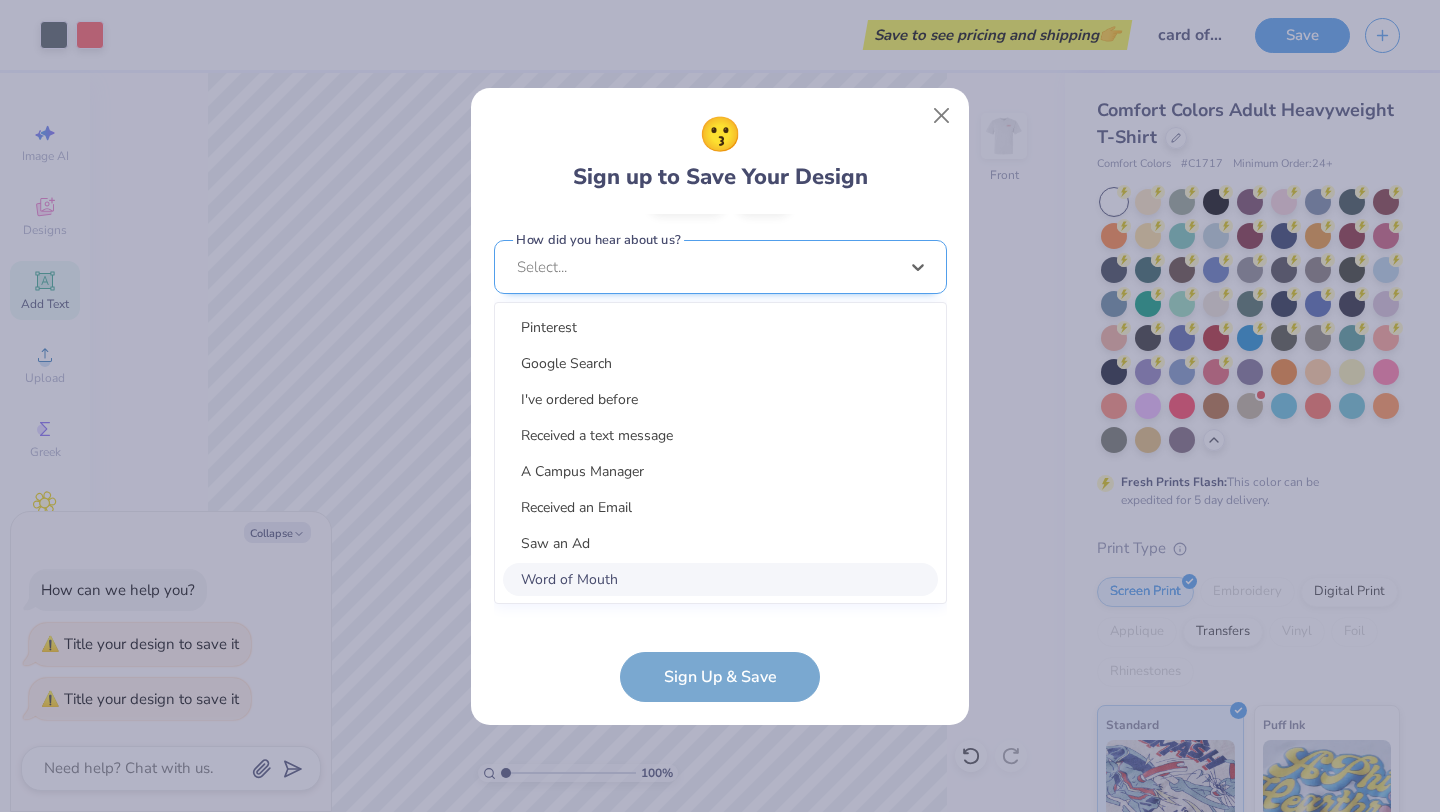 scroll, scrollTop: 764, scrollLeft: 0, axis: vertical 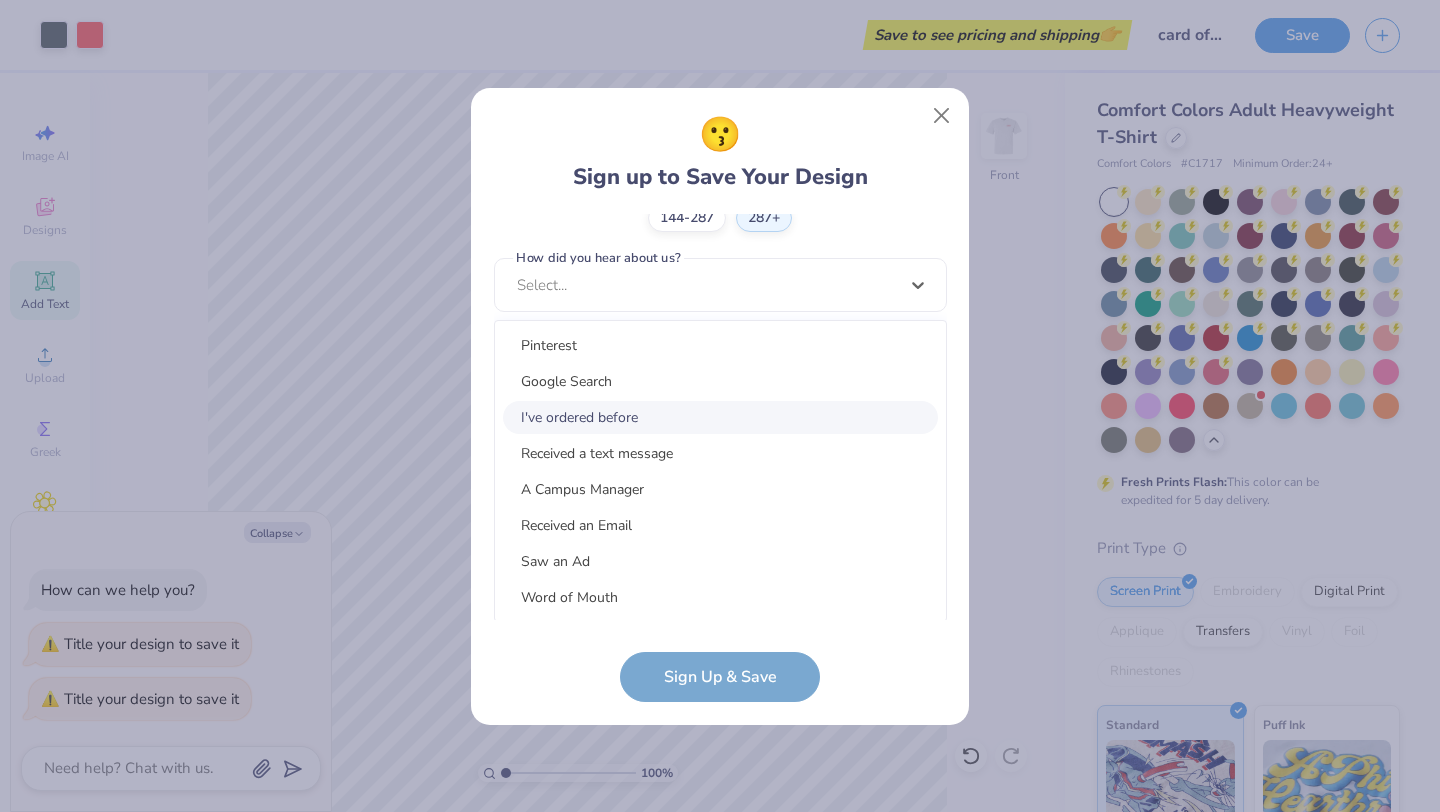 click on "I've ordered before" at bounding box center [720, 417] 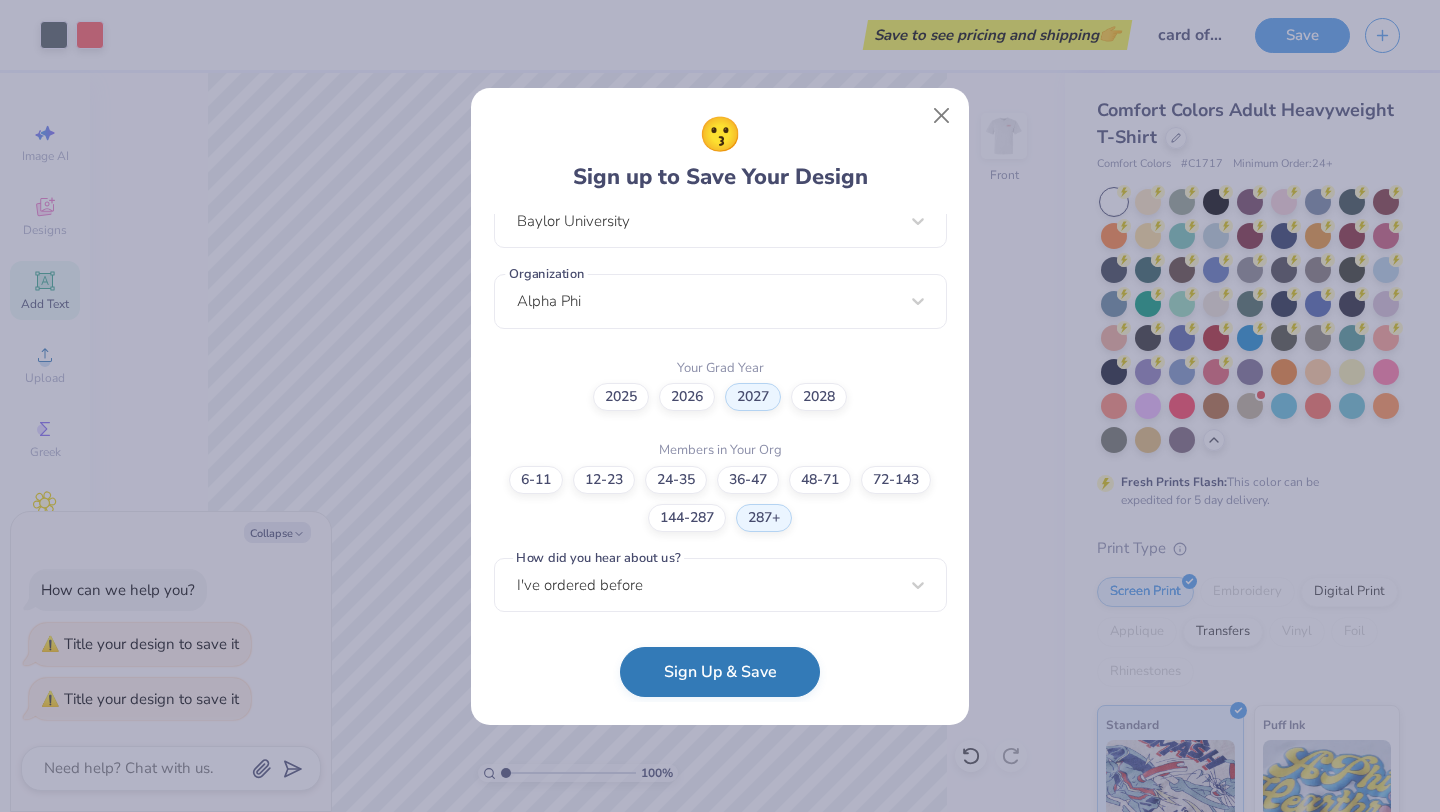 click on "Sign Up & Save" at bounding box center [720, 672] 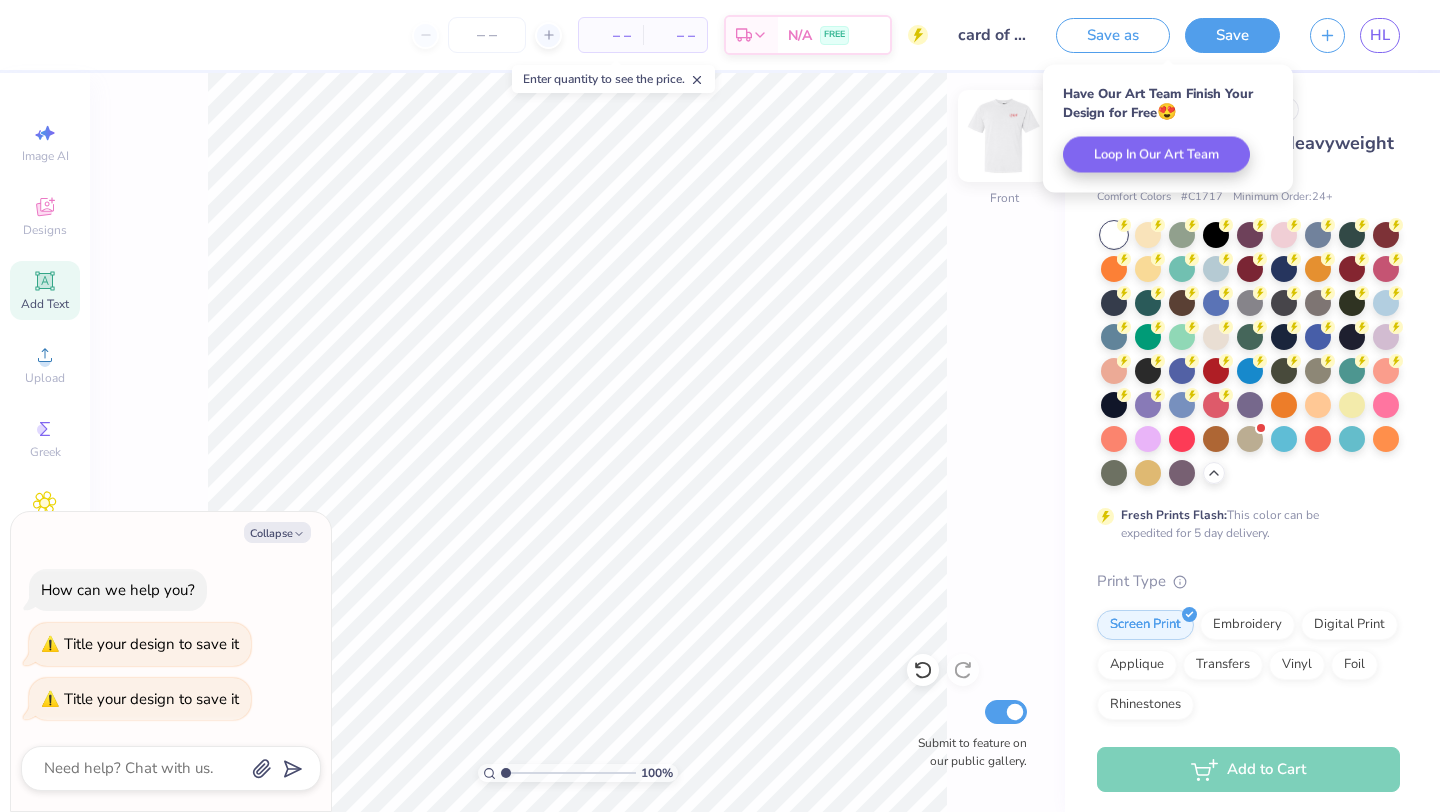 click at bounding box center (1004, 136) 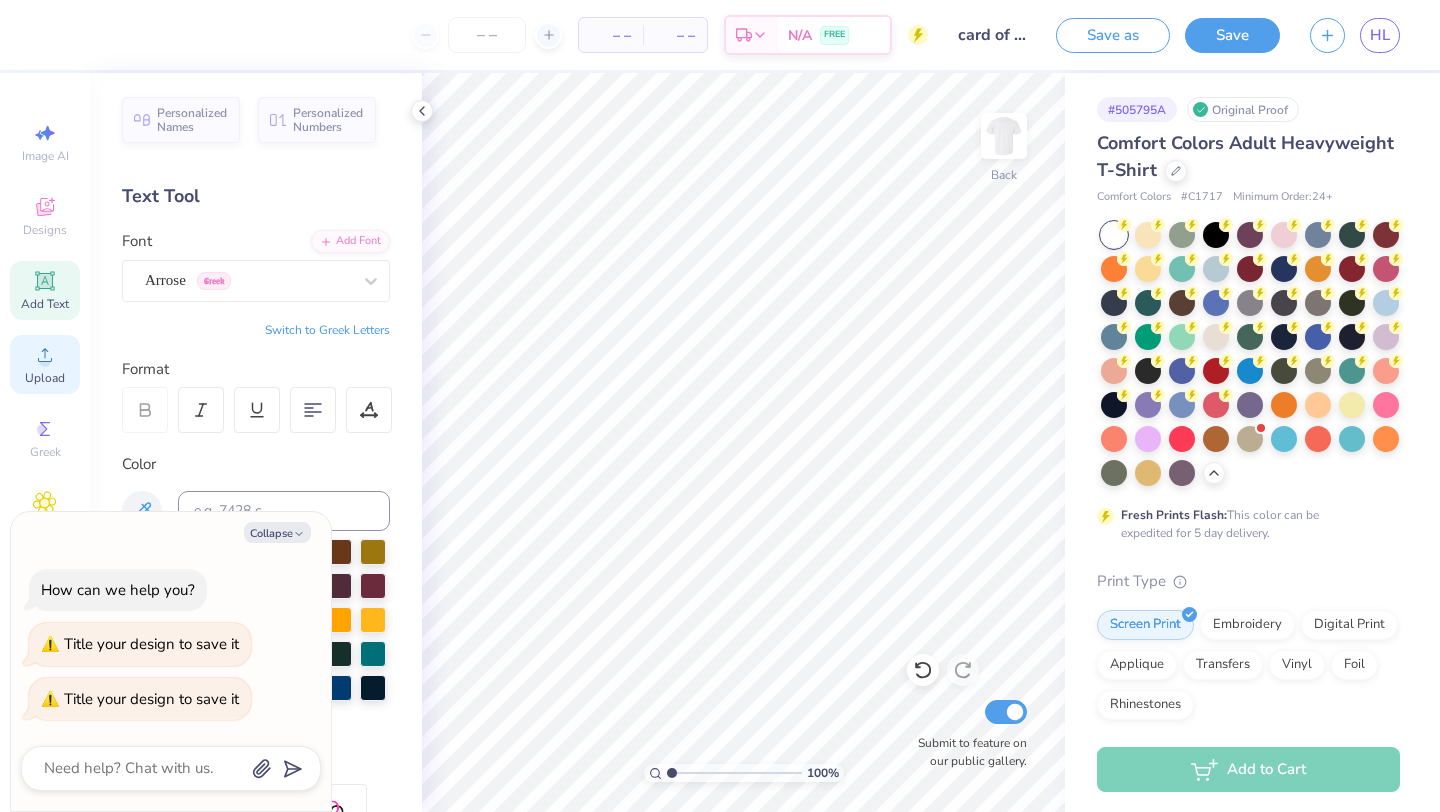 click 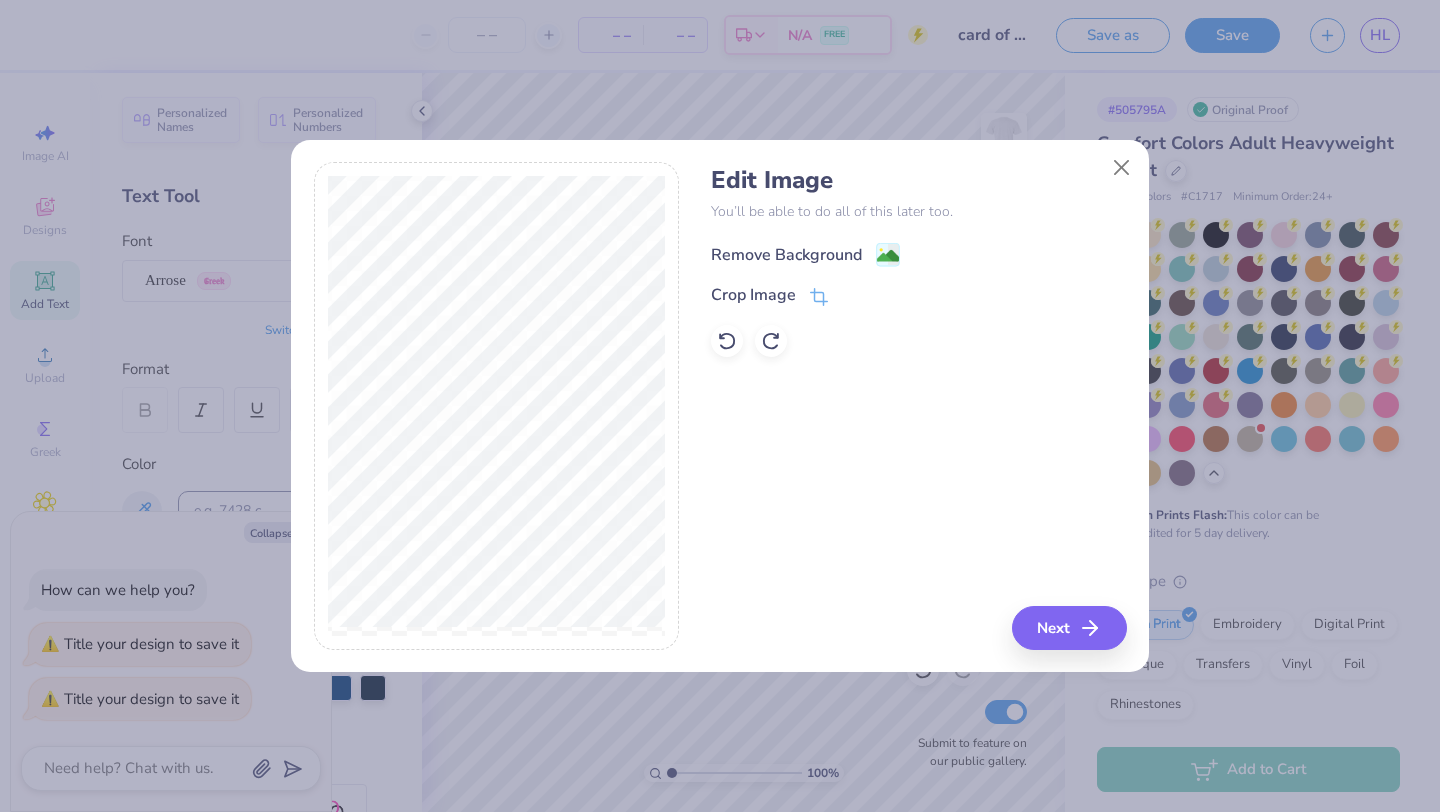 click 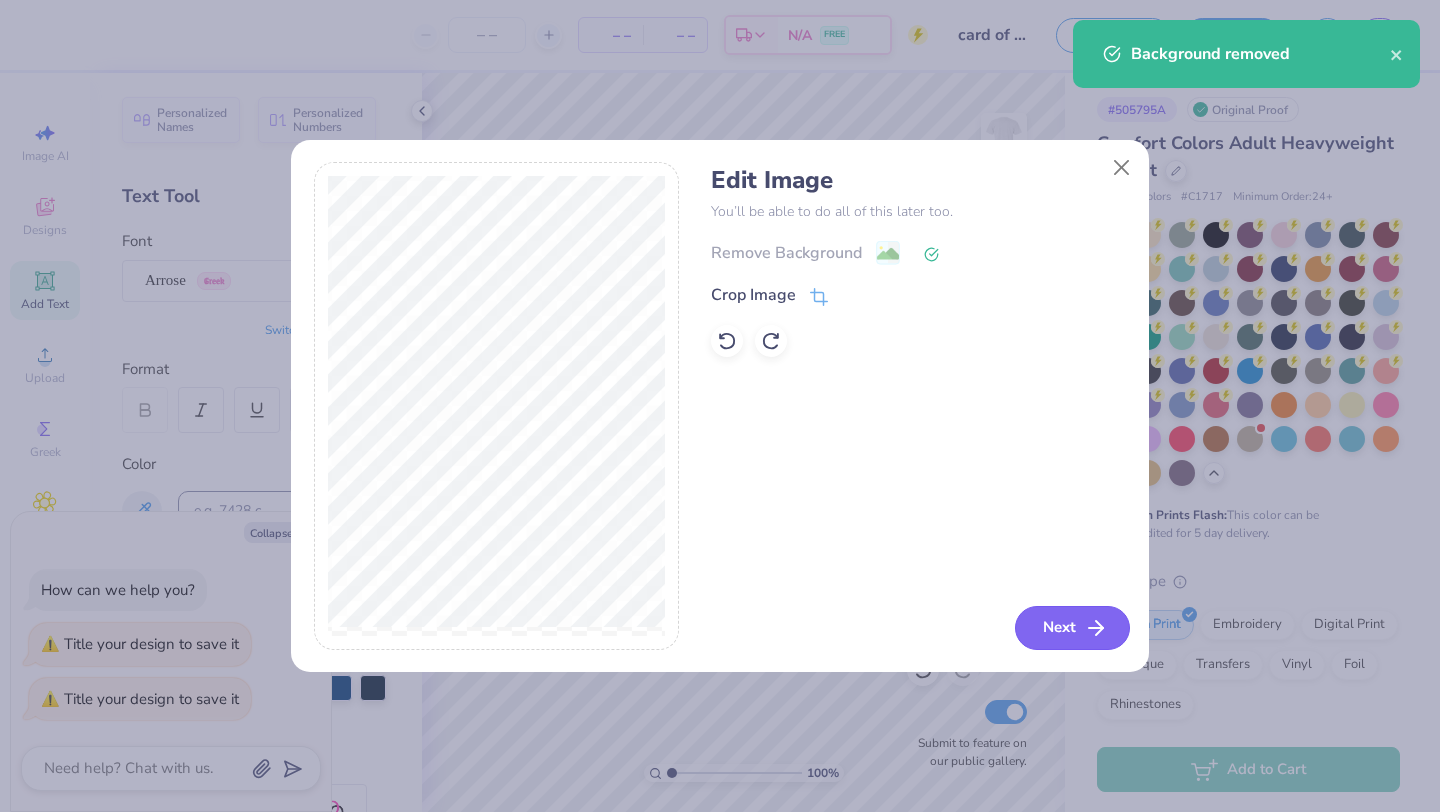 click on "Next" at bounding box center [1072, 628] 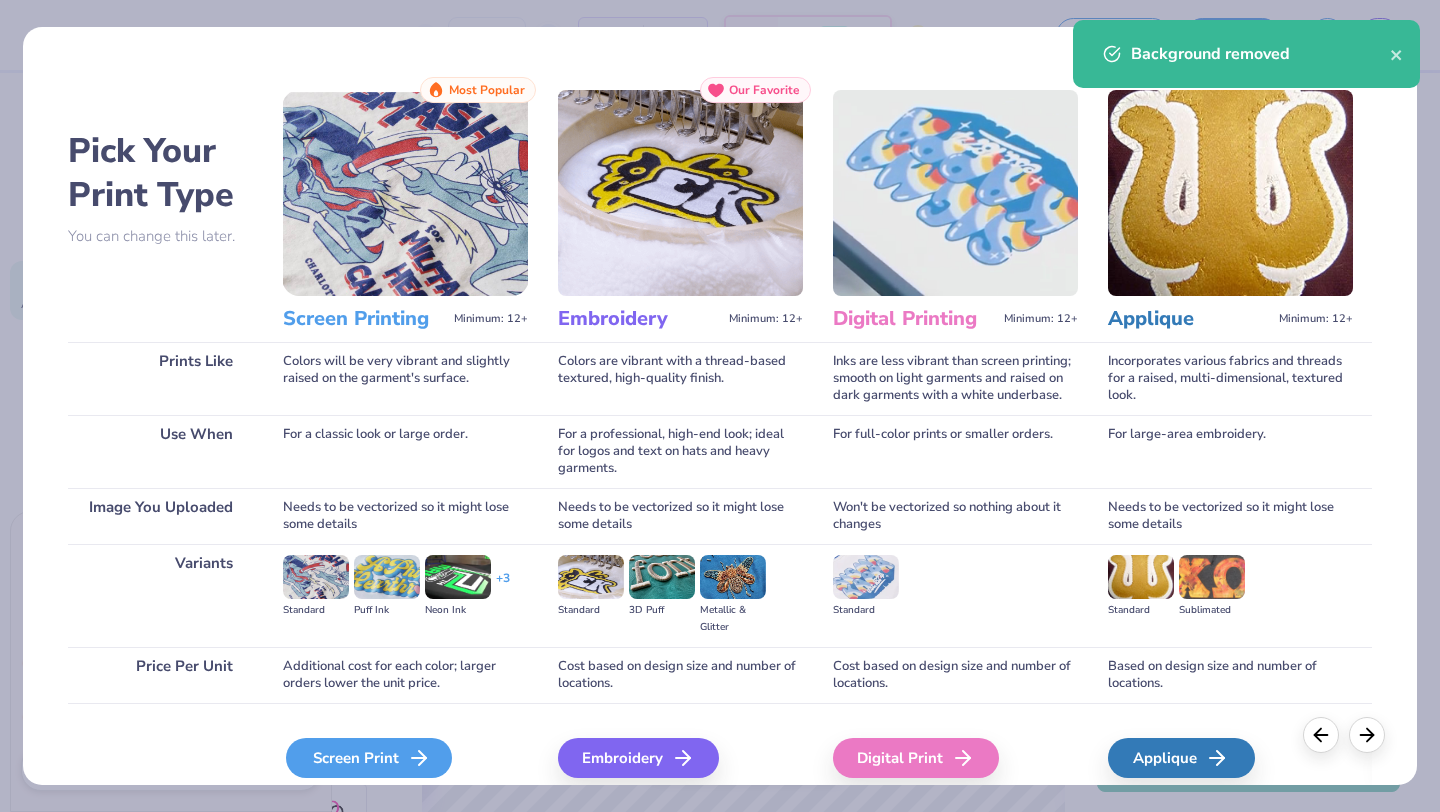 click on "Screen Print" at bounding box center [369, 758] 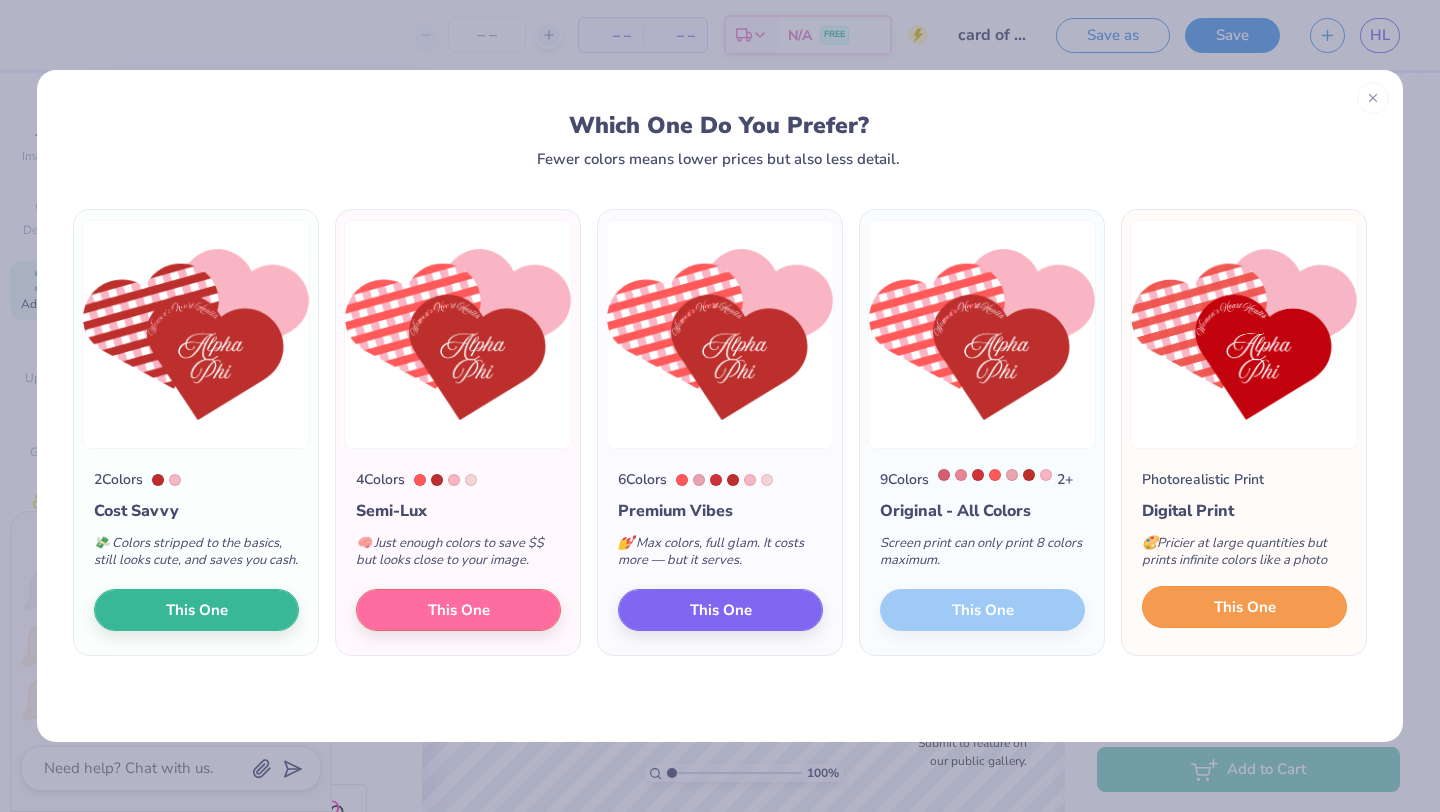 click on "This One" at bounding box center (1244, 607) 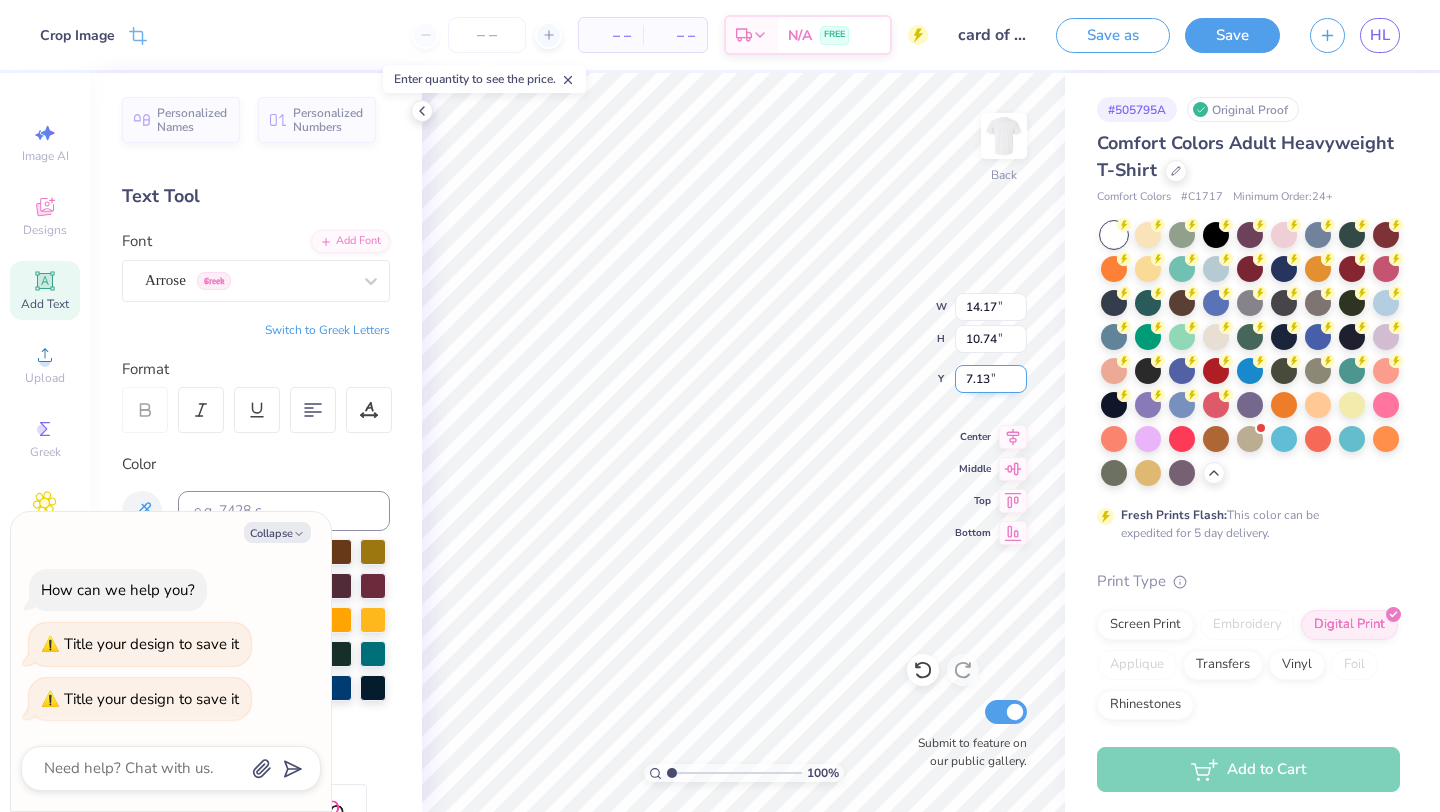 type on "x" 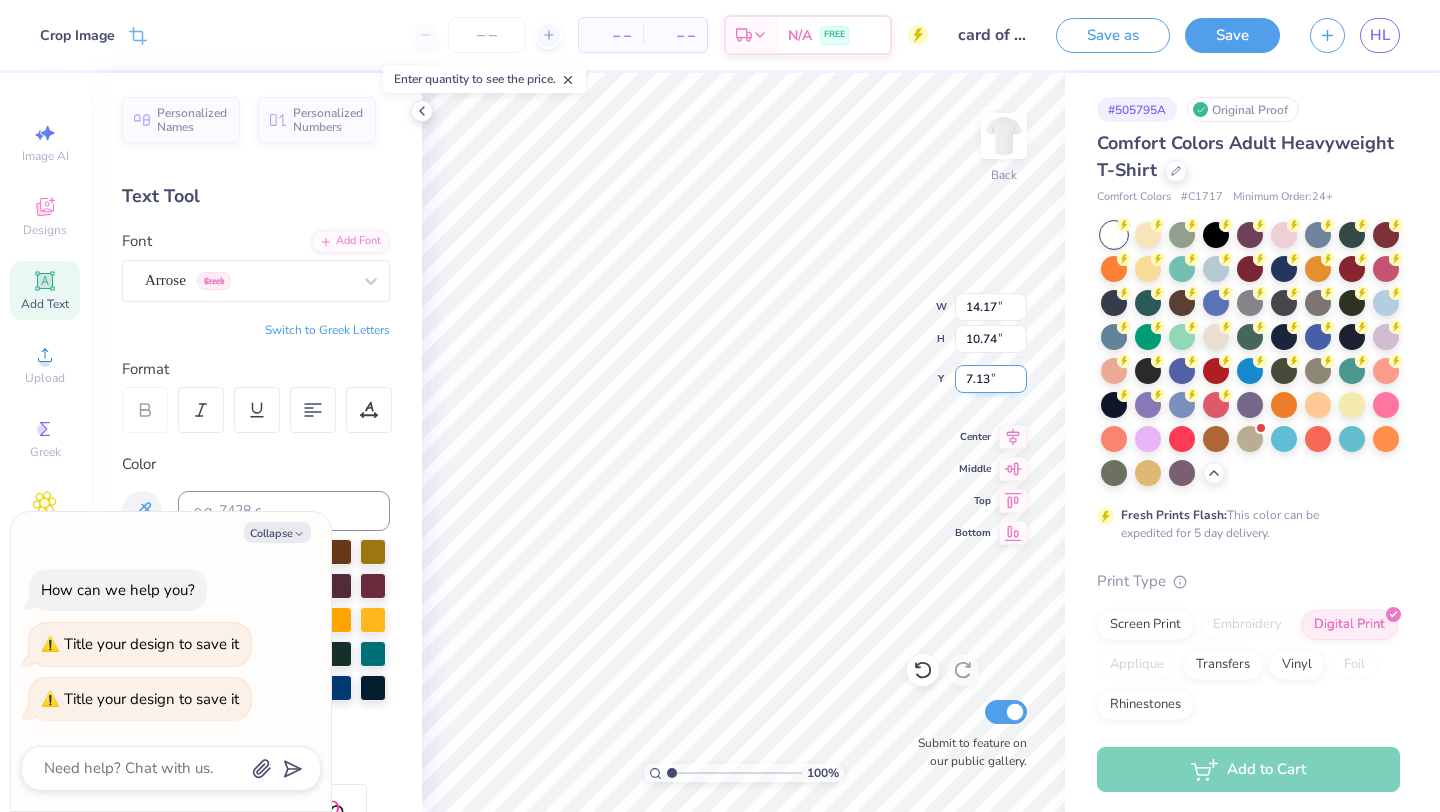 type on "10.95" 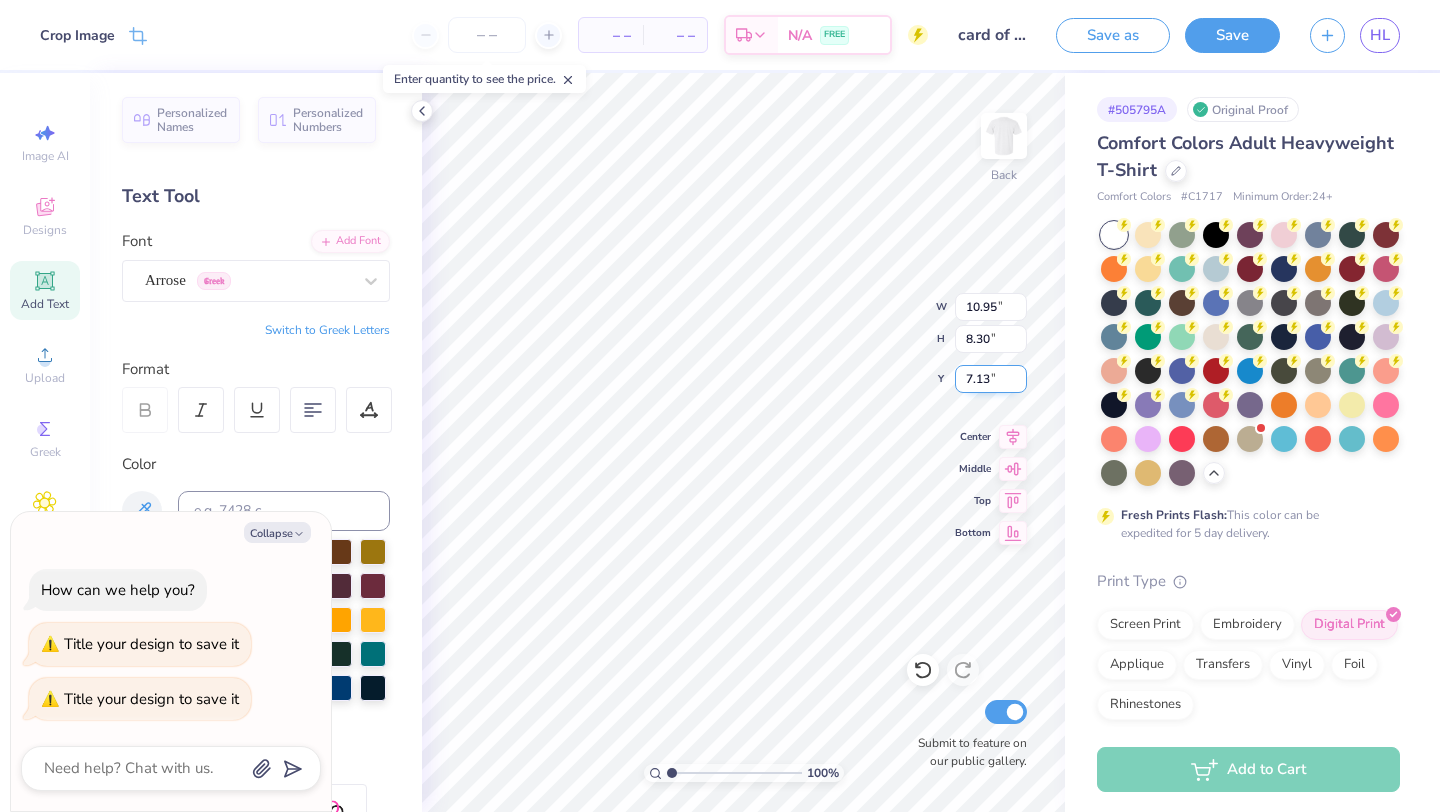 type on "x" 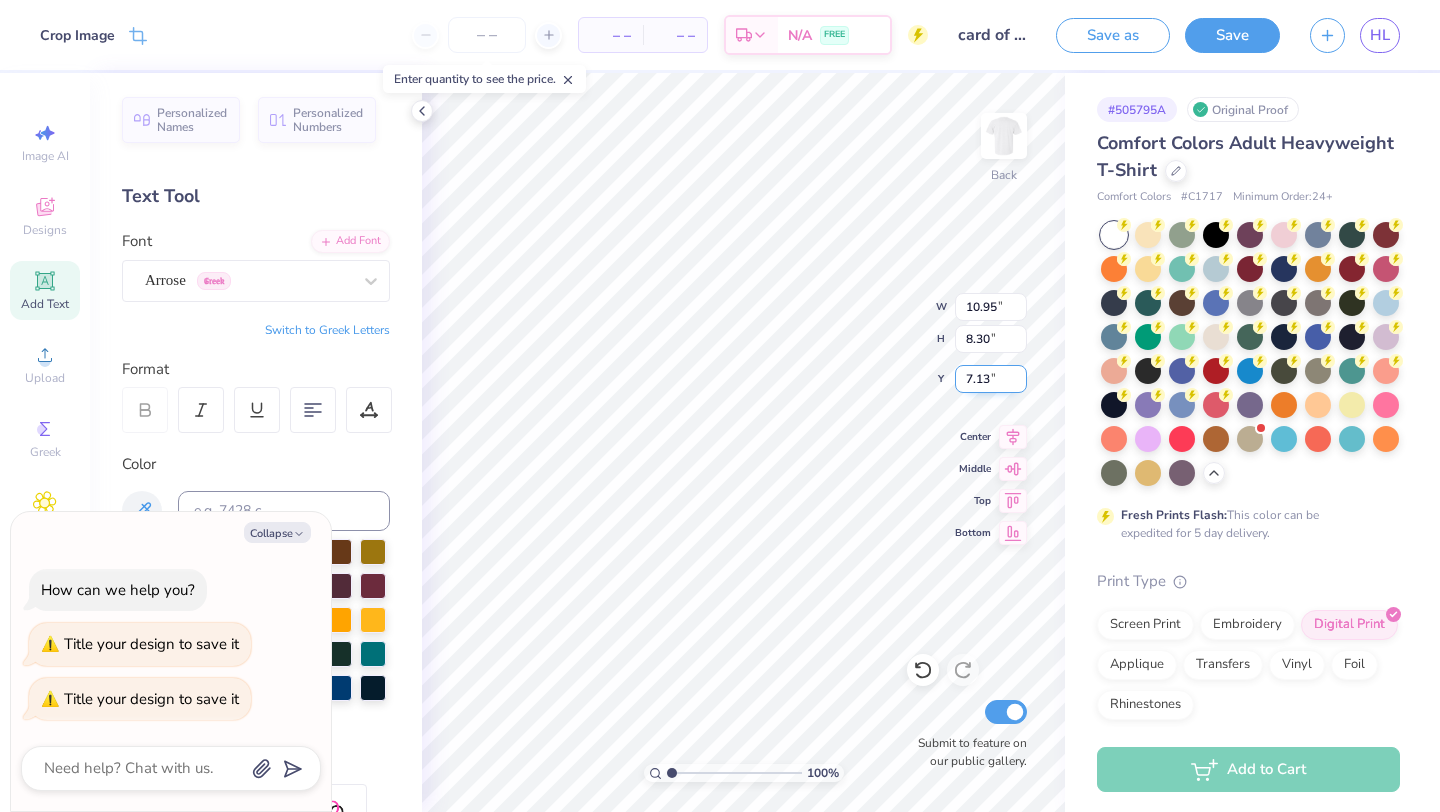 type on "3.52" 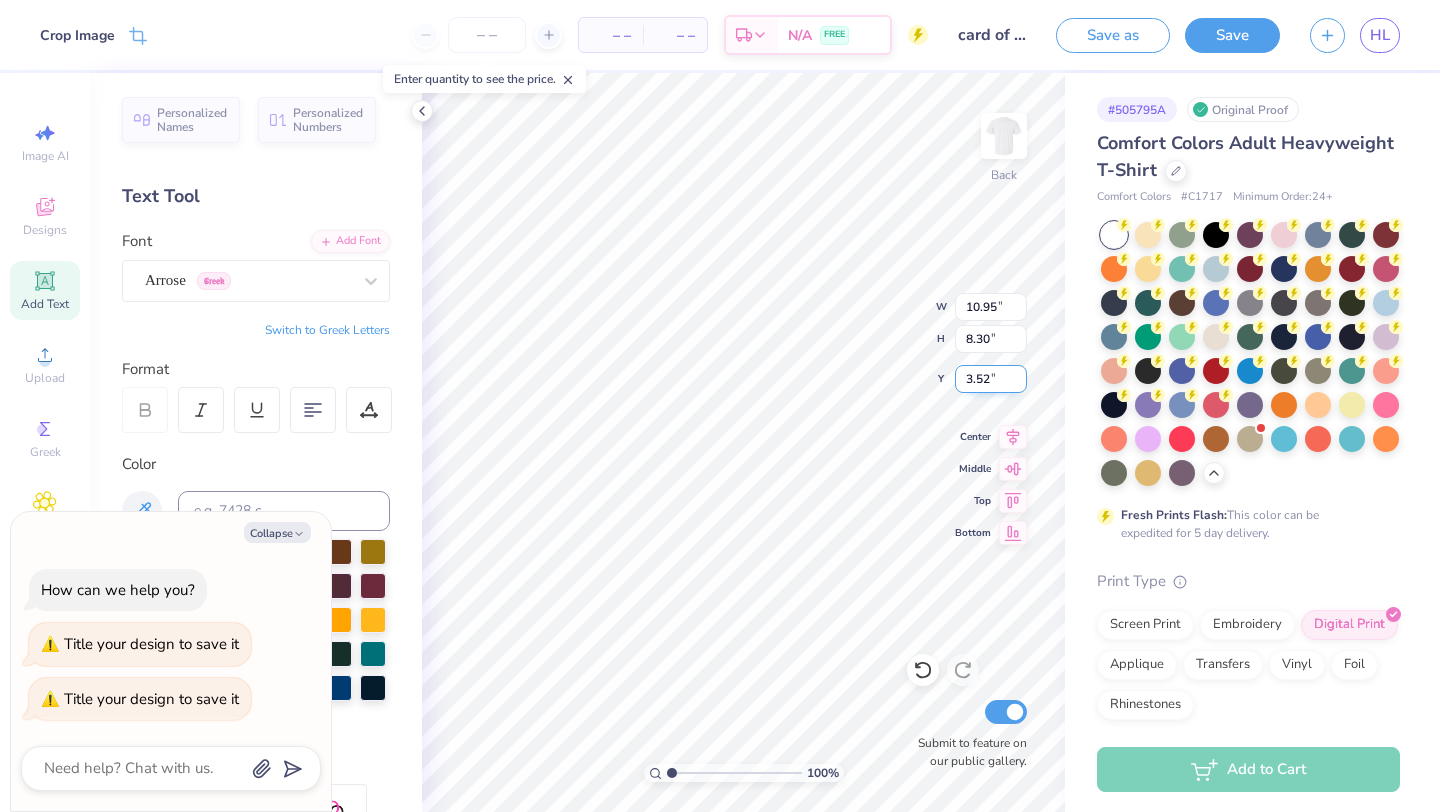 type on "x" 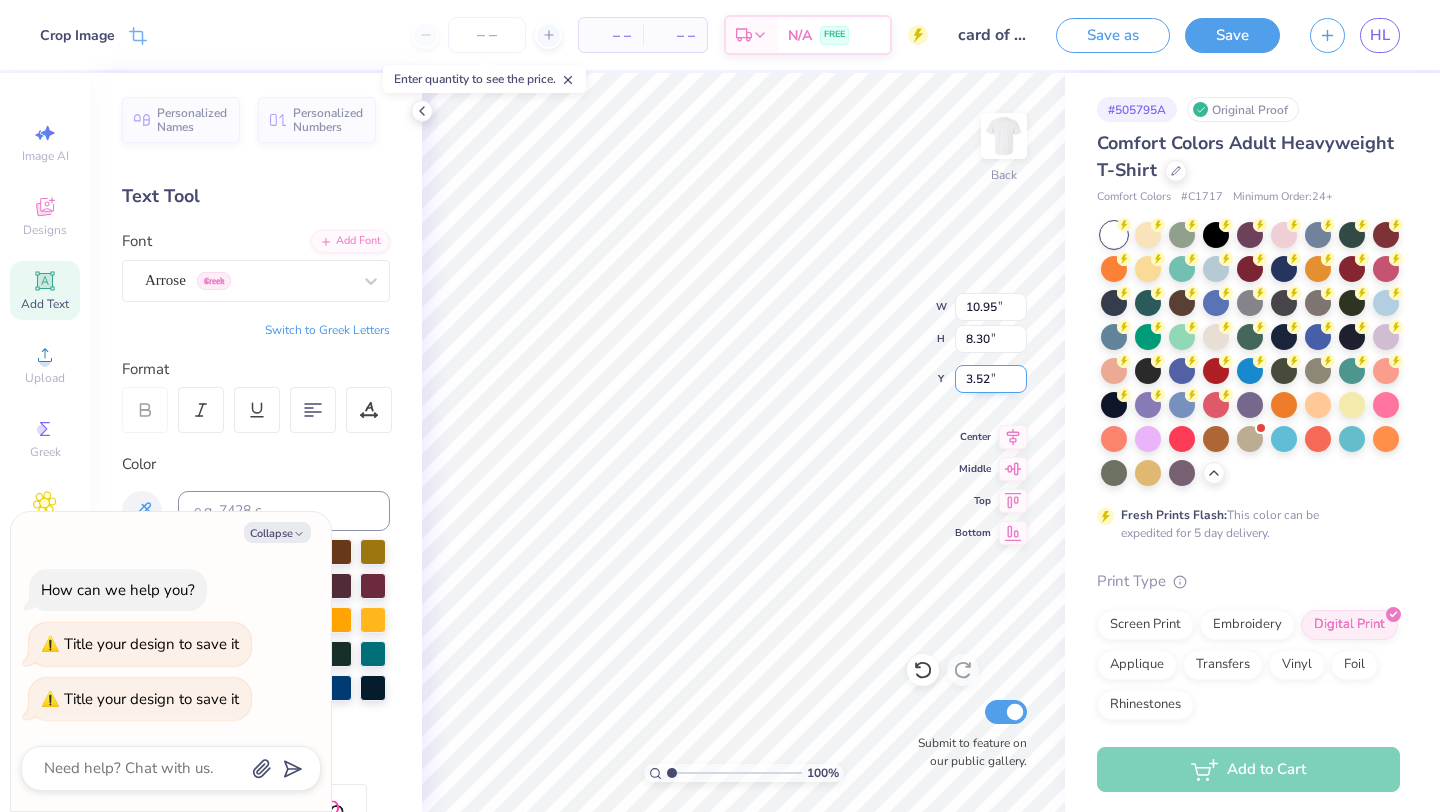 type on "11.80" 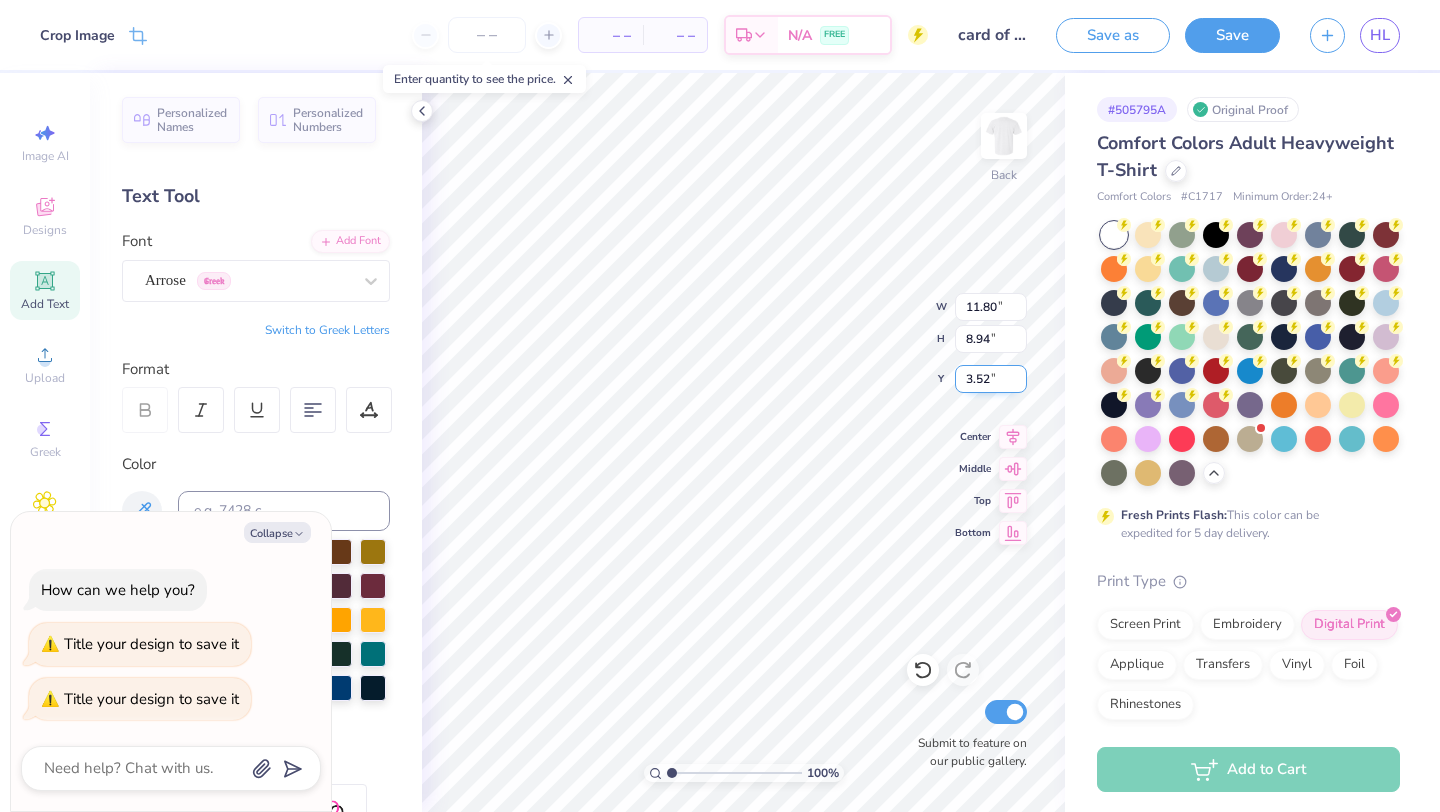 type on "x" 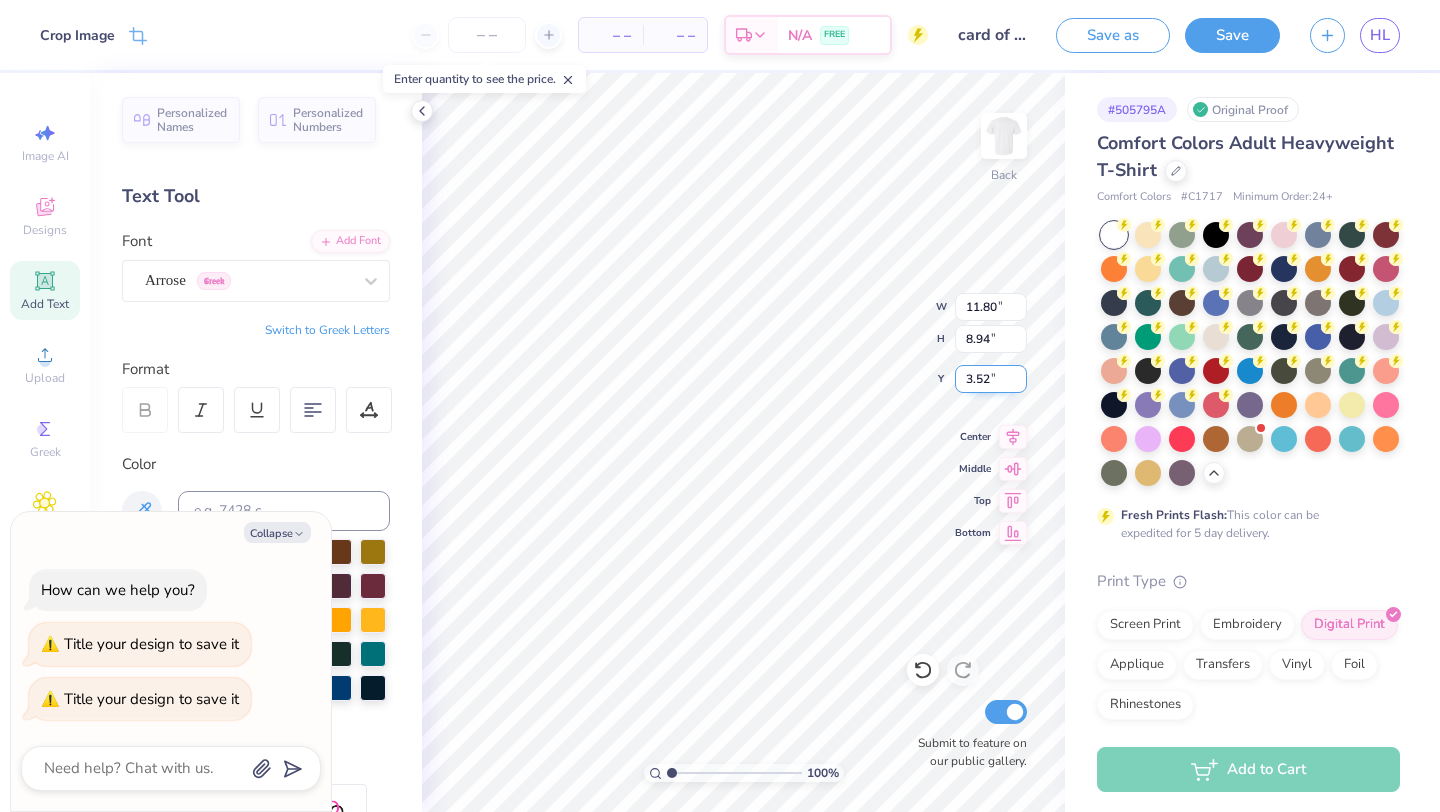 type on "3.56" 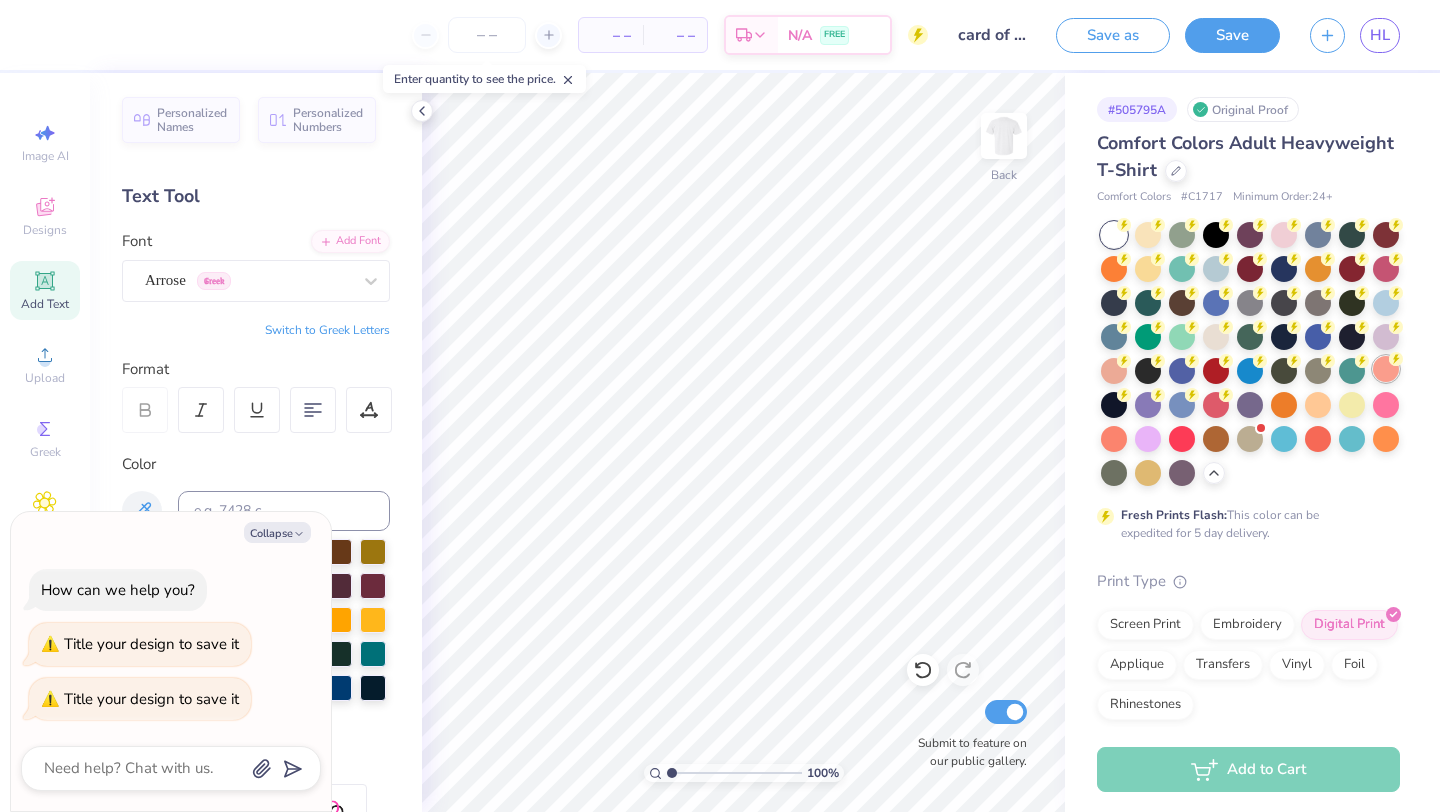 click at bounding box center [1386, 369] 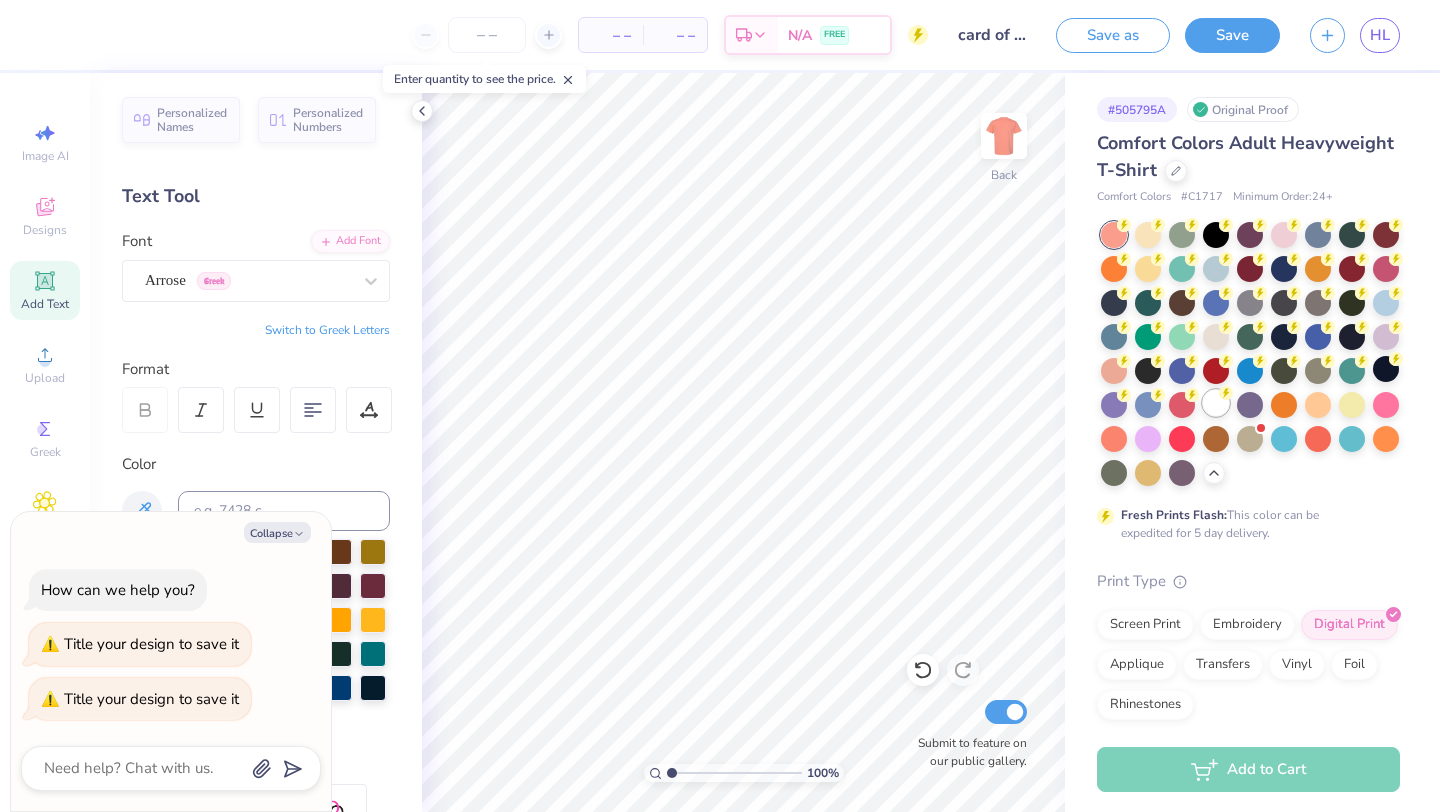 click at bounding box center (1216, 403) 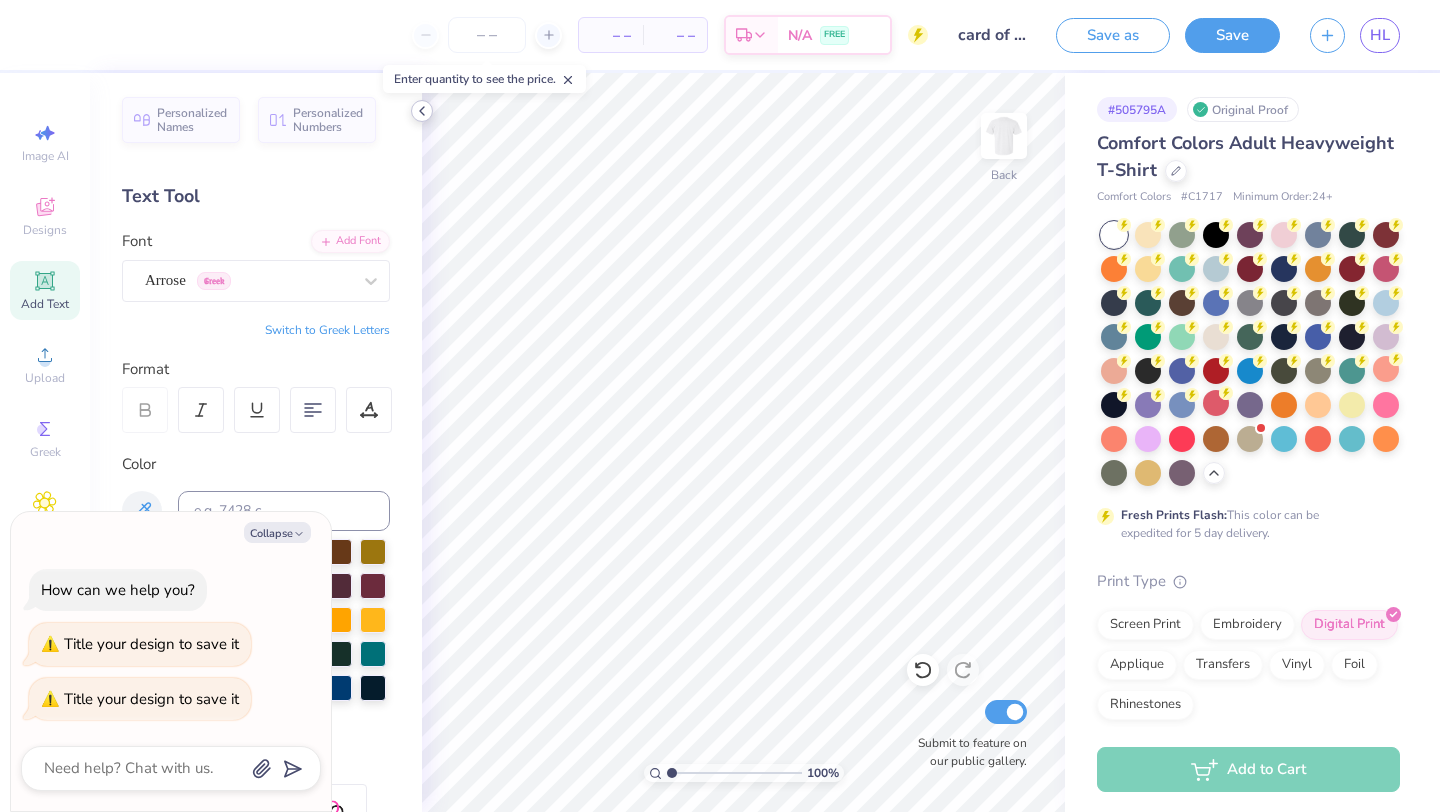 click 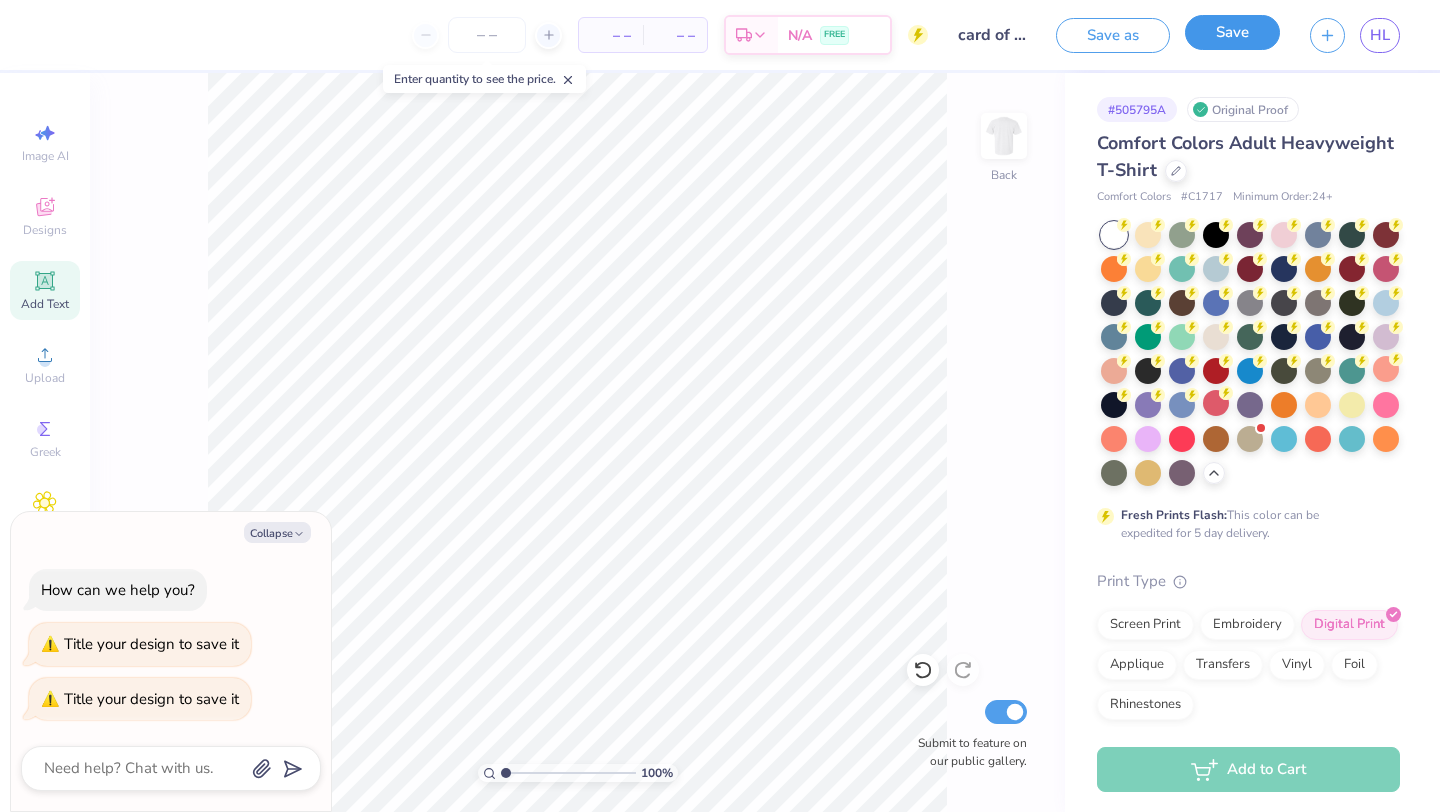 click on "Save" at bounding box center [1232, 32] 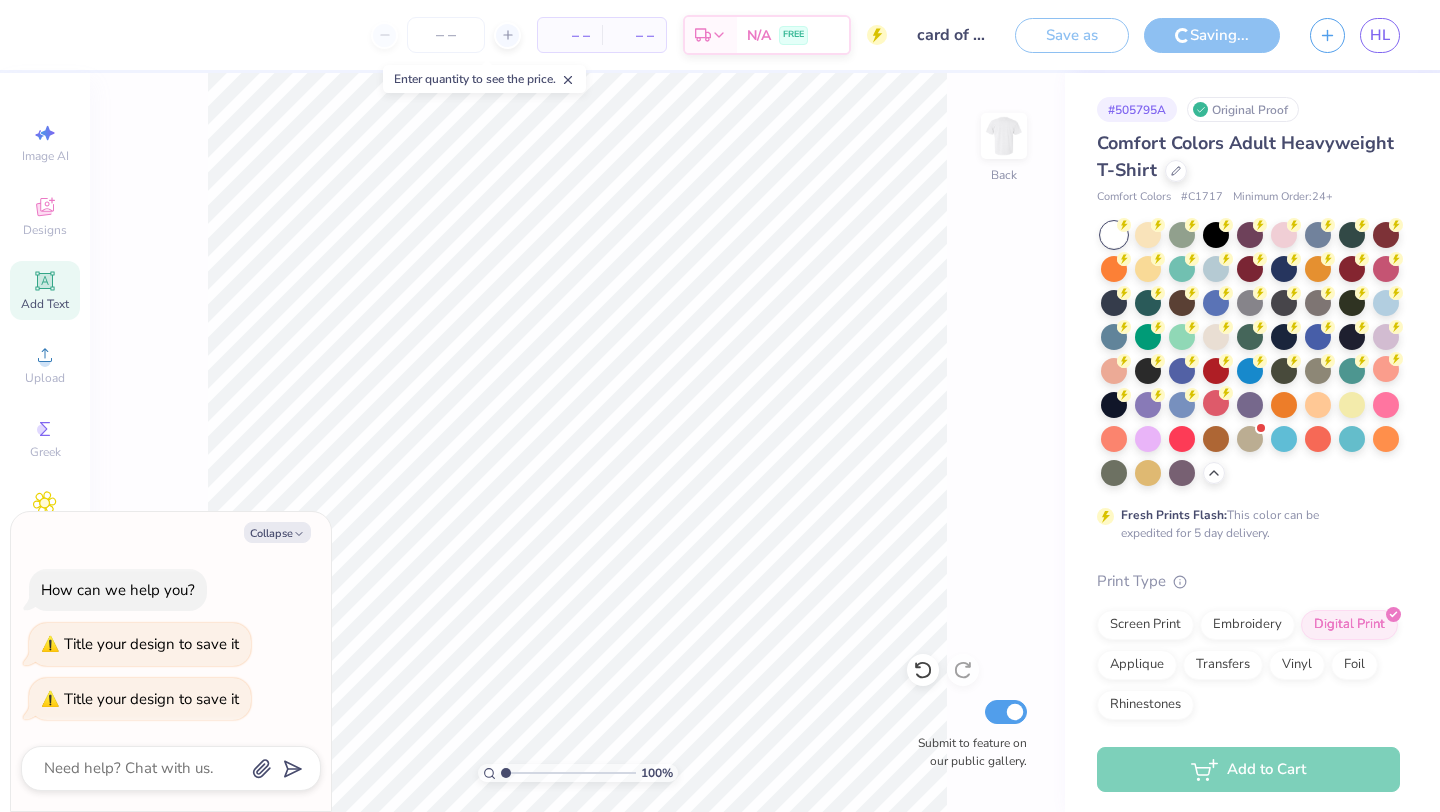 click on "card of hearts" at bounding box center (951, 35) 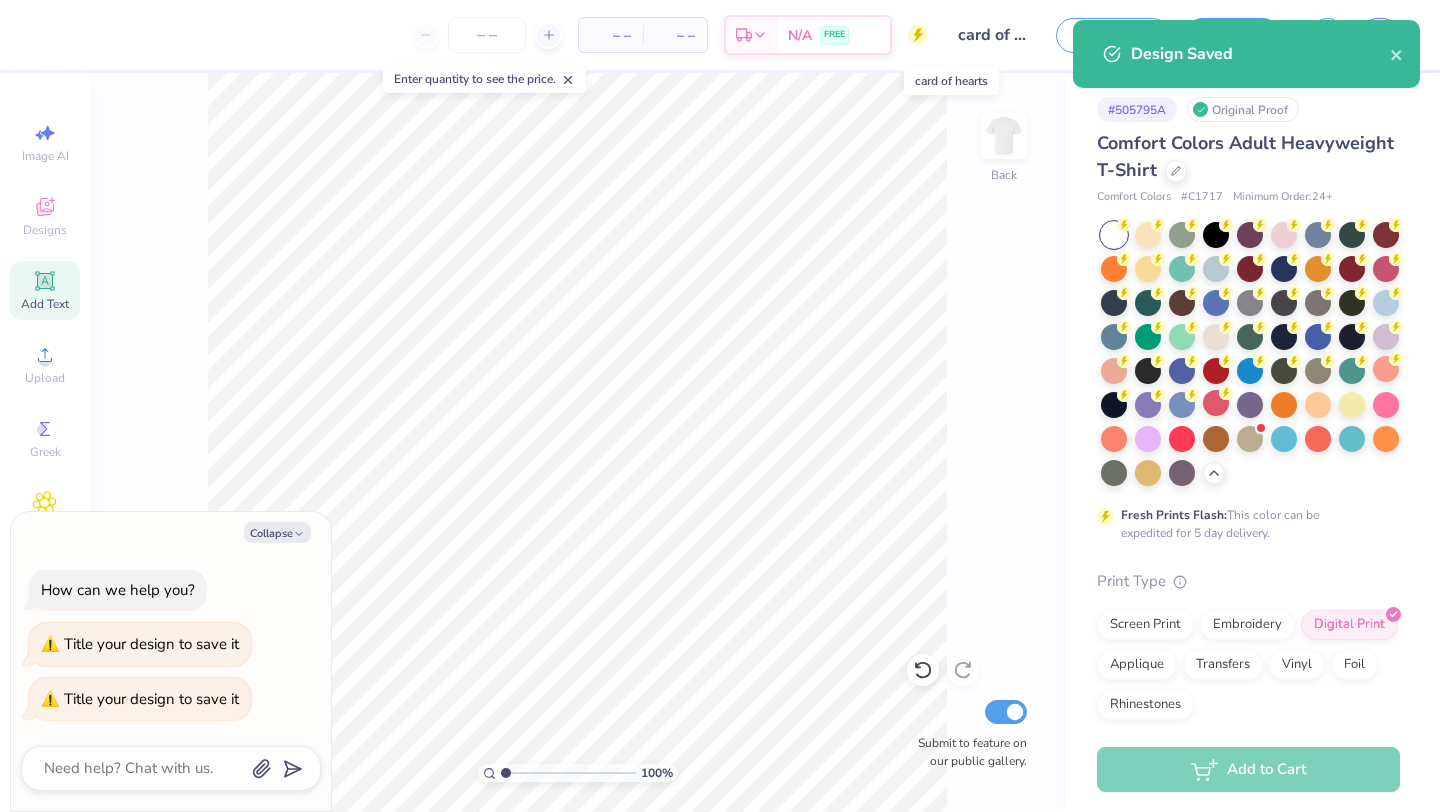 click on "card of hearts" at bounding box center (992, 35) 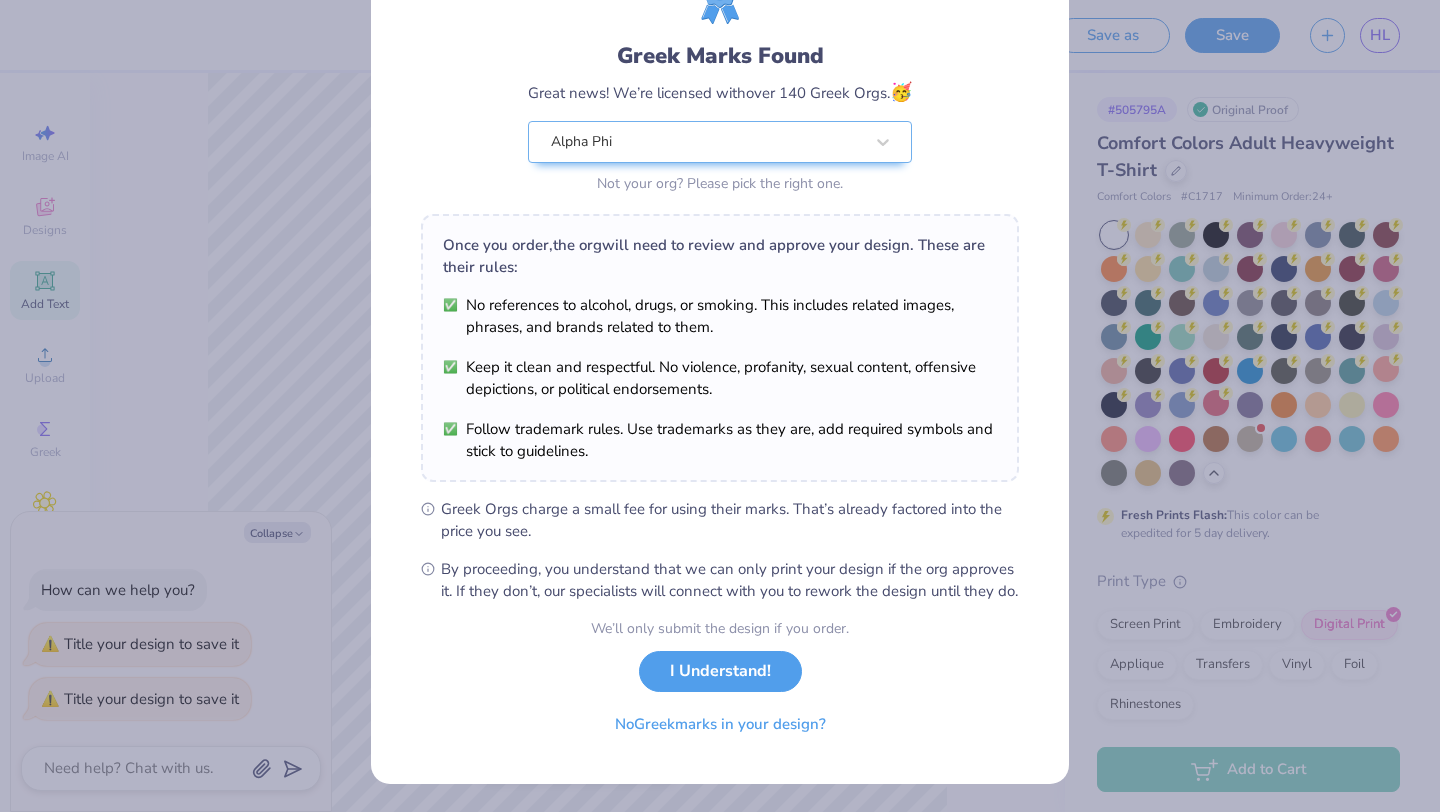 scroll, scrollTop: 124, scrollLeft: 0, axis: vertical 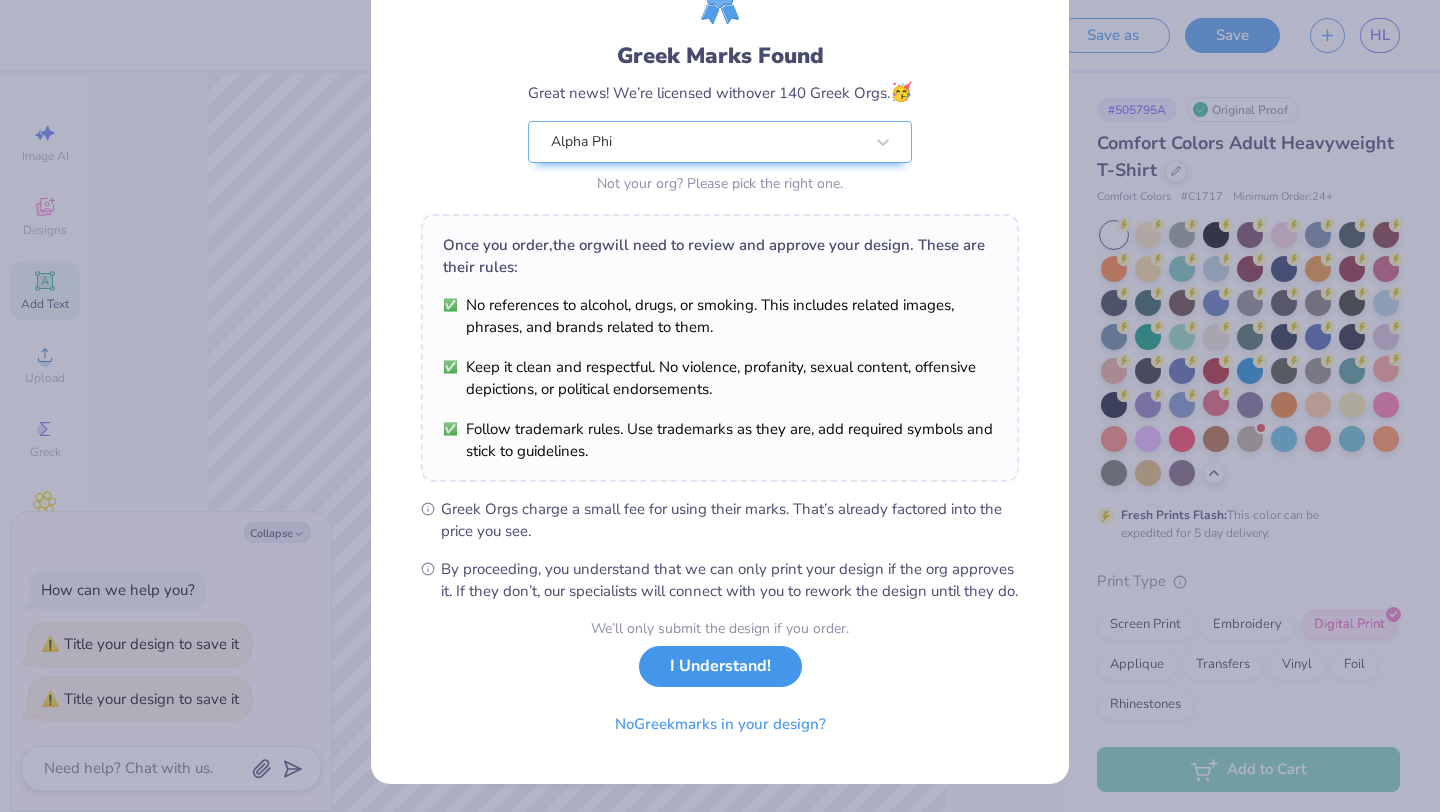click on "I Understand!" at bounding box center [720, 666] 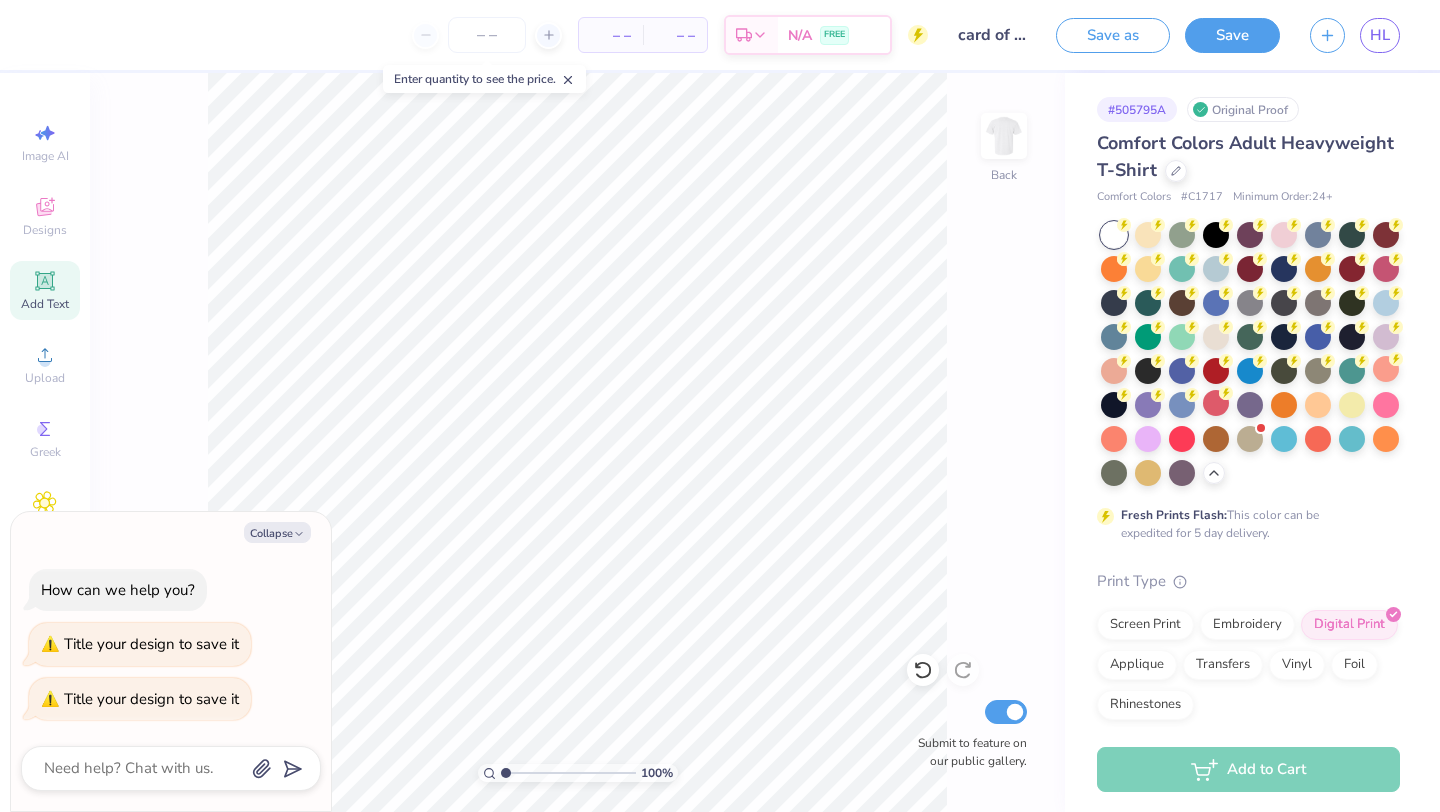 scroll, scrollTop: 0, scrollLeft: 0, axis: both 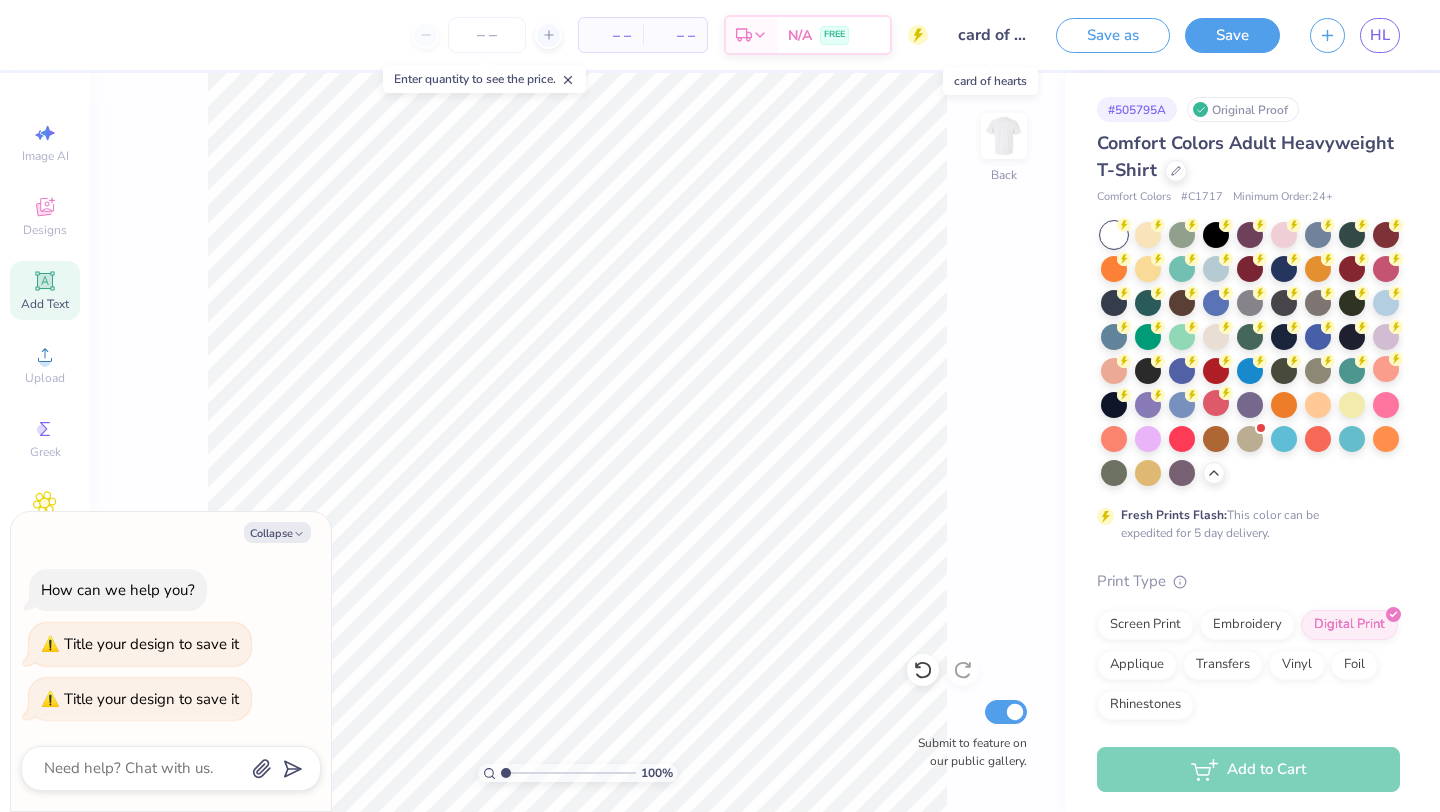 click on "card of hearts" at bounding box center (992, 35) 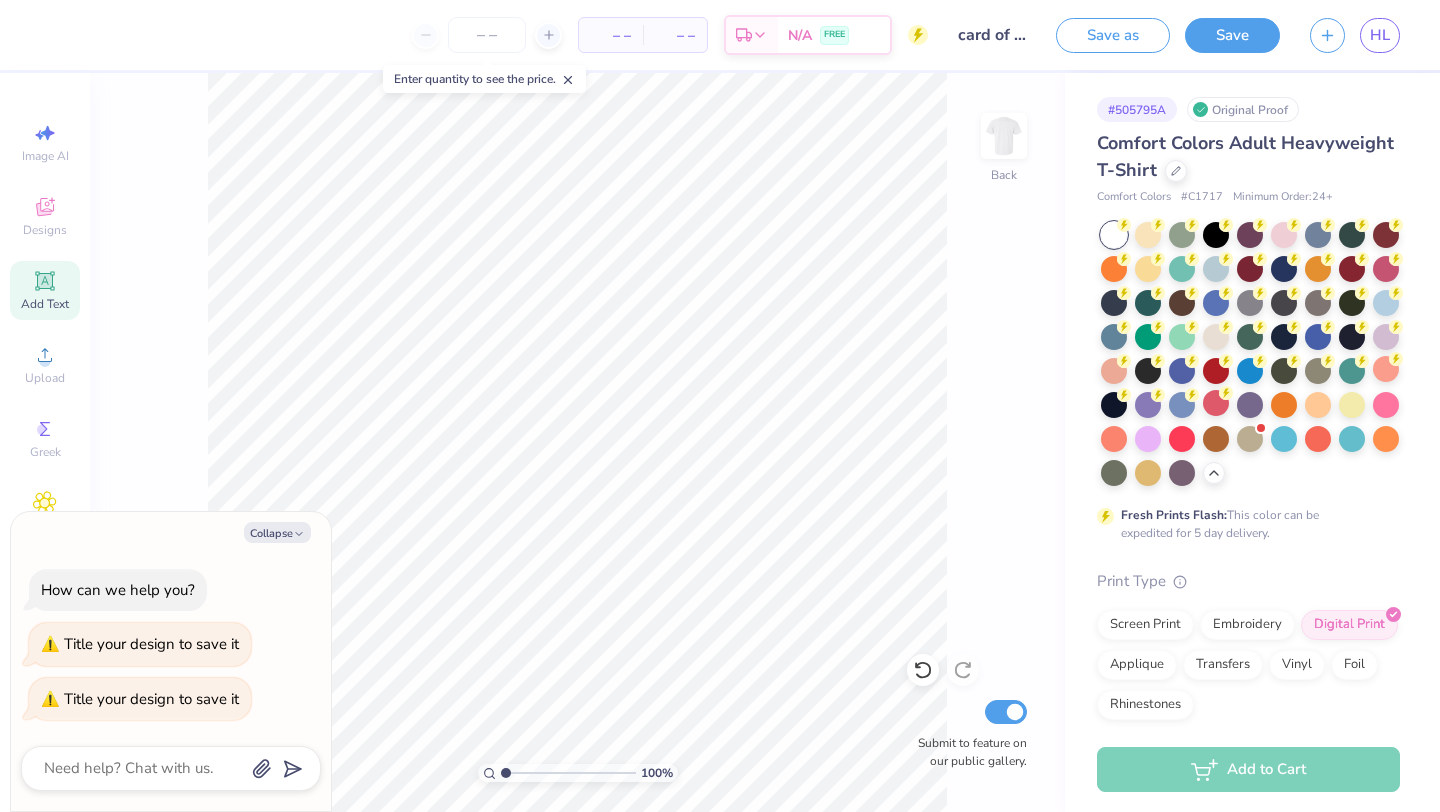 click on "100  % Back Submit to feature on our public gallery." at bounding box center [577, 442] 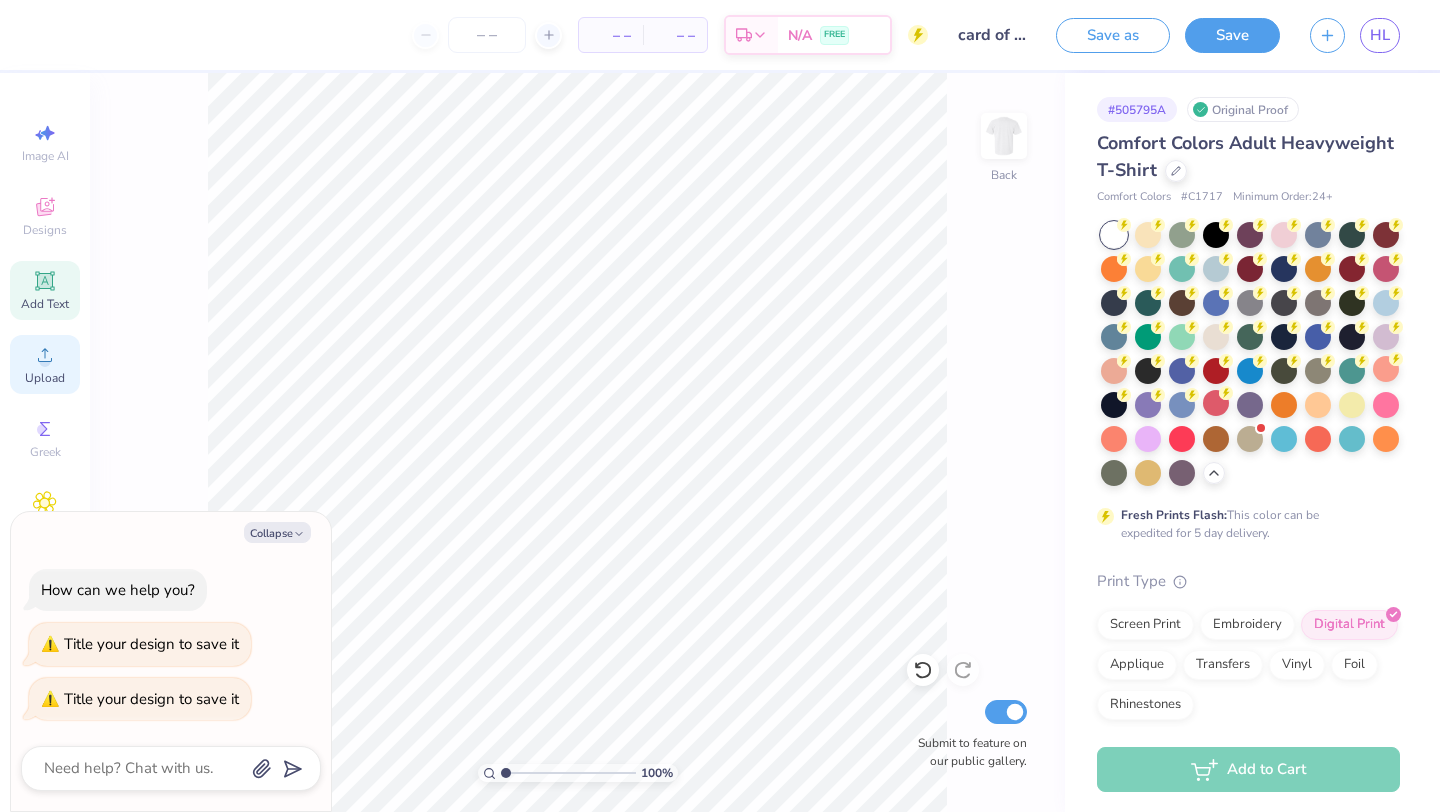click on "Upload" at bounding box center (45, 364) 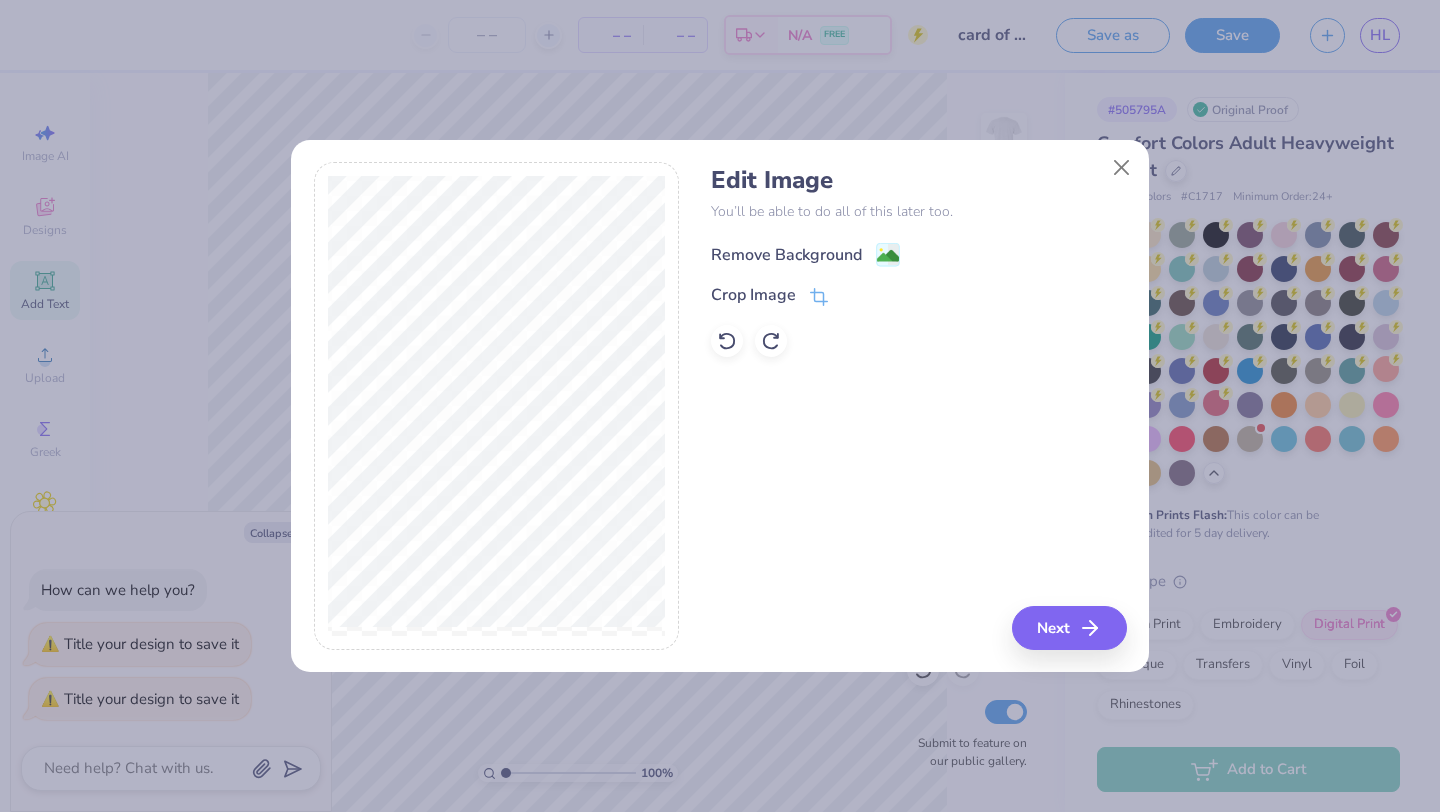 click on "Remove Background" at bounding box center [786, 255] 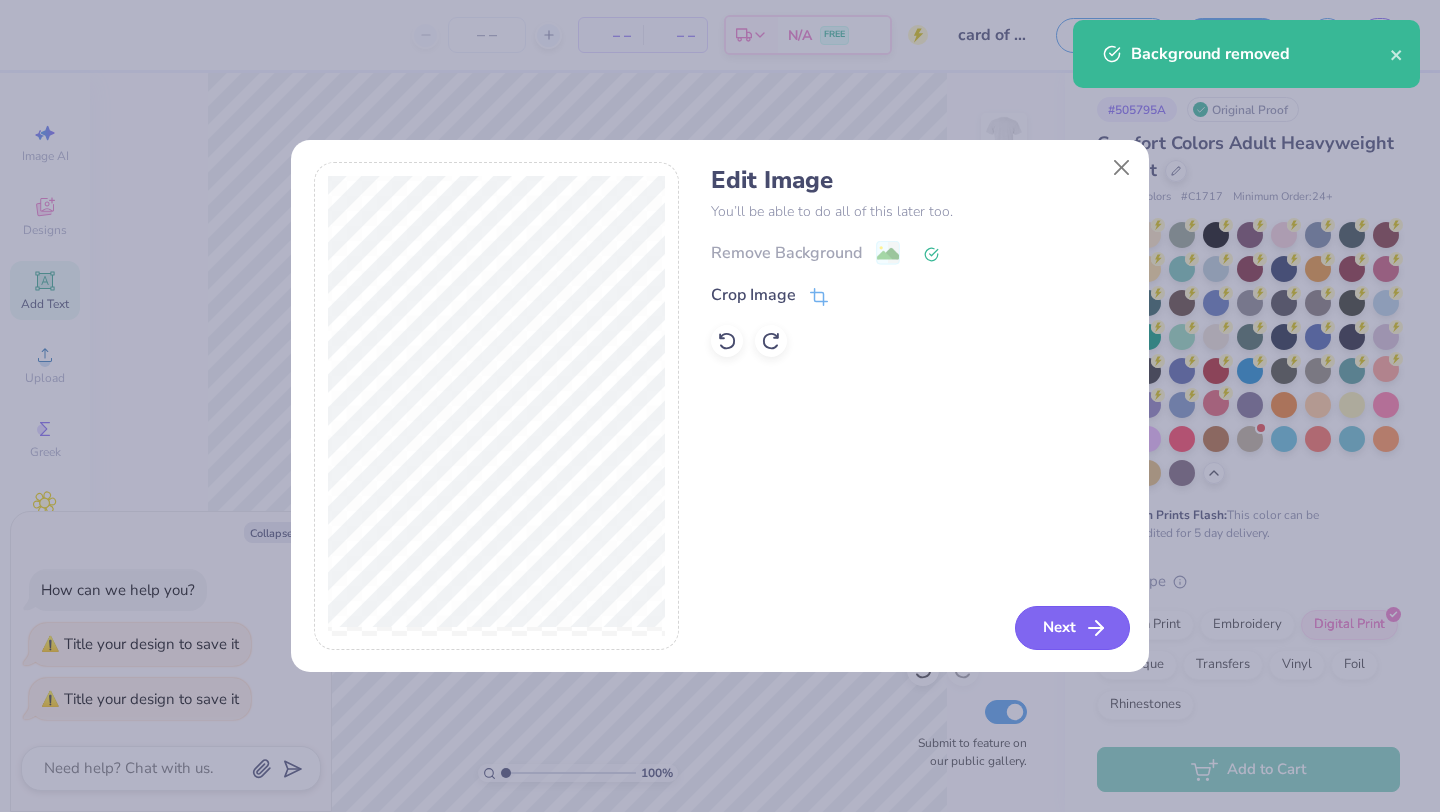 click on "Next" at bounding box center [1072, 628] 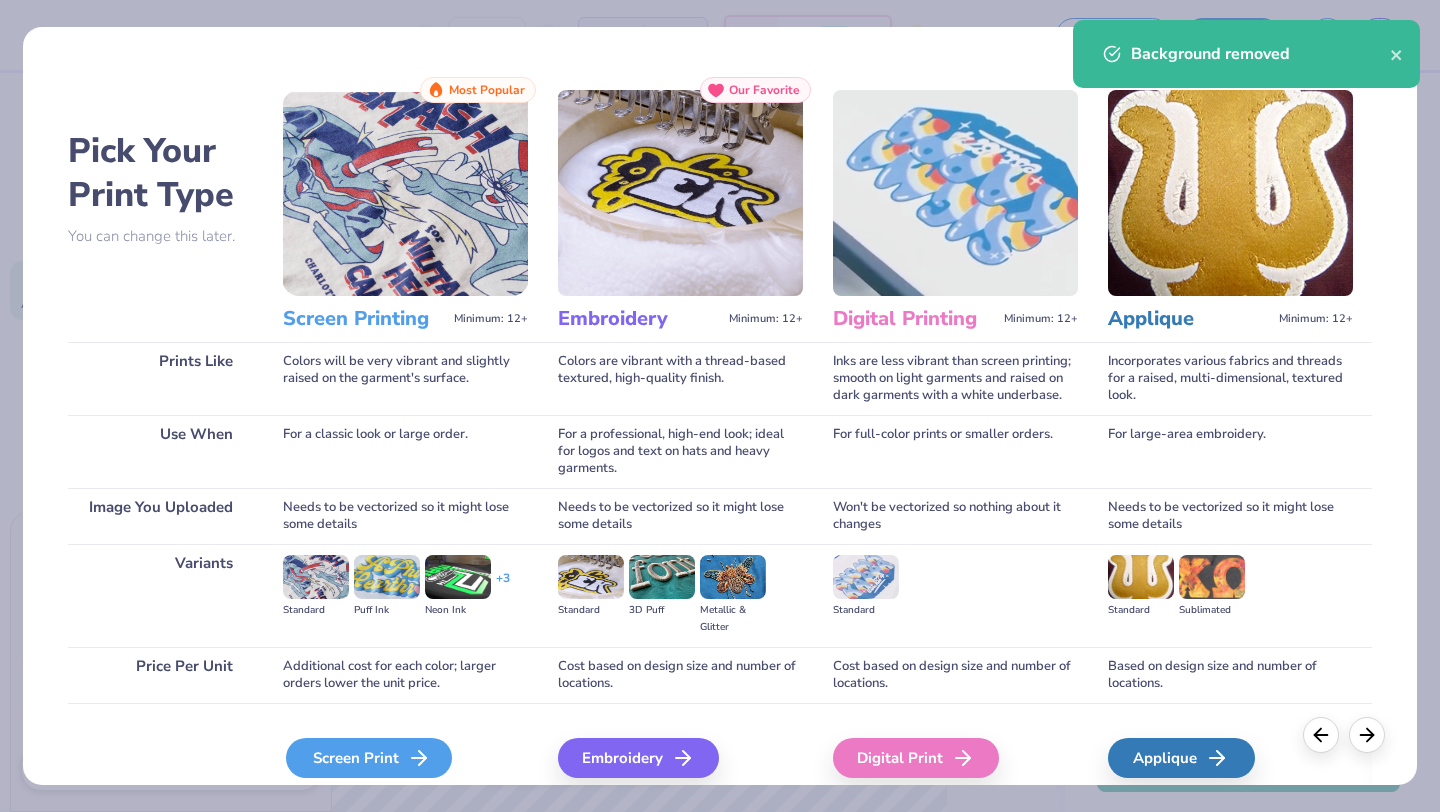 click on "Screen Print" at bounding box center [369, 758] 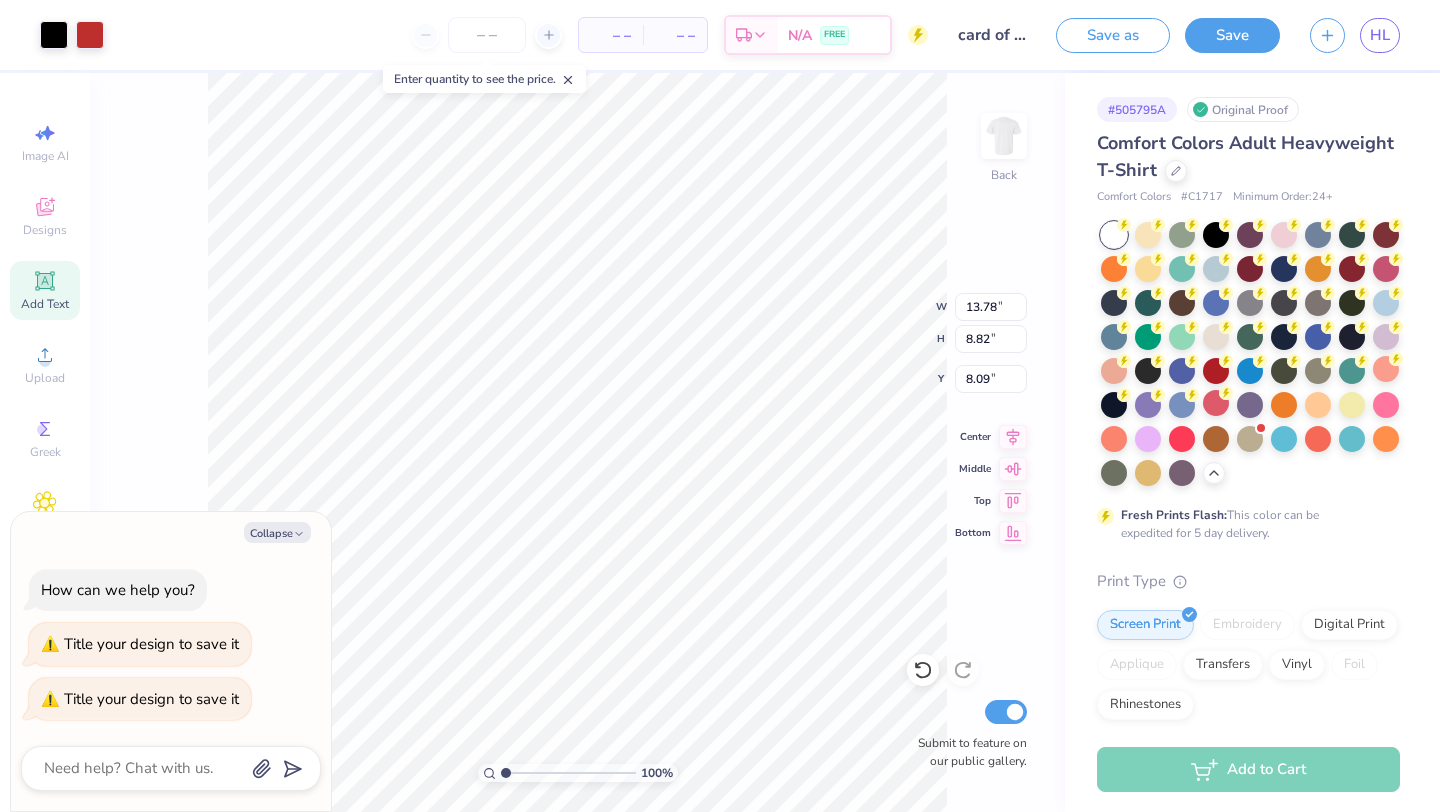 type on "x" 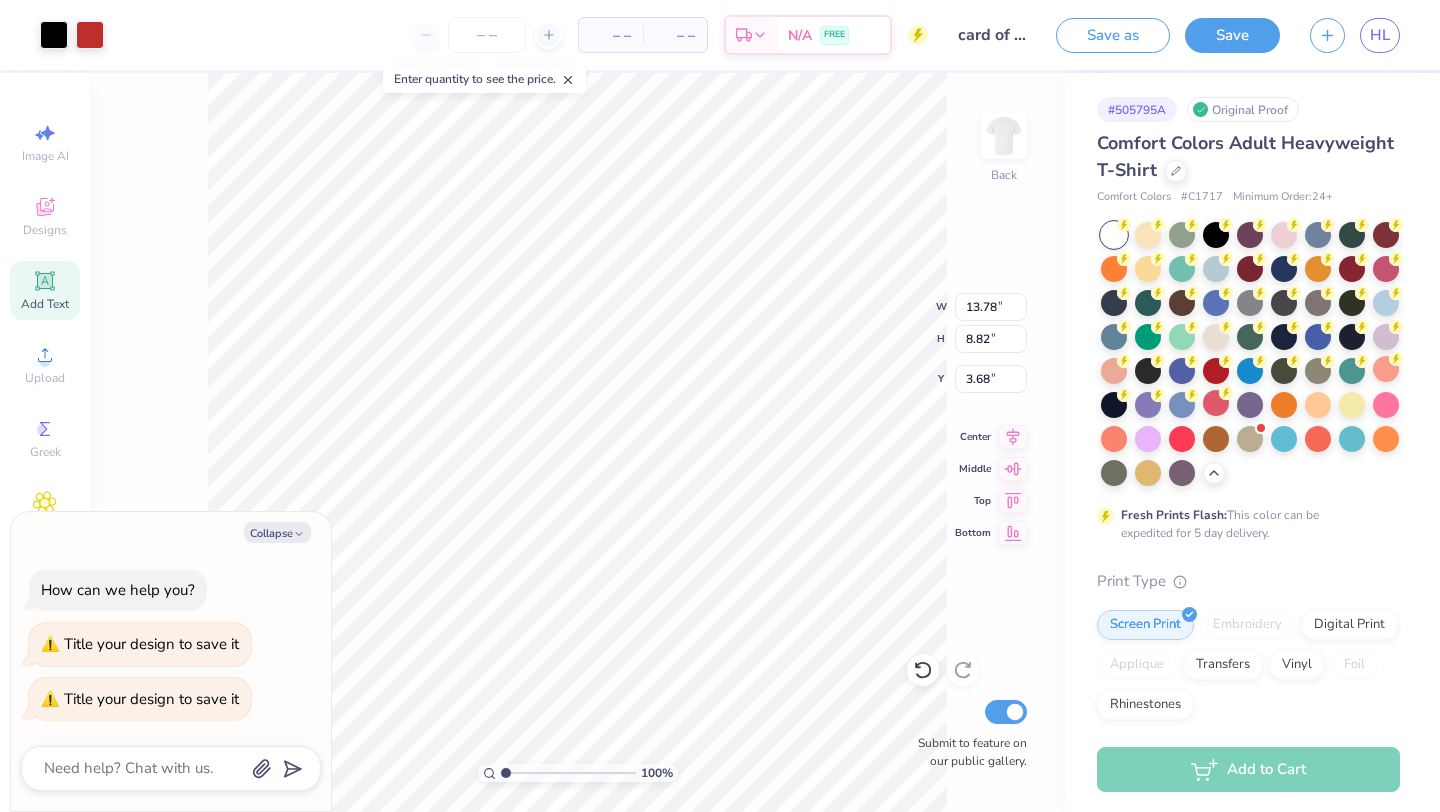 type on "x" 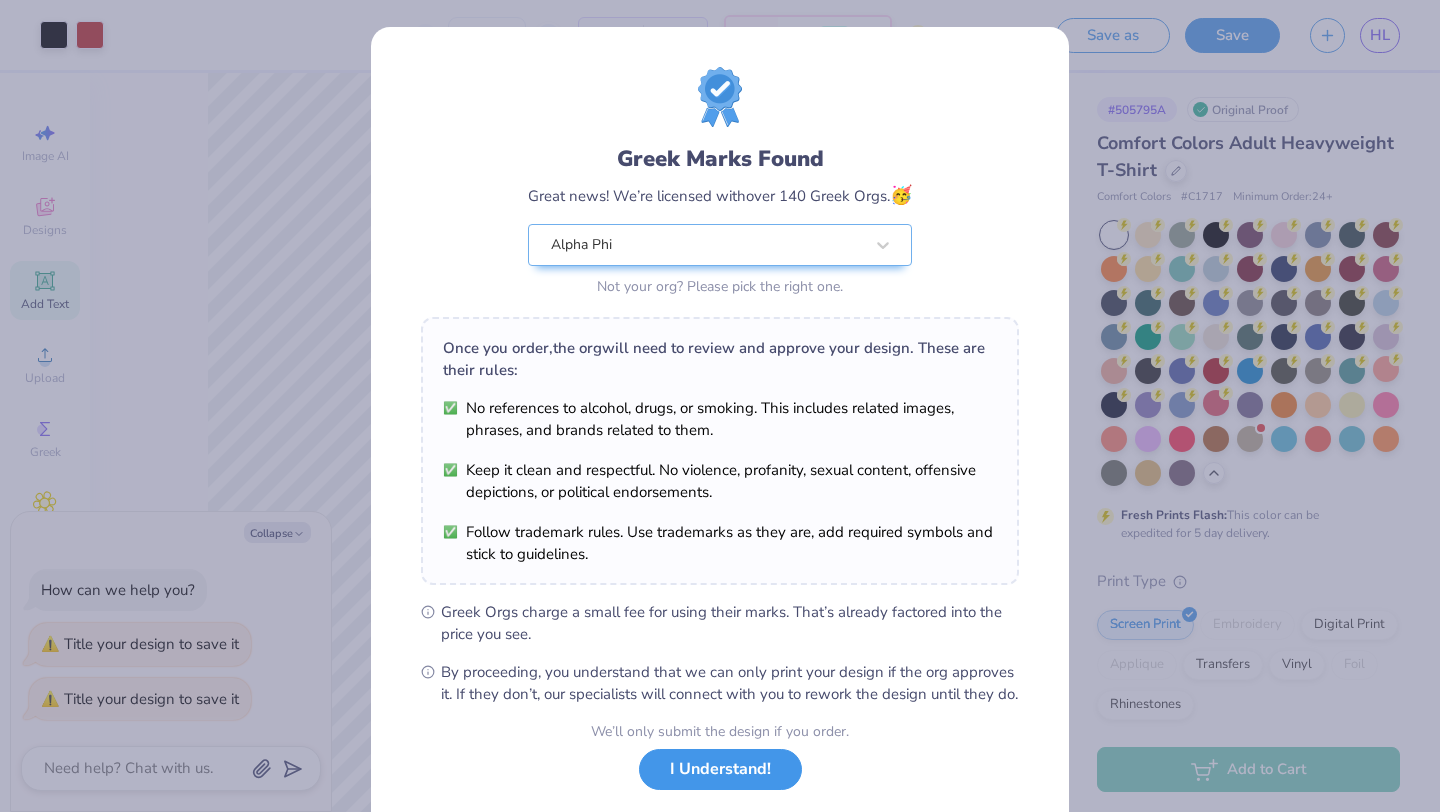 click on "I Understand!" at bounding box center (720, 769) 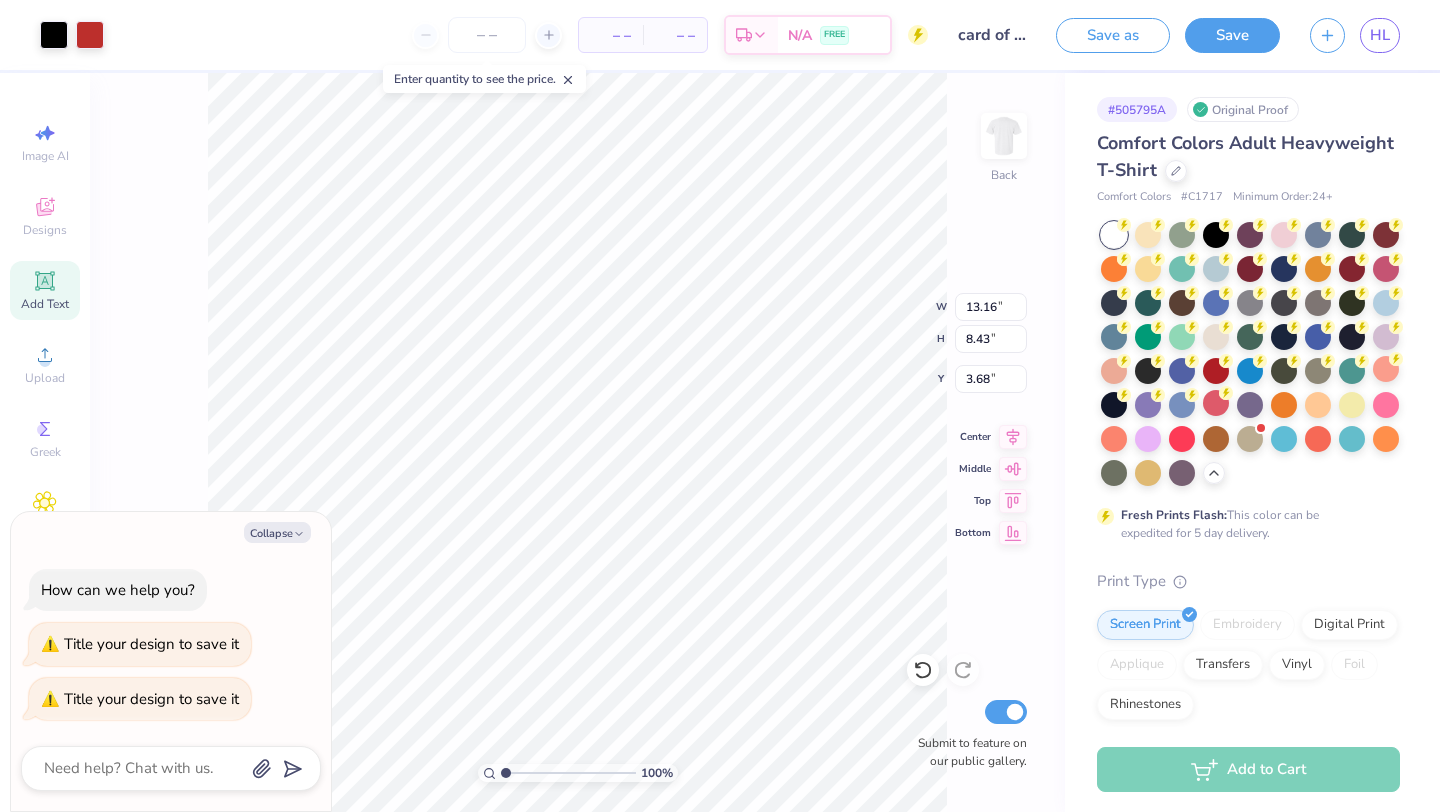 type on "x" 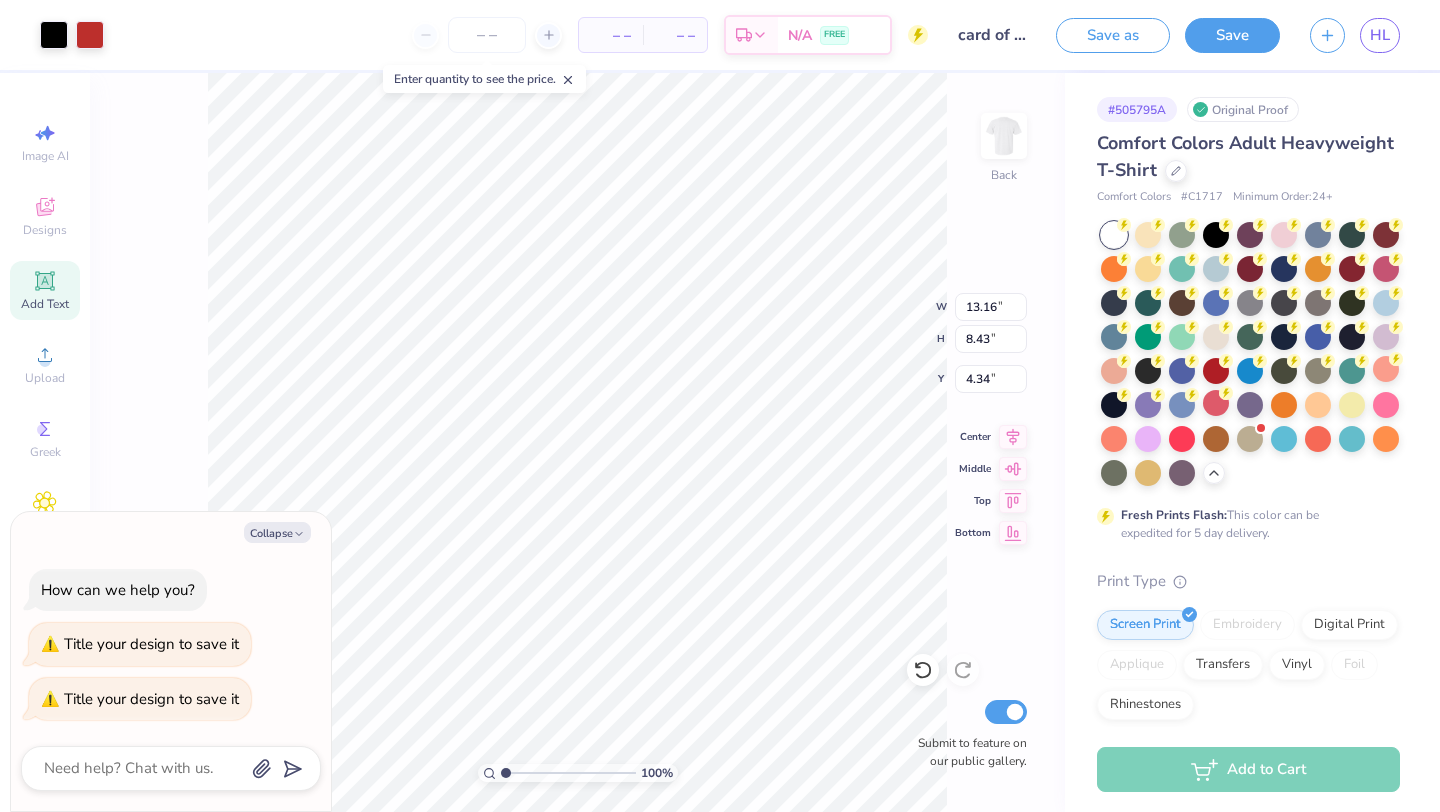 type on "x" 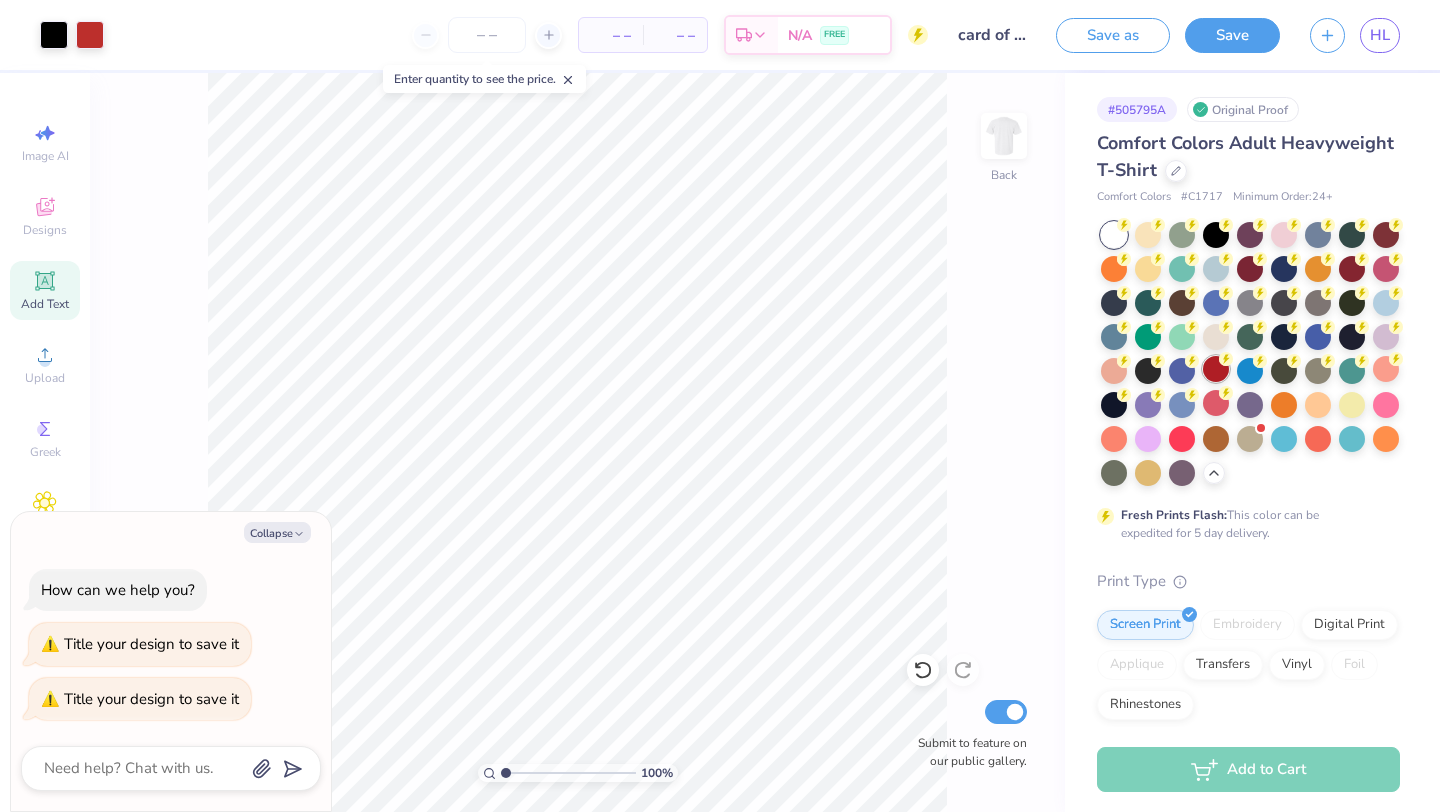 click at bounding box center (1216, 369) 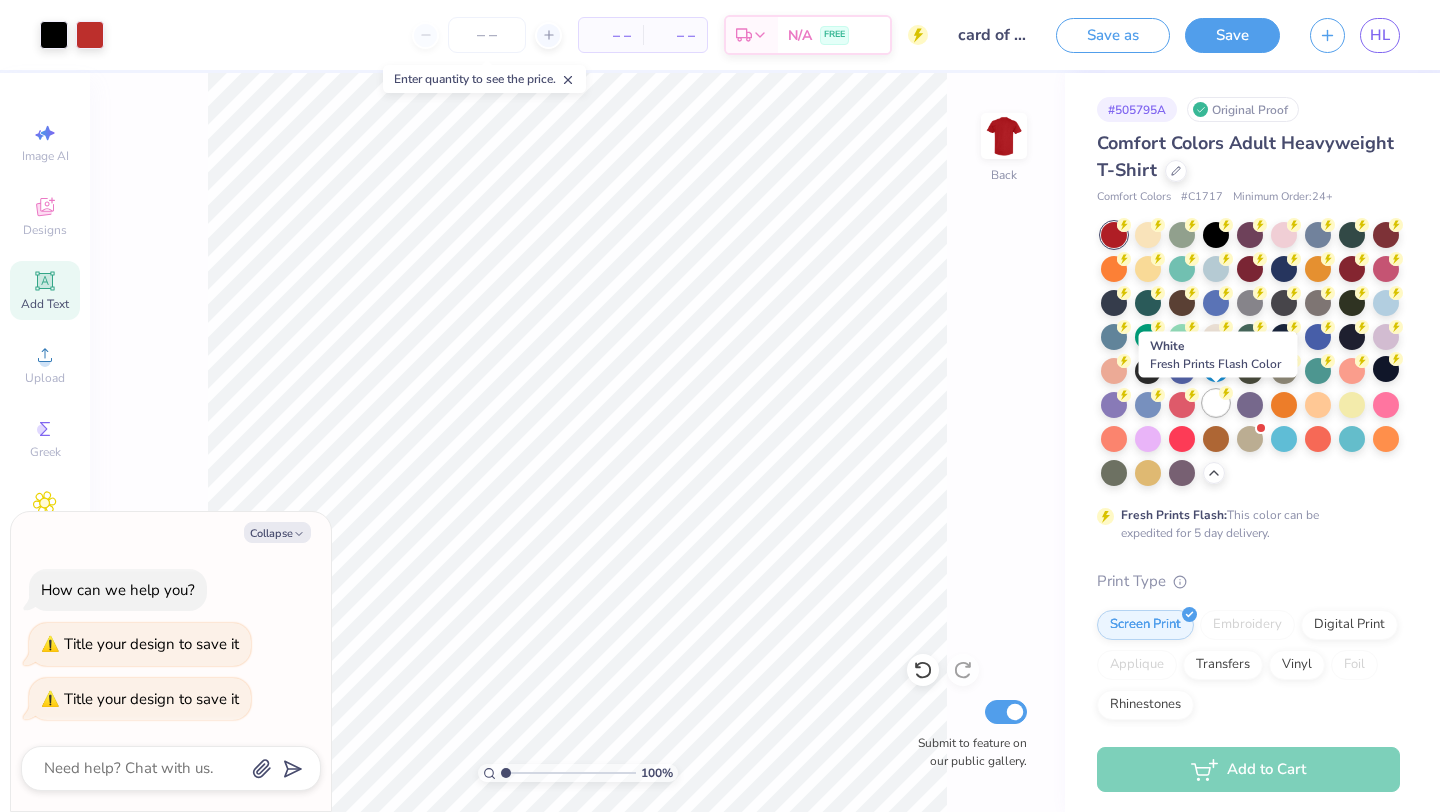 click 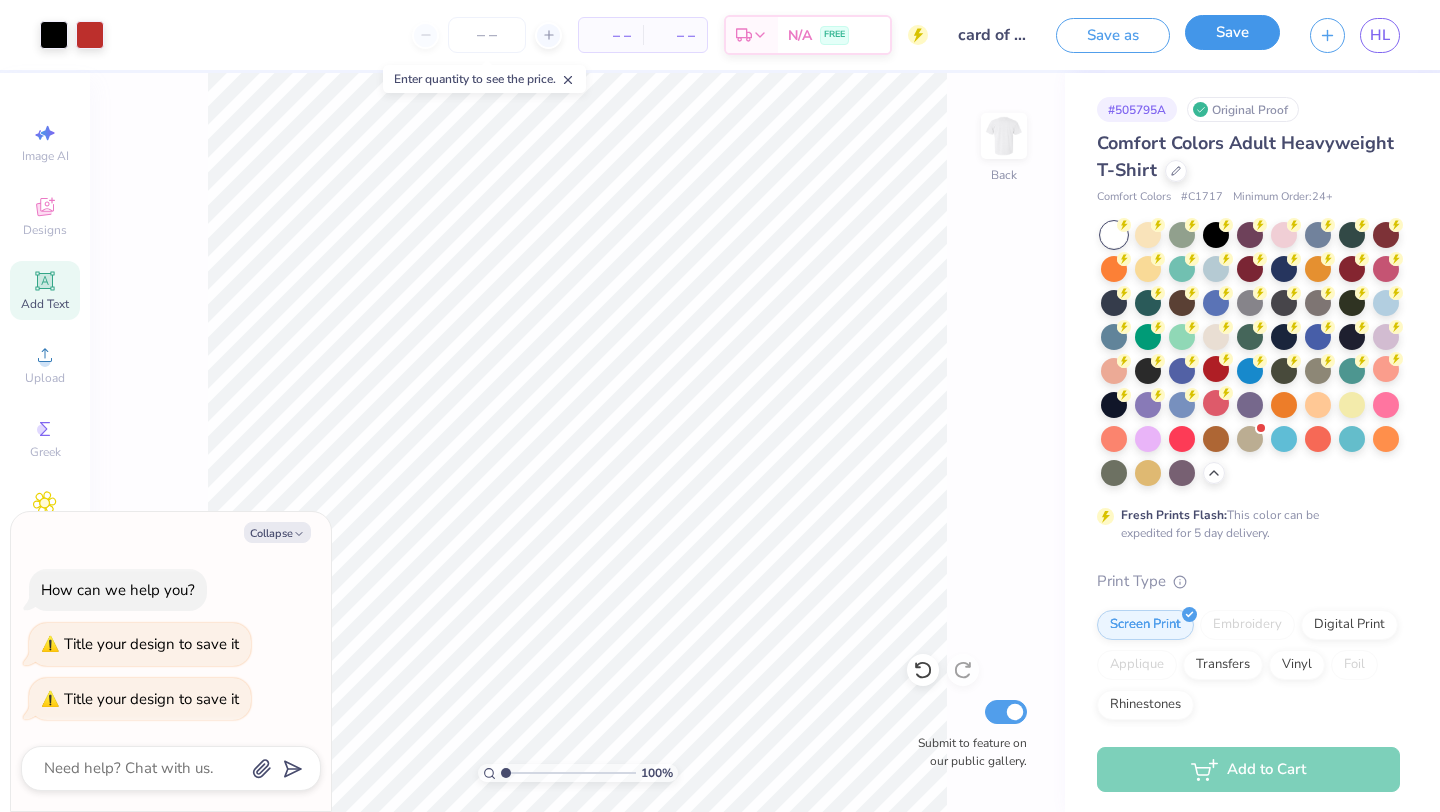 click on "Save" at bounding box center (1232, 32) 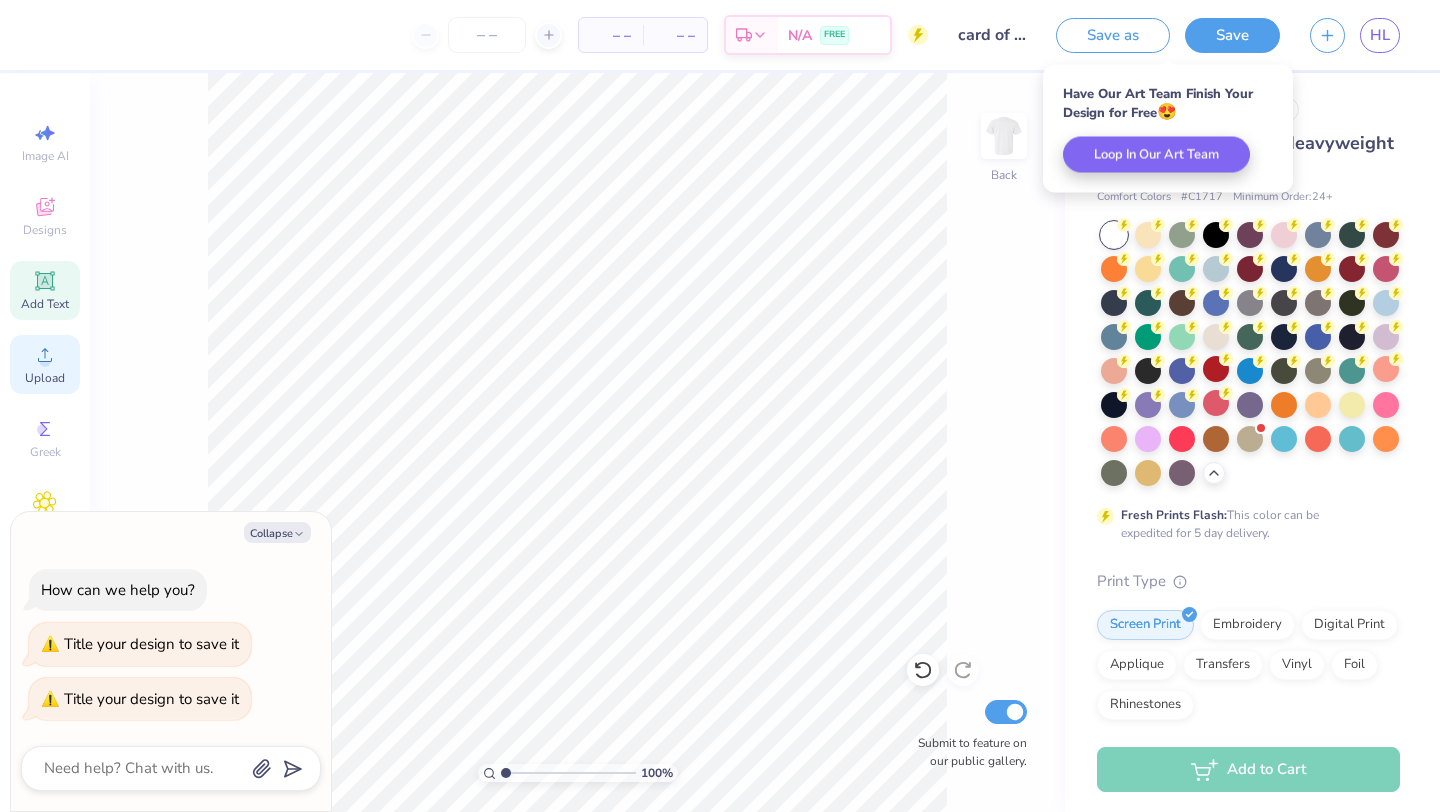 click on "Upload" at bounding box center (45, 378) 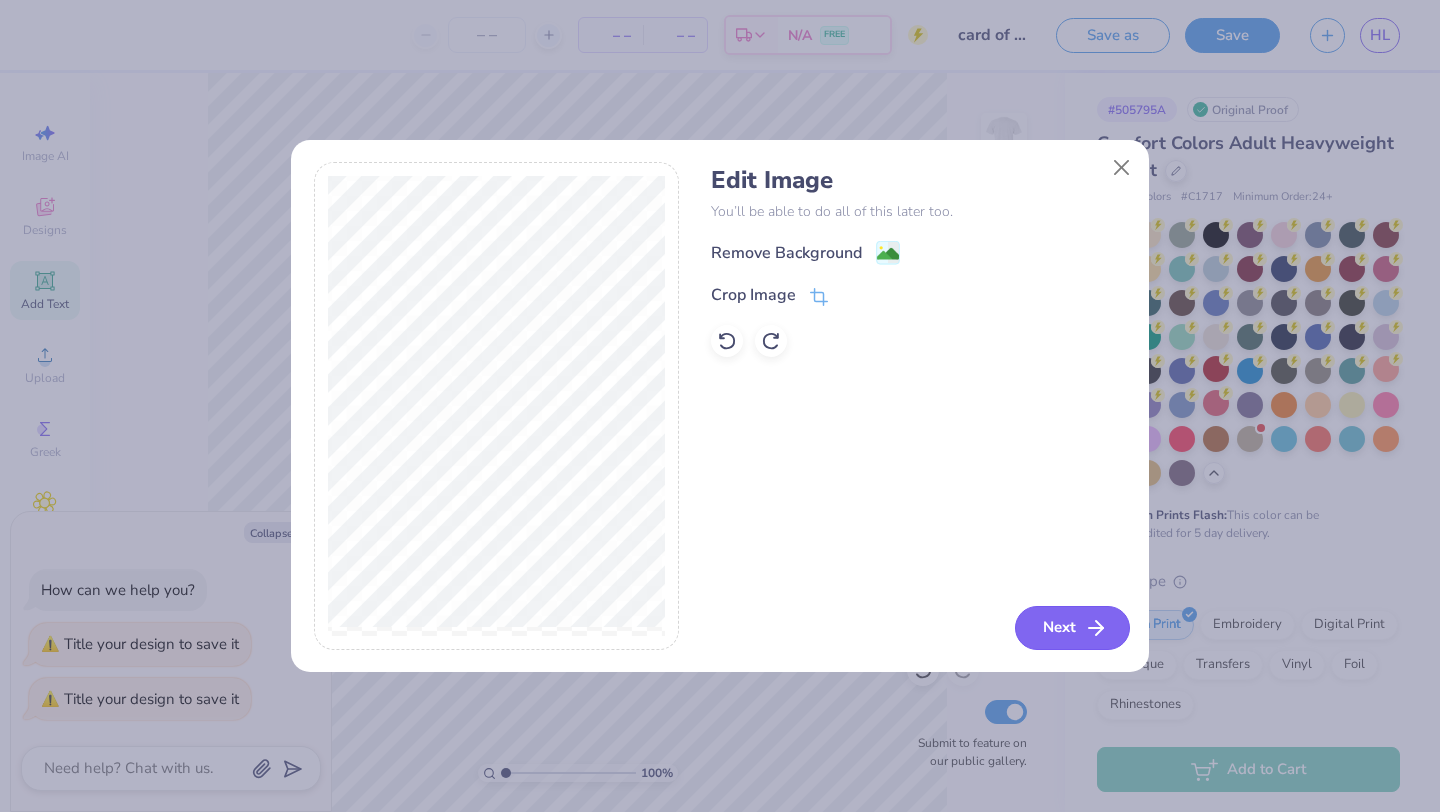 click on "Next" at bounding box center (1072, 628) 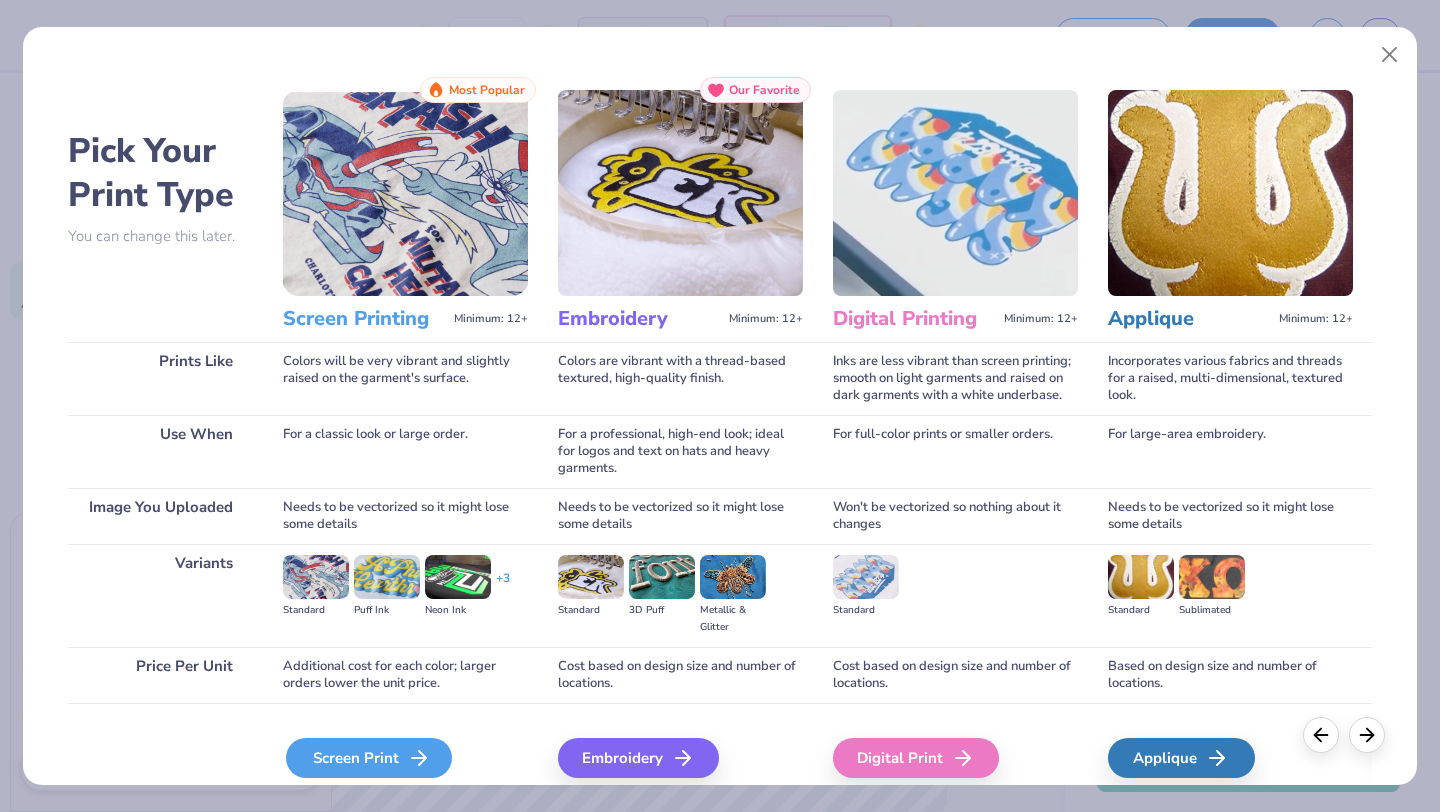 click 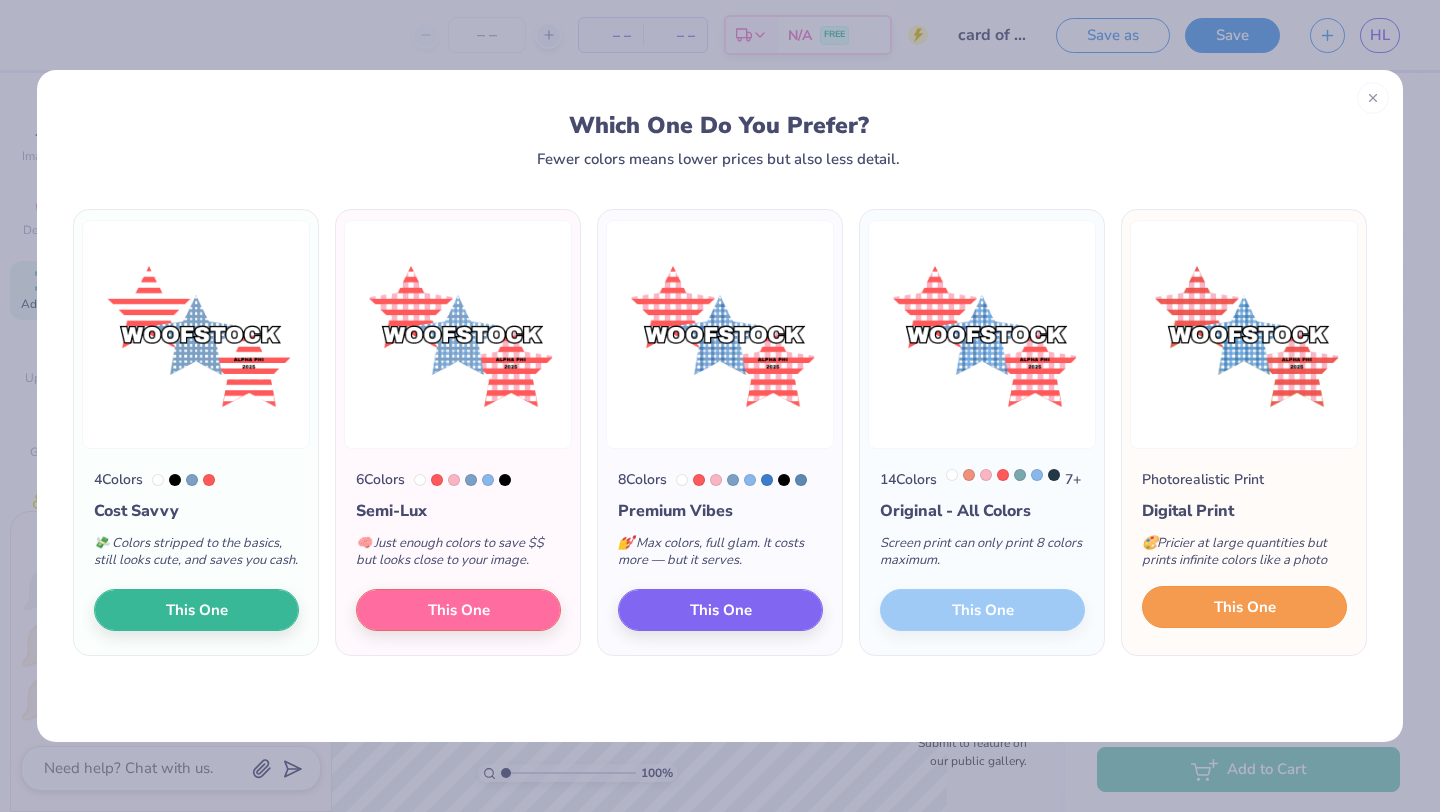 click on "This One" at bounding box center [1245, 607] 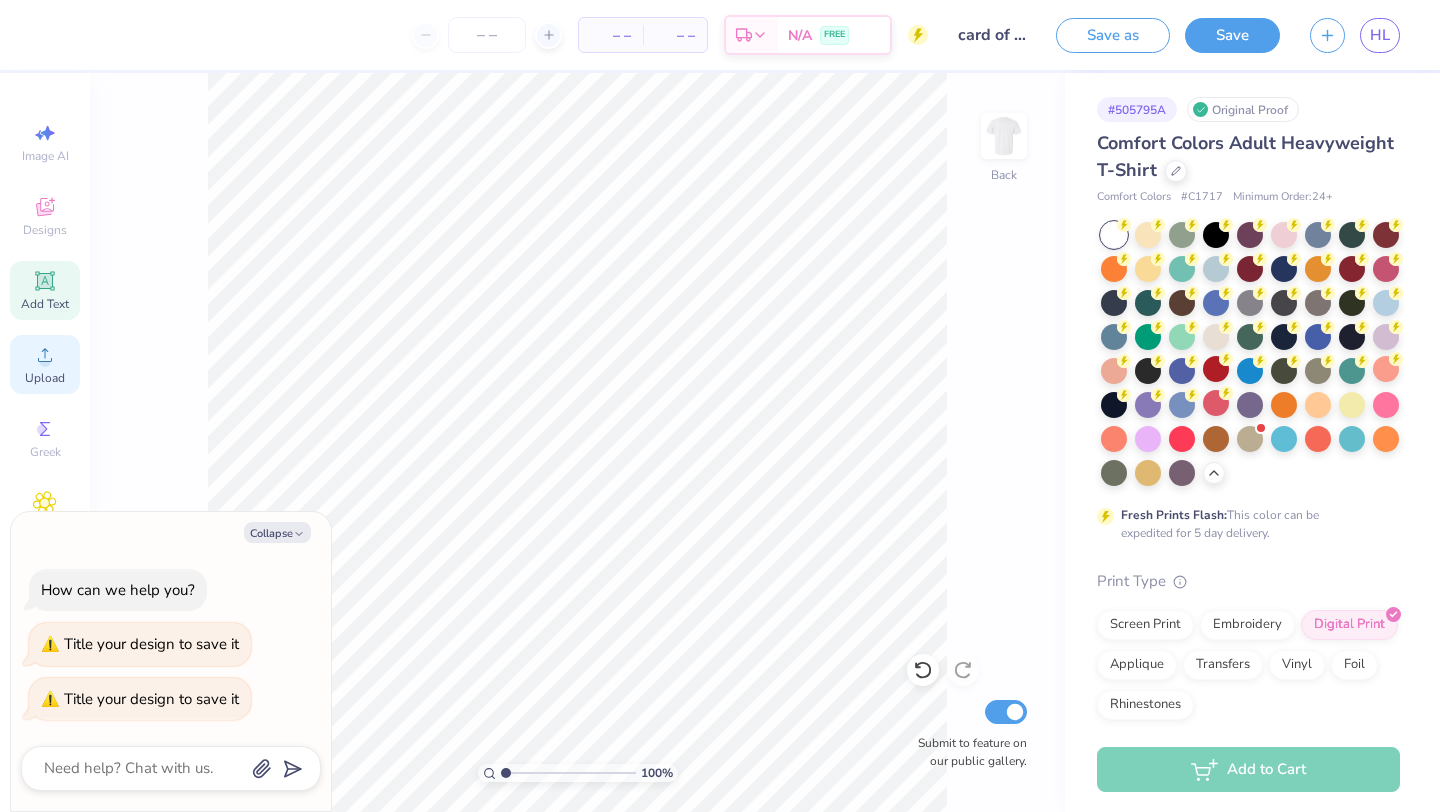 click on "Upload" at bounding box center (45, 364) 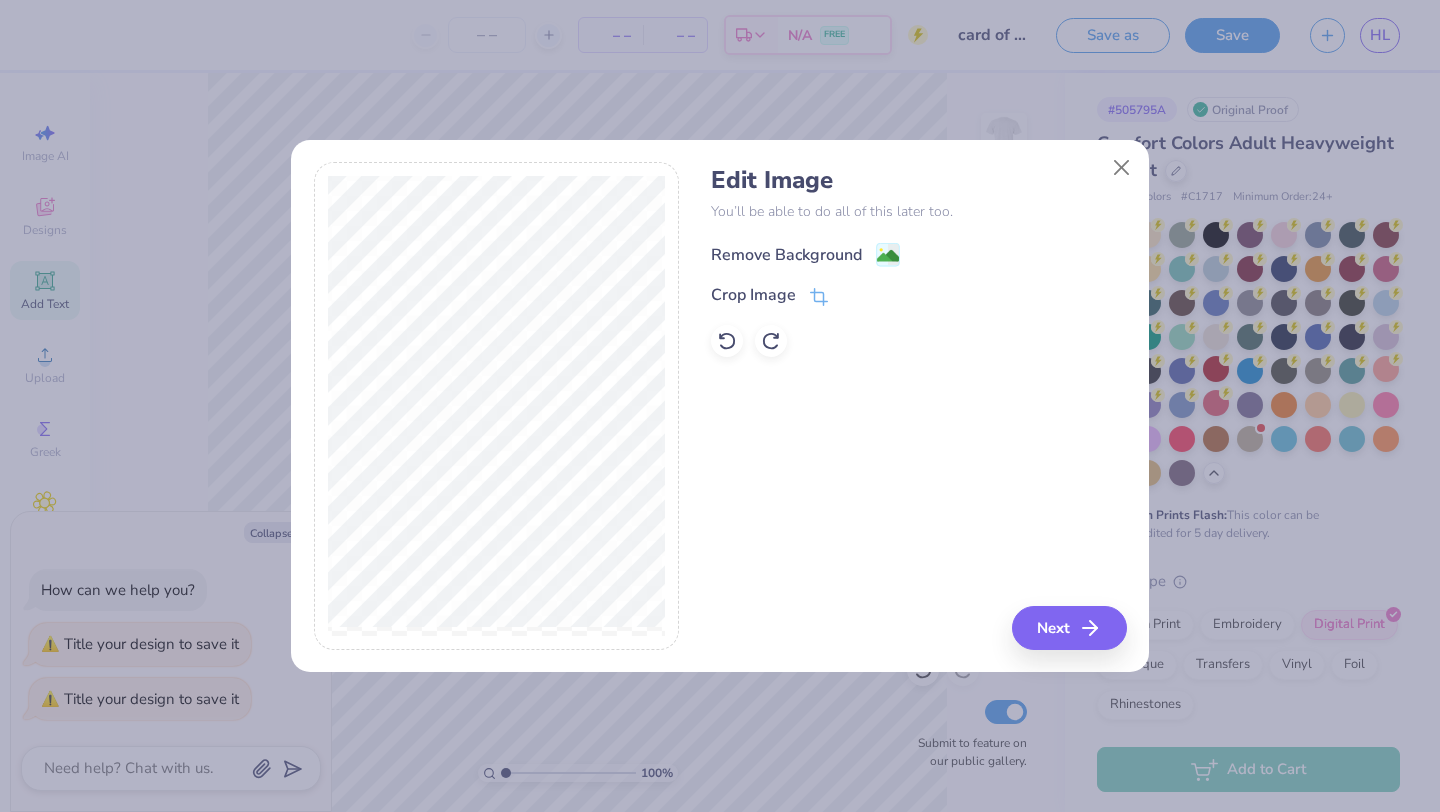 click on "Remove Background" at bounding box center (805, 254) 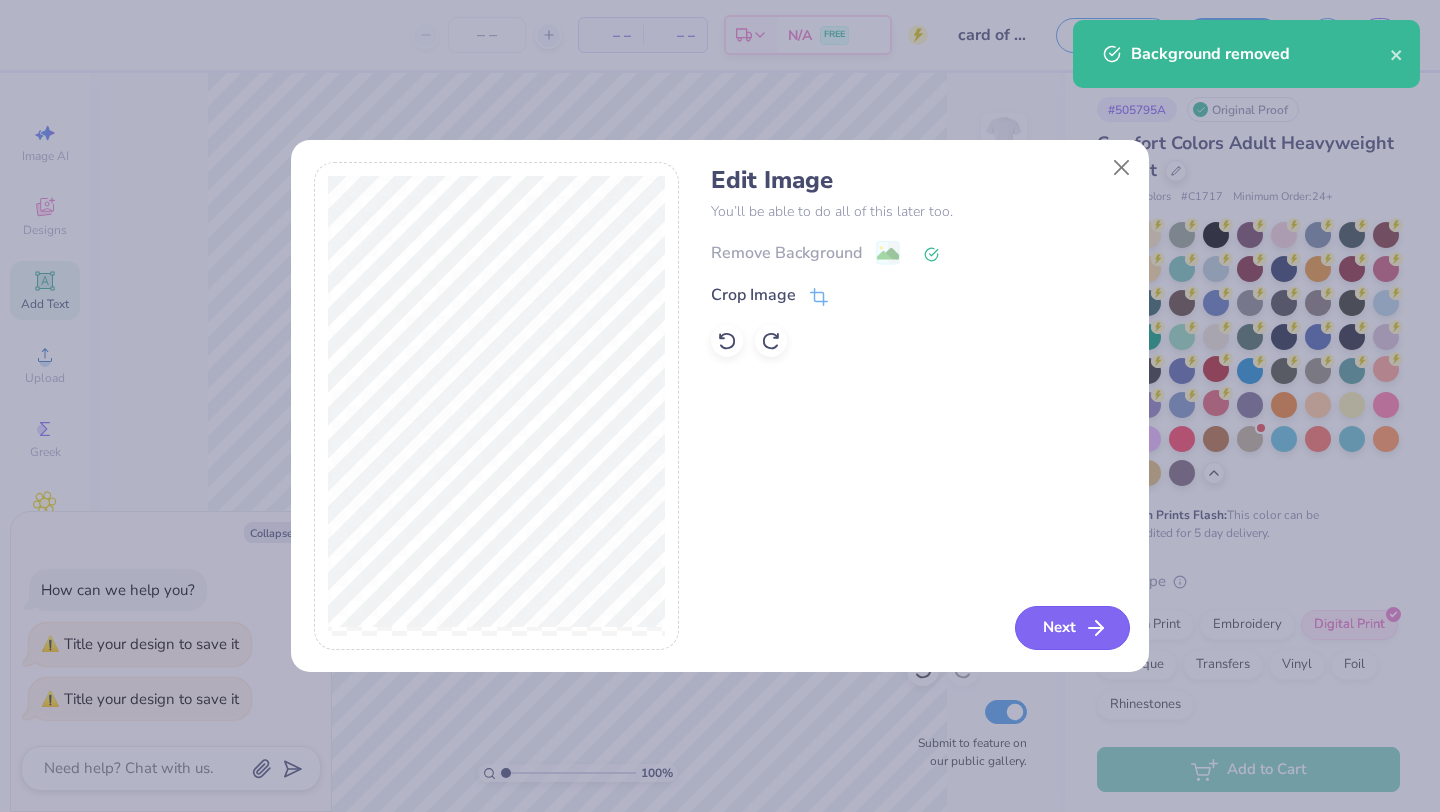 click on "Next" at bounding box center (1072, 628) 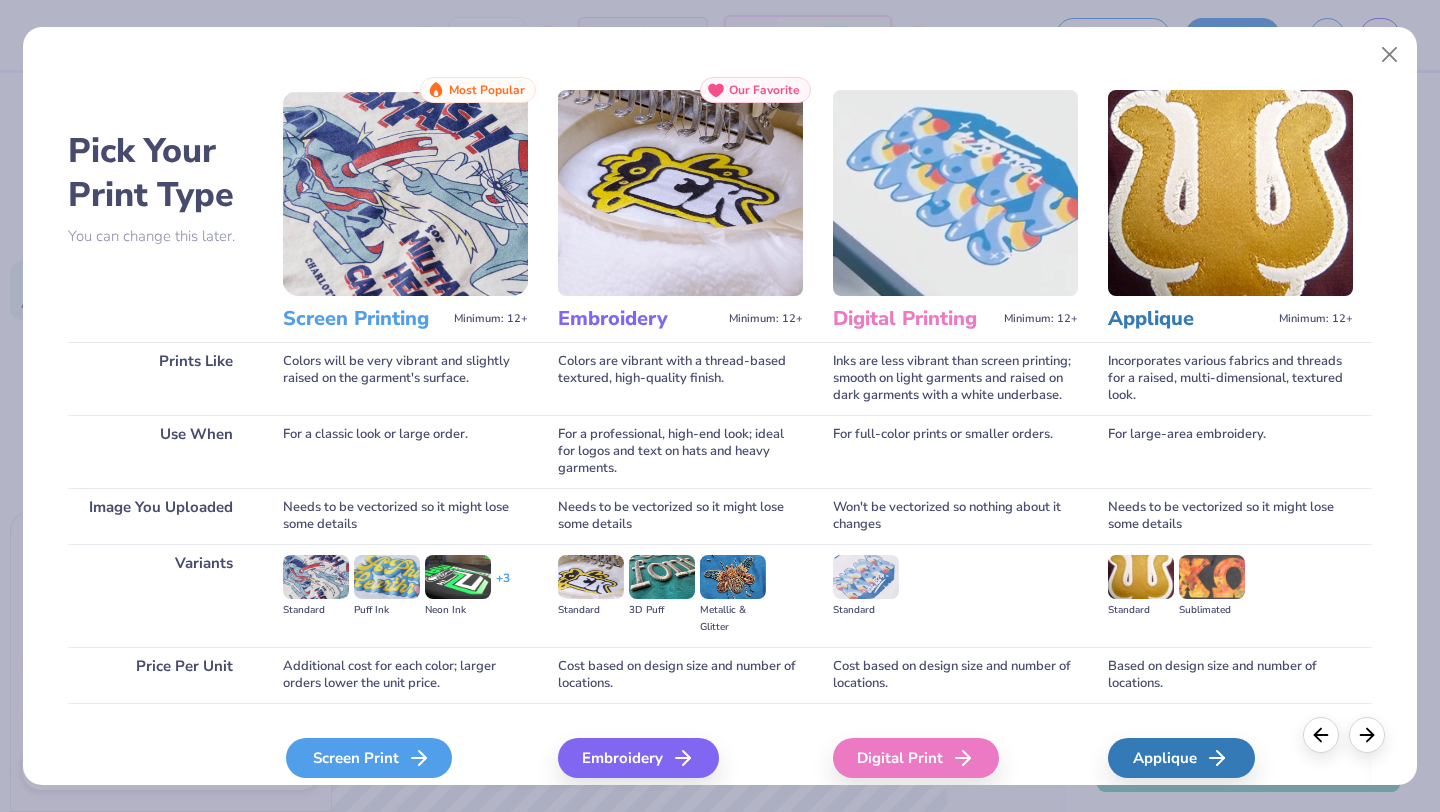 click on "Screen Print" at bounding box center (369, 758) 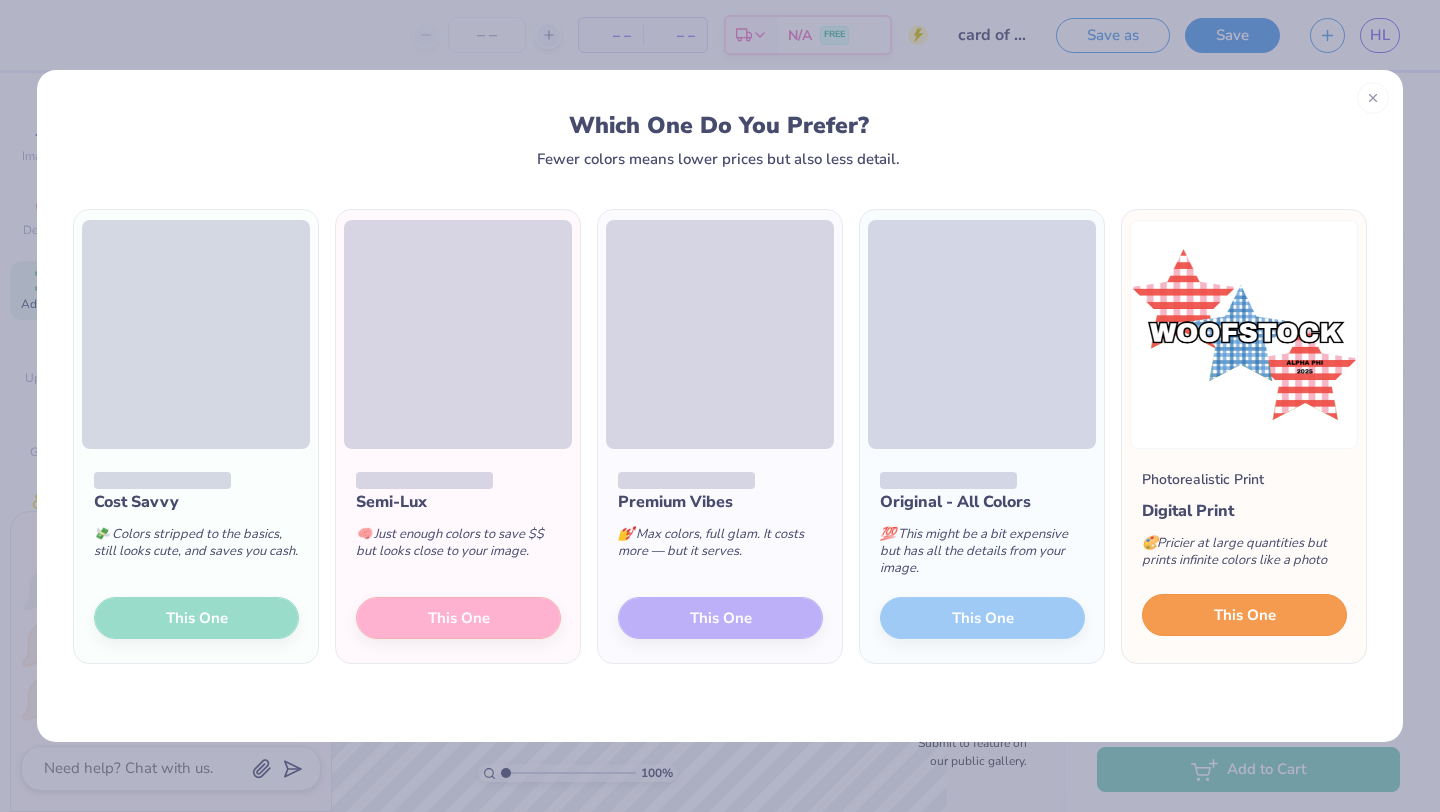 click on "This One" at bounding box center (1245, 615) 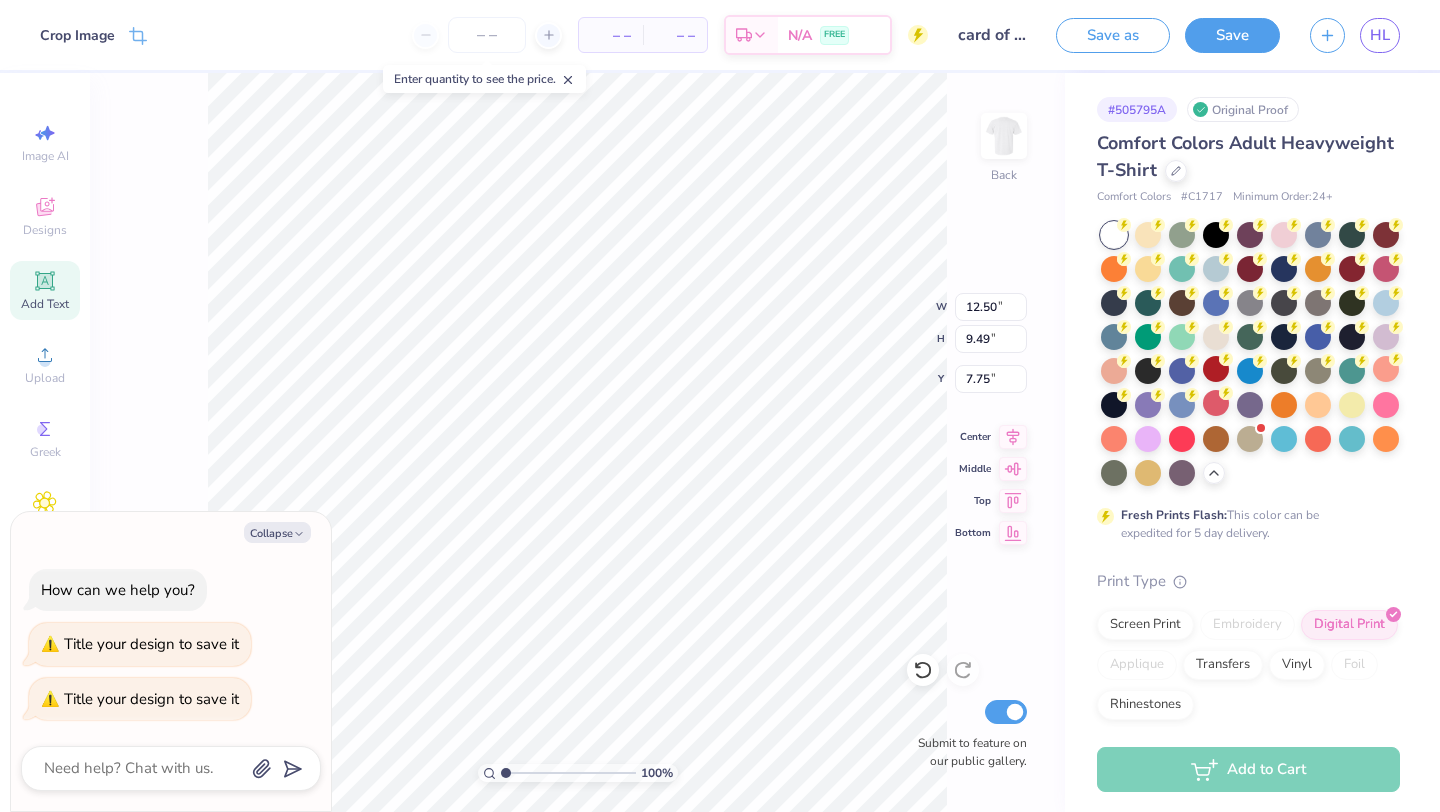 type on "x" 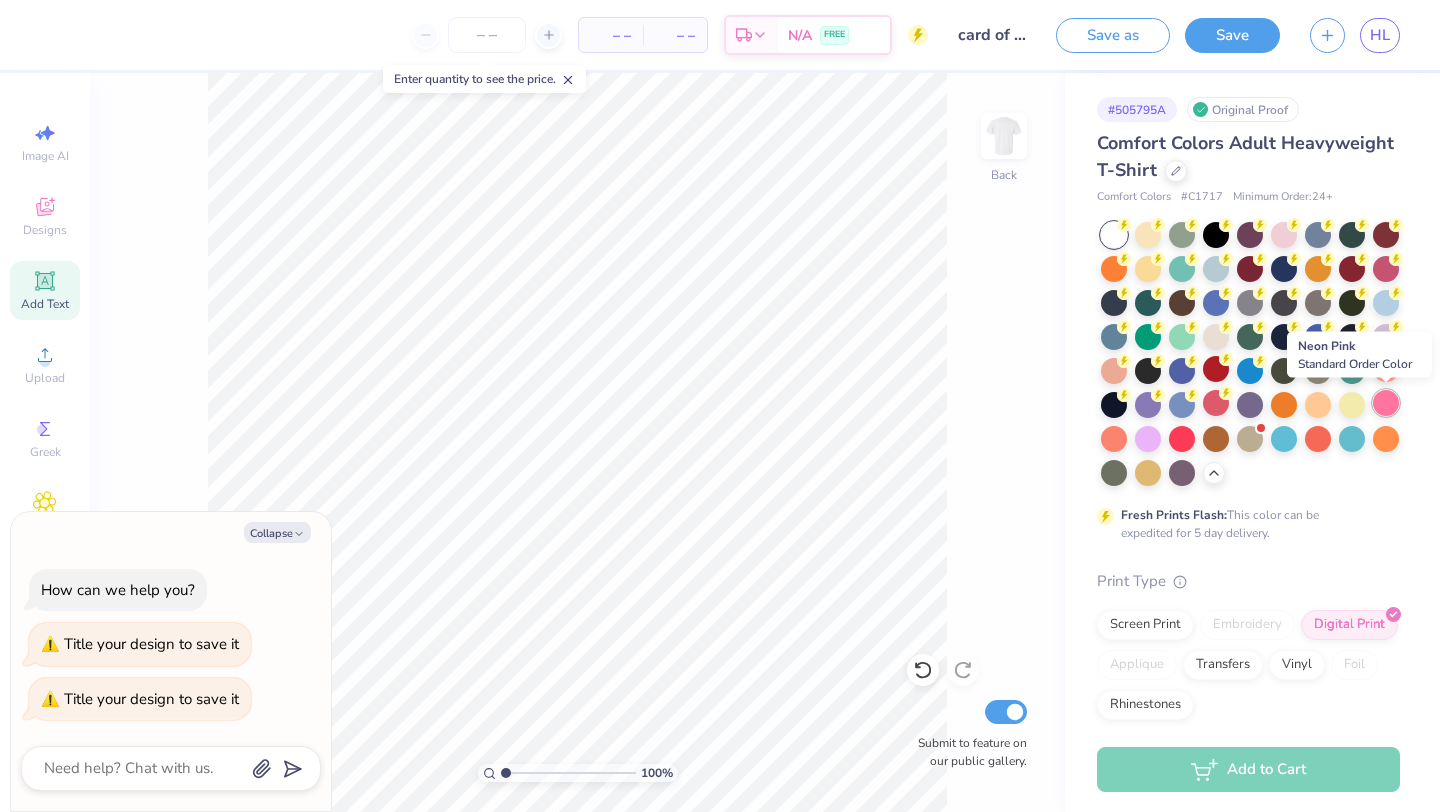 click at bounding box center [1386, 403] 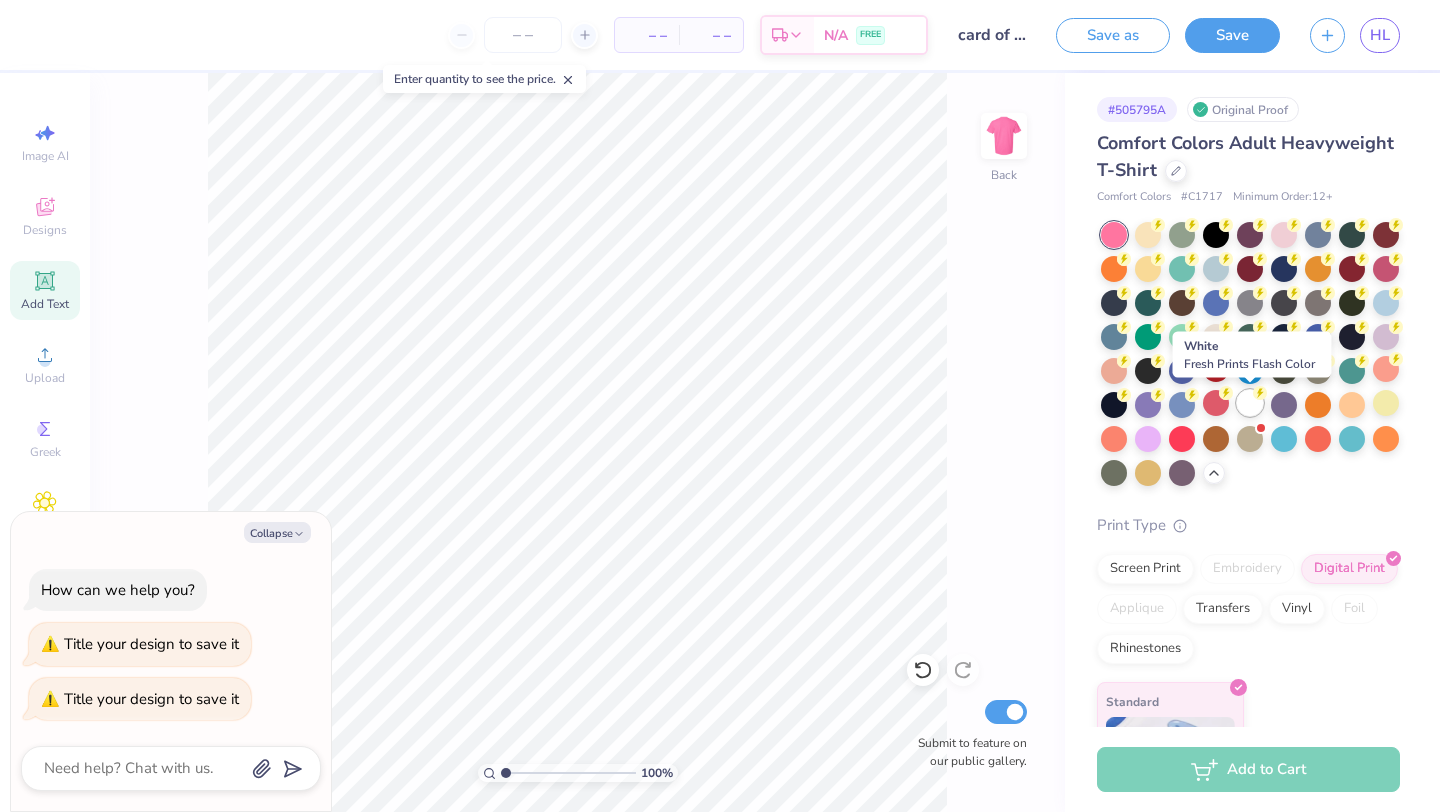 click at bounding box center (1250, 403) 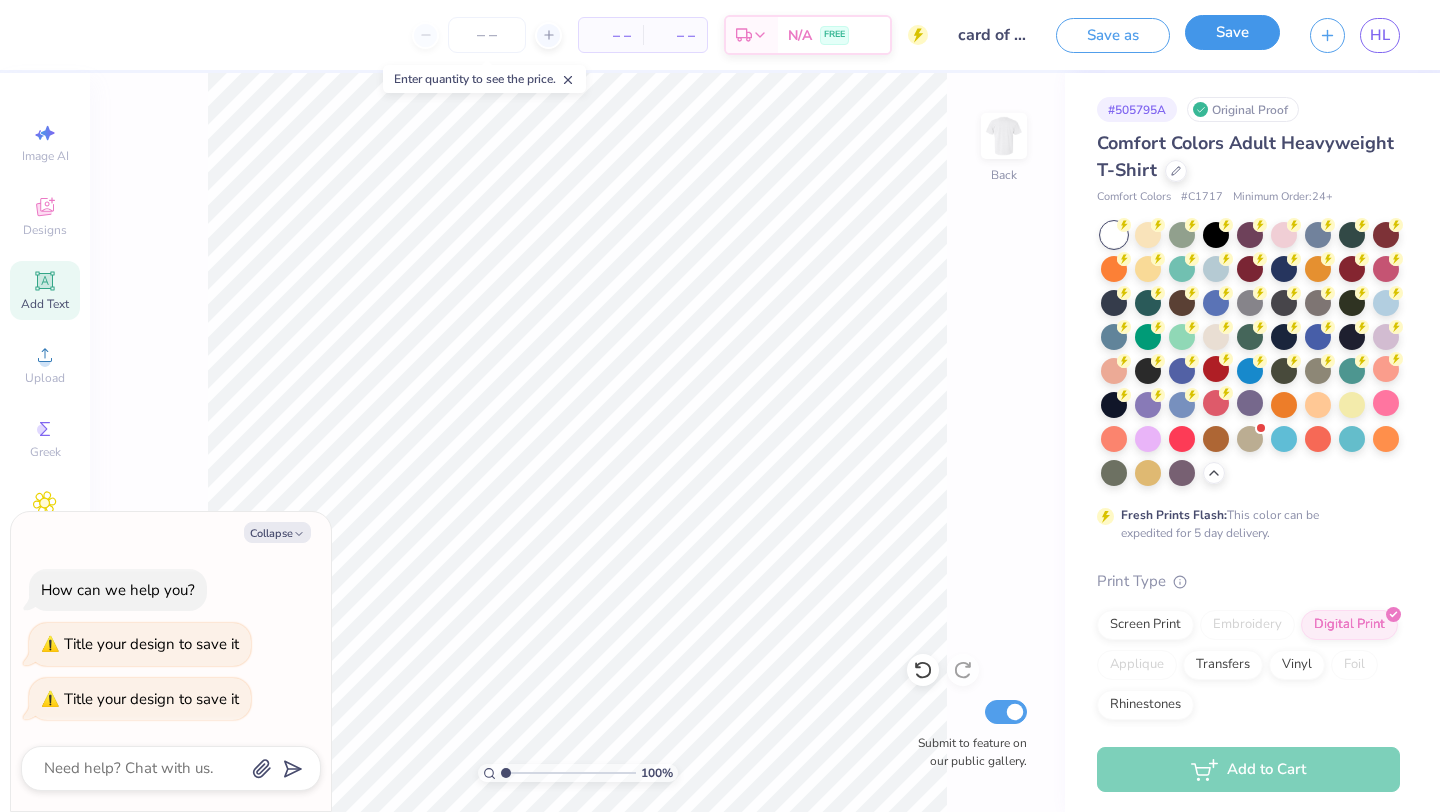 click on "Save" at bounding box center (1232, 32) 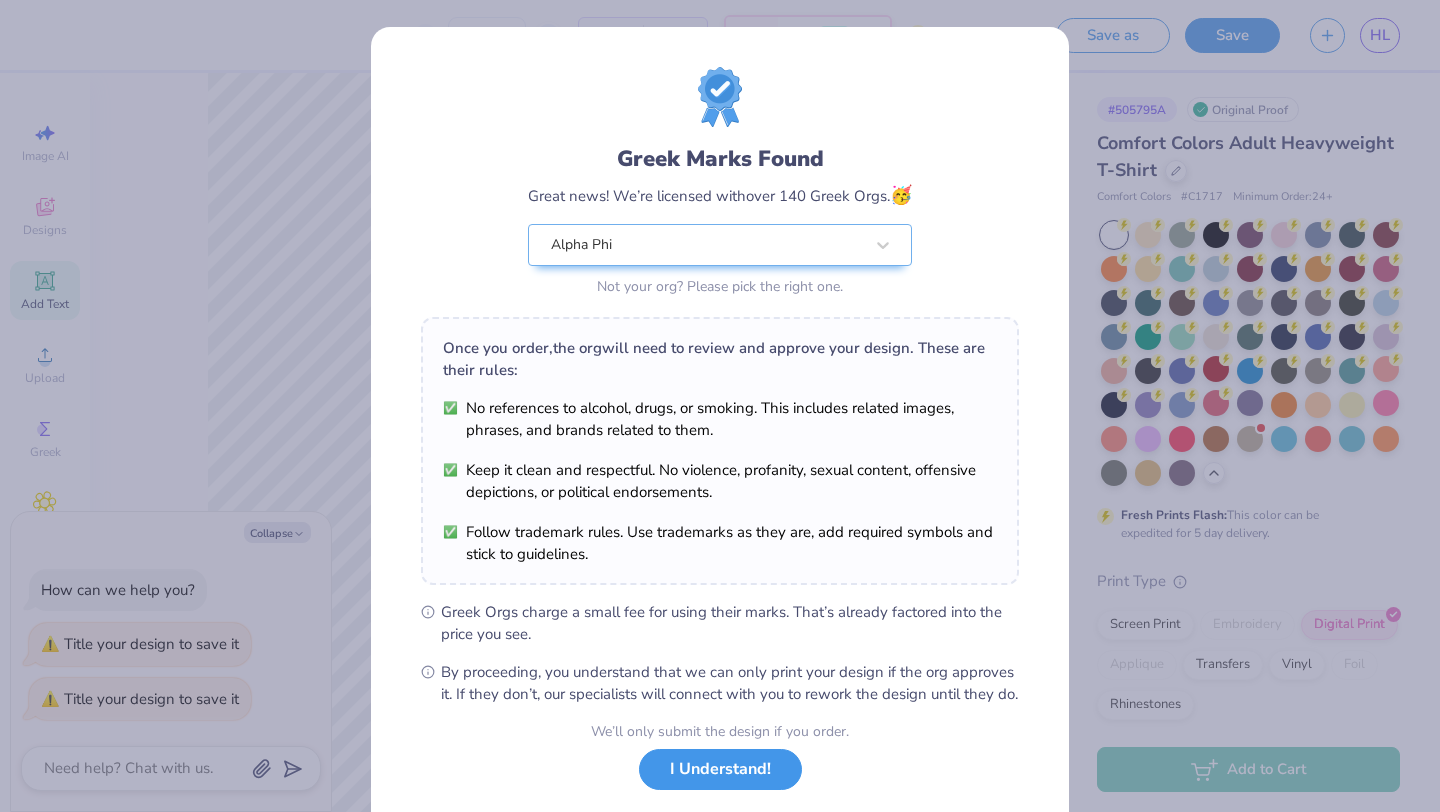 click on "I Understand!" at bounding box center [720, 769] 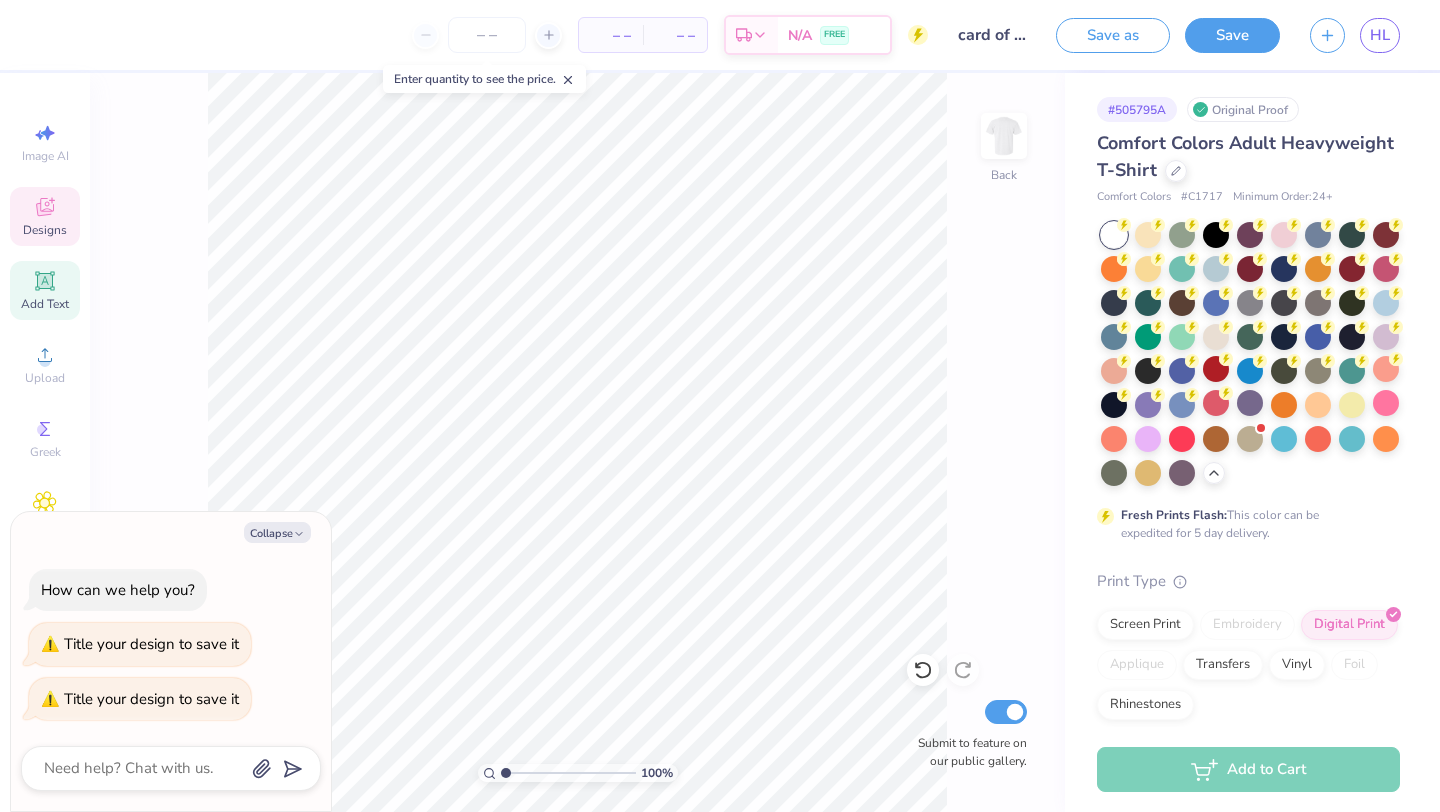 click 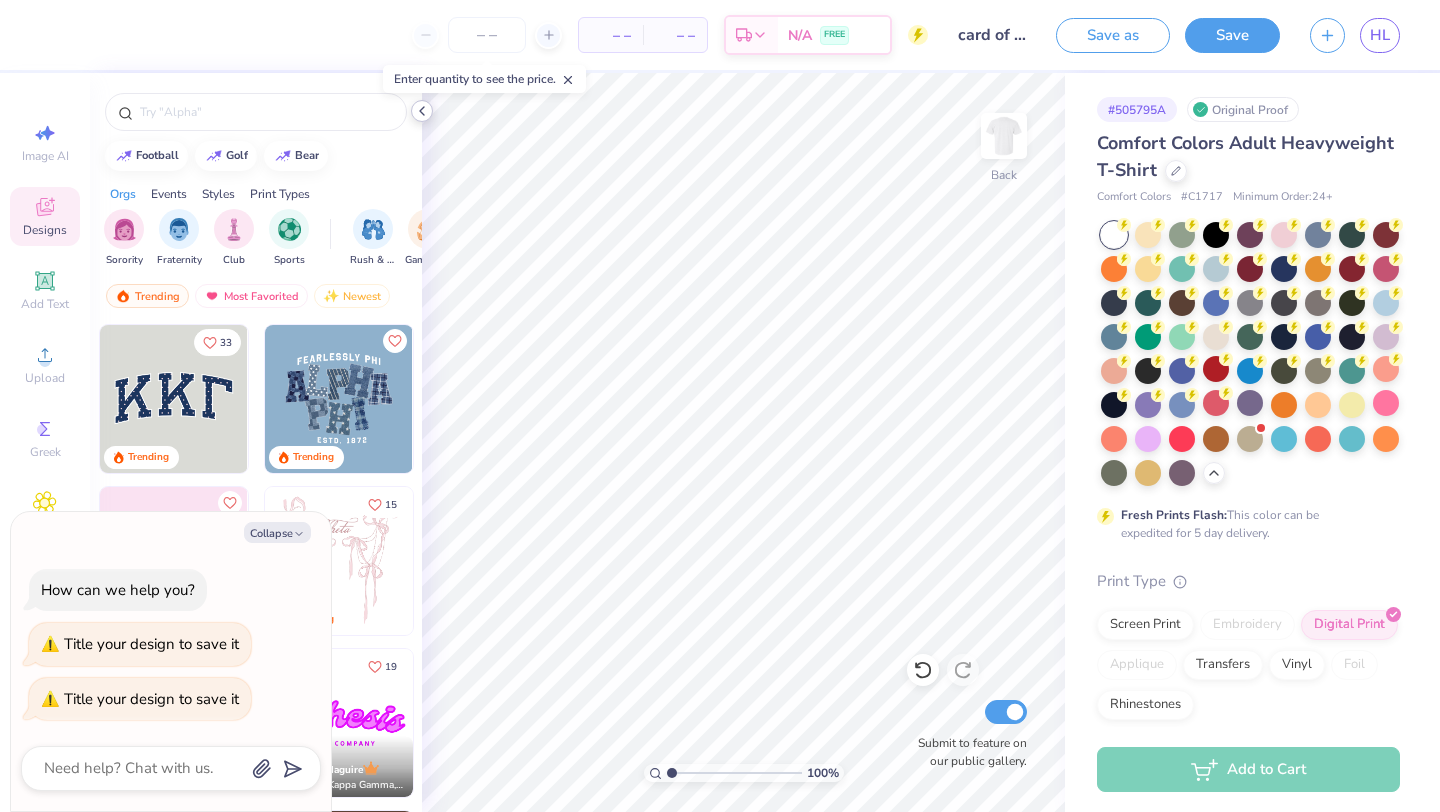 click 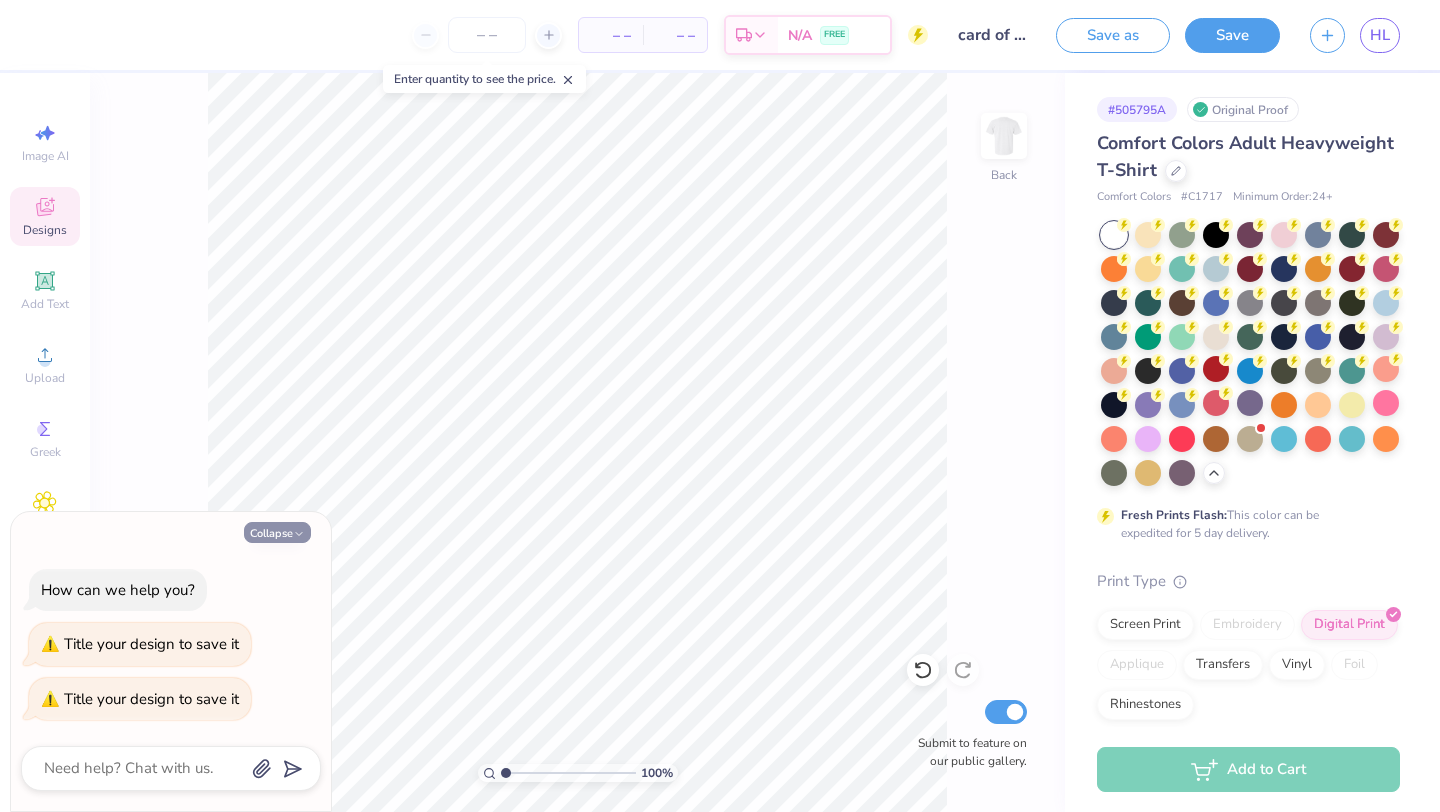 click on "Collapse" at bounding box center (277, 532) 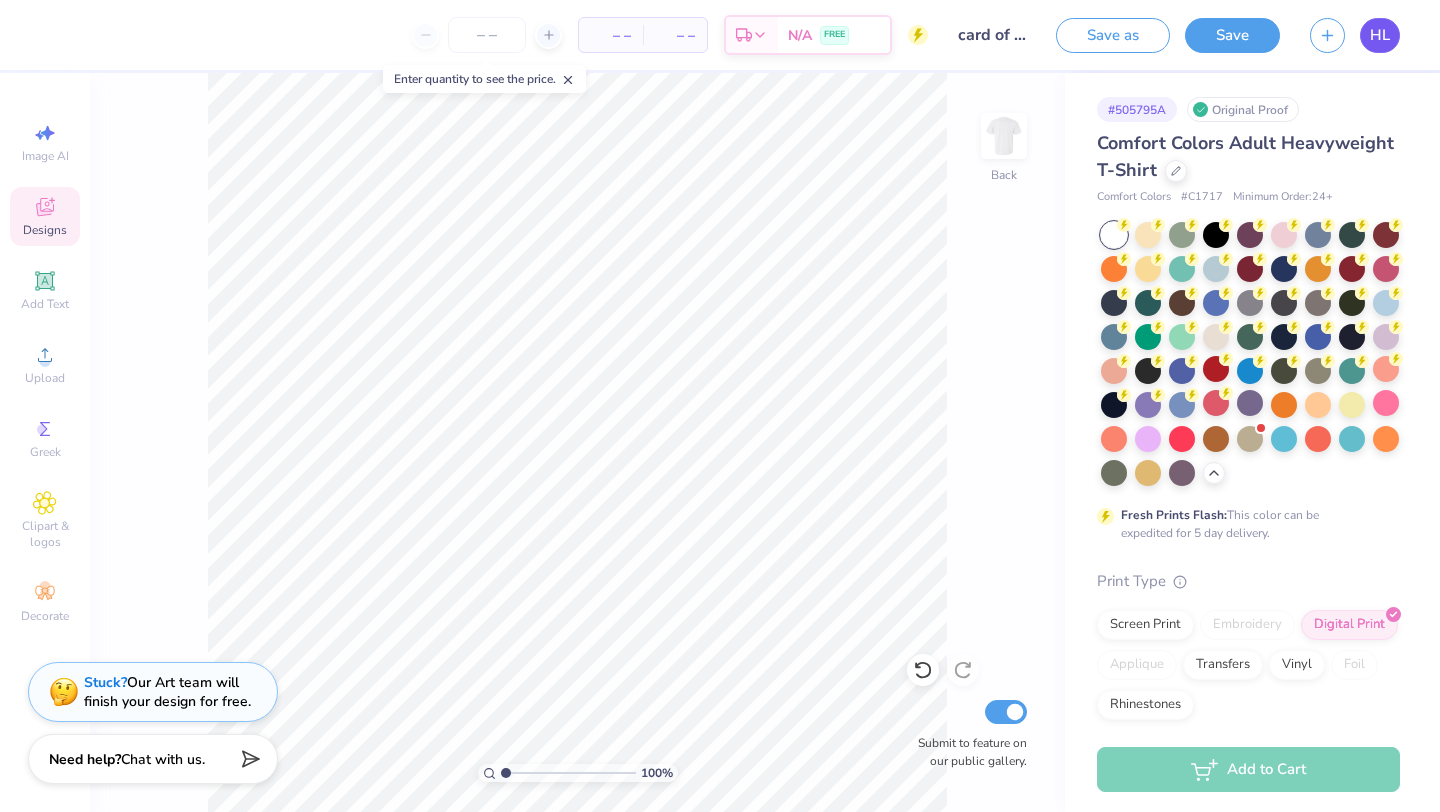 click on "HL" at bounding box center [1380, 35] 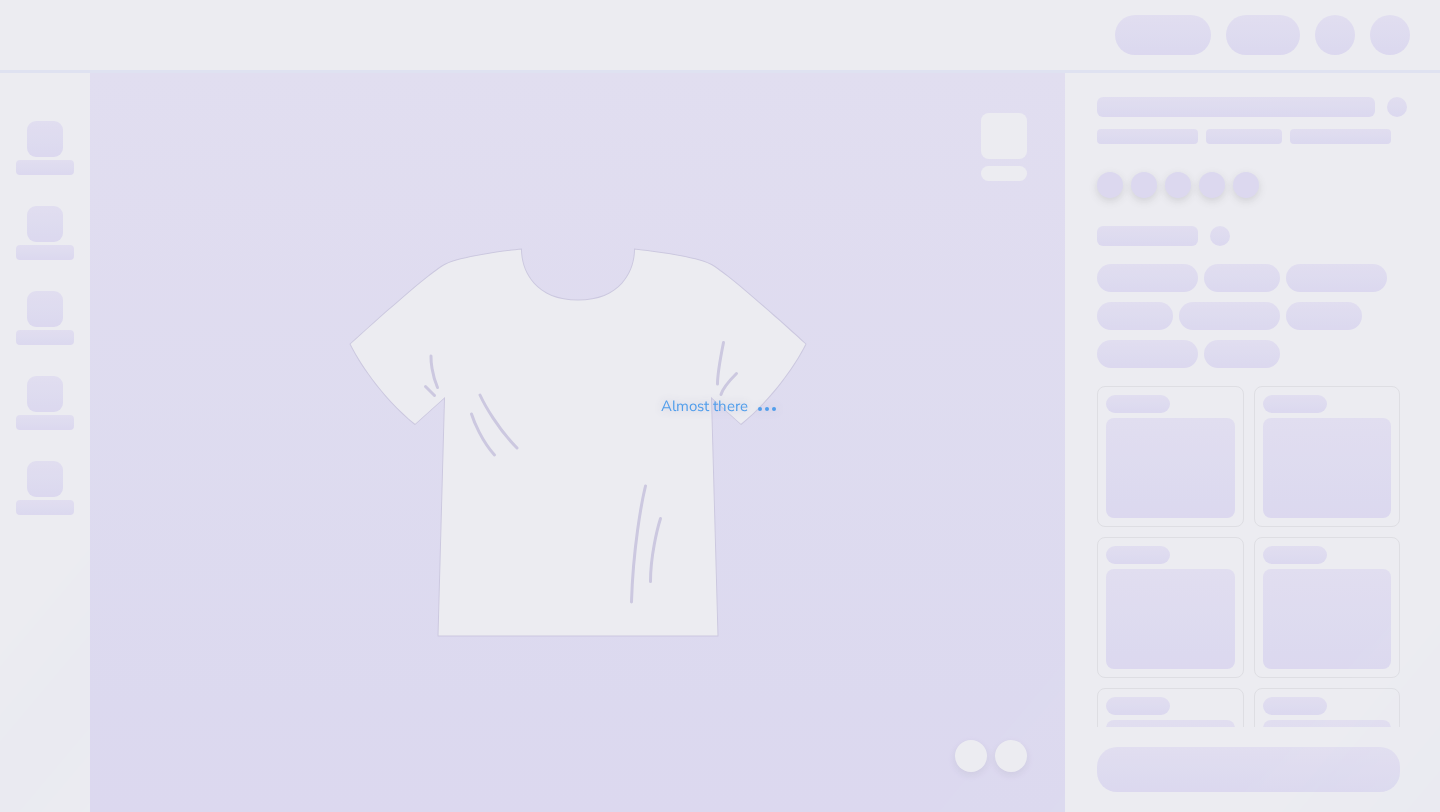 scroll, scrollTop: 0, scrollLeft: 0, axis: both 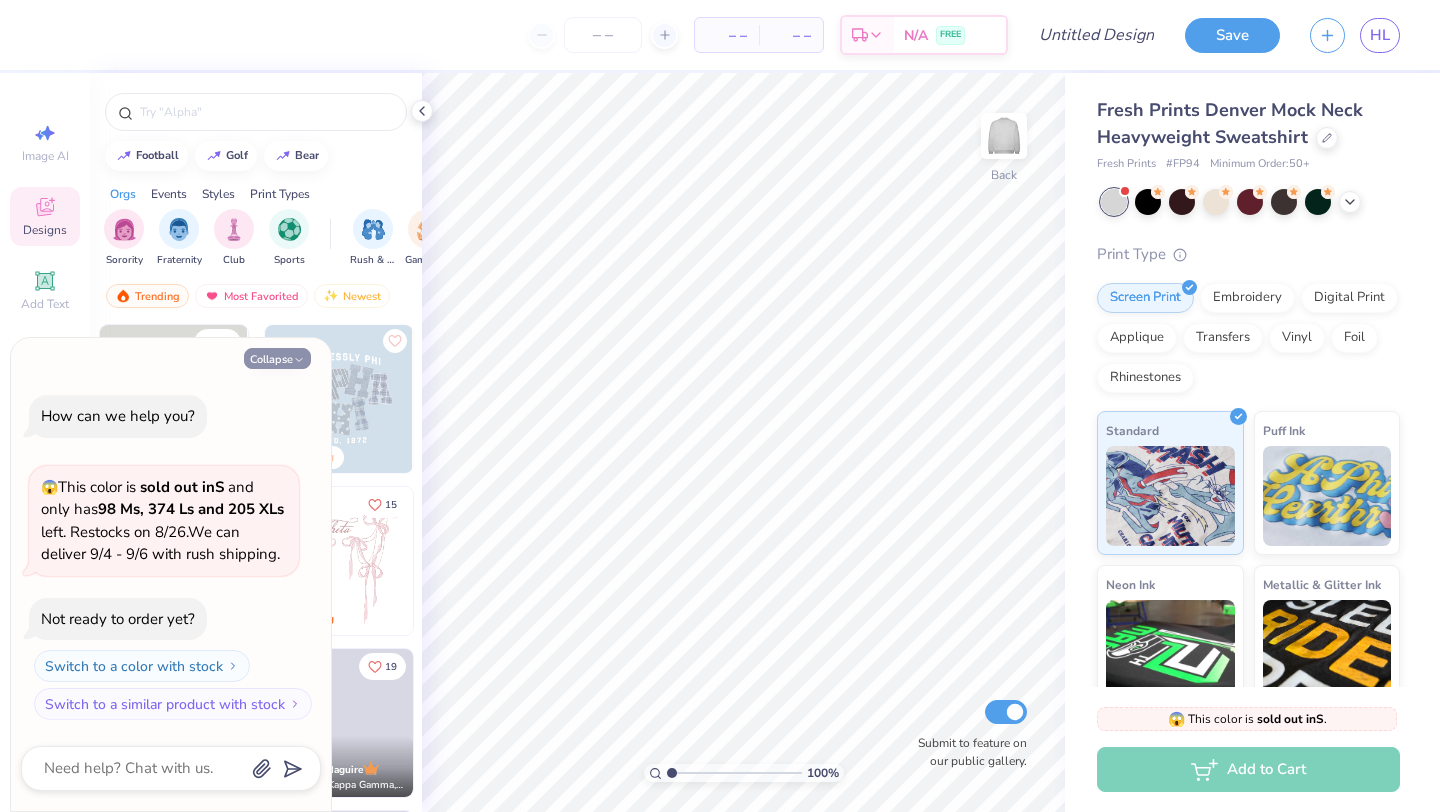 click on "Collapse" at bounding box center [277, 358] 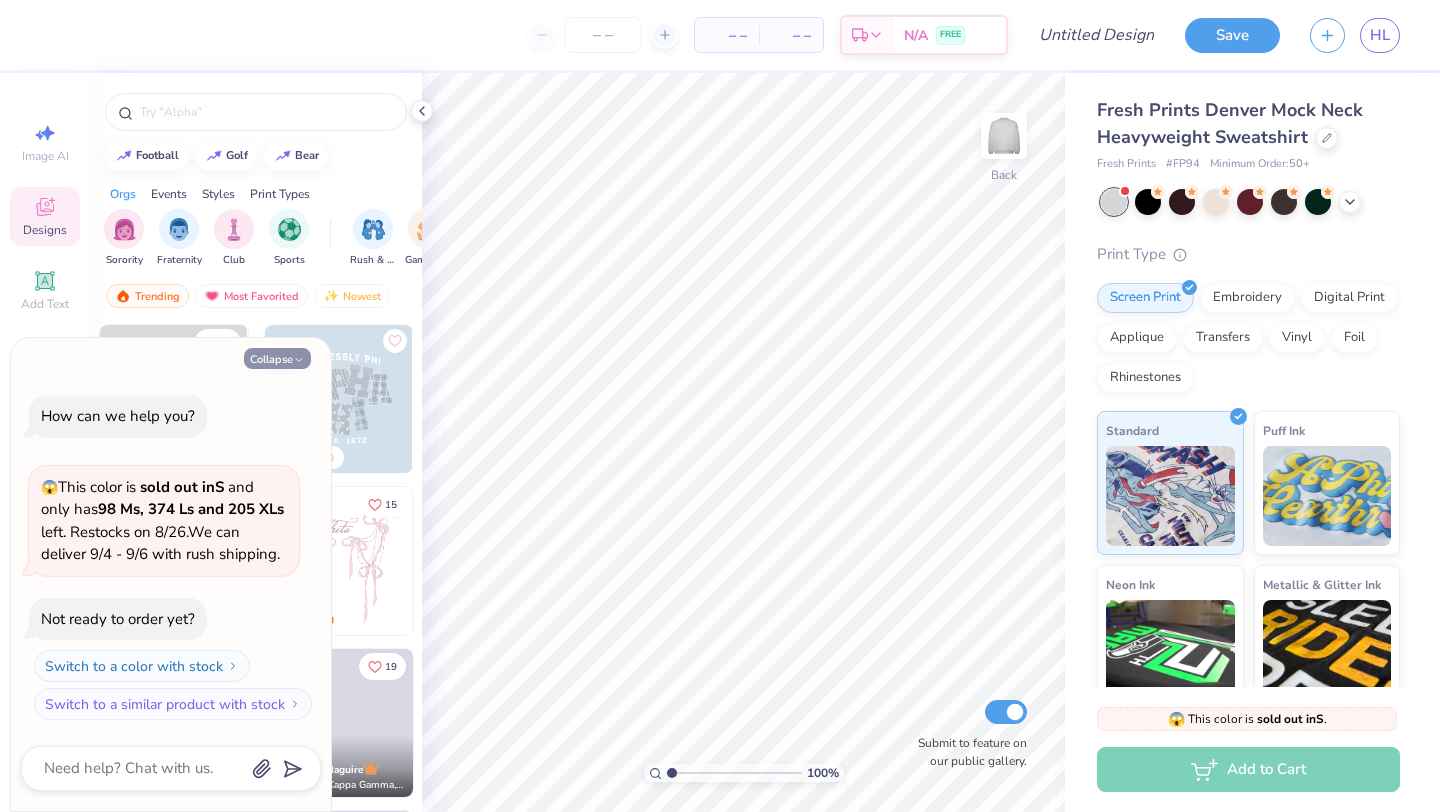 type on "x" 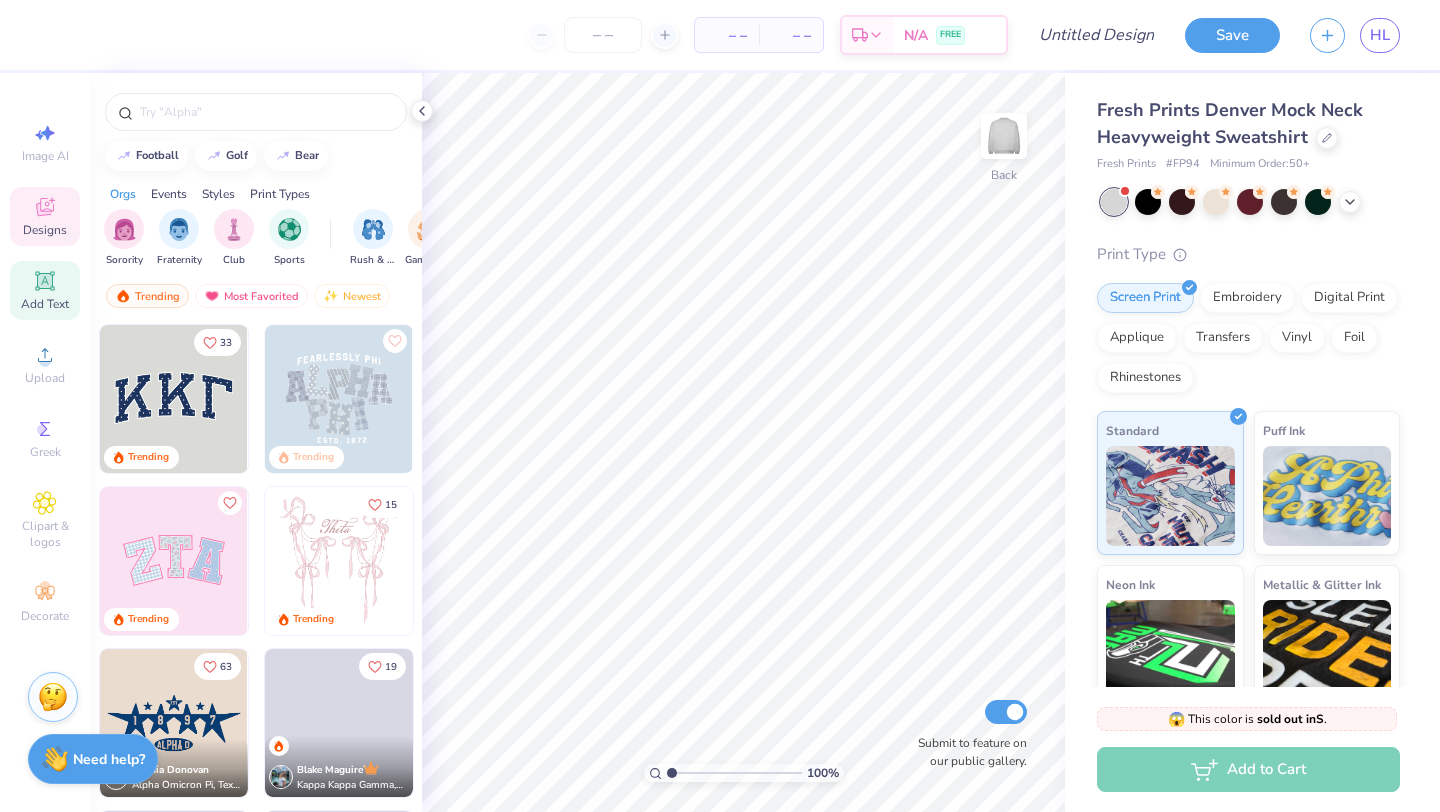 click on "Add Text" at bounding box center (45, 290) 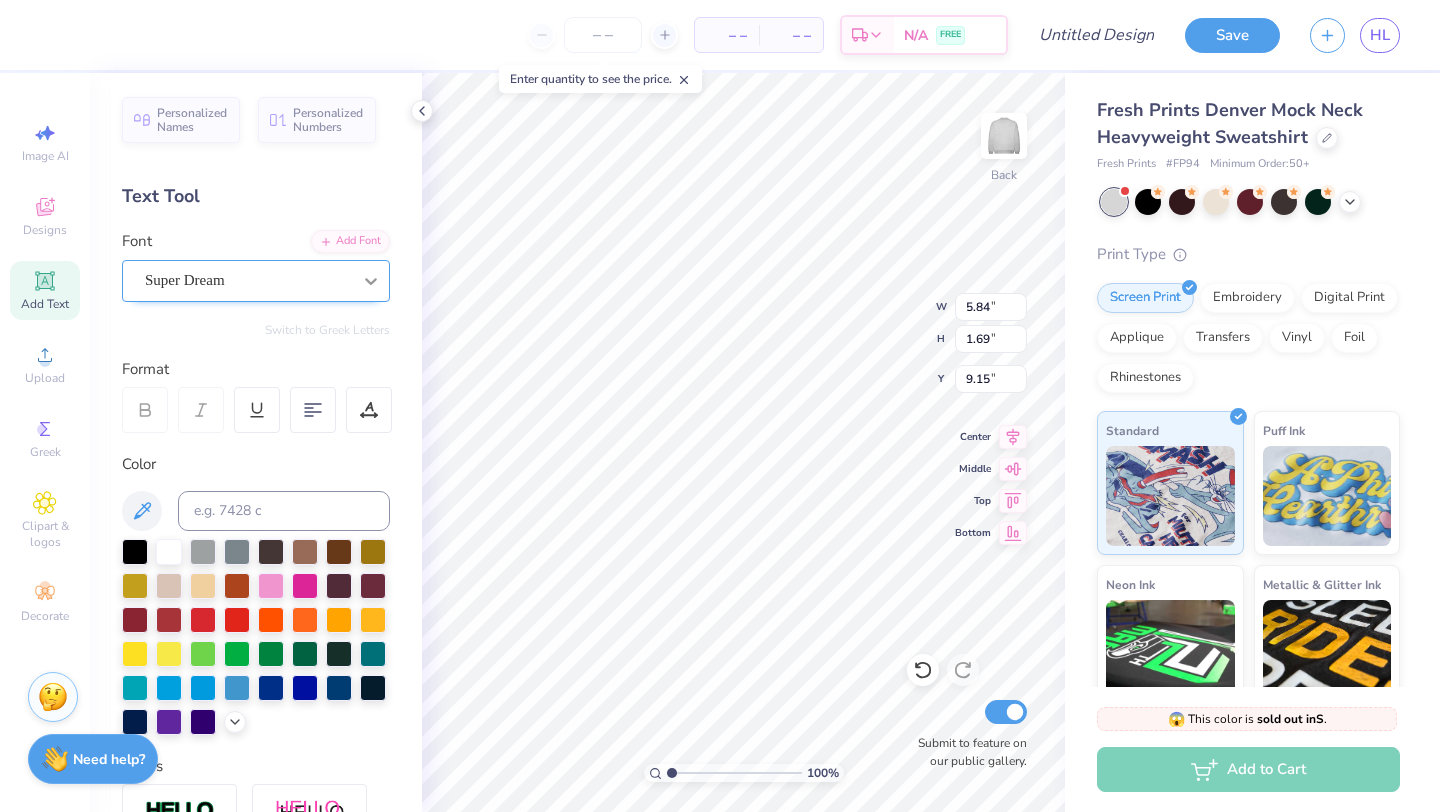 click 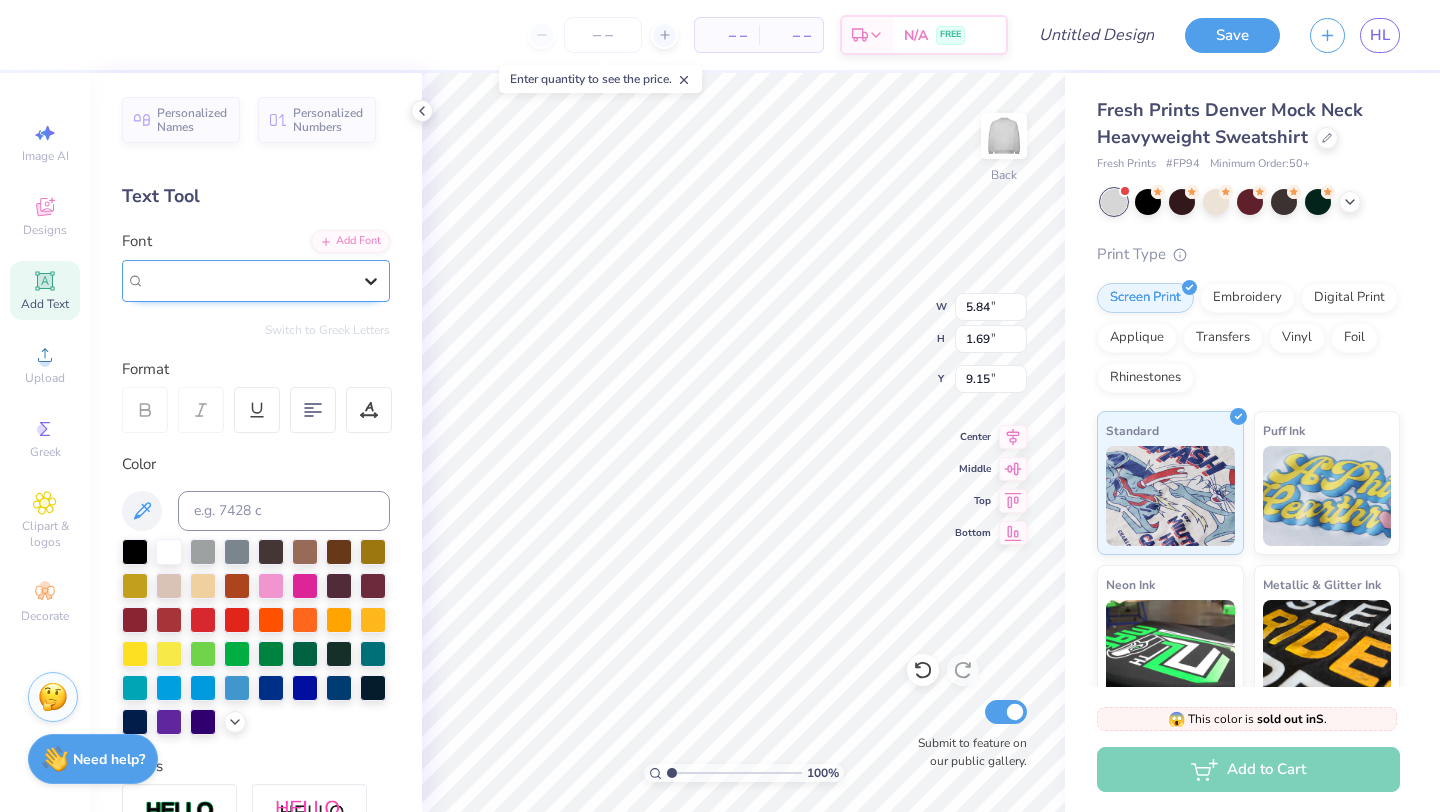 click 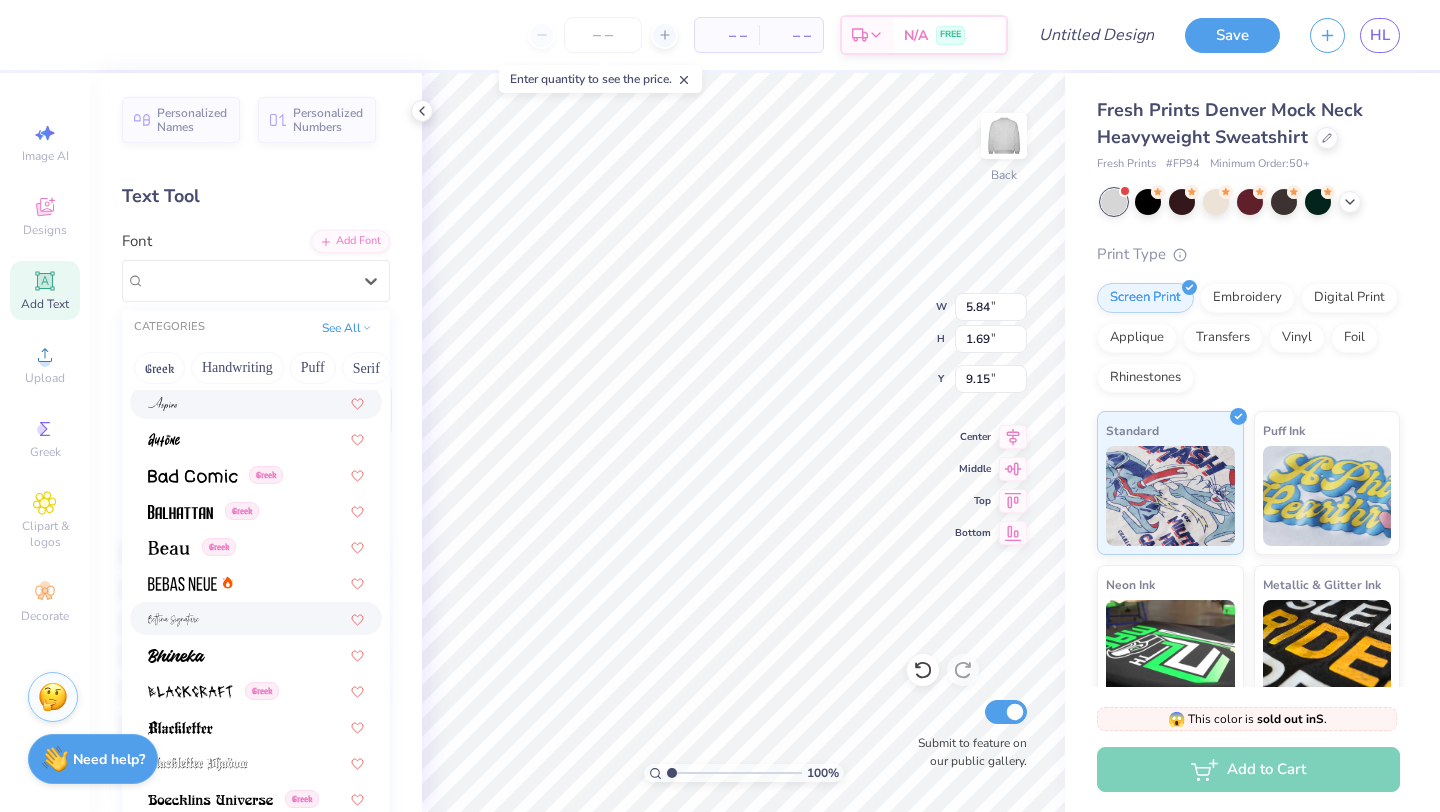 scroll, scrollTop: 801, scrollLeft: 0, axis: vertical 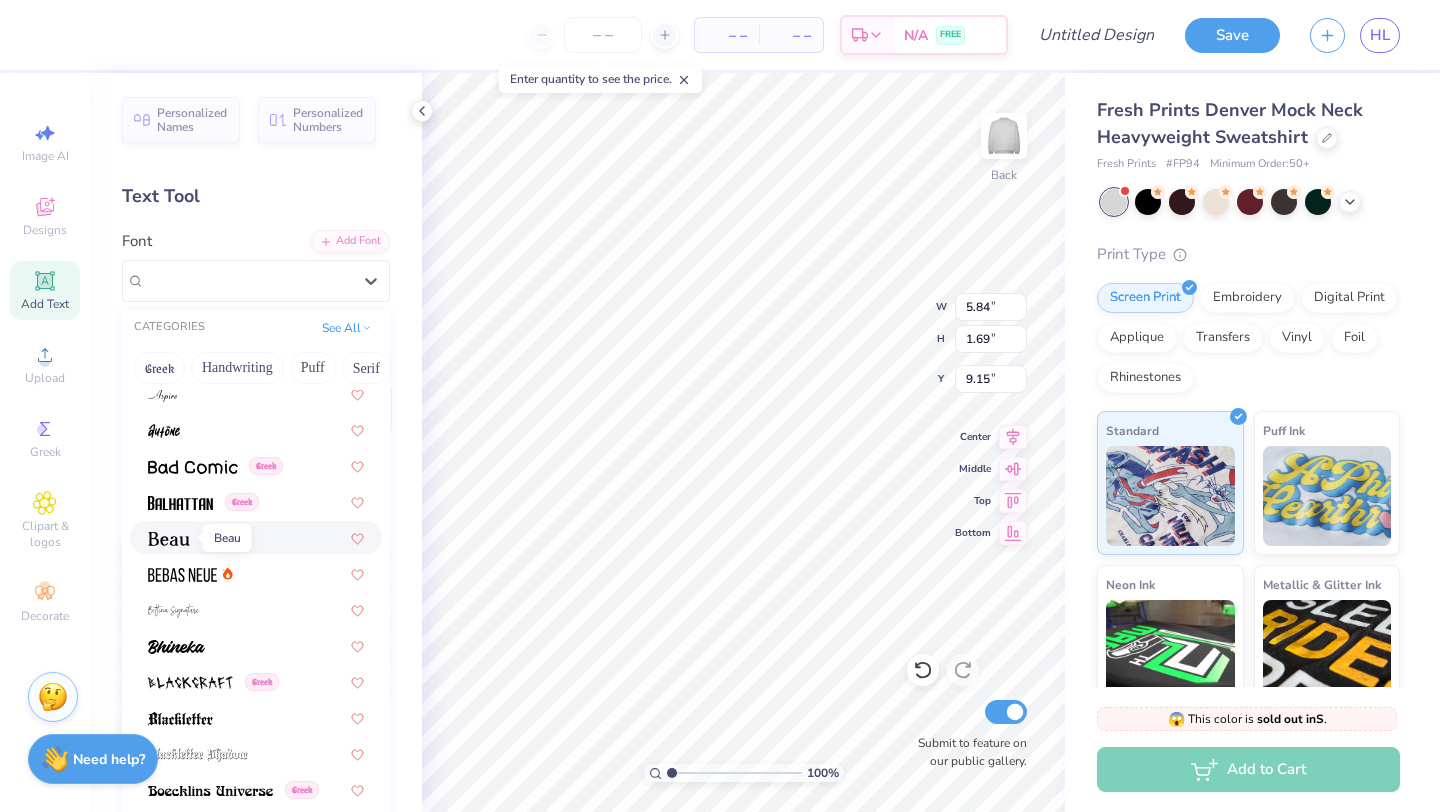 click at bounding box center (169, 539) 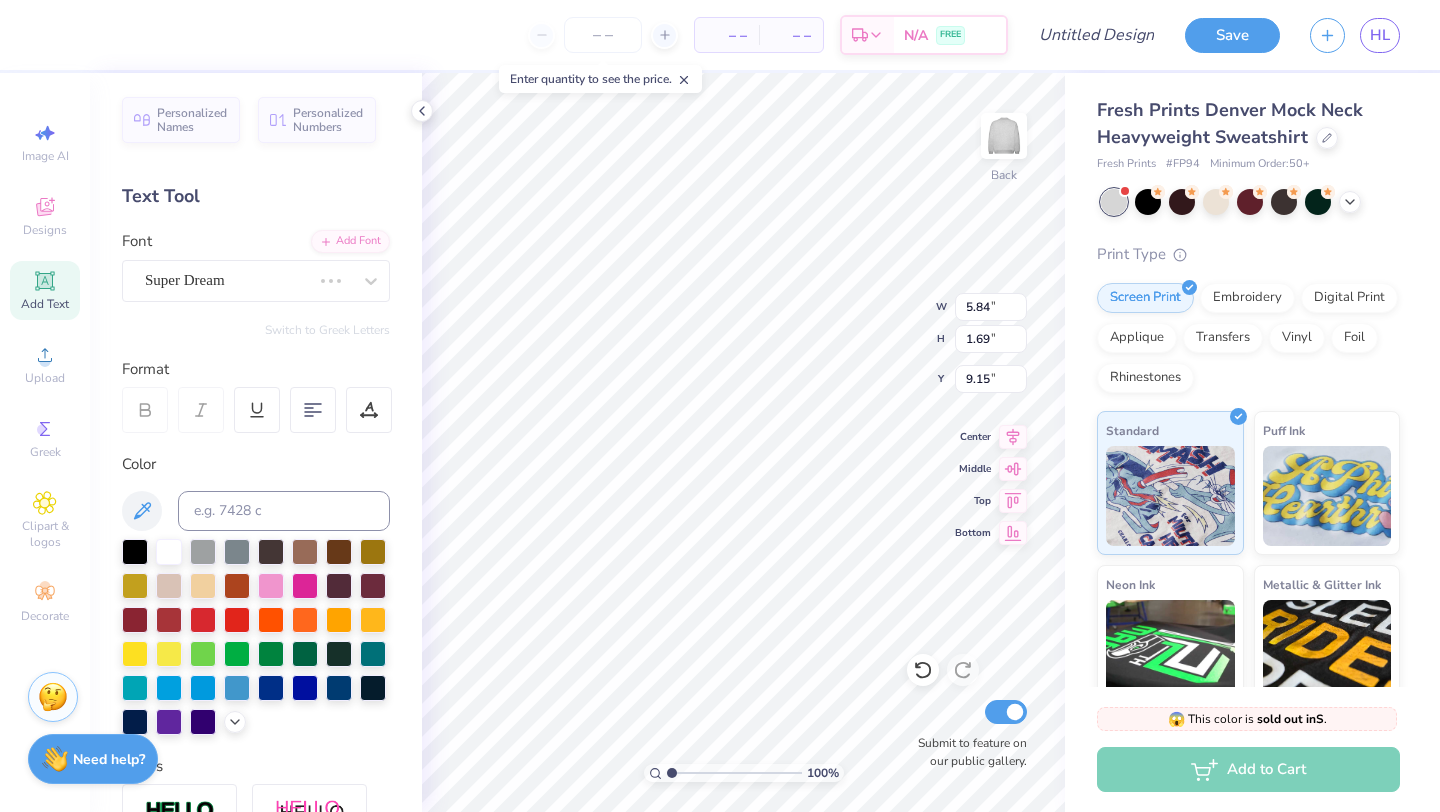 type on "5.43" 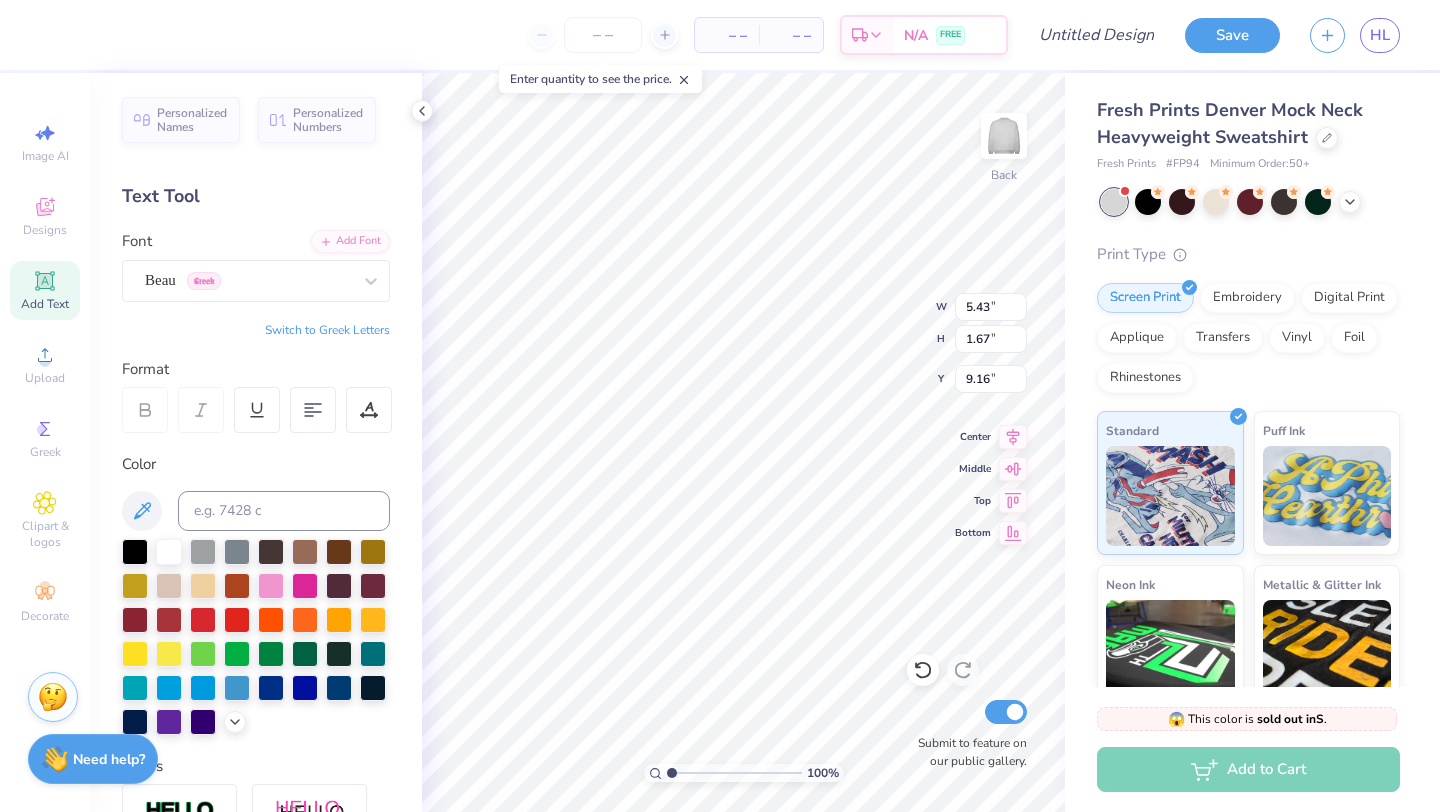 click at bounding box center [145, 410] 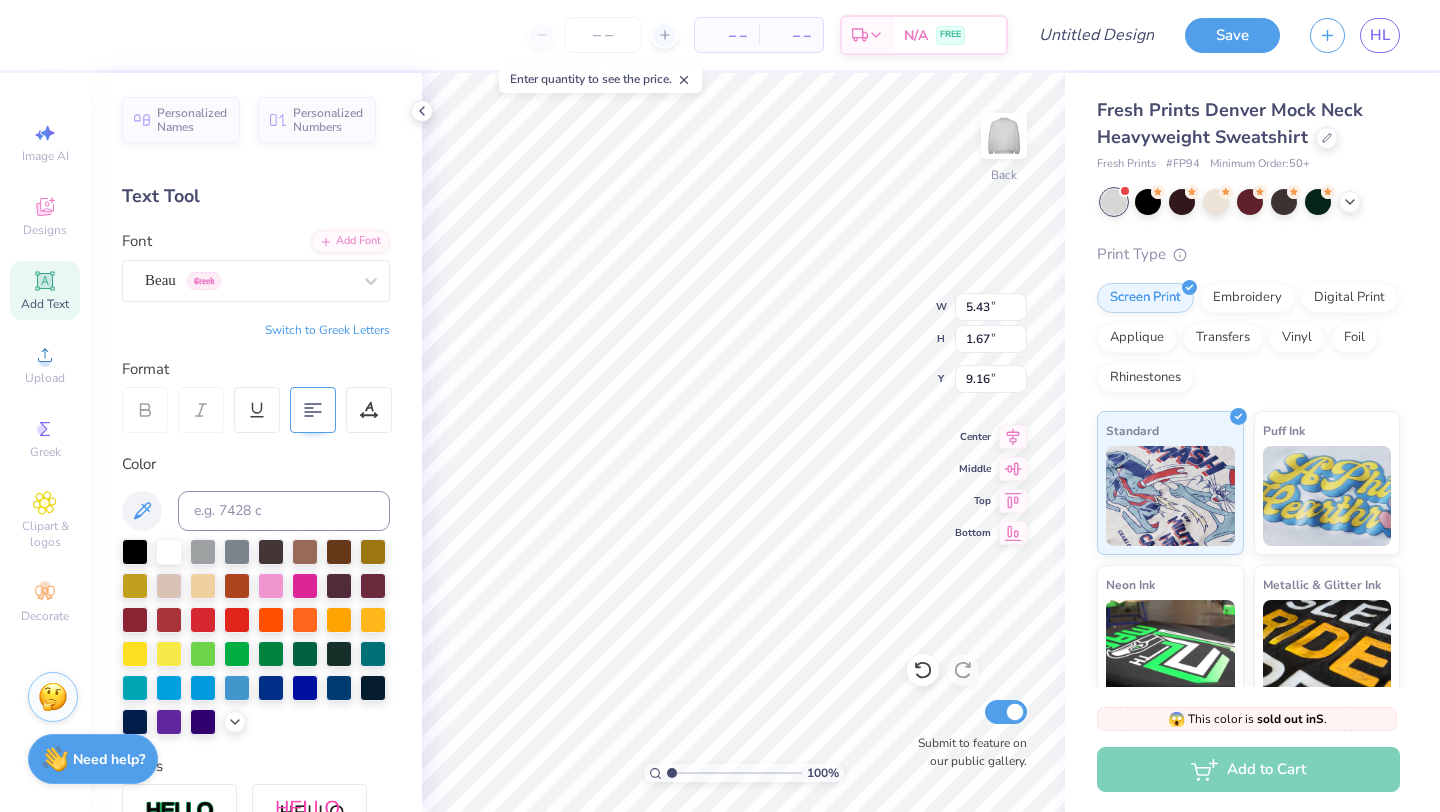 scroll, scrollTop: 0, scrollLeft: 0, axis: both 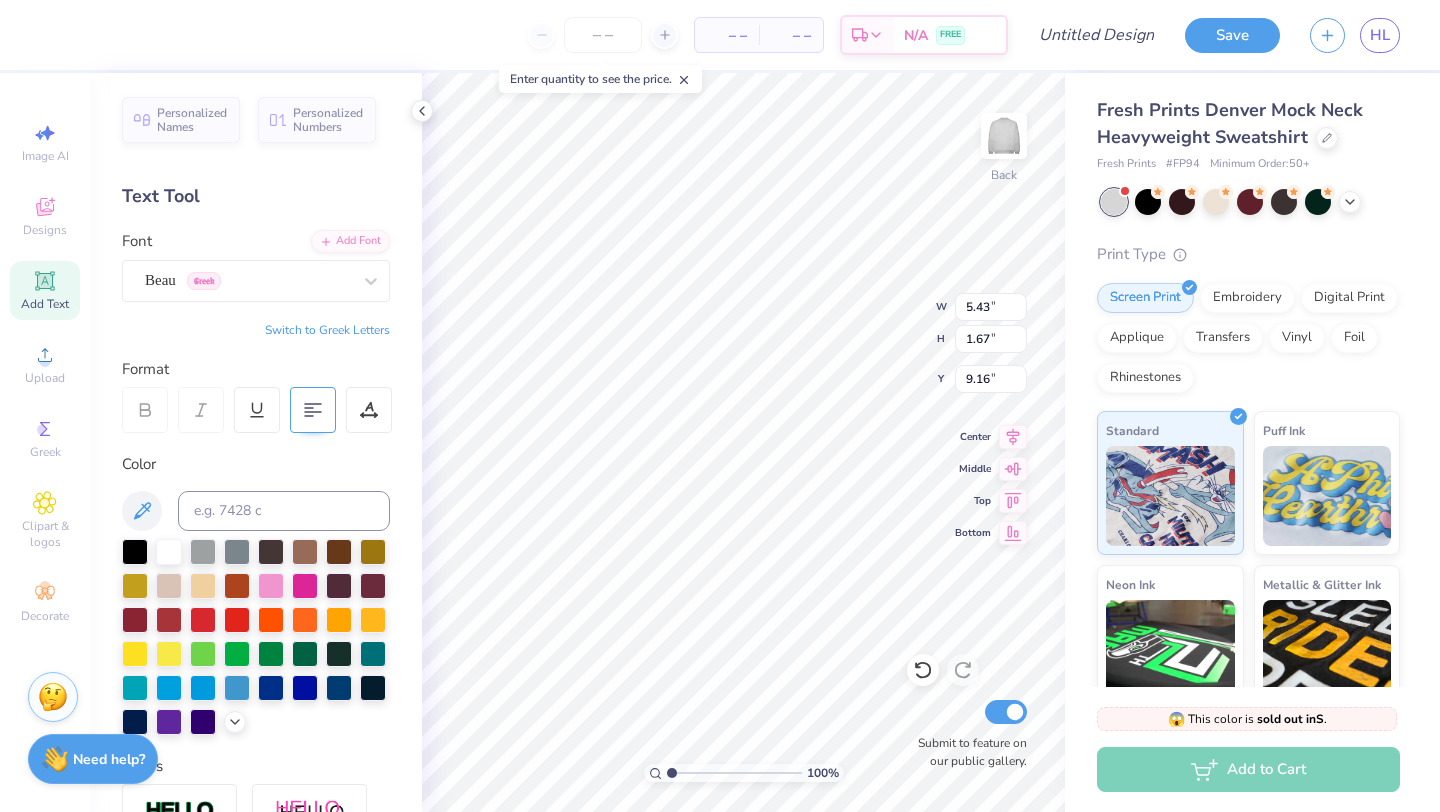 type on "APHI" 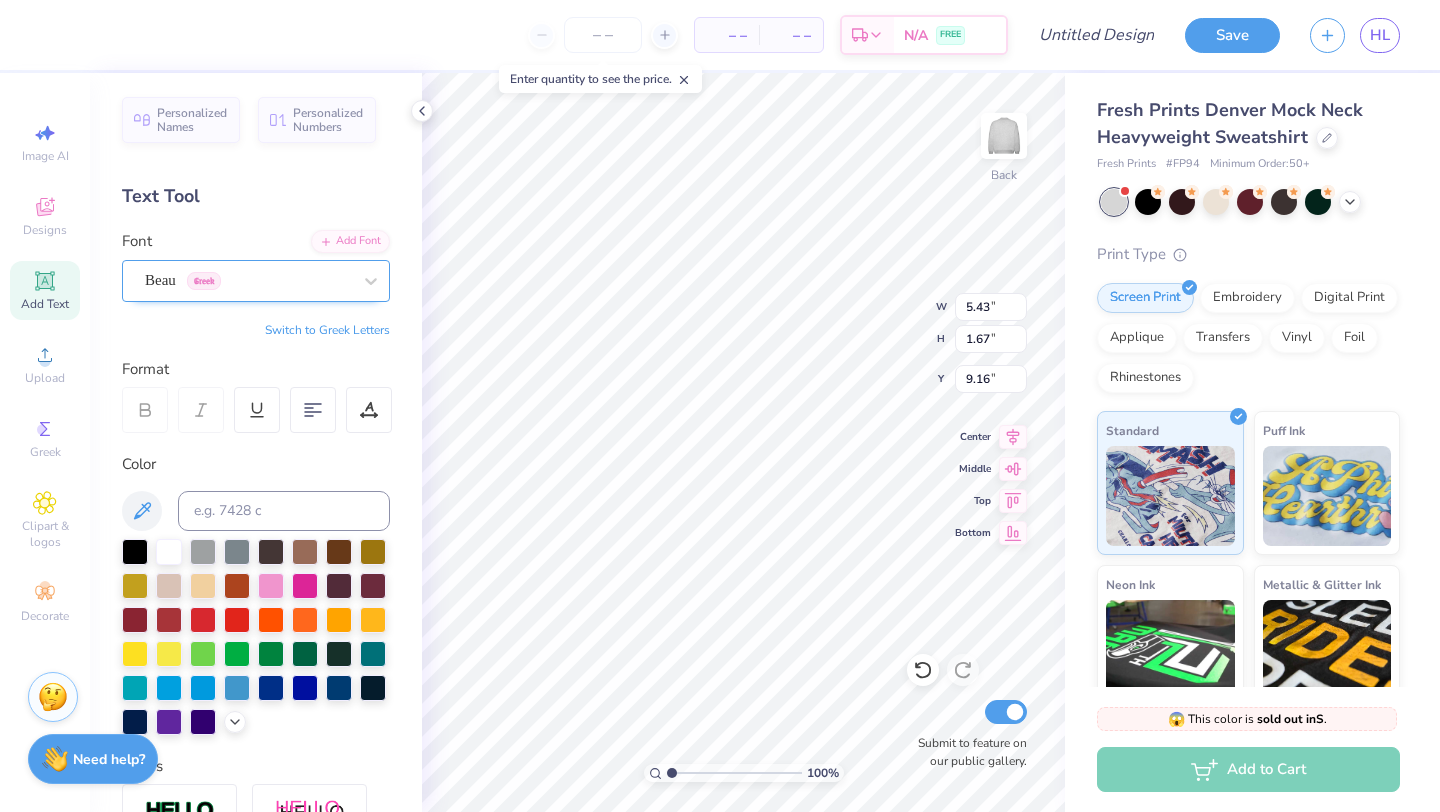 click on "Beau Greek" at bounding box center (248, 280) 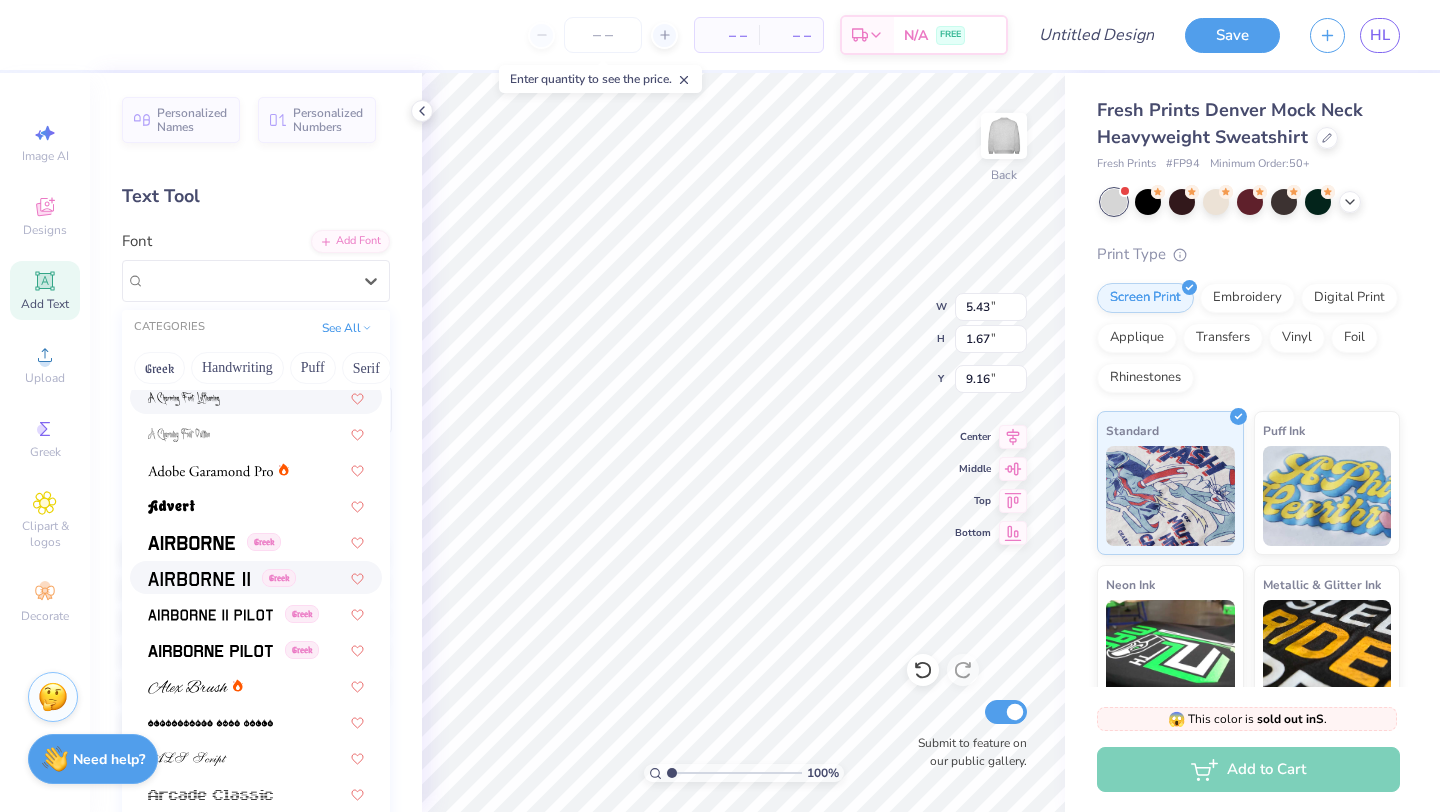 scroll, scrollTop: 222, scrollLeft: 0, axis: vertical 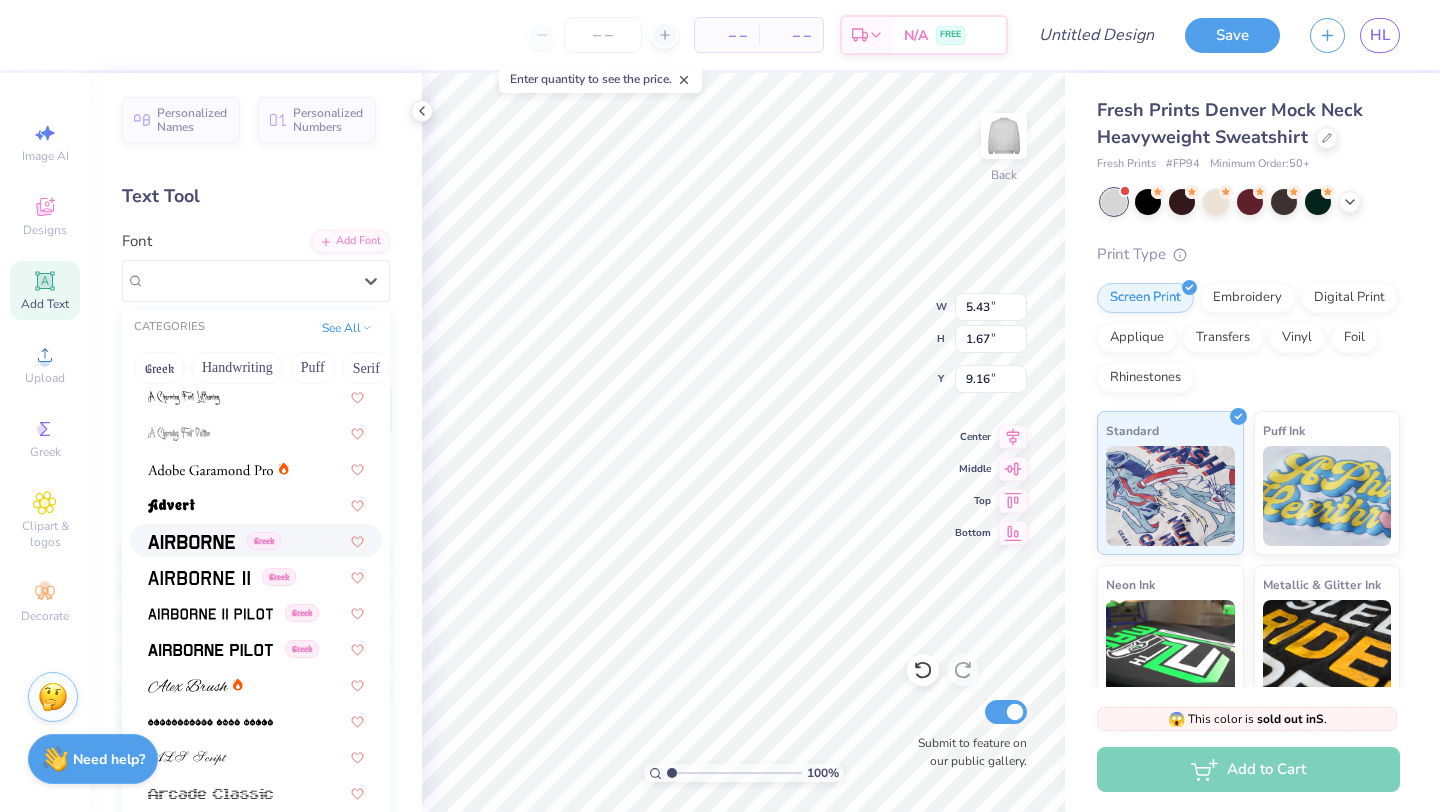 click on "Greek" at bounding box center [256, 540] 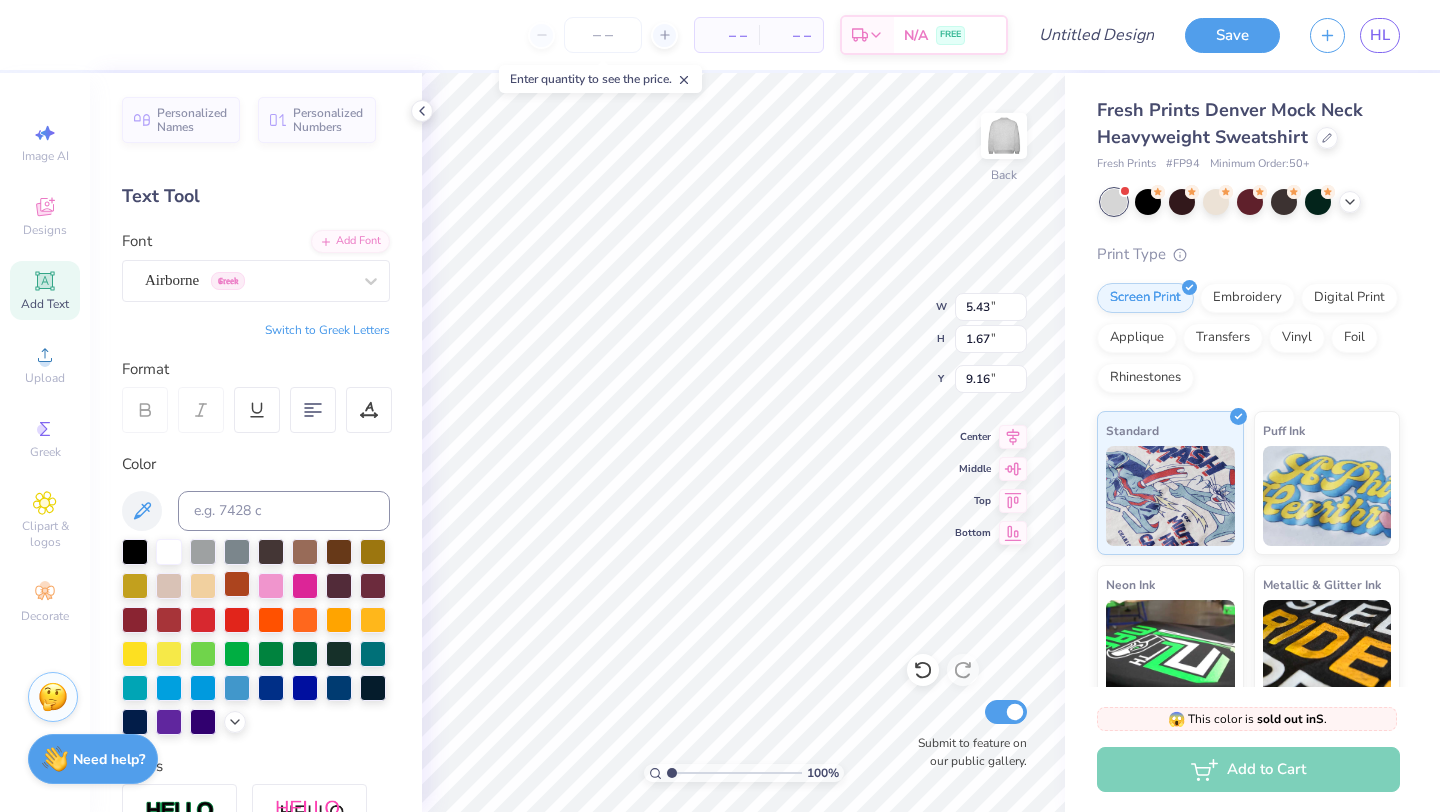 click at bounding box center [237, 584] 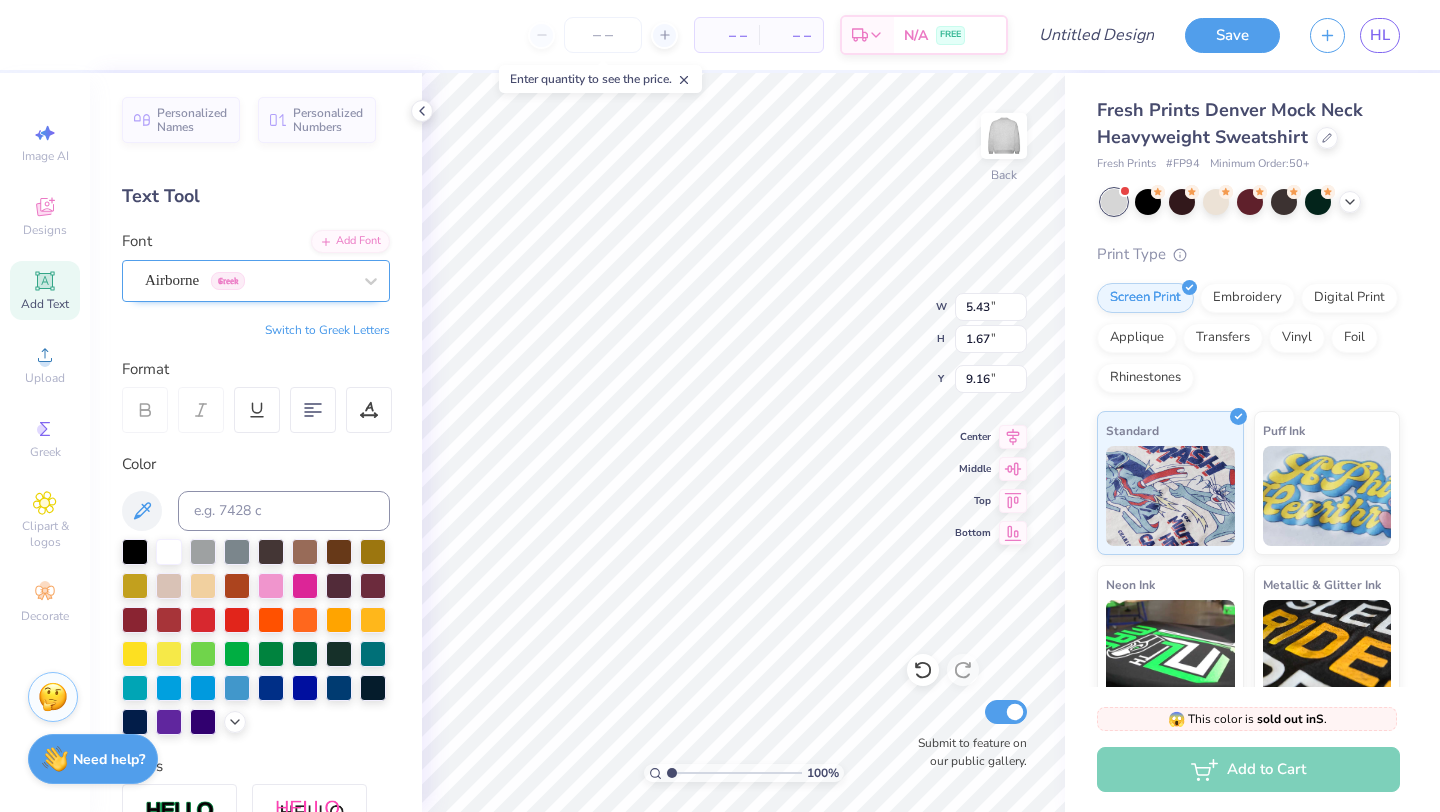 click on "Airborne Greek" at bounding box center (248, 280) 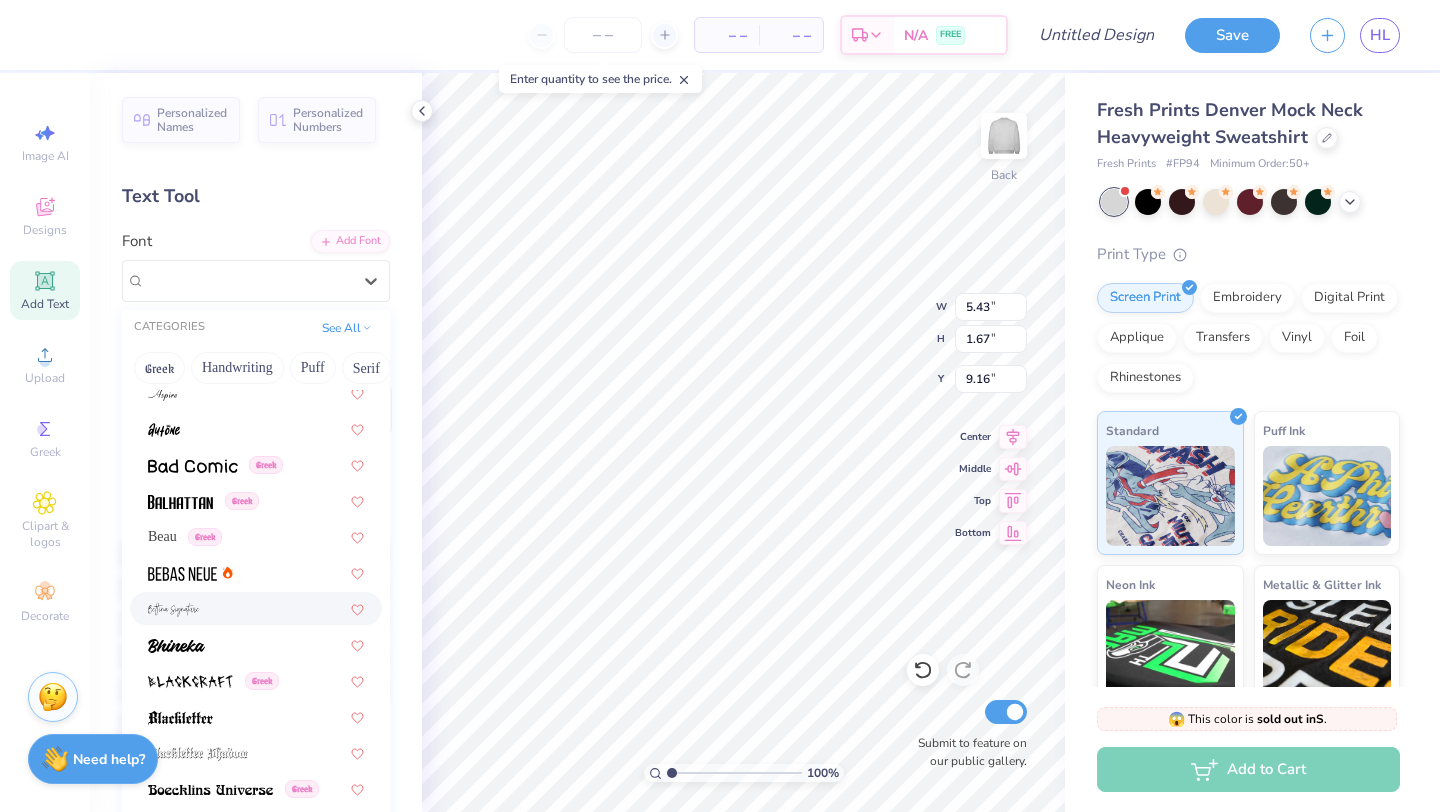 scroll, scrollTop: 808, scrollLeft: 0, axis: vertical 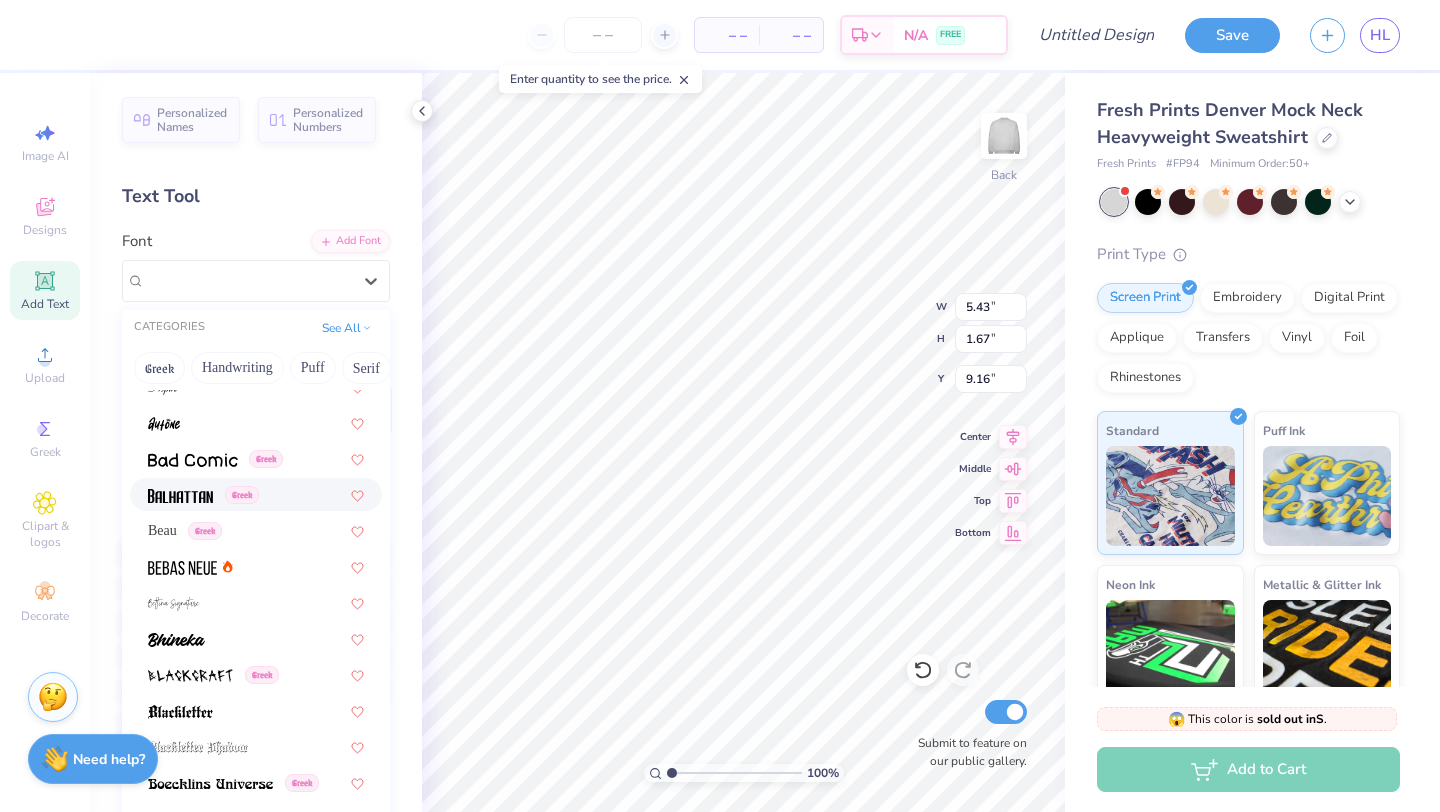 click at bounding box center [180, 496] 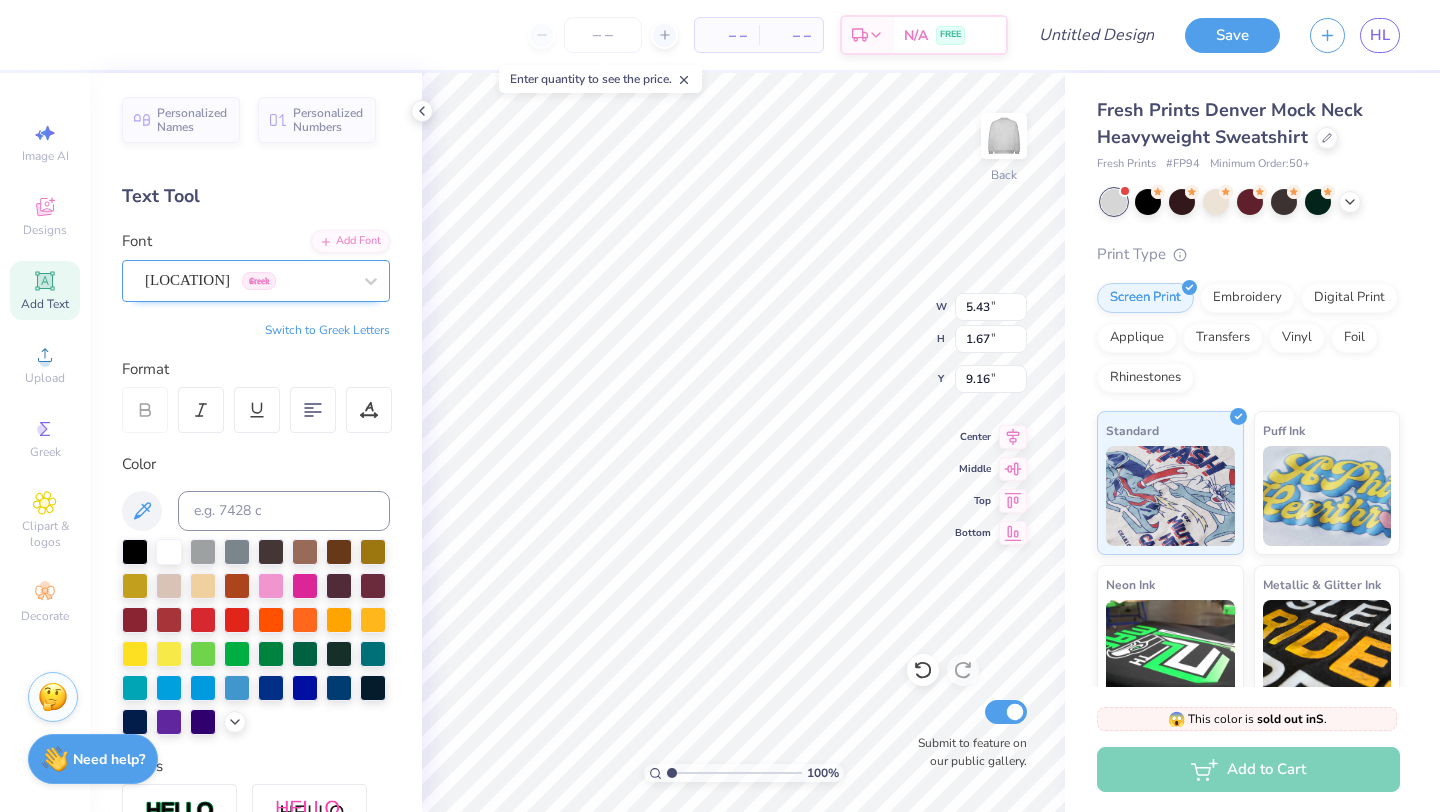 click on "Balhattan Greek" at bounding box center [248, 280] 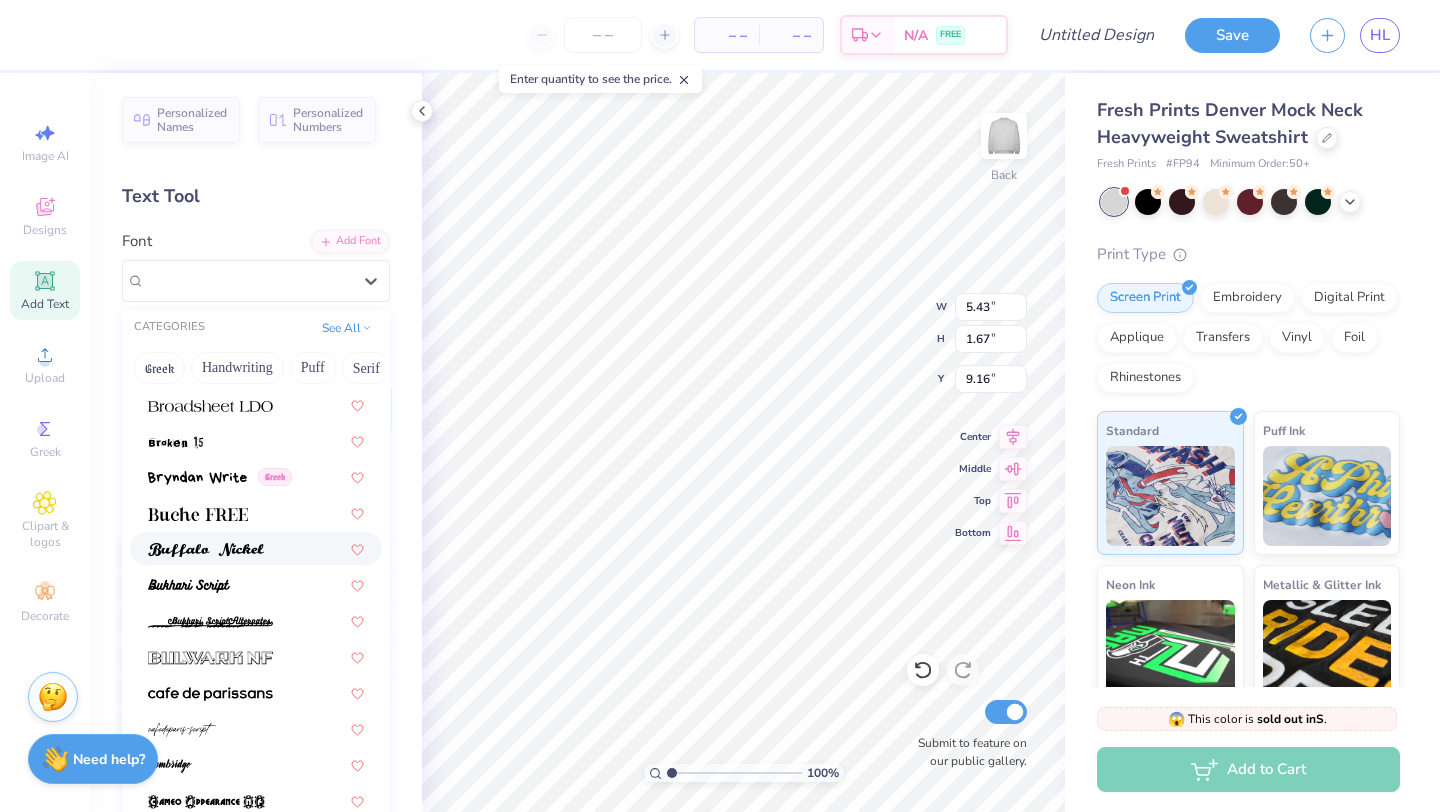 scroll, scrollTop: 1732, scrollLeft: 0, axis: vertical 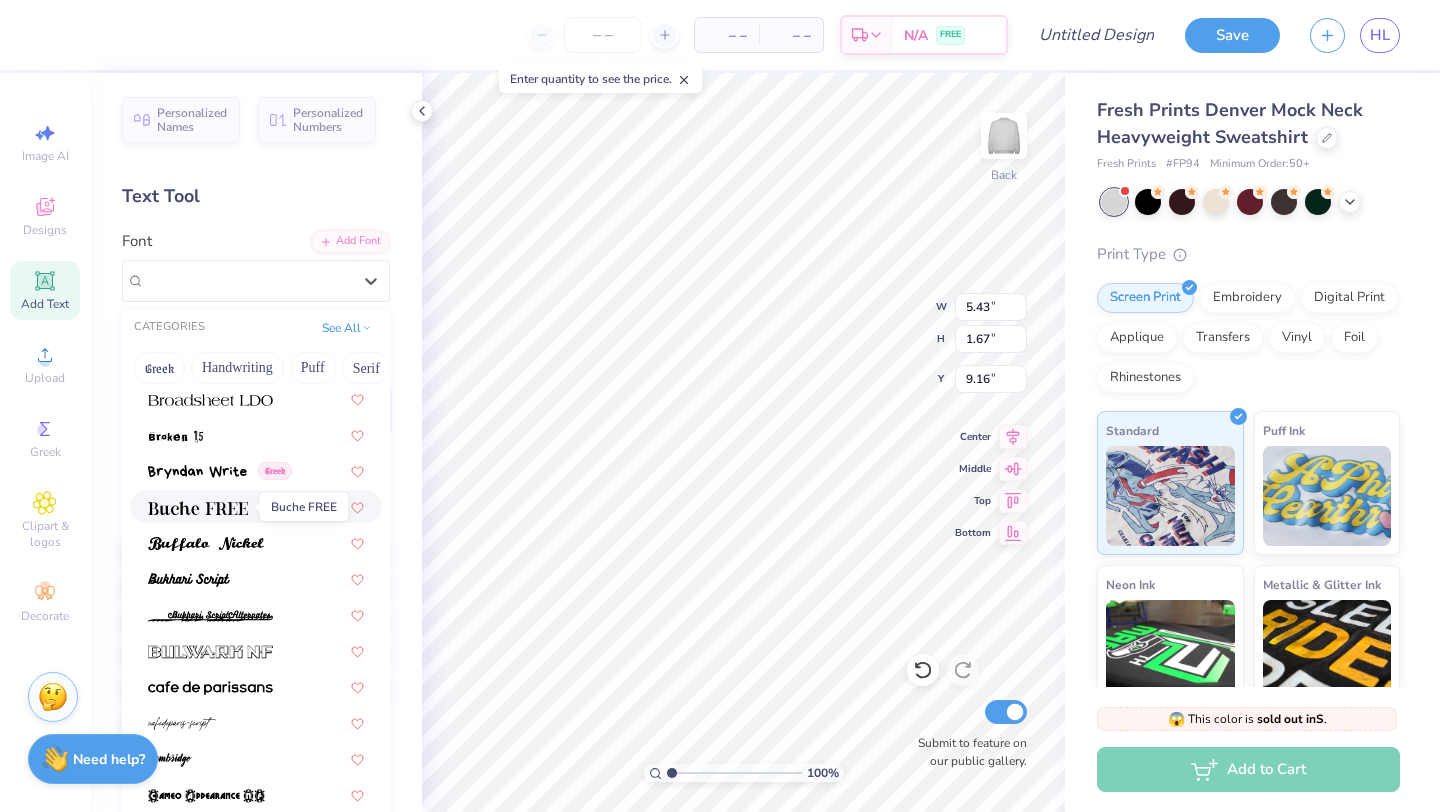 click at bounding box center [198, 508] 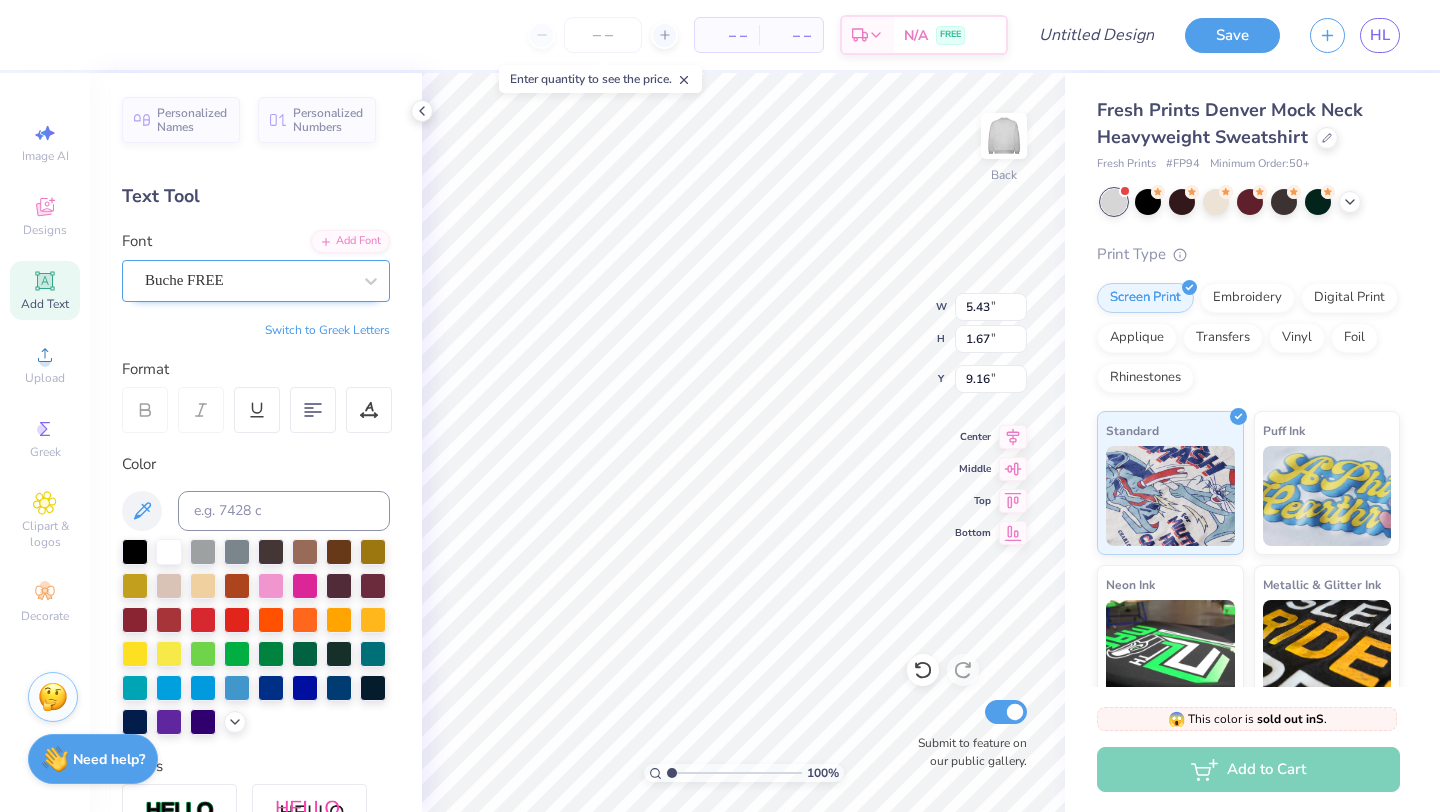 click on "Buche FREE" at bounding box center (248, 280) 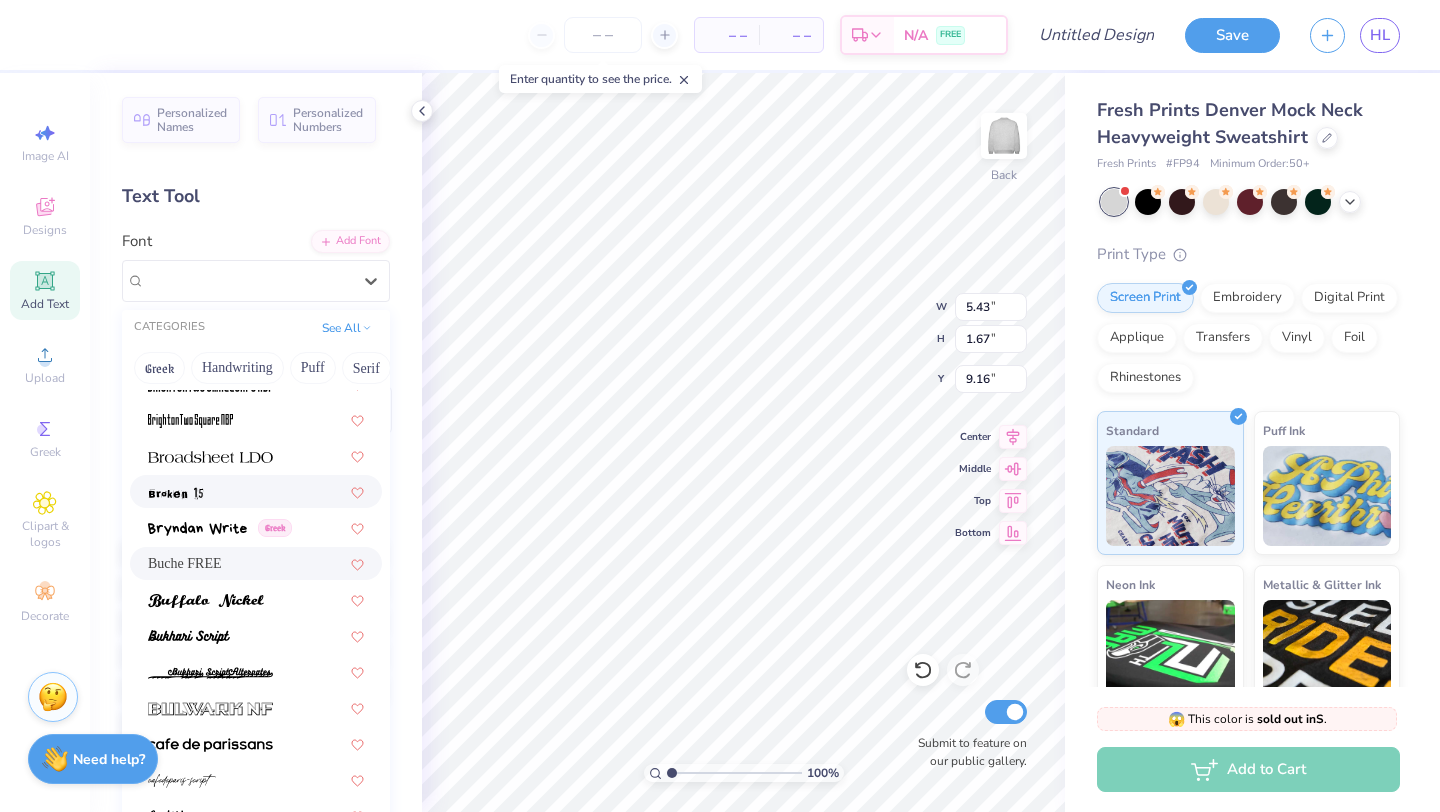scroll, scrollTop: 1679, scrollLeft: 0, axis: vertical 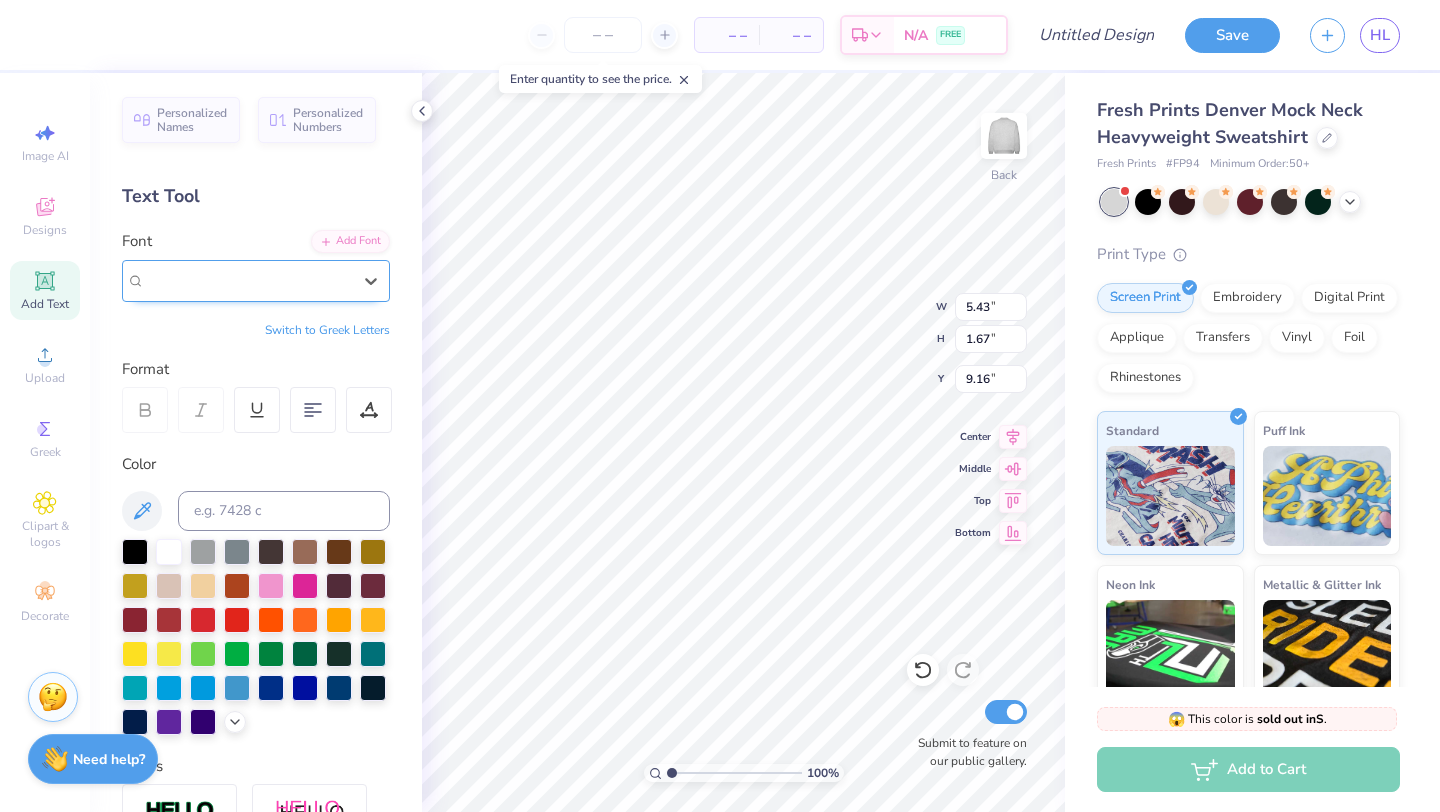click on "Buche FREE" at bounding box center (248, 280) 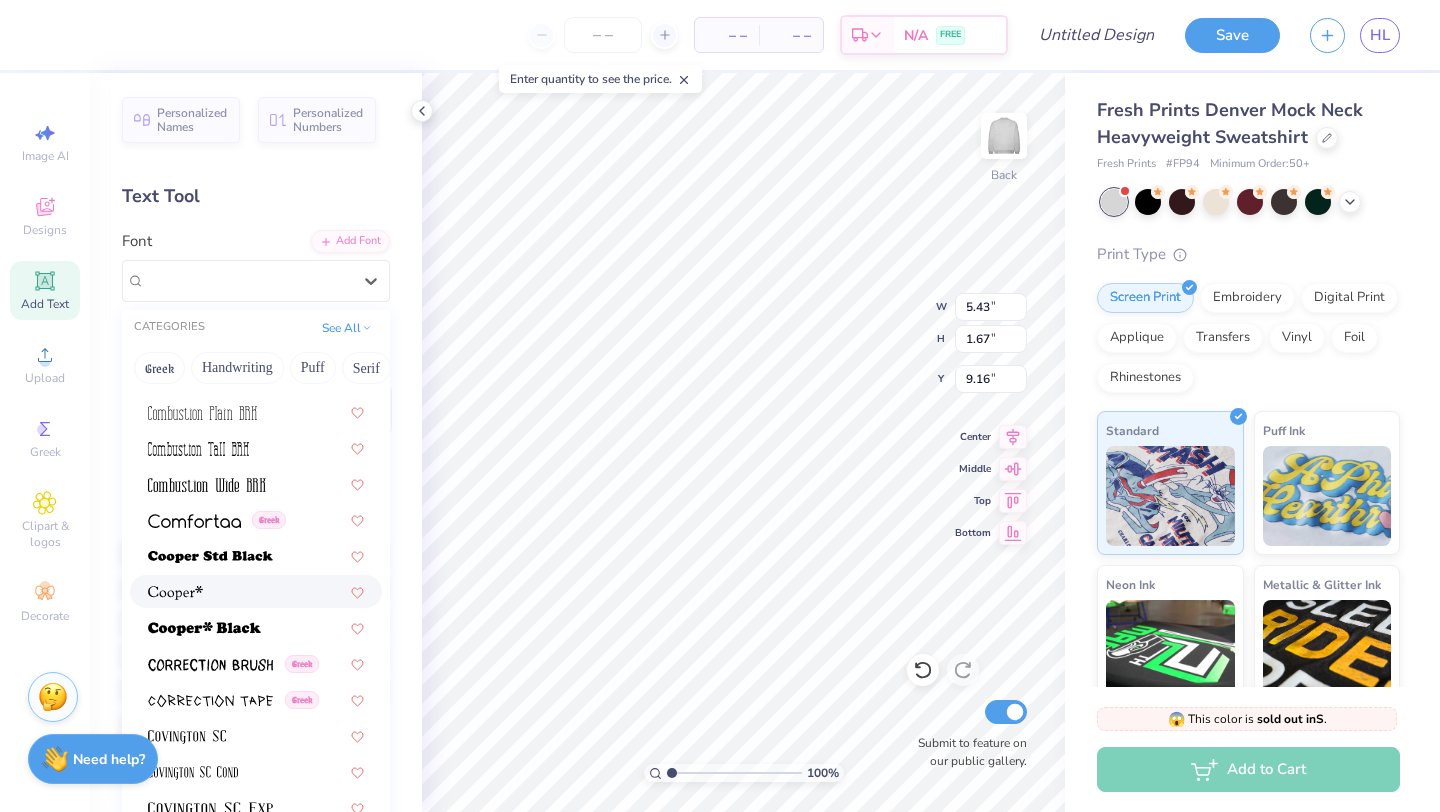 scroll, scrollTop: 2873, scrollLeft: 0, axis: vertical 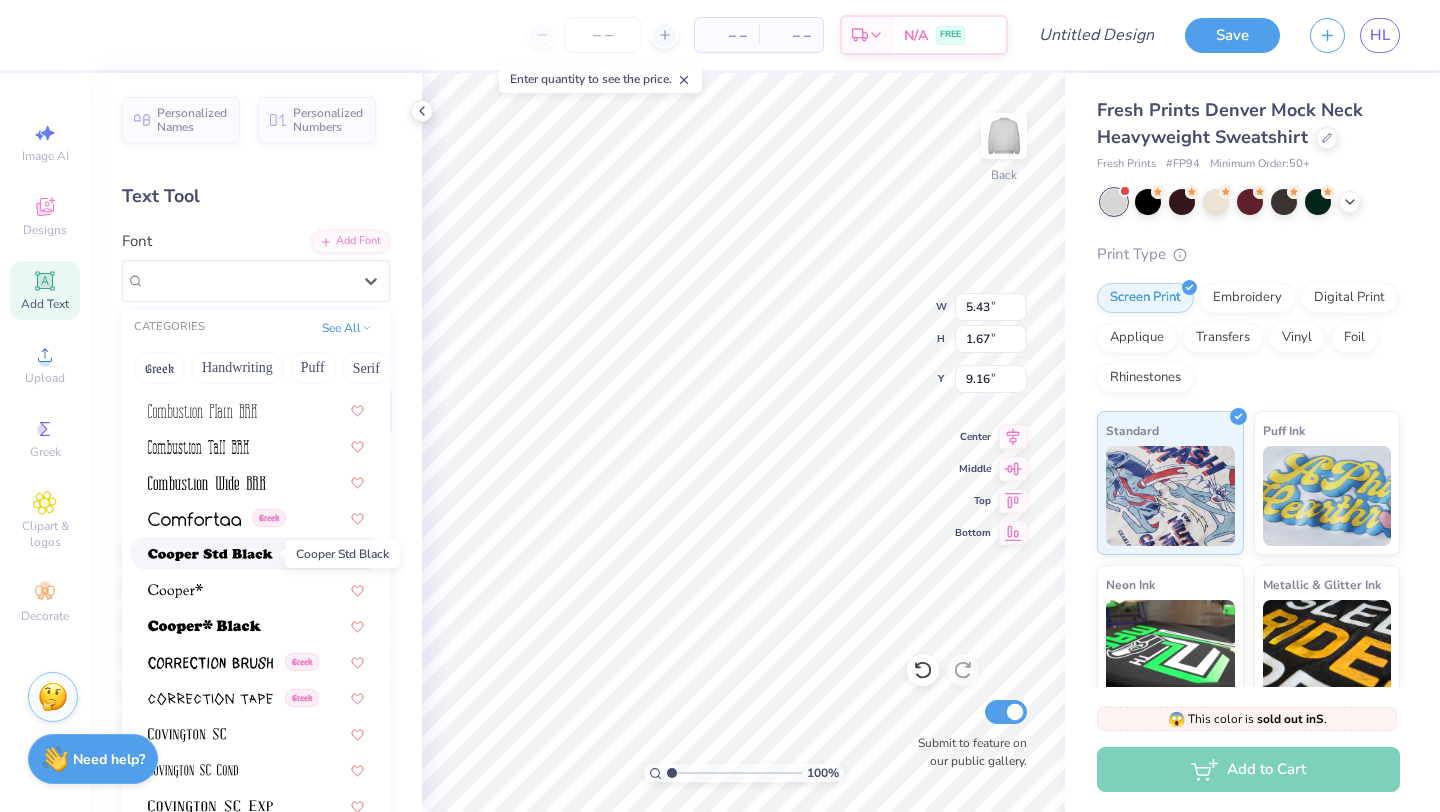 click at bounding box center (210, 555) 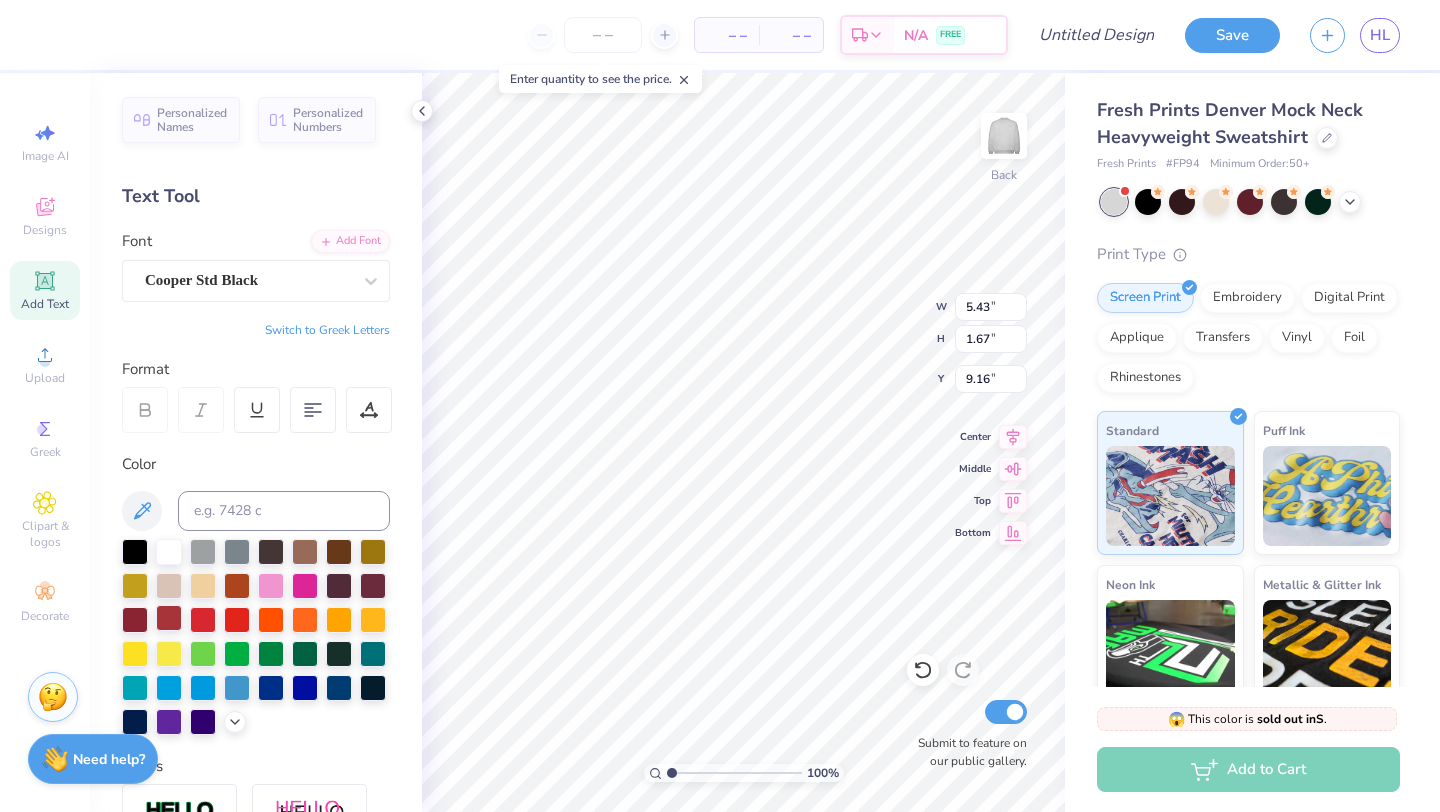 click at bounding box center (169, 618) 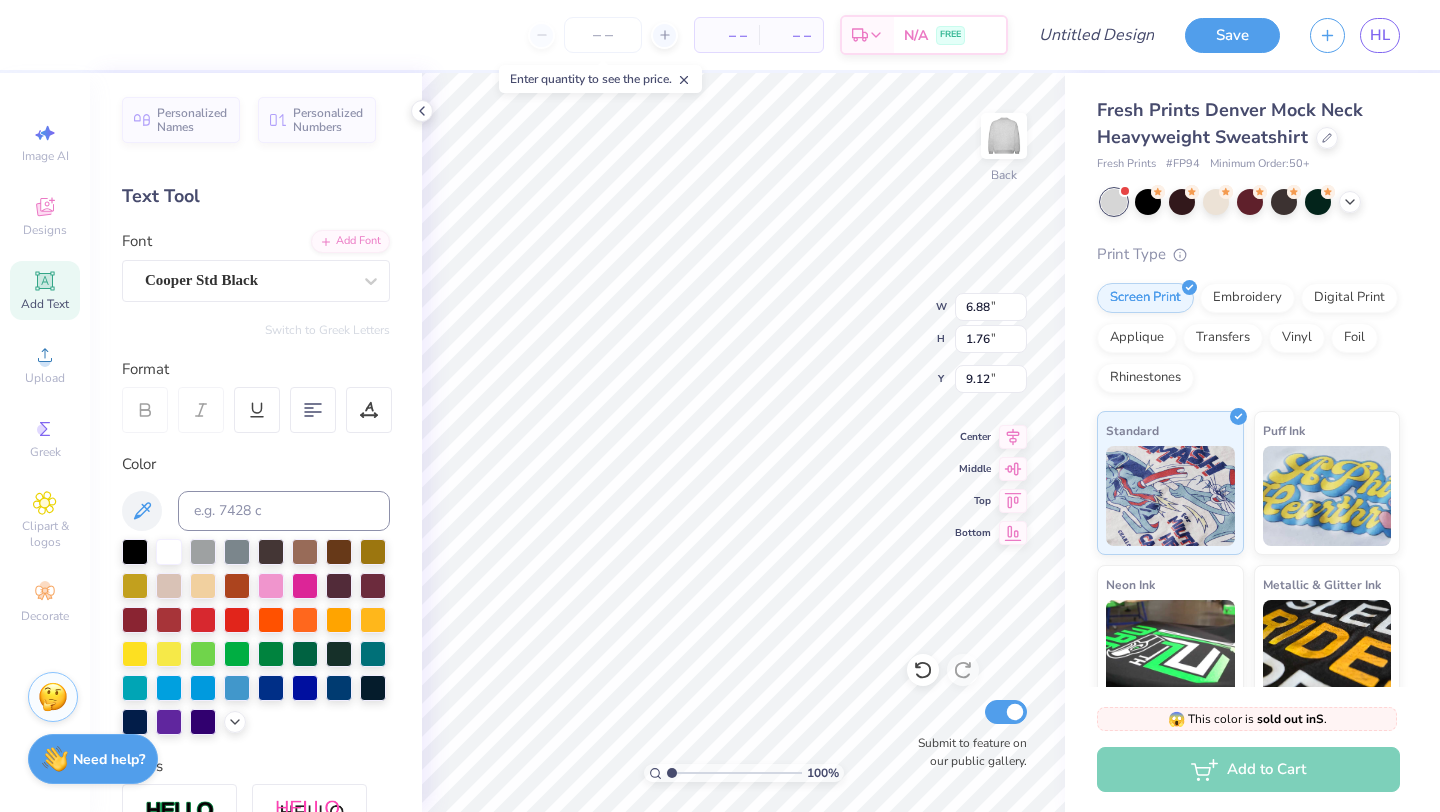 type on "10.97" 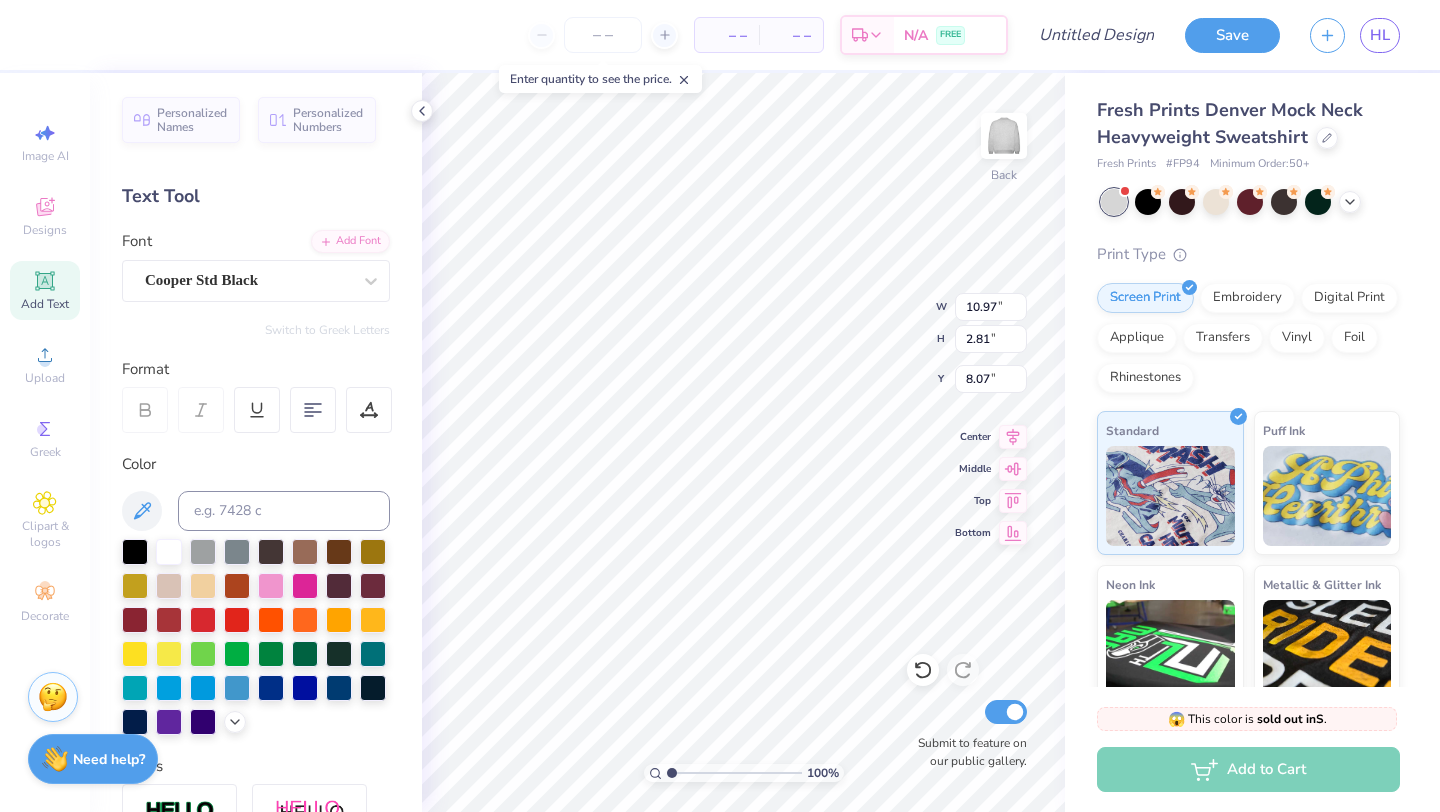 type on "3.64" 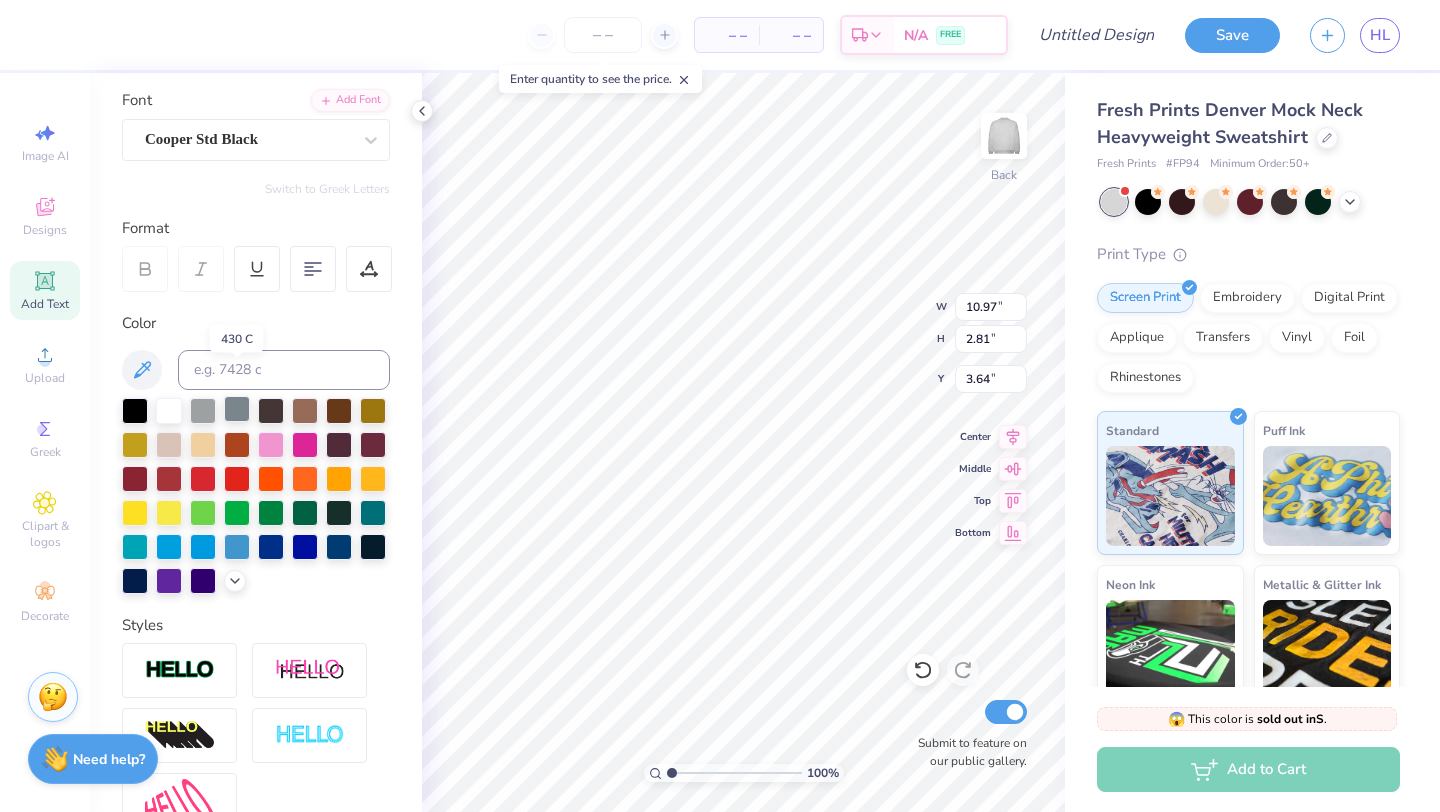 scroll, scrollTop: 350, scrollLeft: 0, axis: vertical 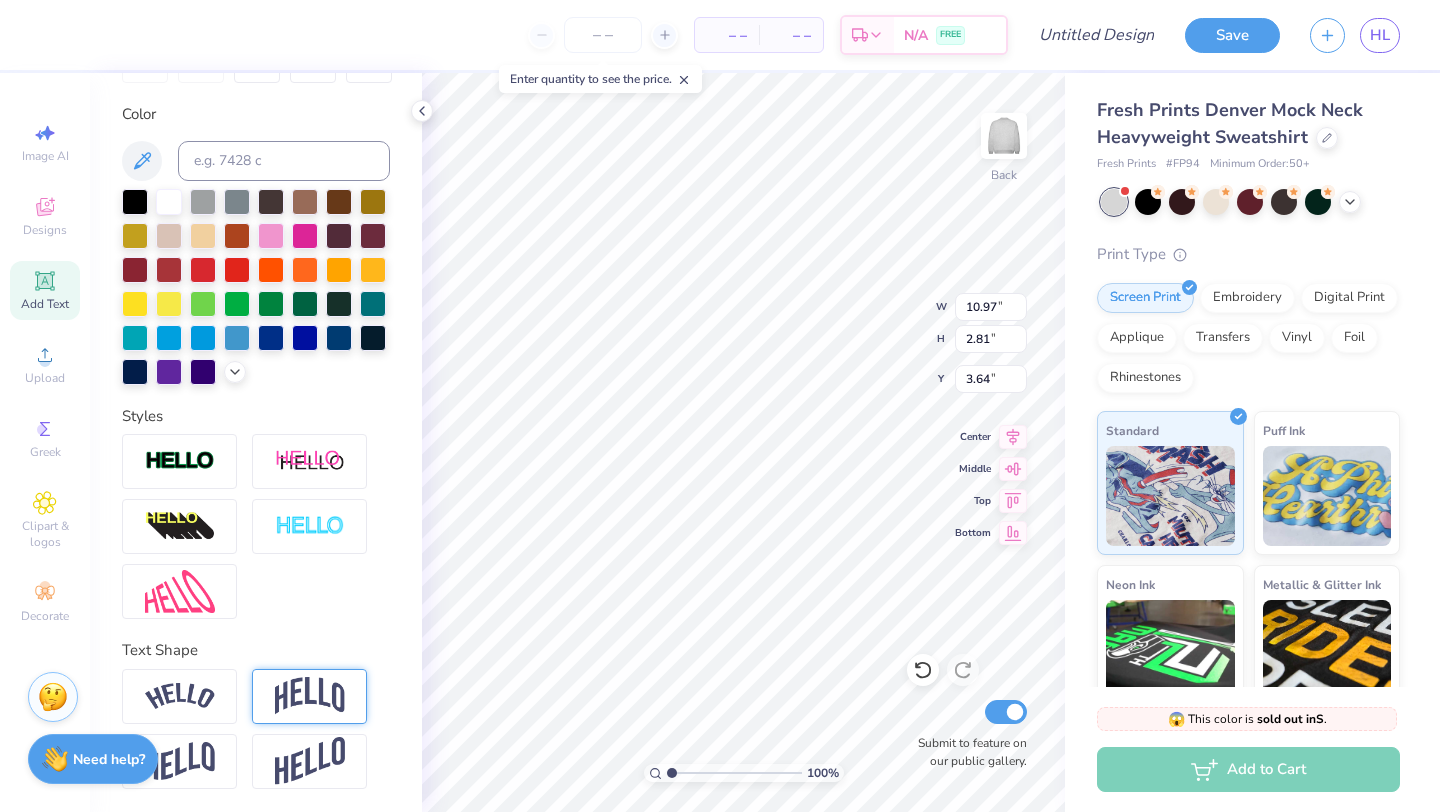 click at bounding box center (310, 696) 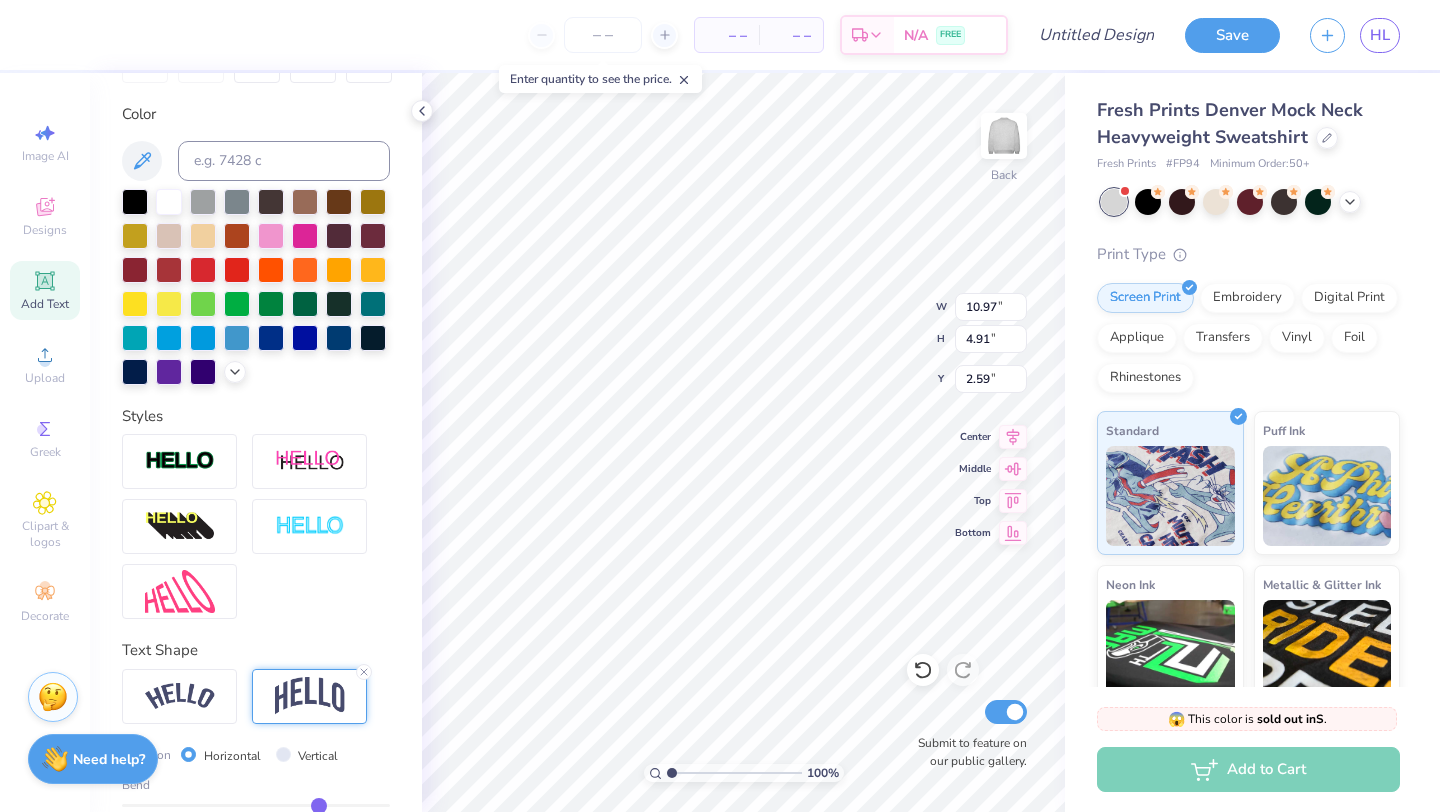 type on "12.73" 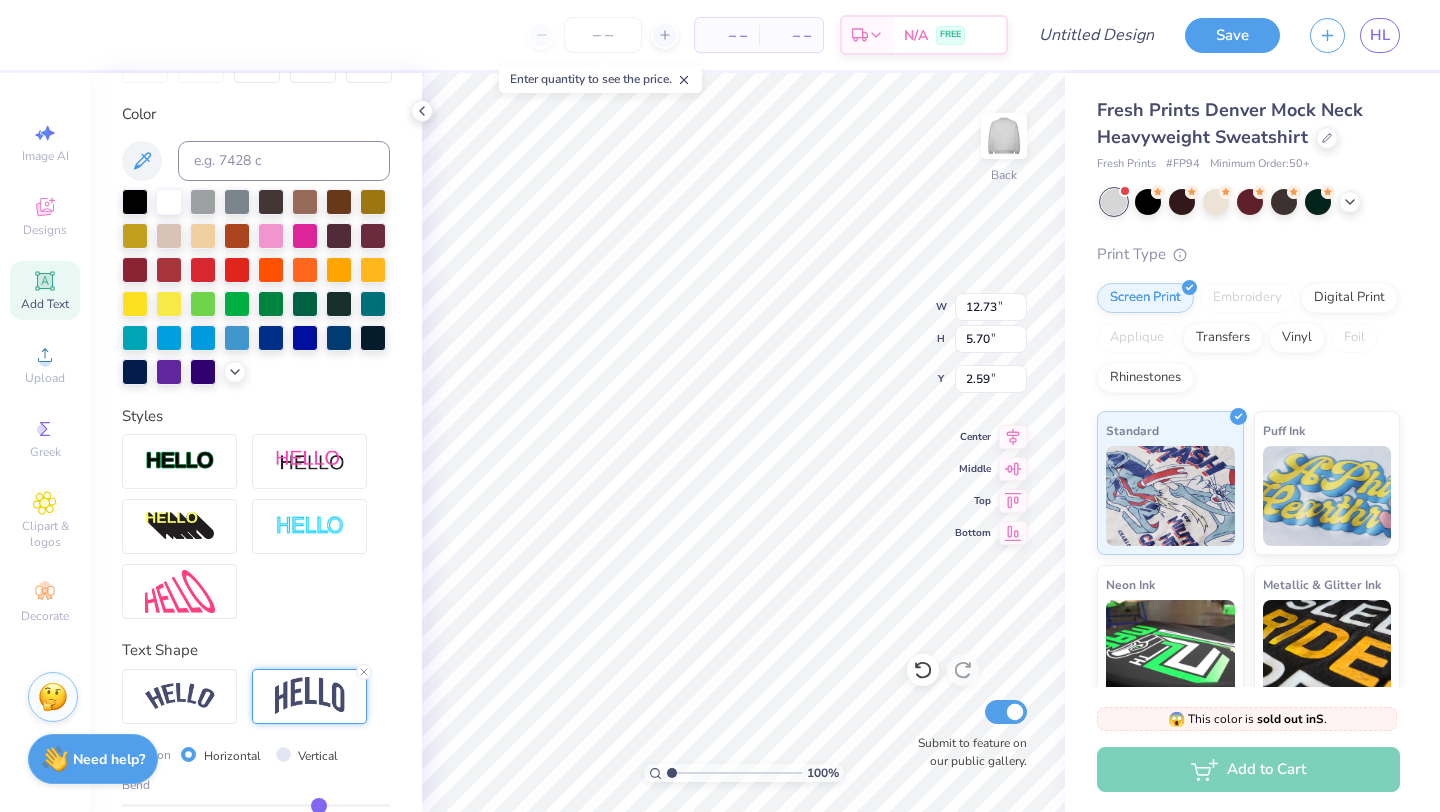 type on "14.61" 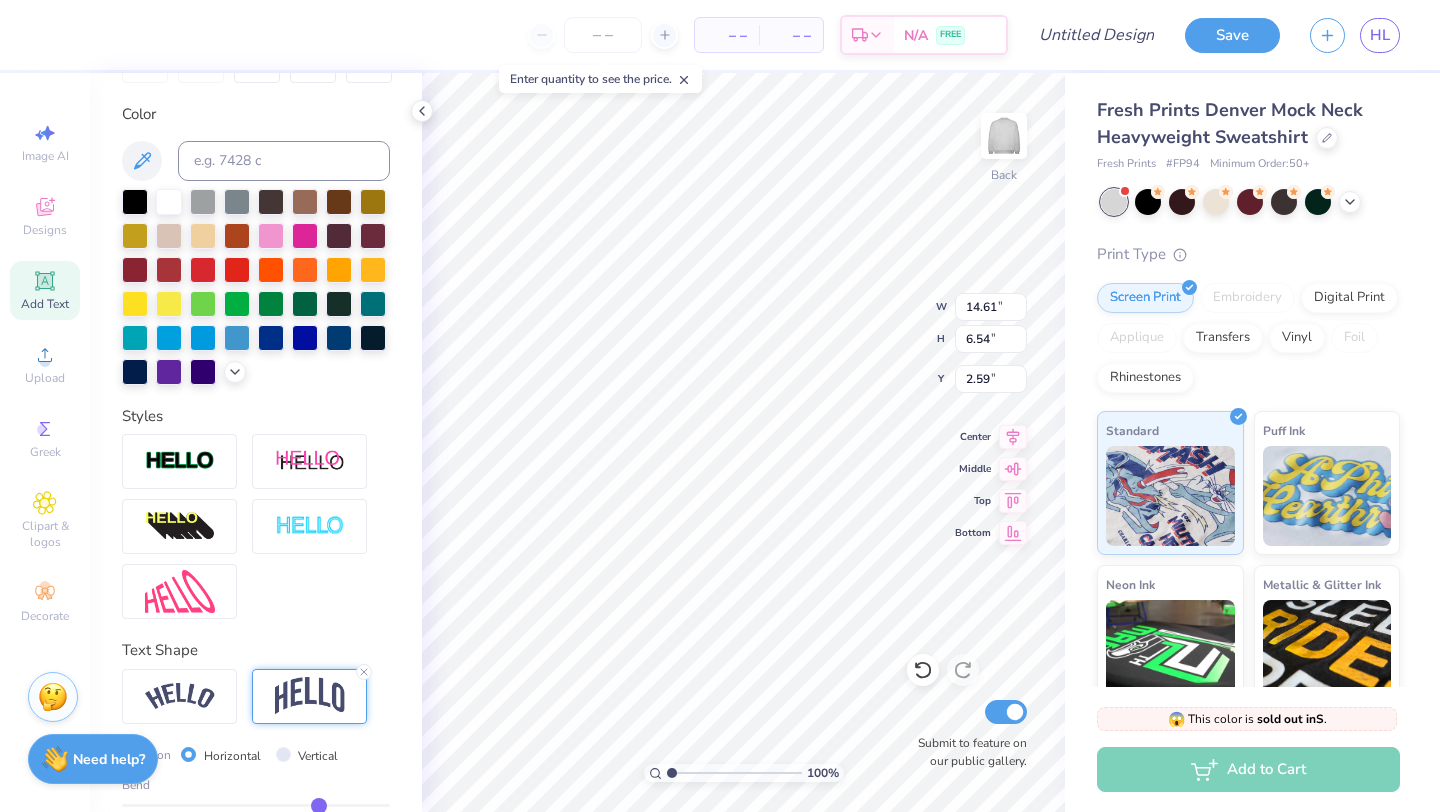 type on "1.64" 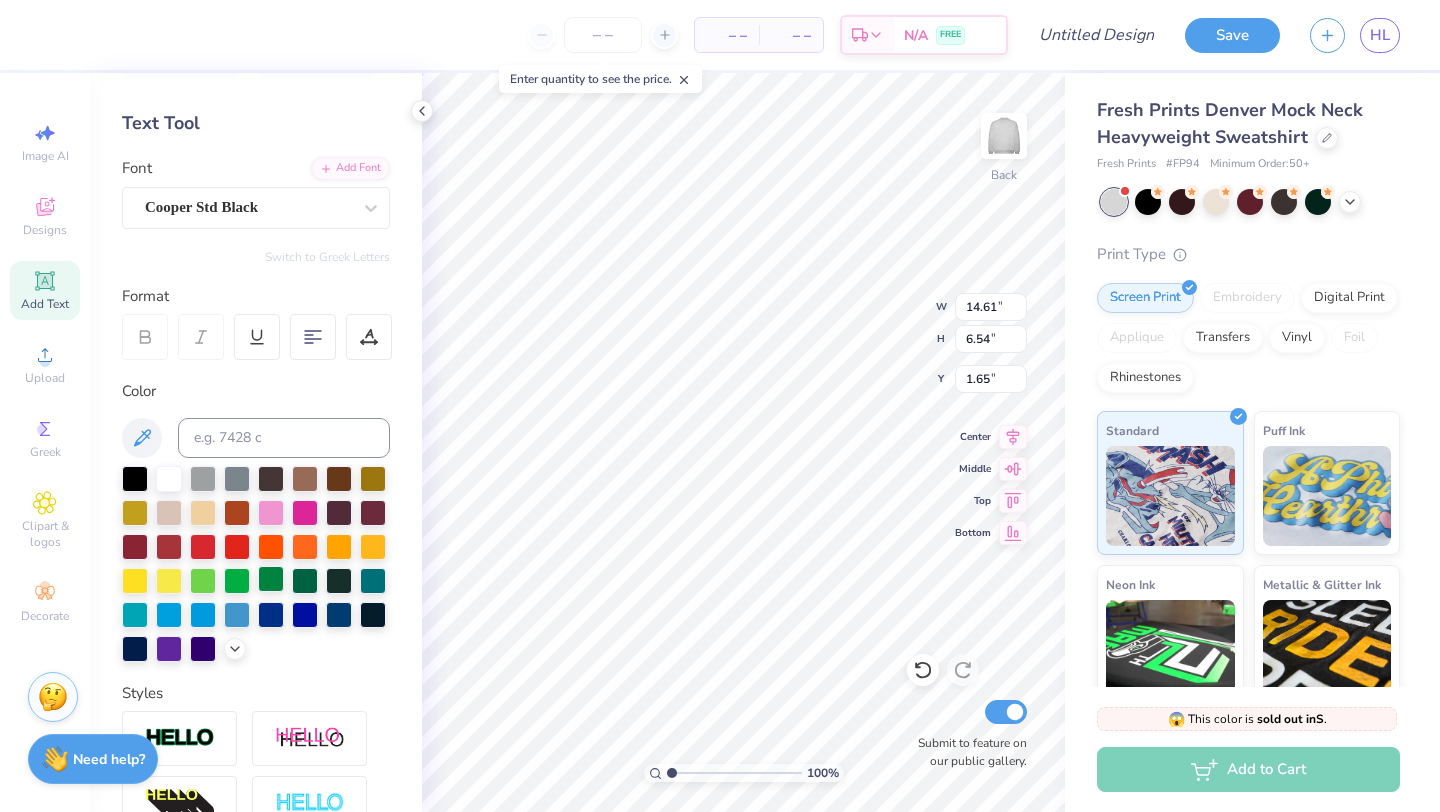 scroll, scrollTop: 0, scrollLeft: 0, axis: both 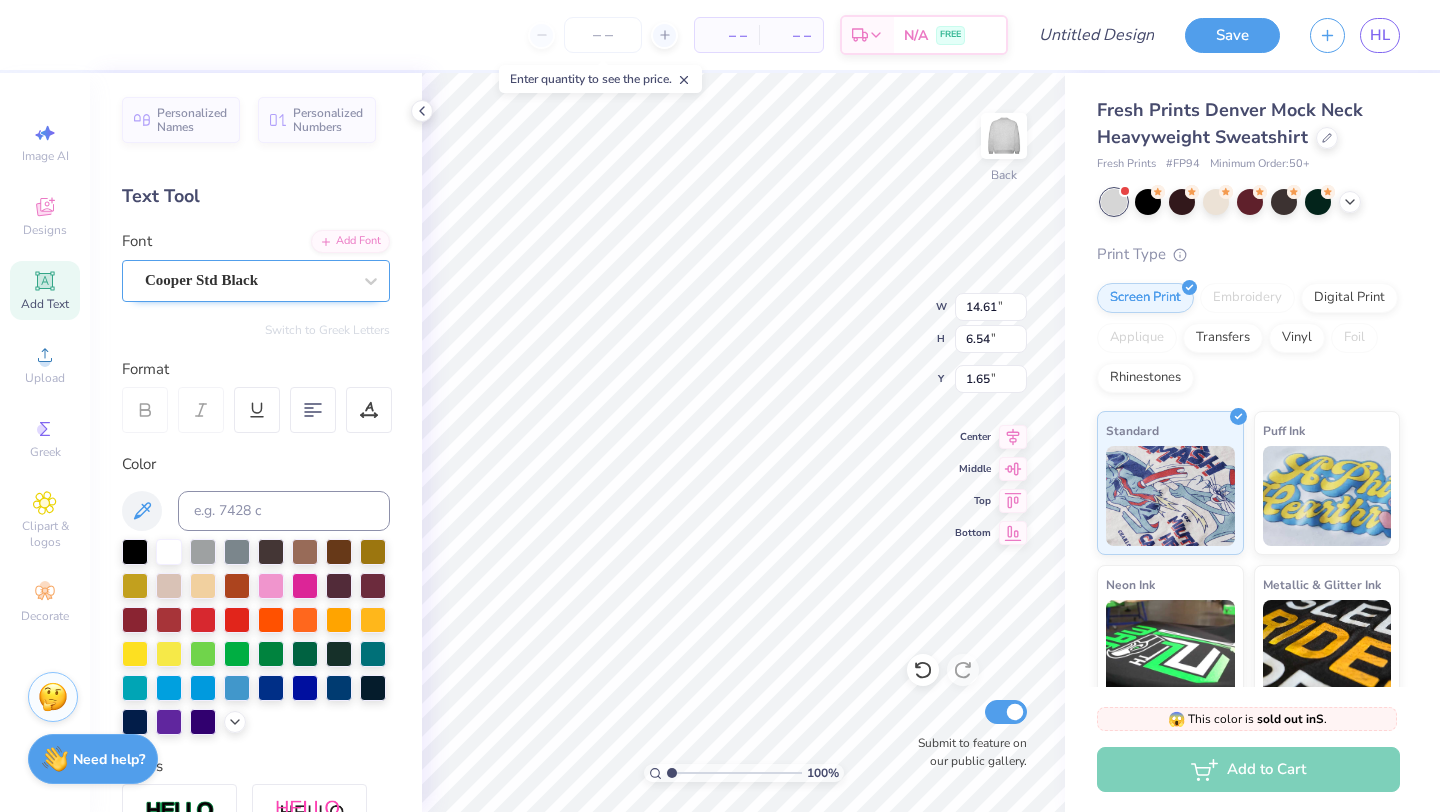 click on "Cooper Std Black" at bounding box center [248, 280] 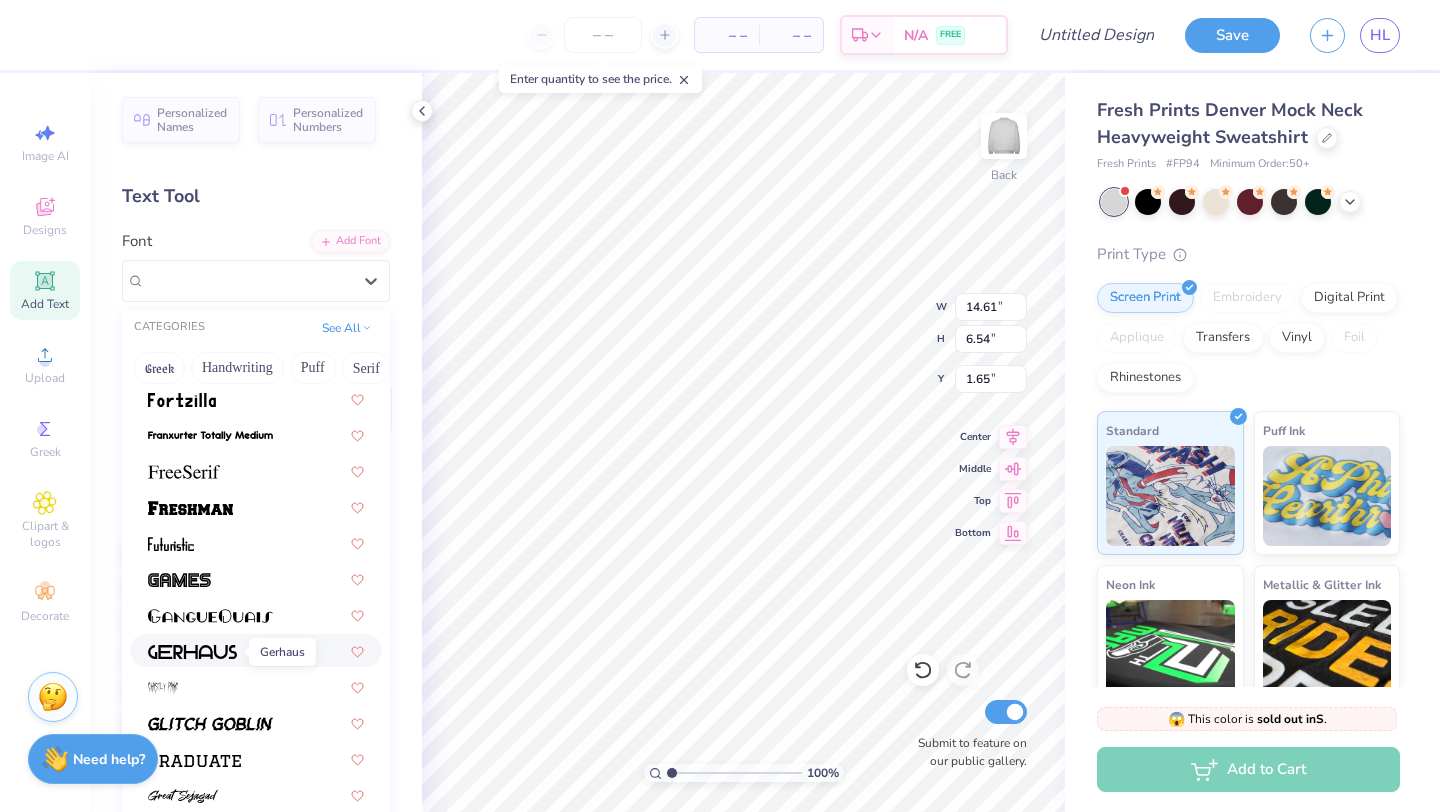 scroll, scrollTop: 4398, scrollLeft: 0, axis: vertical 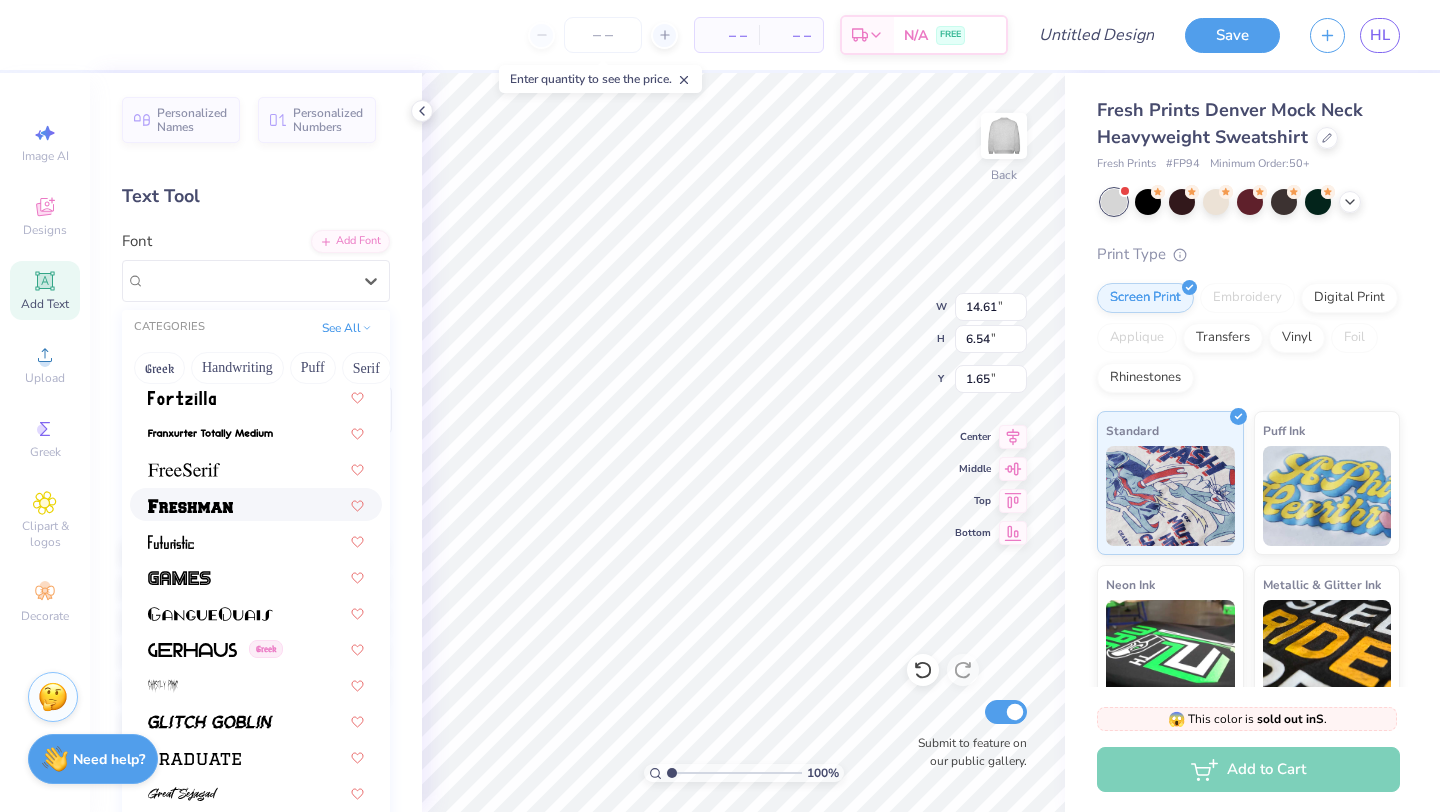 click at bounding box center [190, 506] 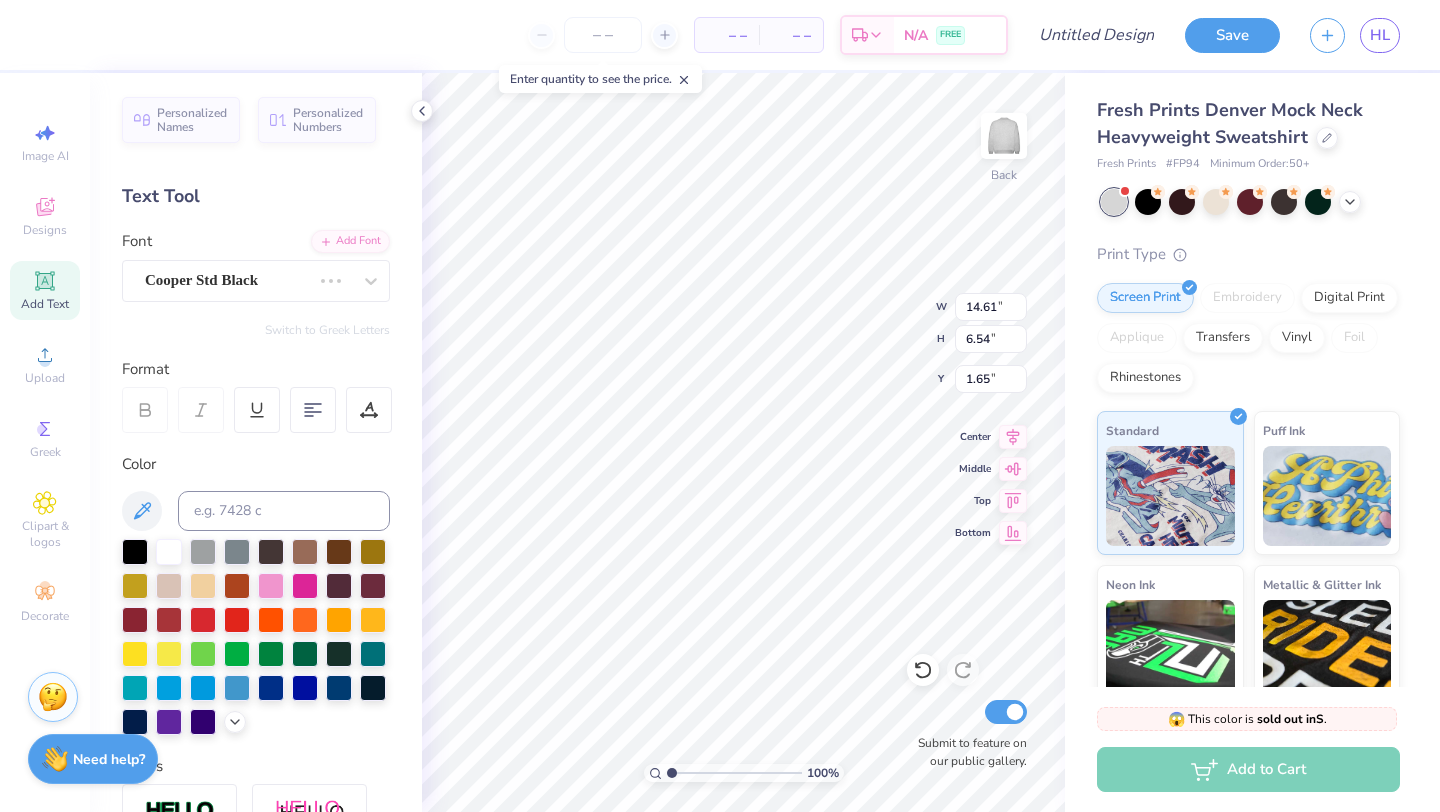type on "13.78" 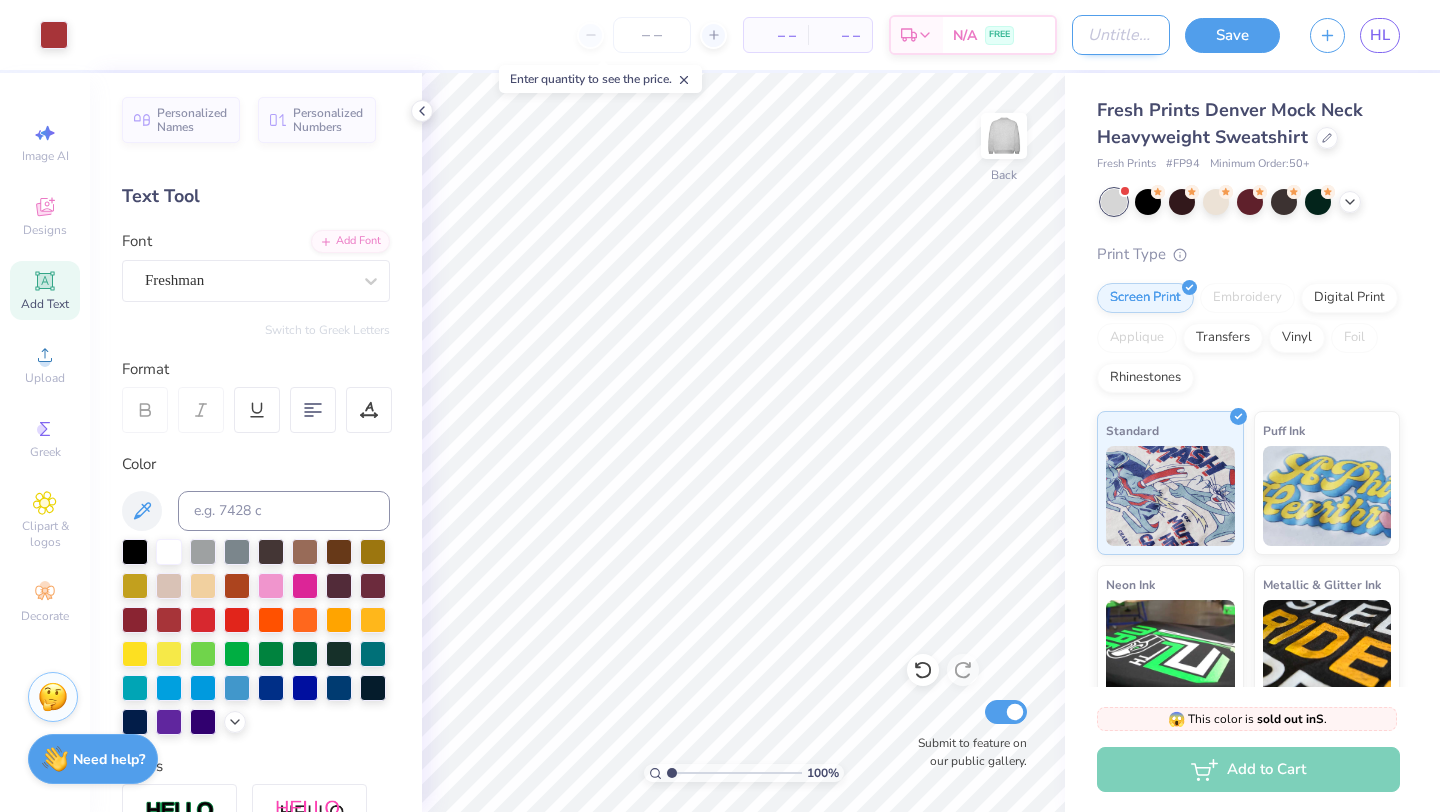 click on "Design Title" at bounding box center (1121, 35) 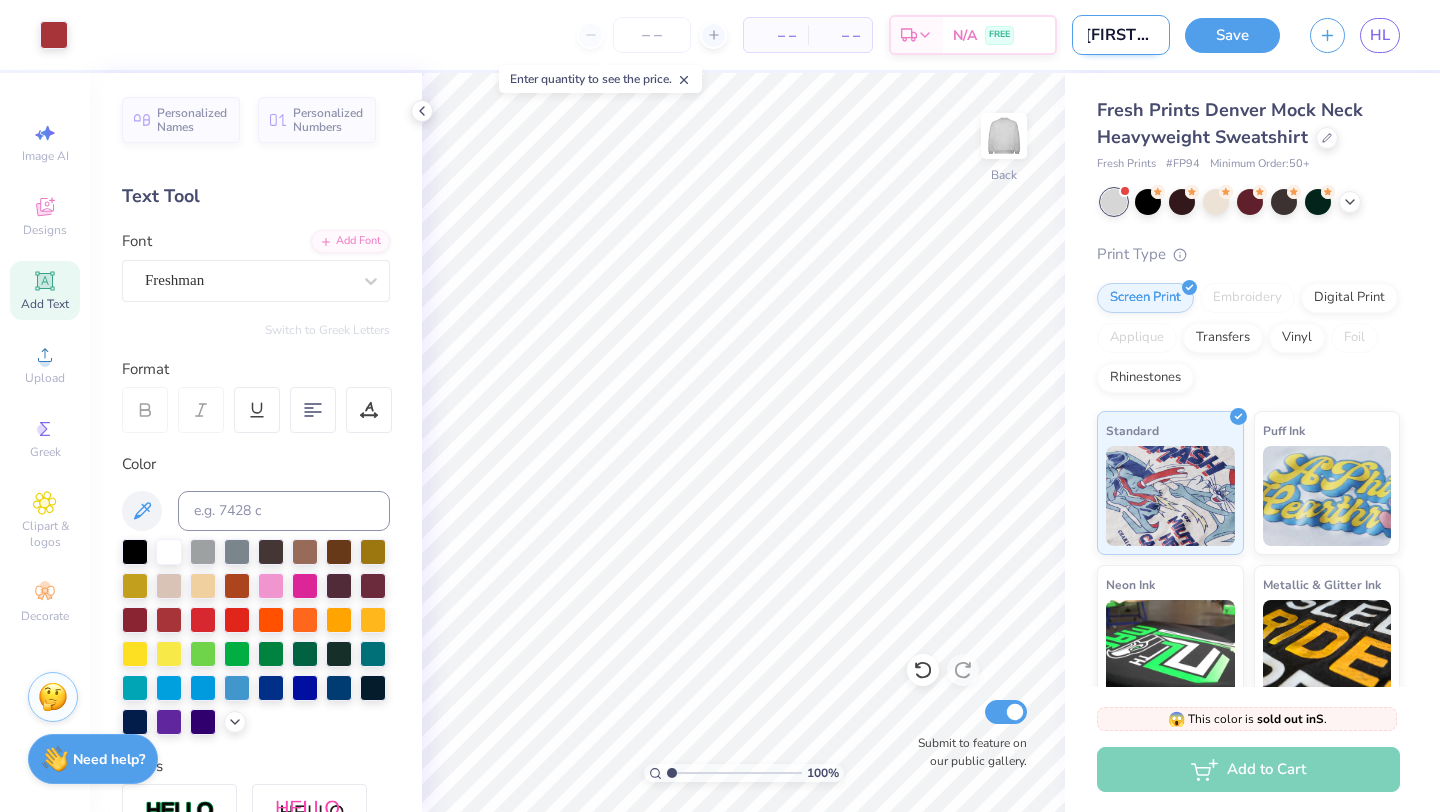 scroll, scrollTop: 0, scrollLeft: 12, axis: horizontal 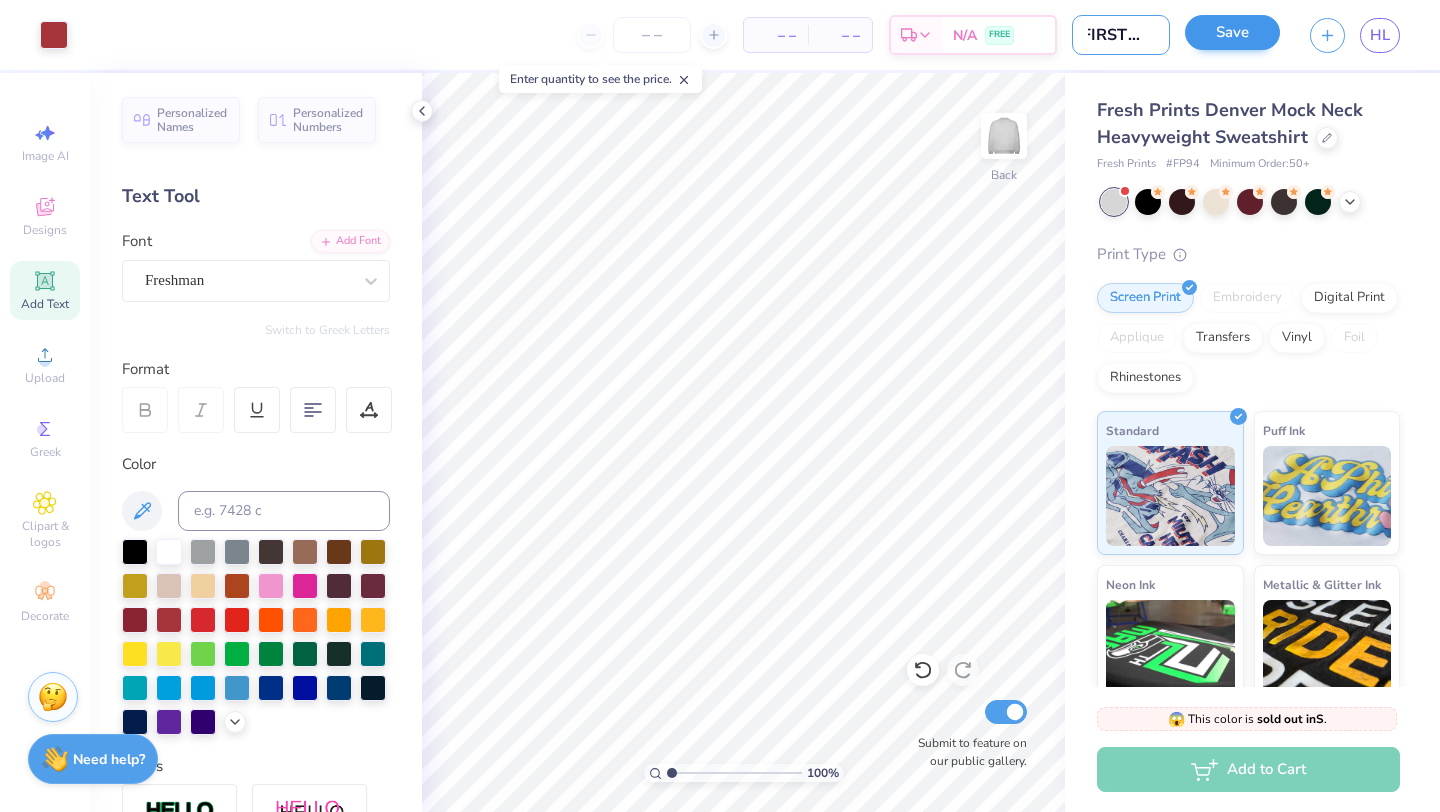 type on "aphi parke" 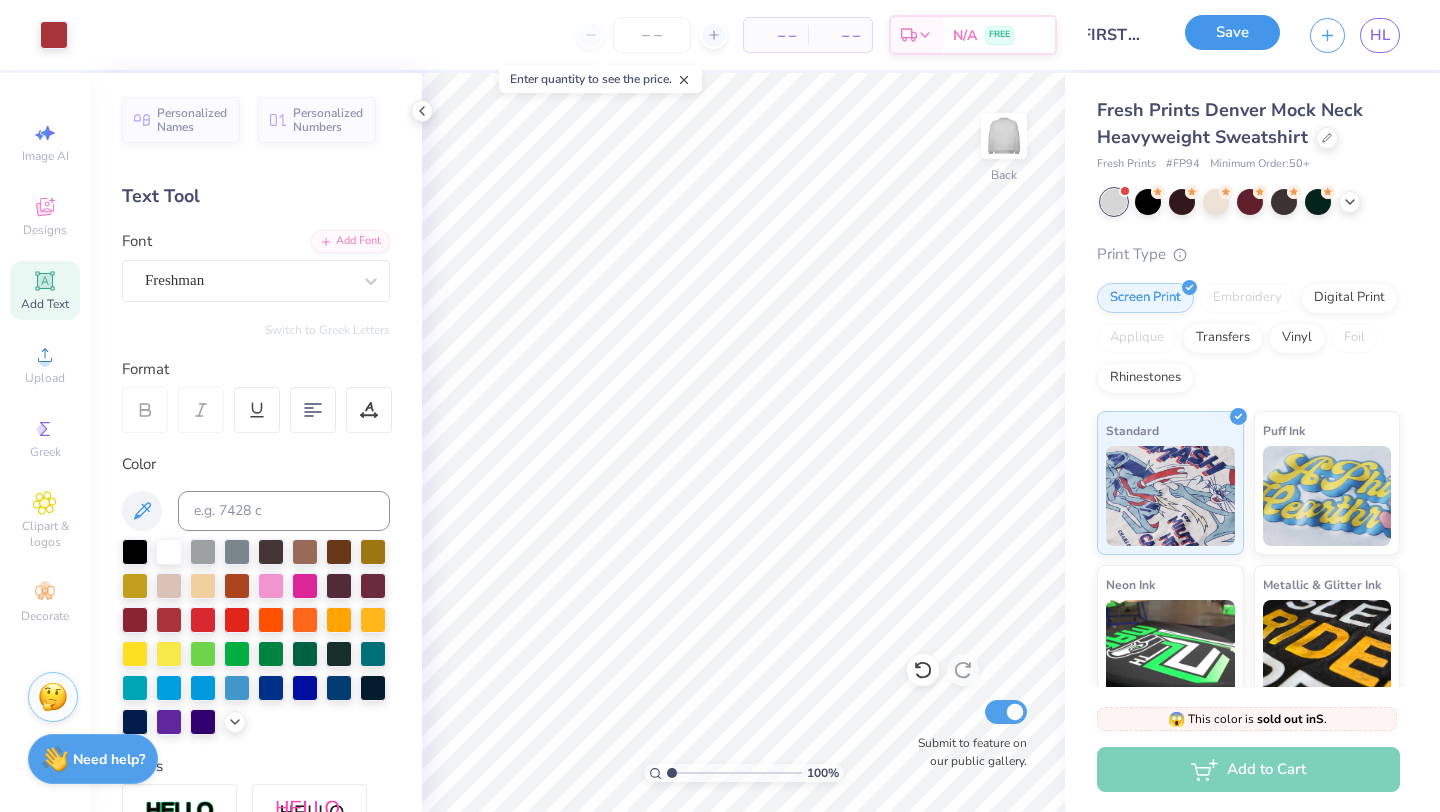 click on "Save" at bounding box center [1232, 32] 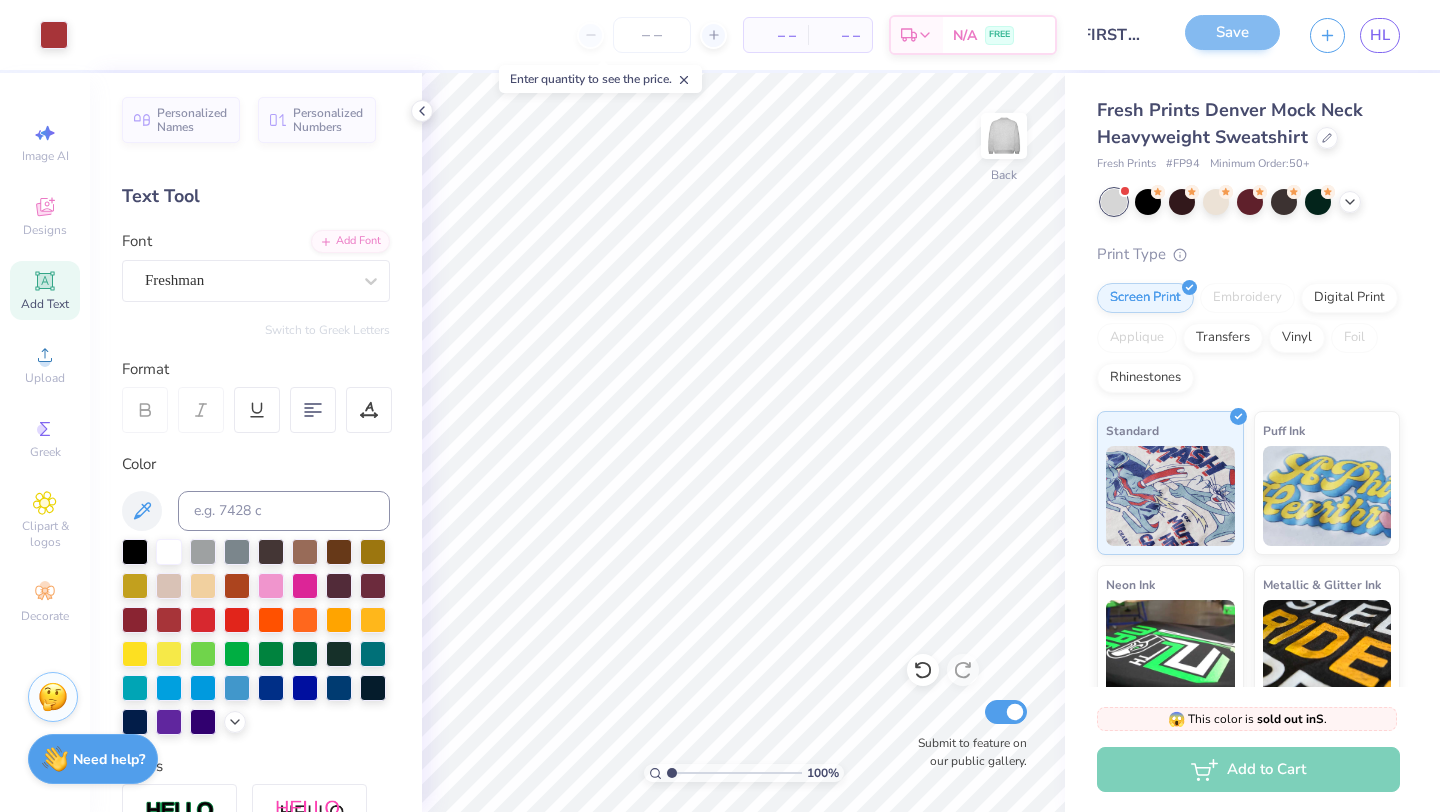 scroll, scrollTop: 0, scrollLeft: 0, axis: both 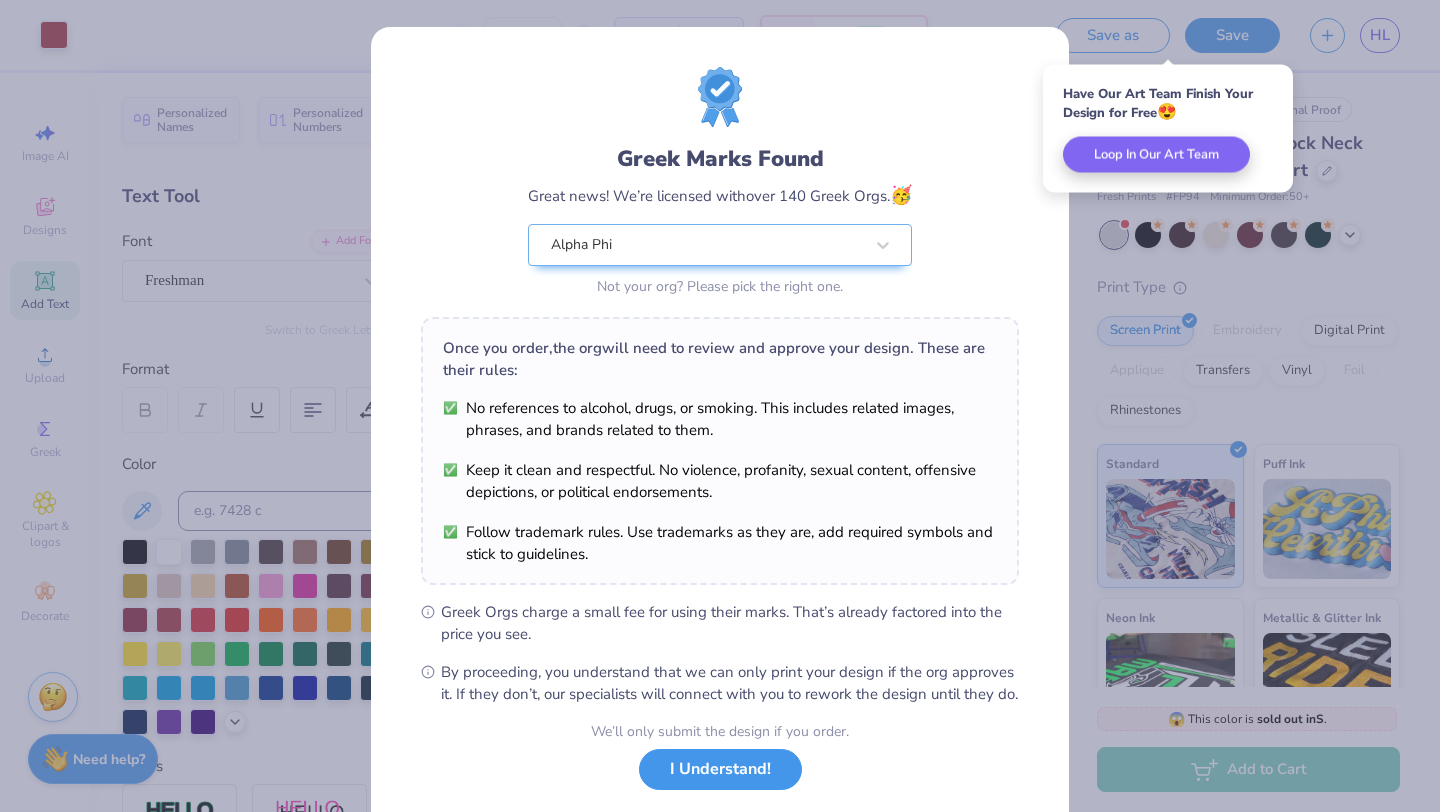 click on "I Understand!" at bounding box center [720, 769] 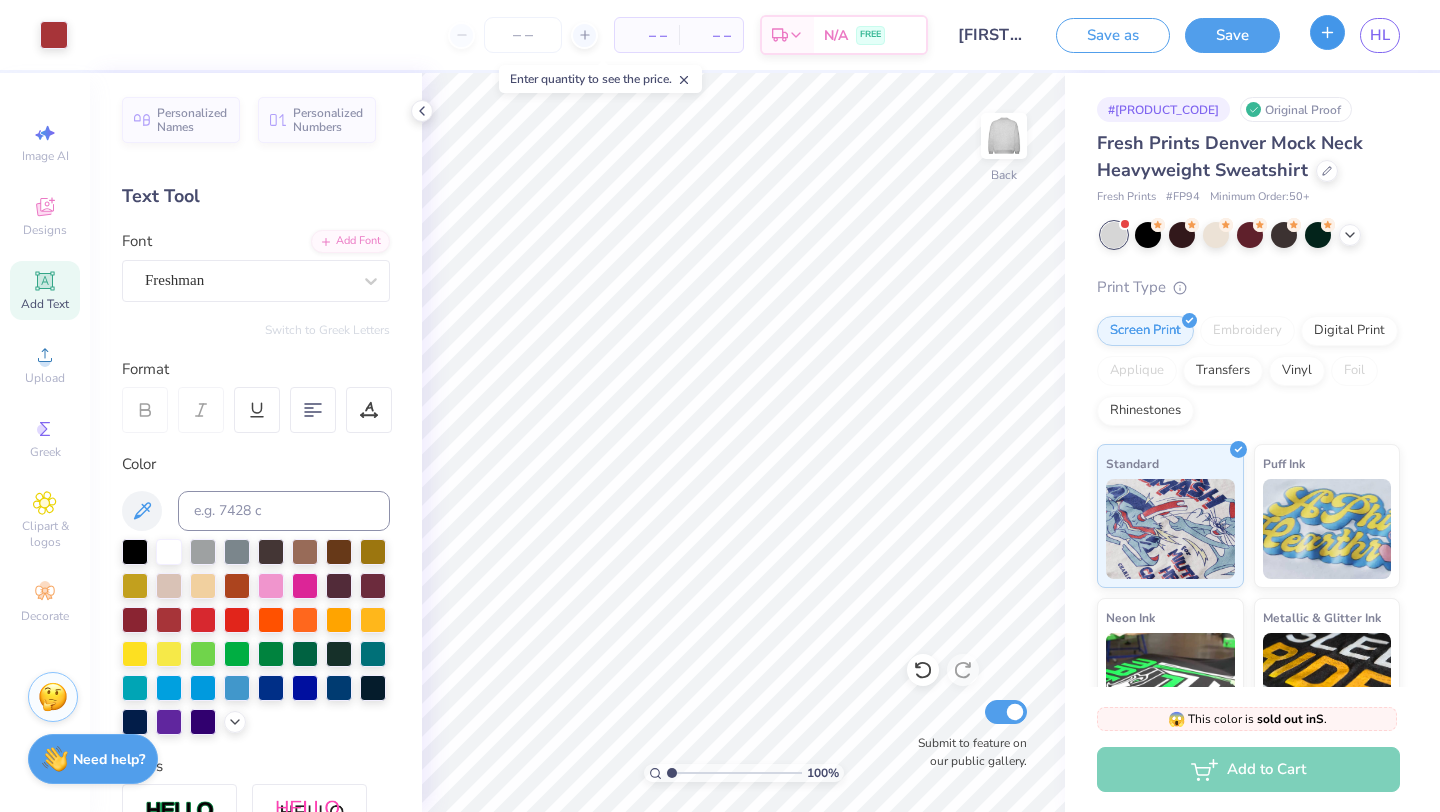 click at bounding box center (1327, 32) 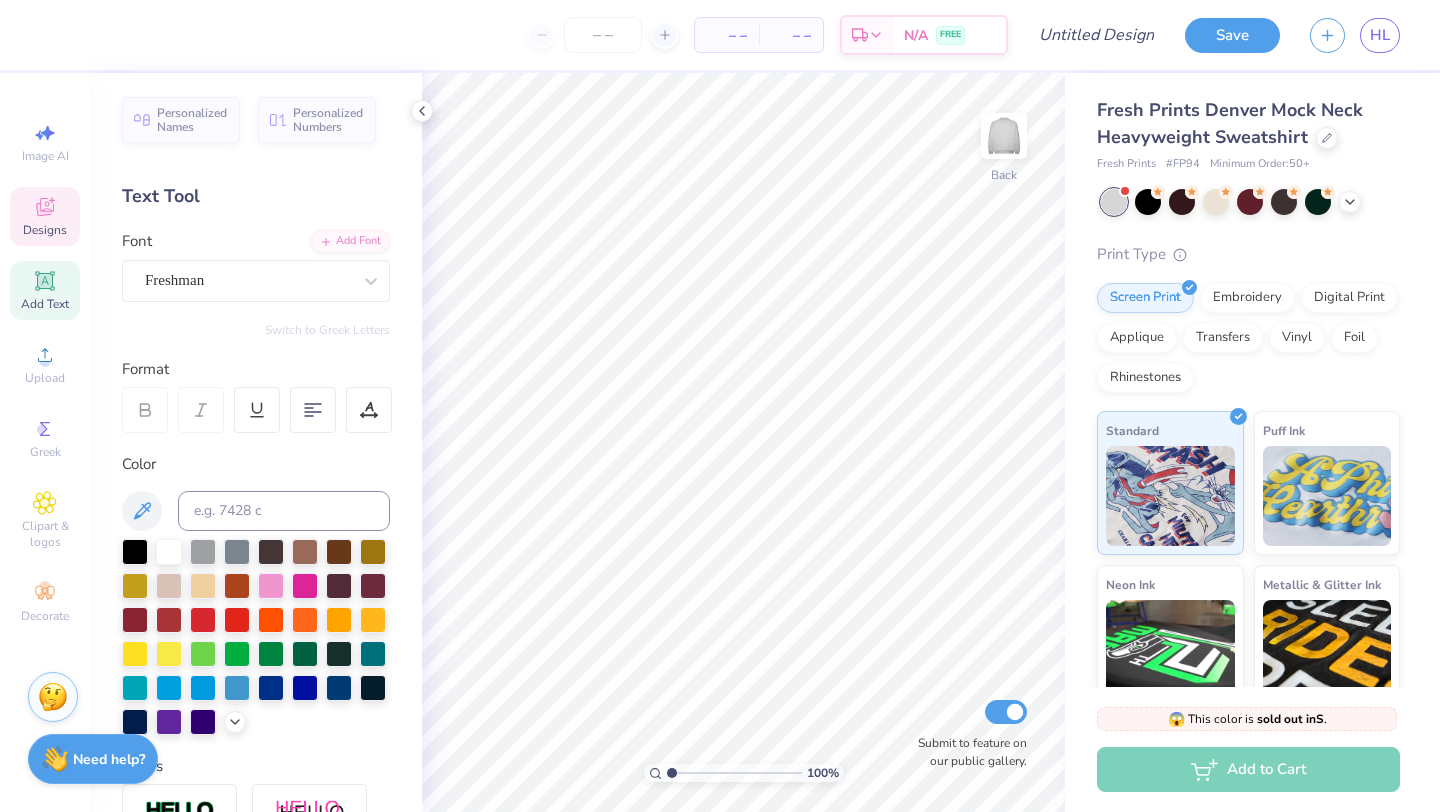 click on "Designs" at bounding box center (45, 230) 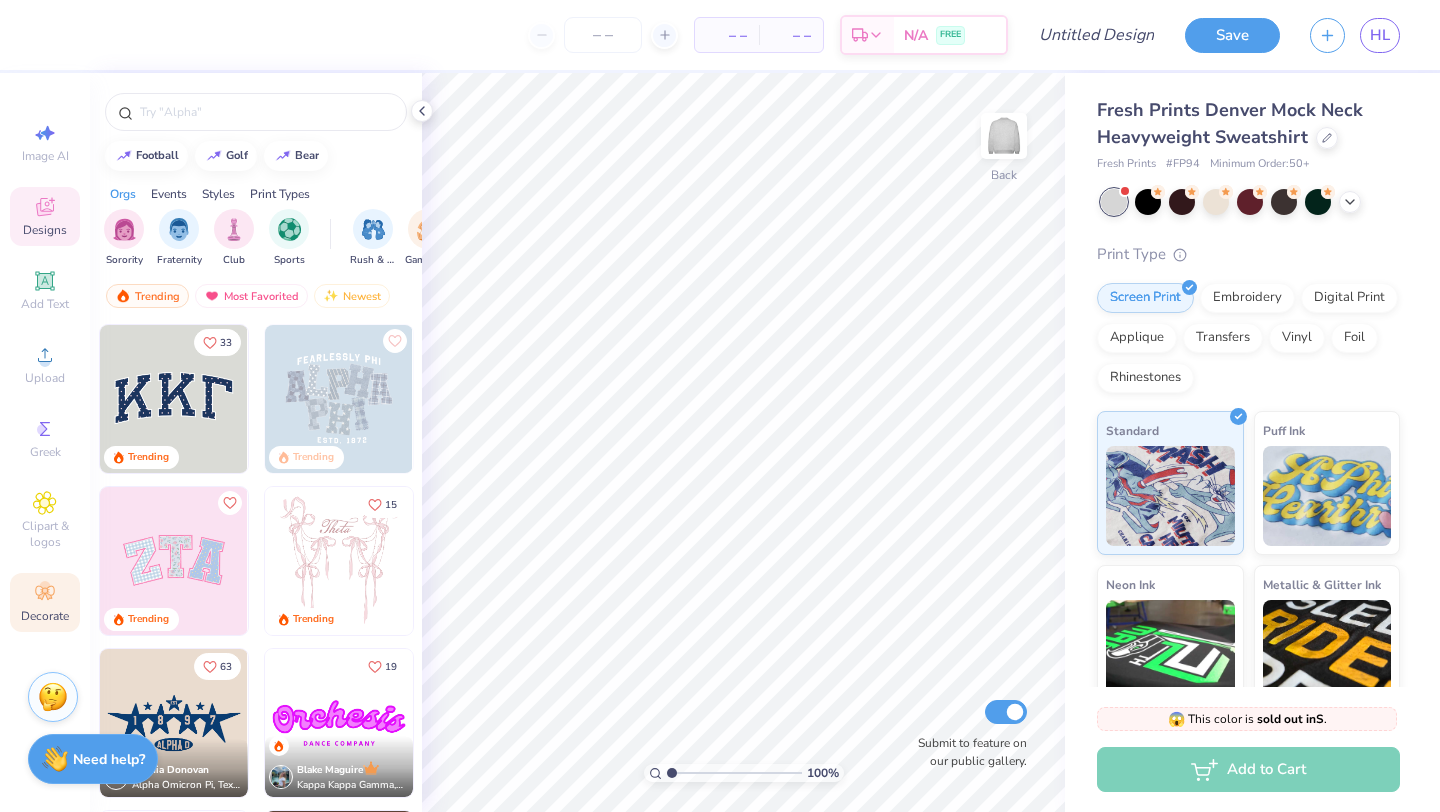 click on "Decorate" at bounding box center (45, 616) 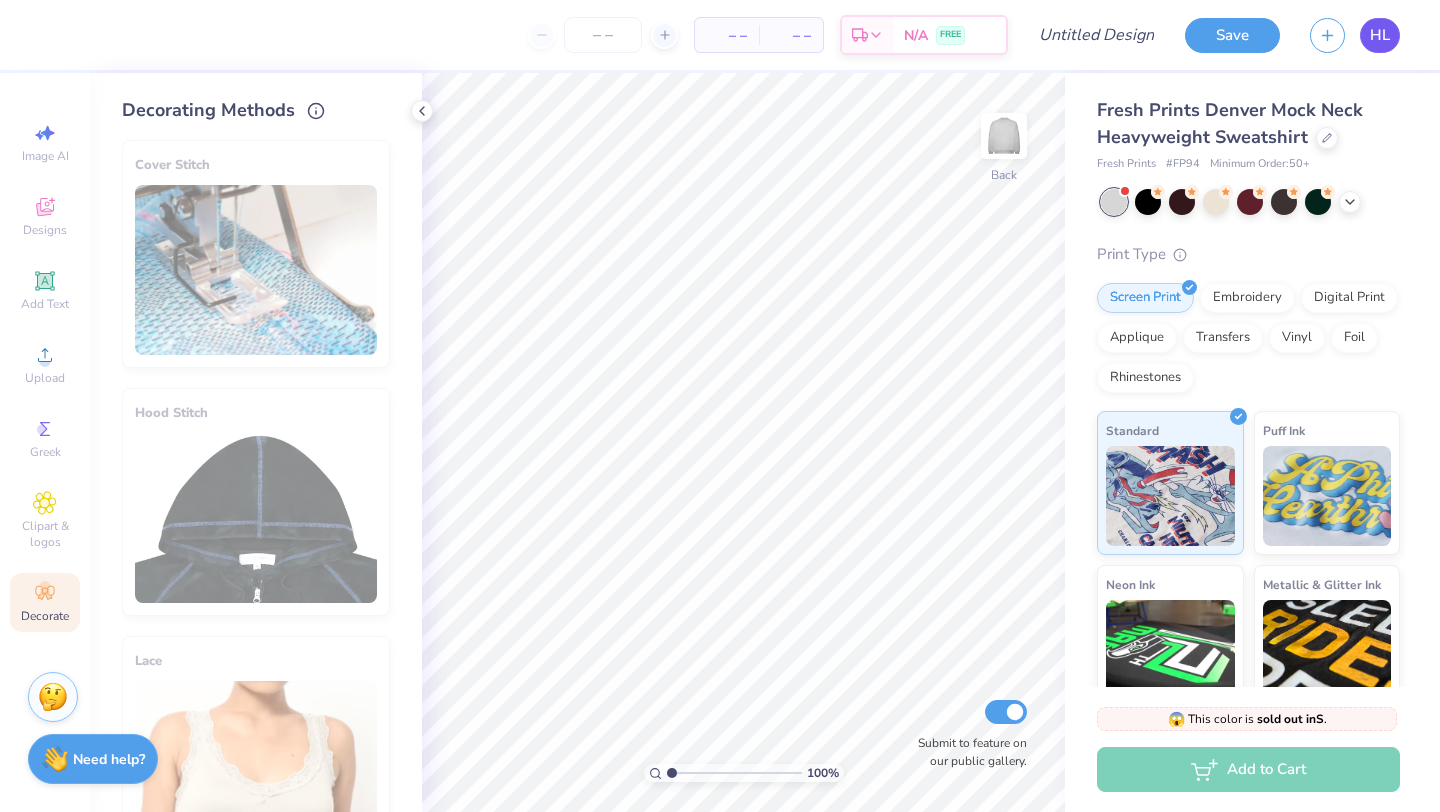 click on "HL" at bounding box center [1380, 35] 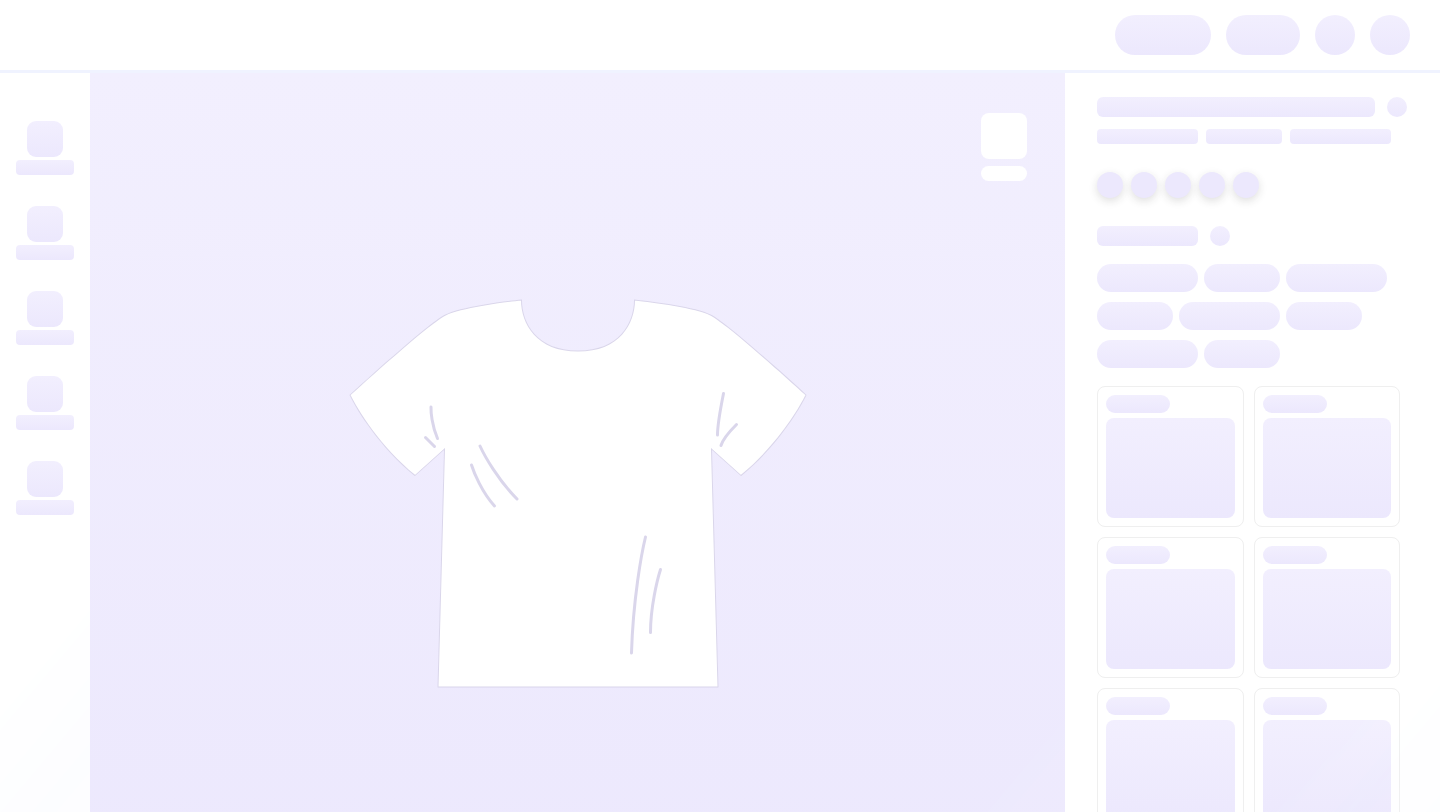 scroll, scrollTop: 0, scrollLeft: 0, axis: both 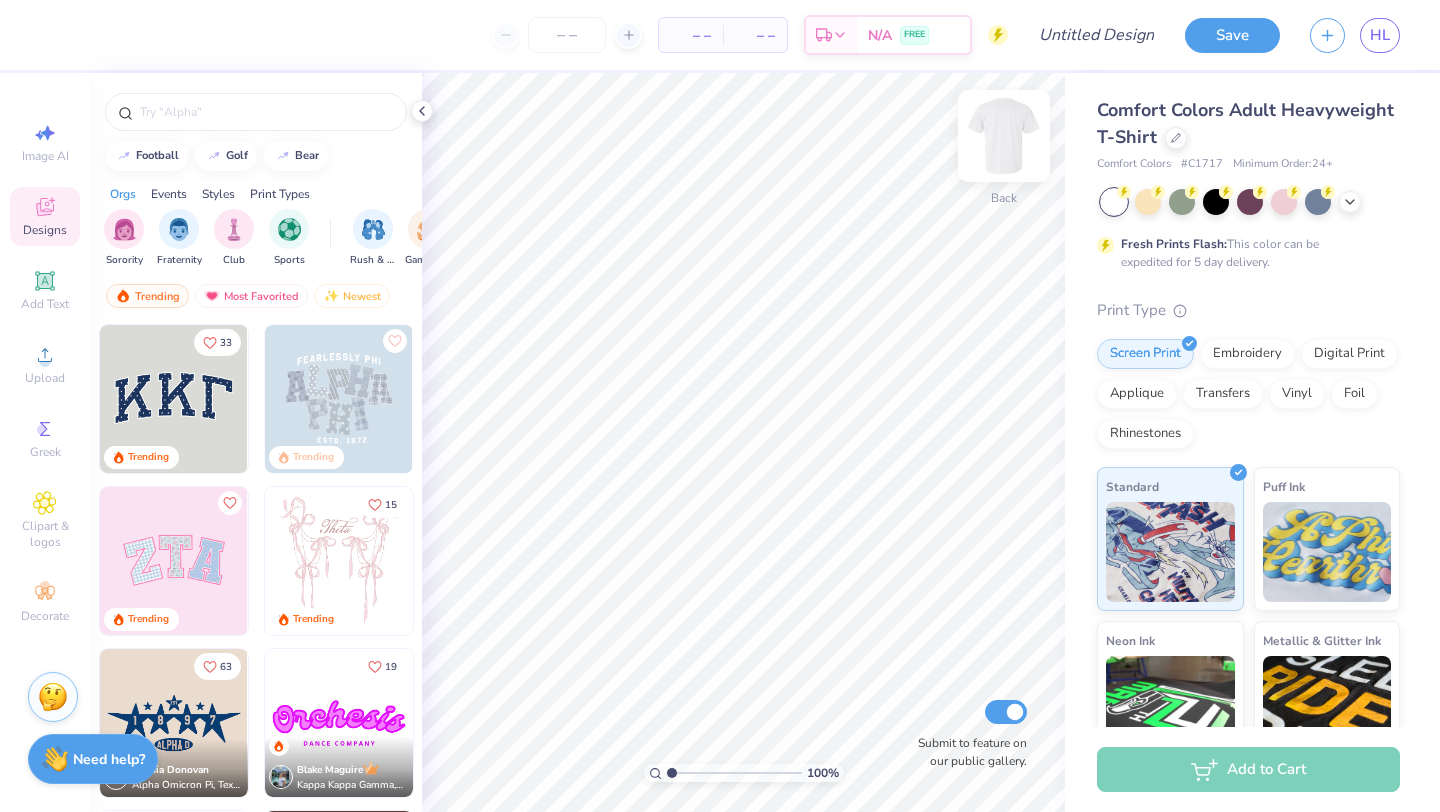 click at bounding box center (1004, 136) 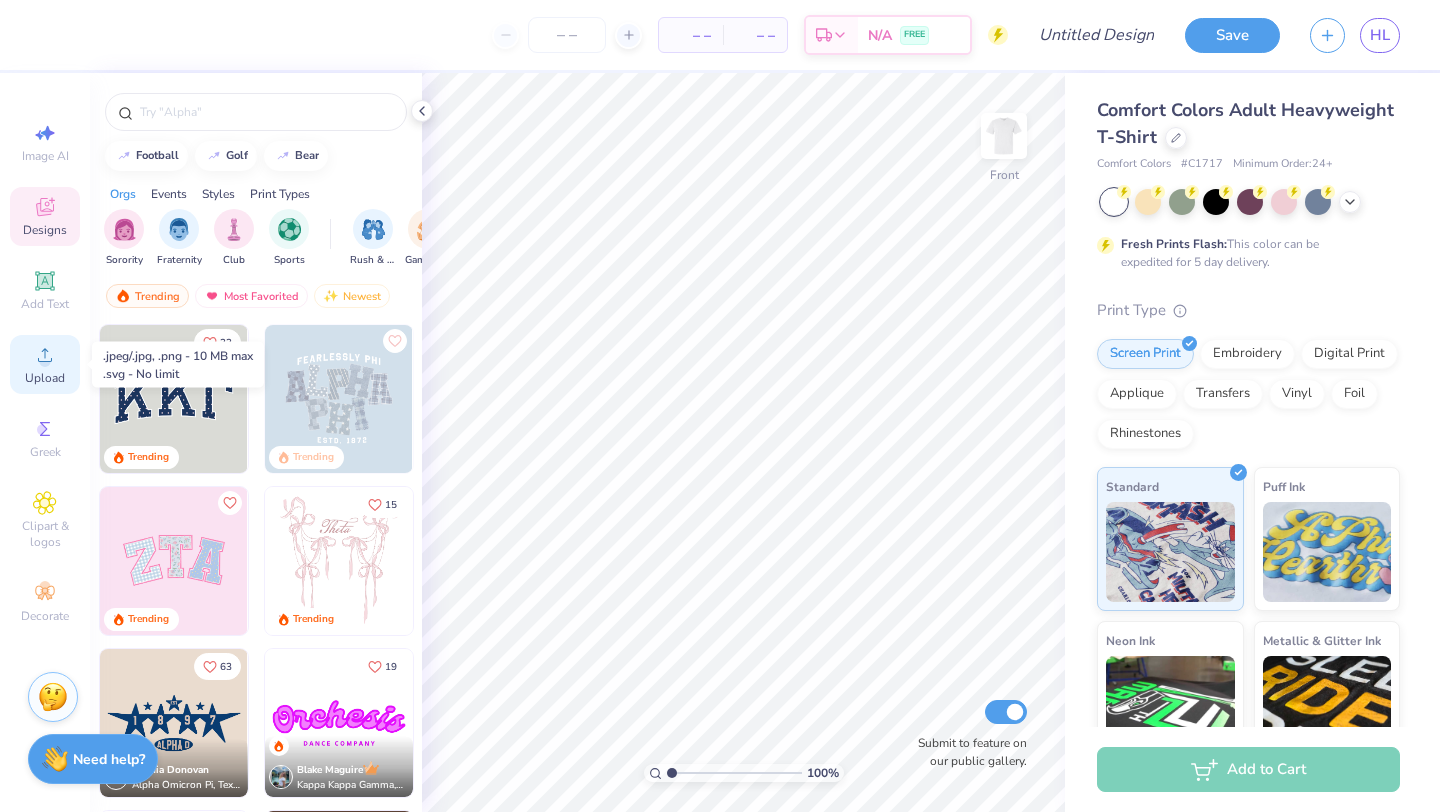 click on "Upload" at bounding box center [45, 364] 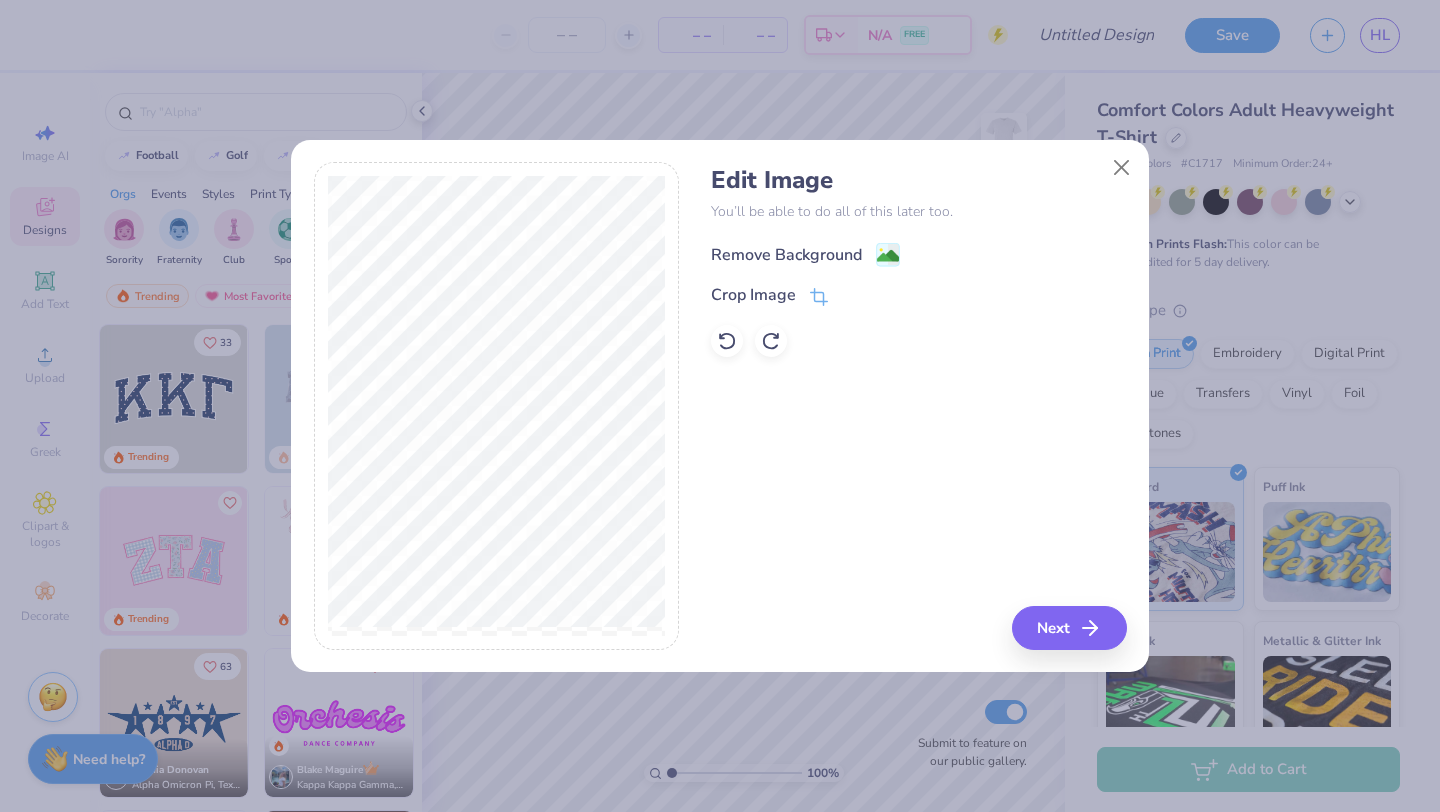 click 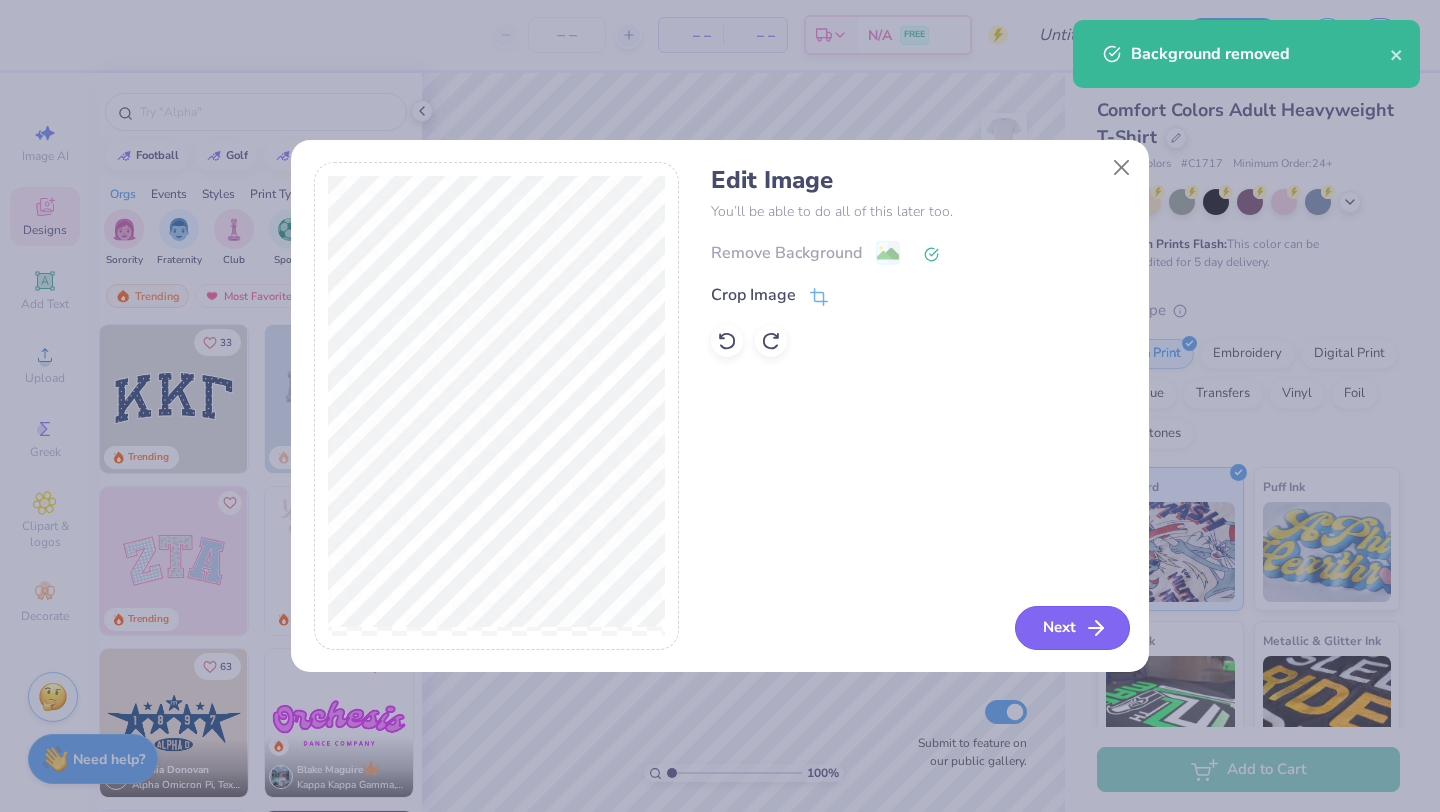 click 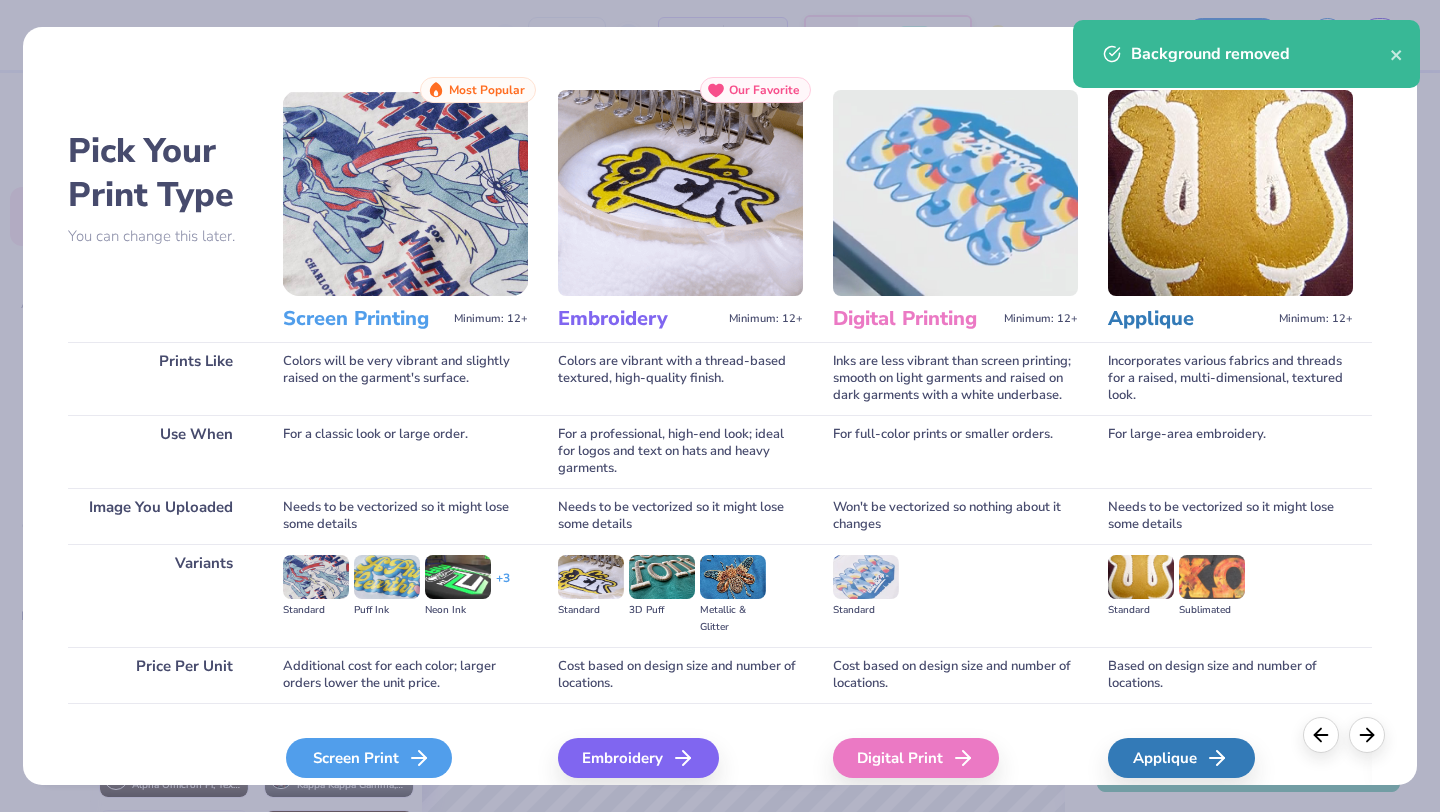 click on "Screen Print" at bounding box center [369, 758] 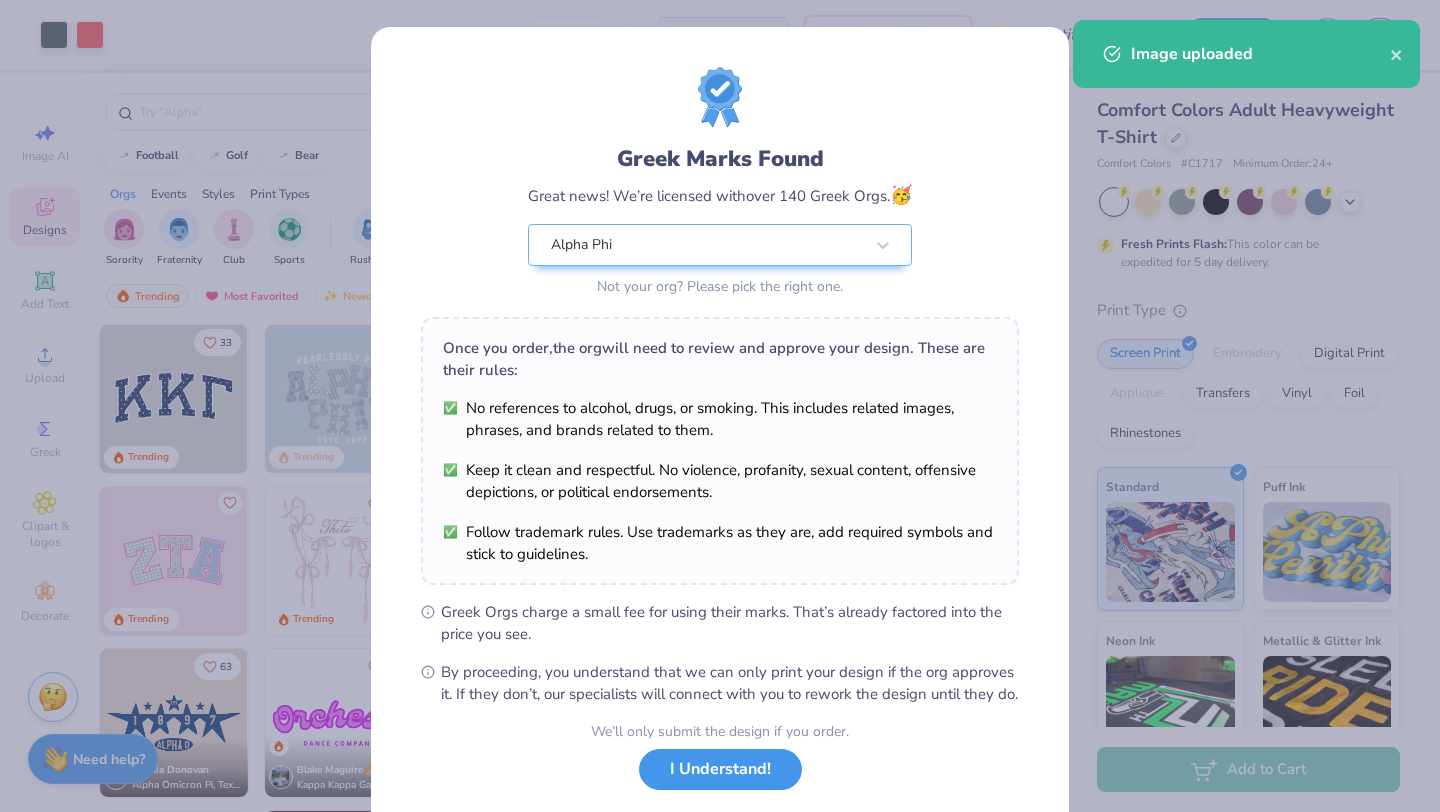 click on "I Understand!" at bounding box center [720, 769] 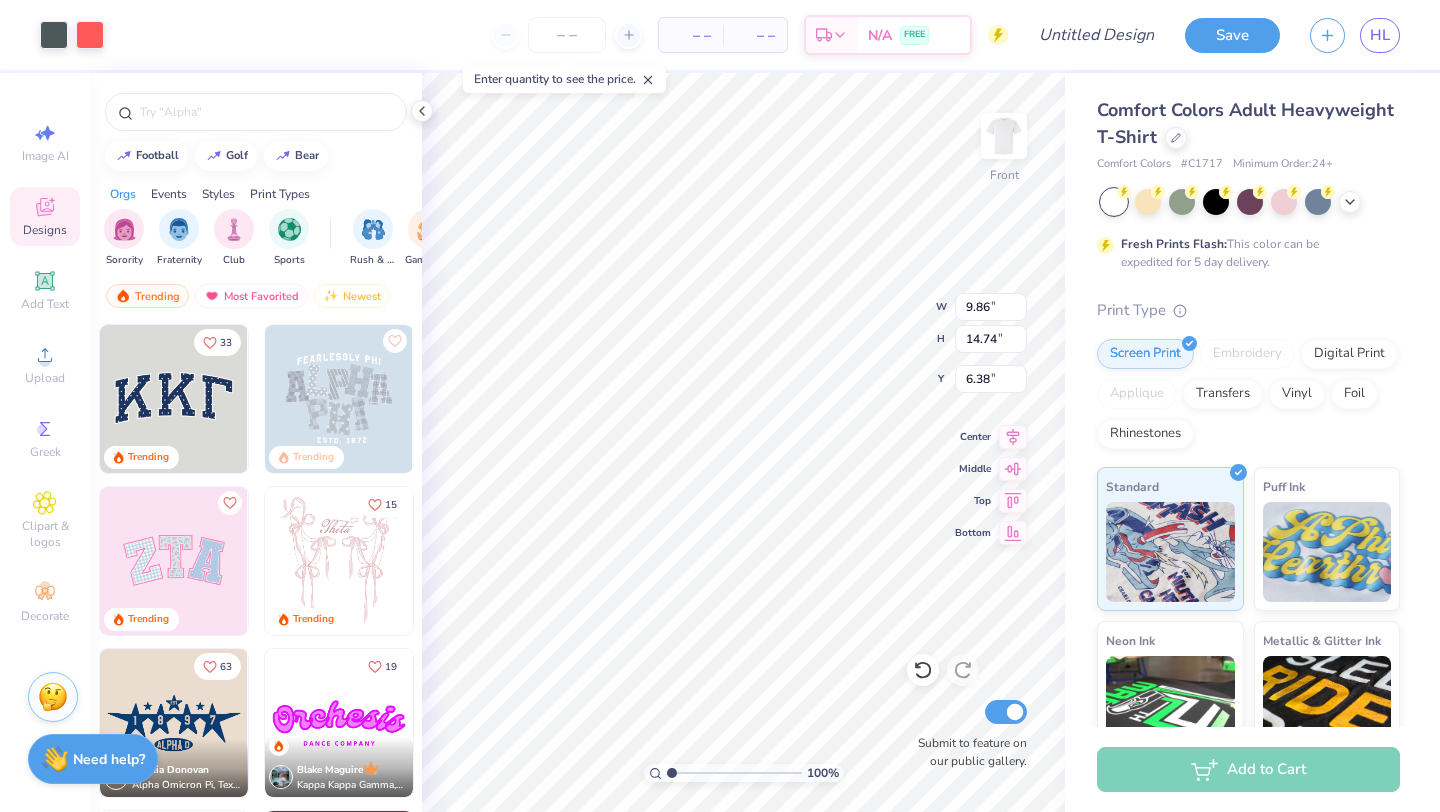 type on "11.62" 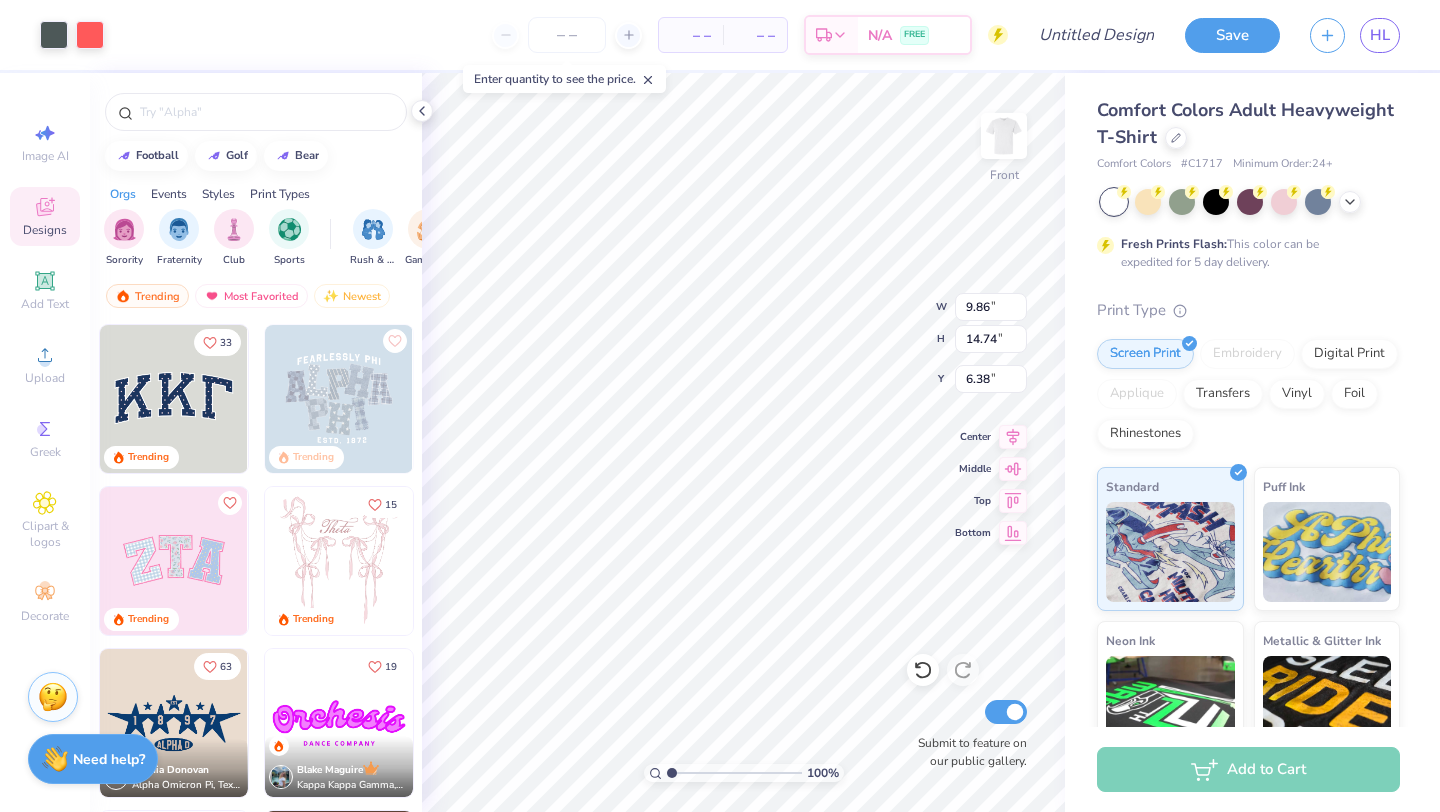 type on "17.37" 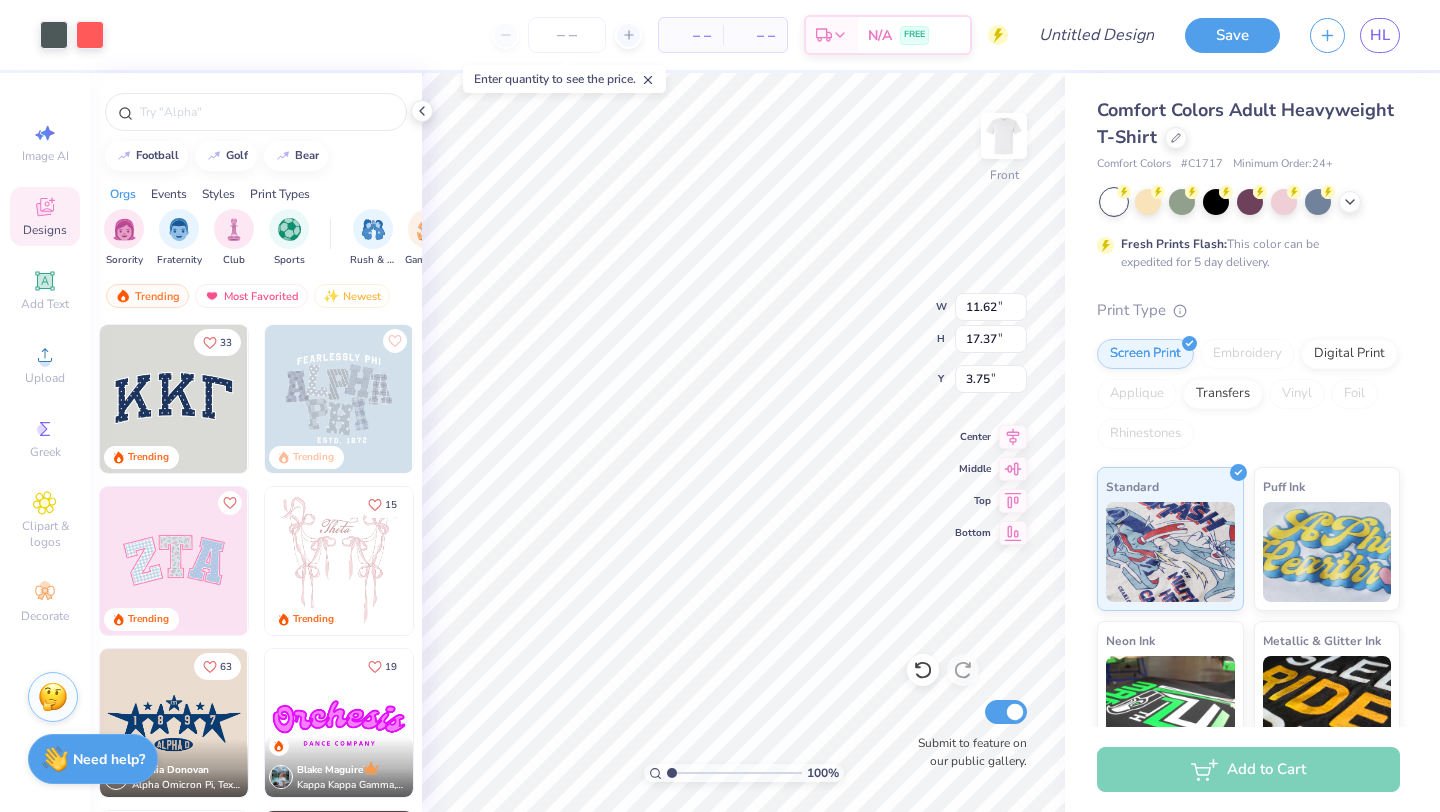 type on "3.00" 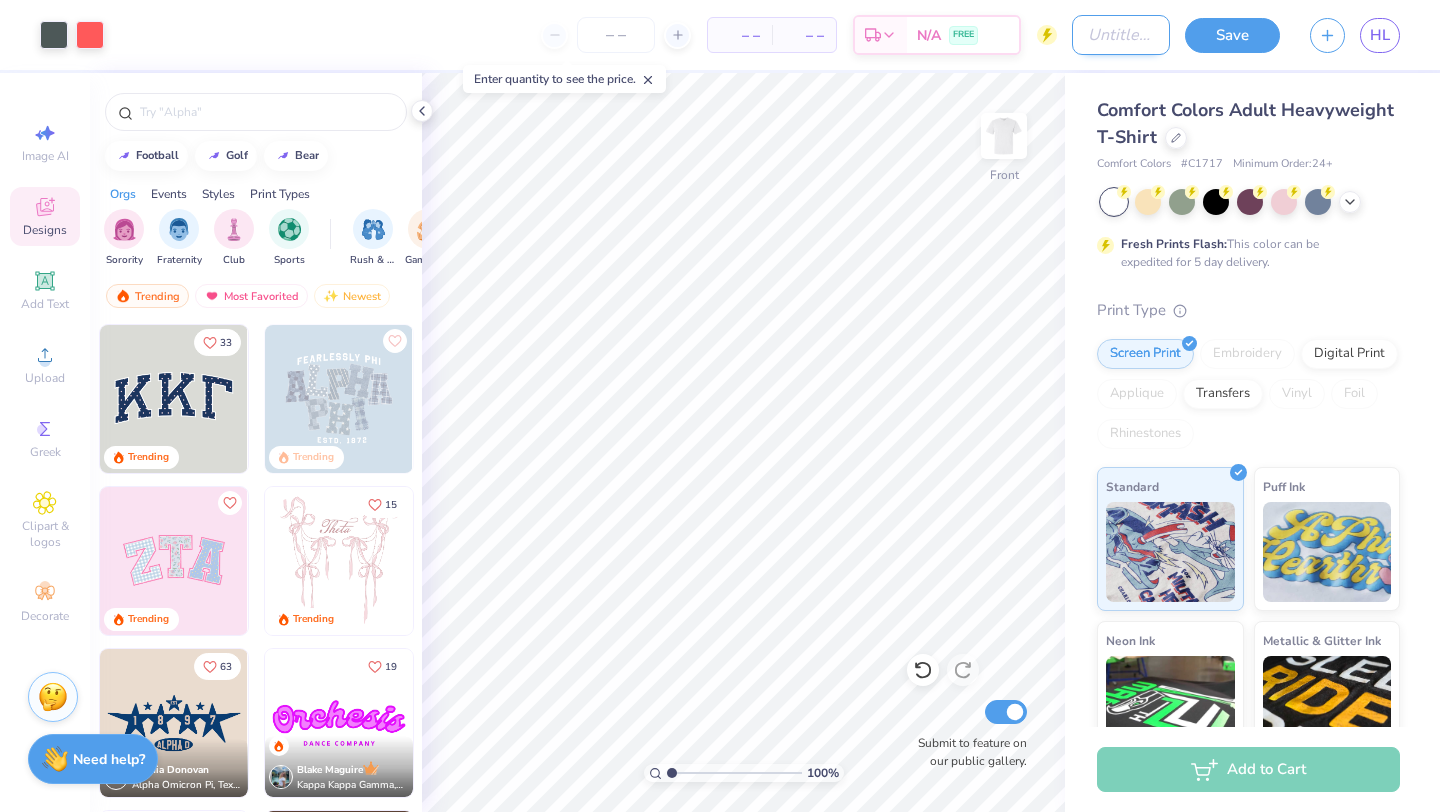 click on "Design Title" at bounding box center (1121, 35) 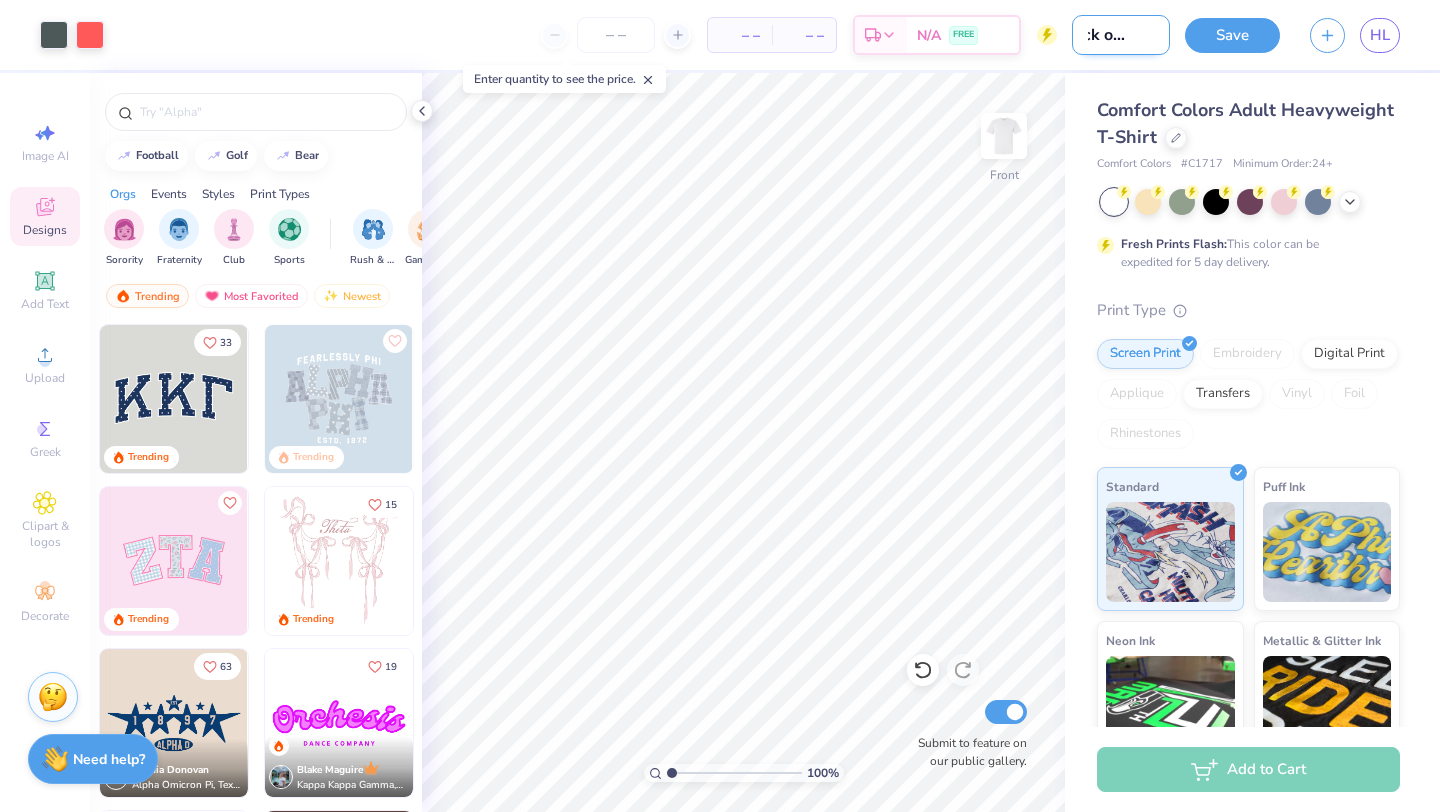 scroll, scrollTop: 0, scrollLeft: 32, axis: horizontal 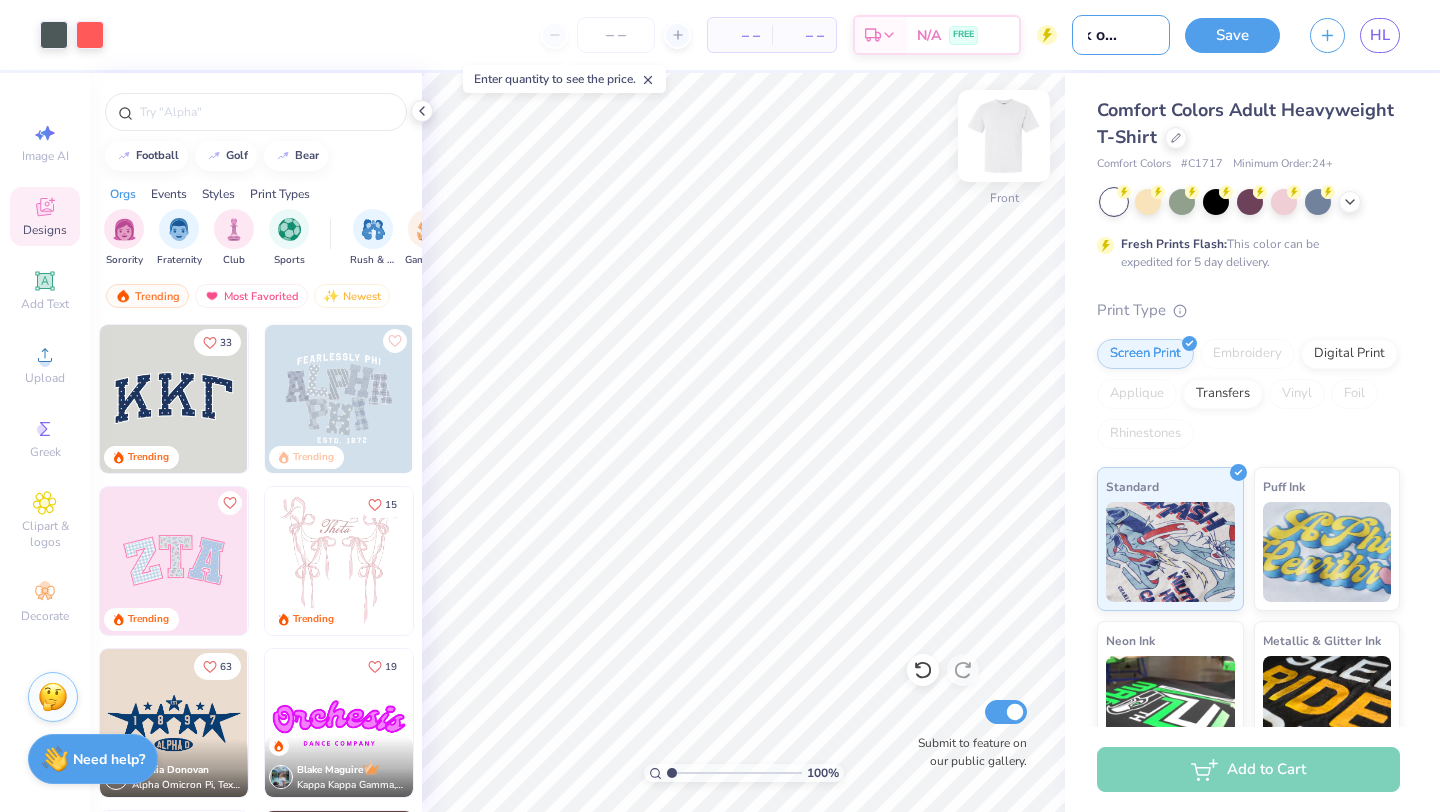 type on "deck of cards" 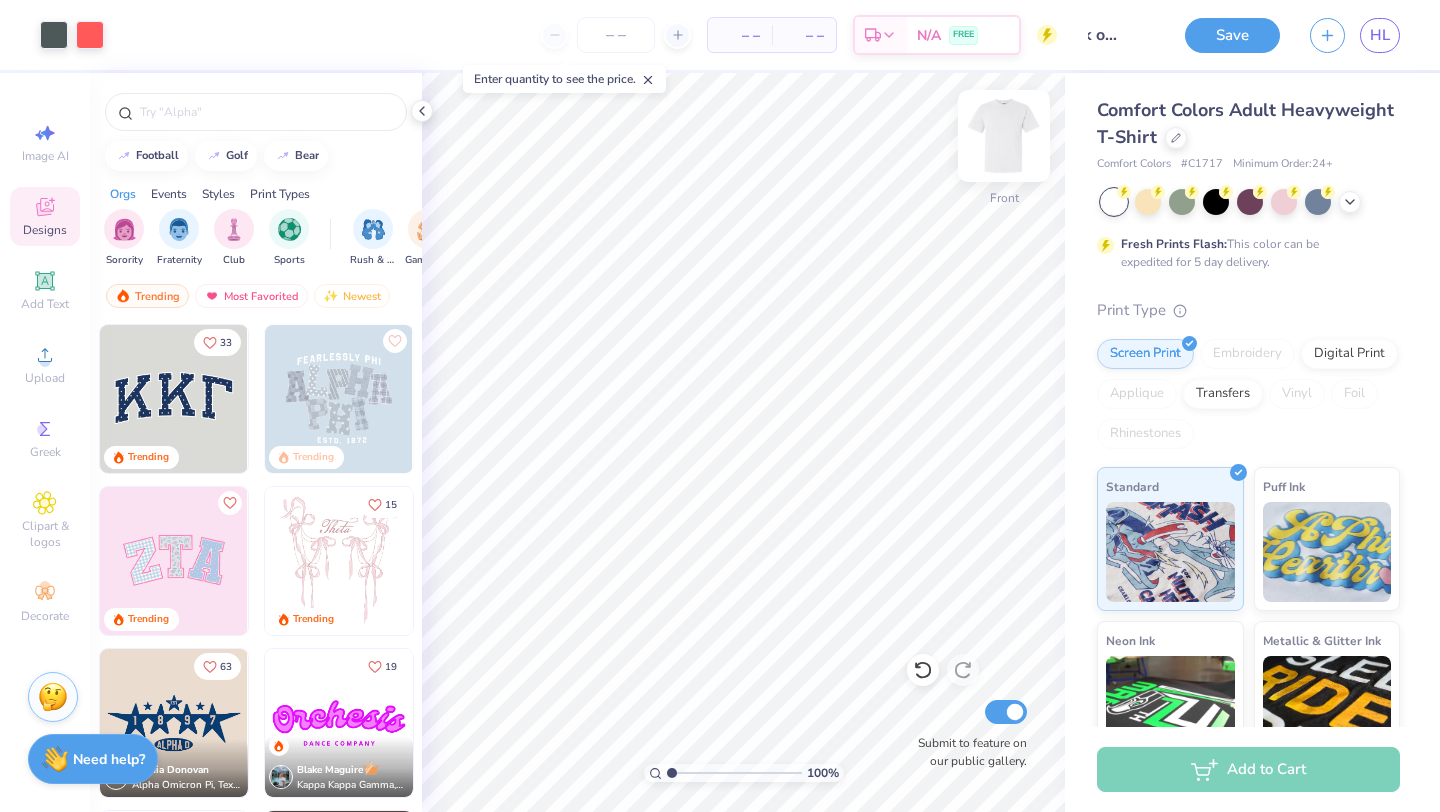 click at bounding box center [1004, 136] 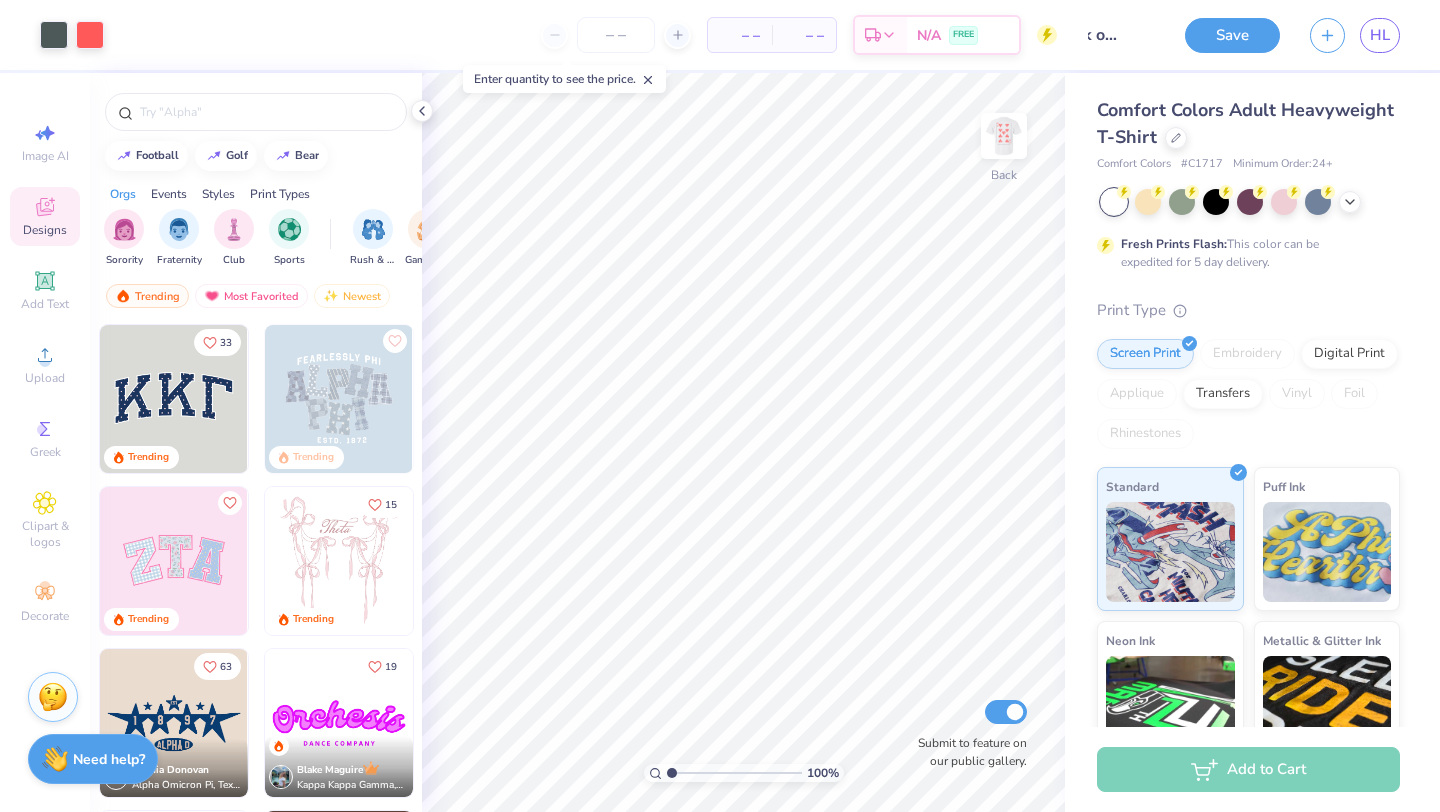 scroll, scrollTop: 0, scrollLeft: 0, axis: both 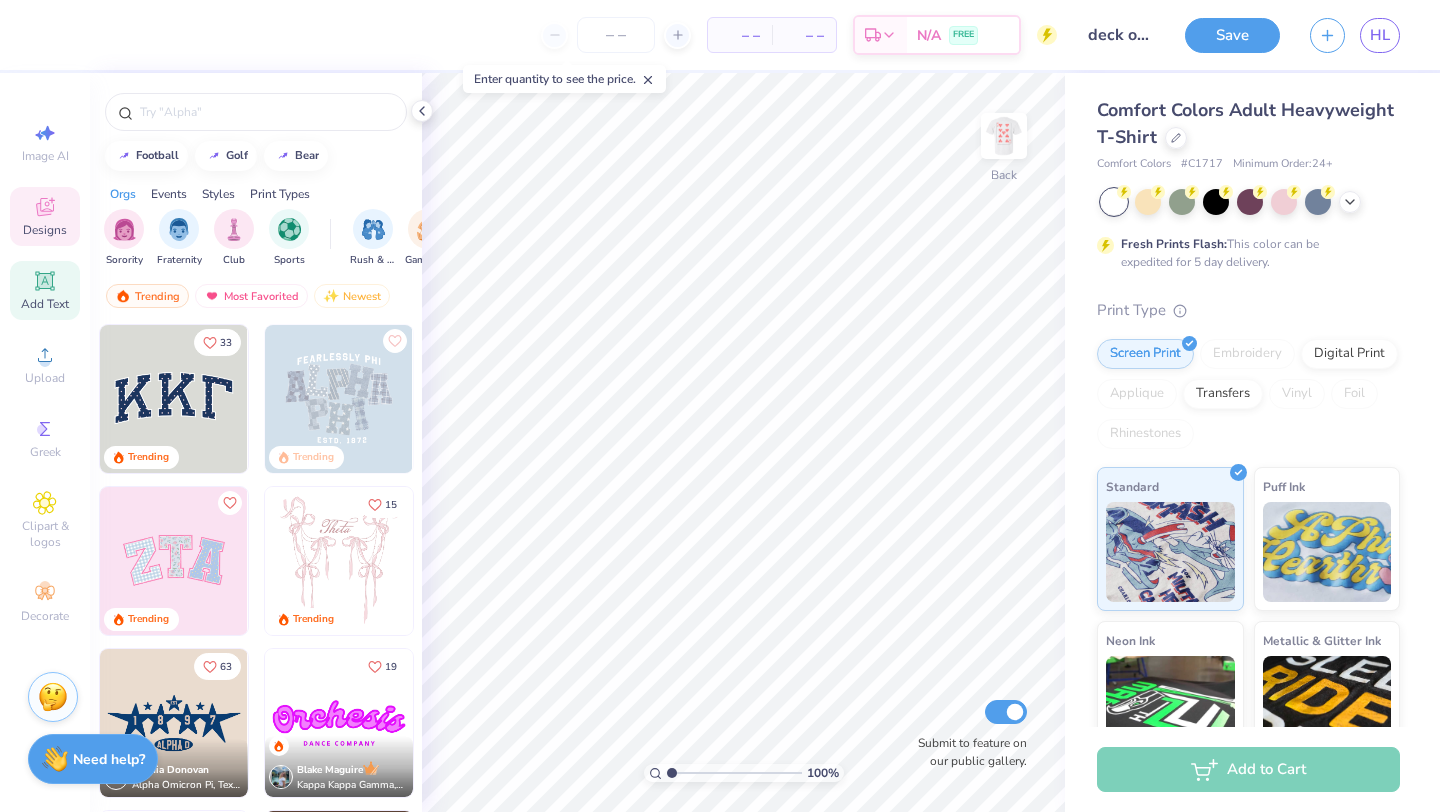 click on "Add Text" at bounding box center [45, 304] 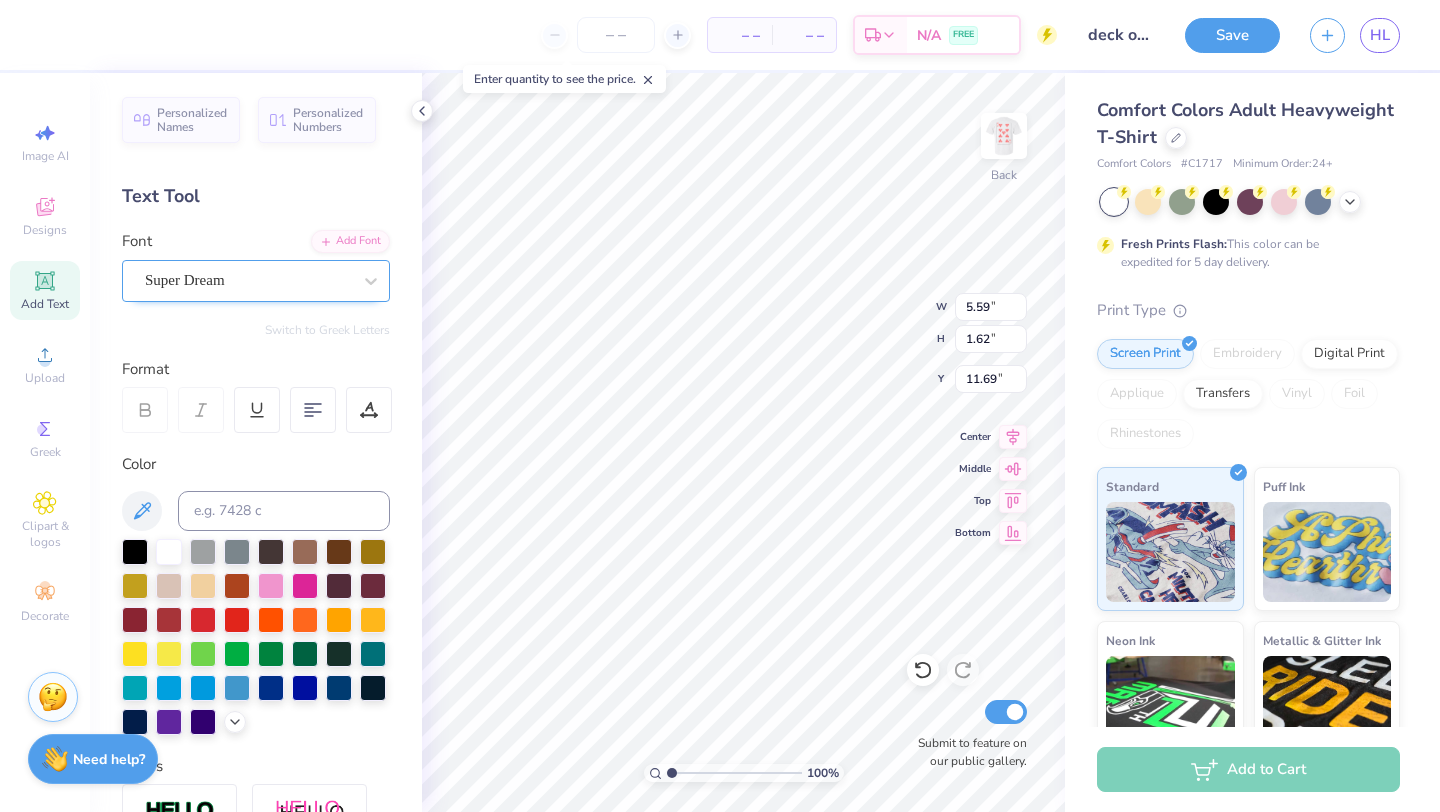 click on "Super Dream" at bounding box center (248, 280) 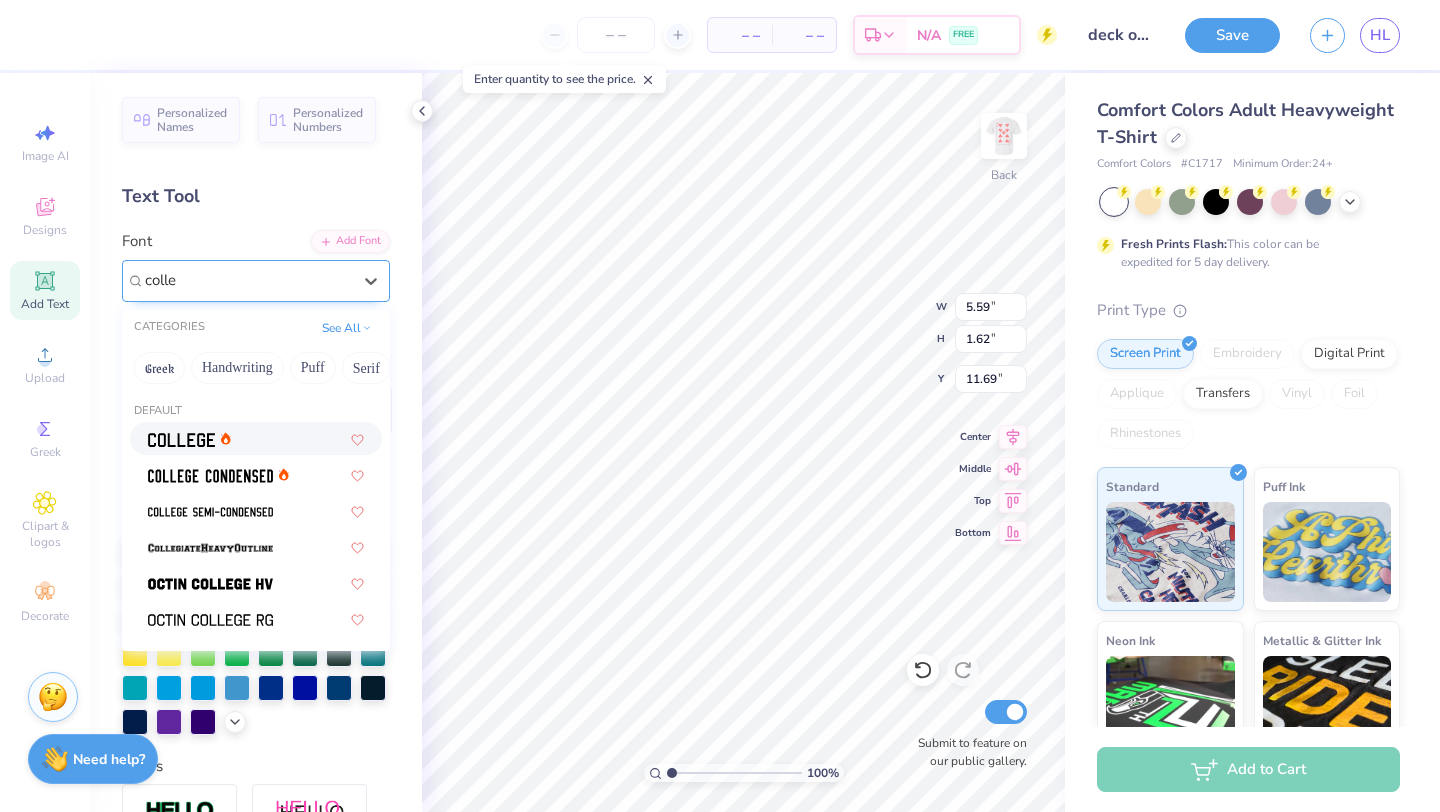 click at bounding box center (181, 440) 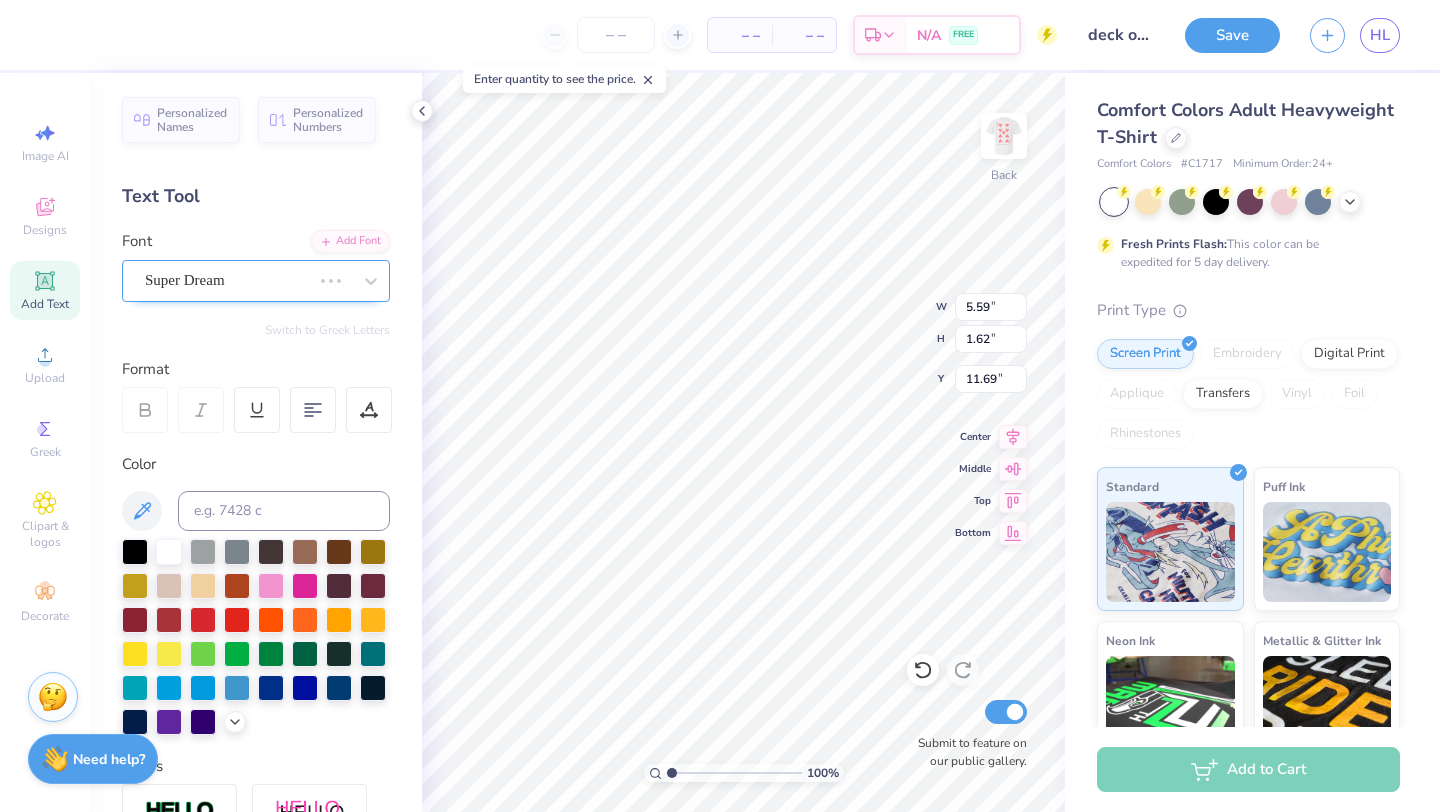 type on "5.08" 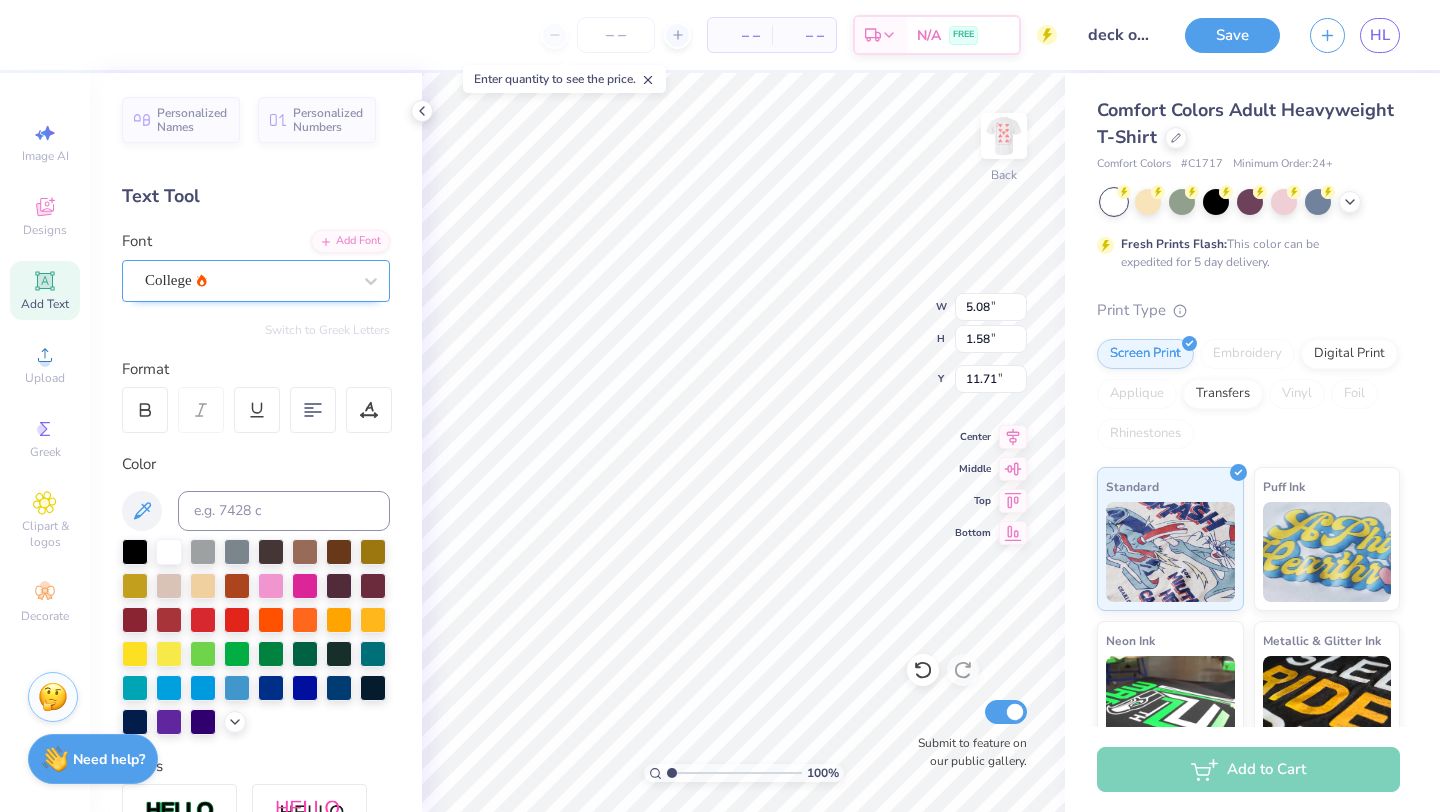 scroll, scrollTop: 0, scrollLeft: 2, axis: horizontal 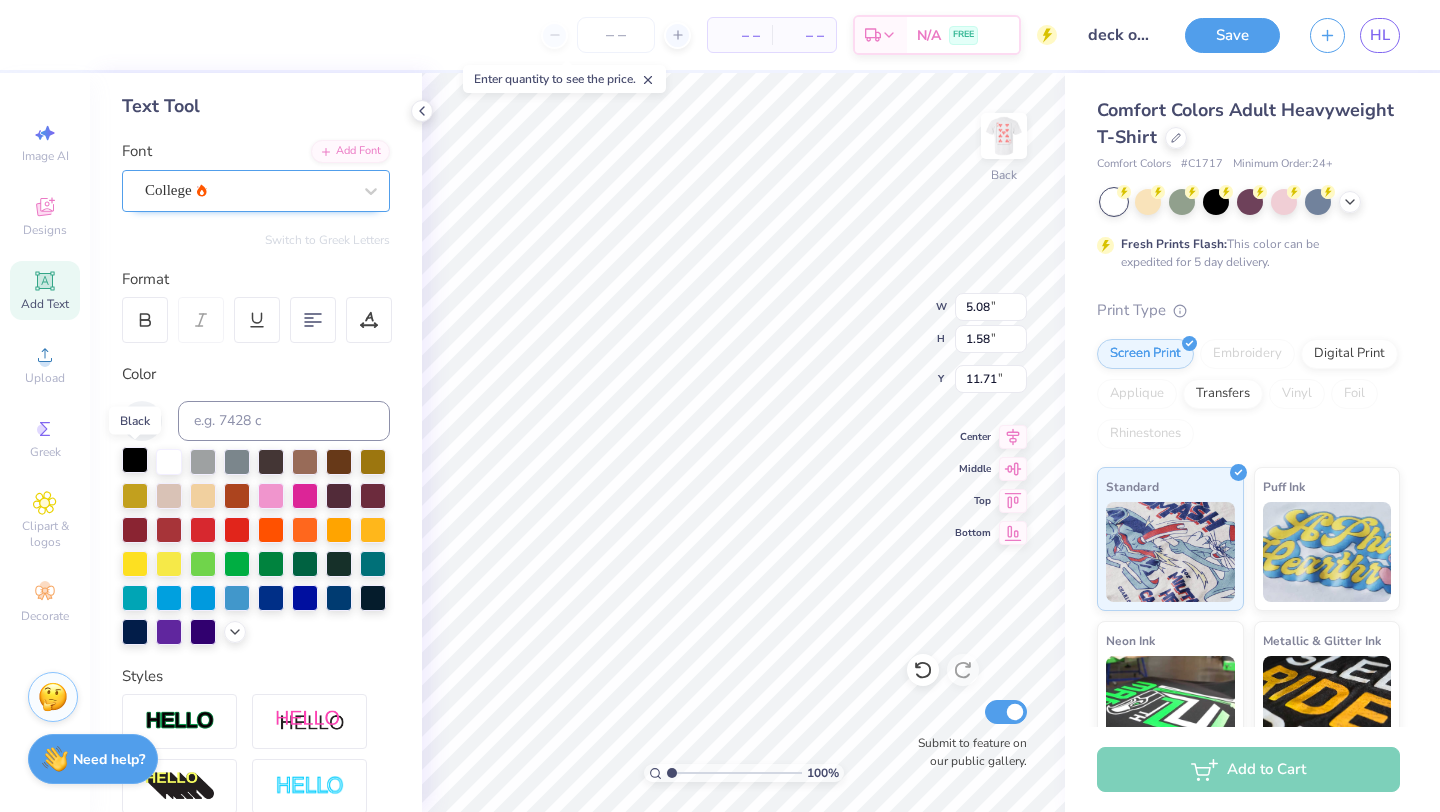 click at bounding box center (135, 460) 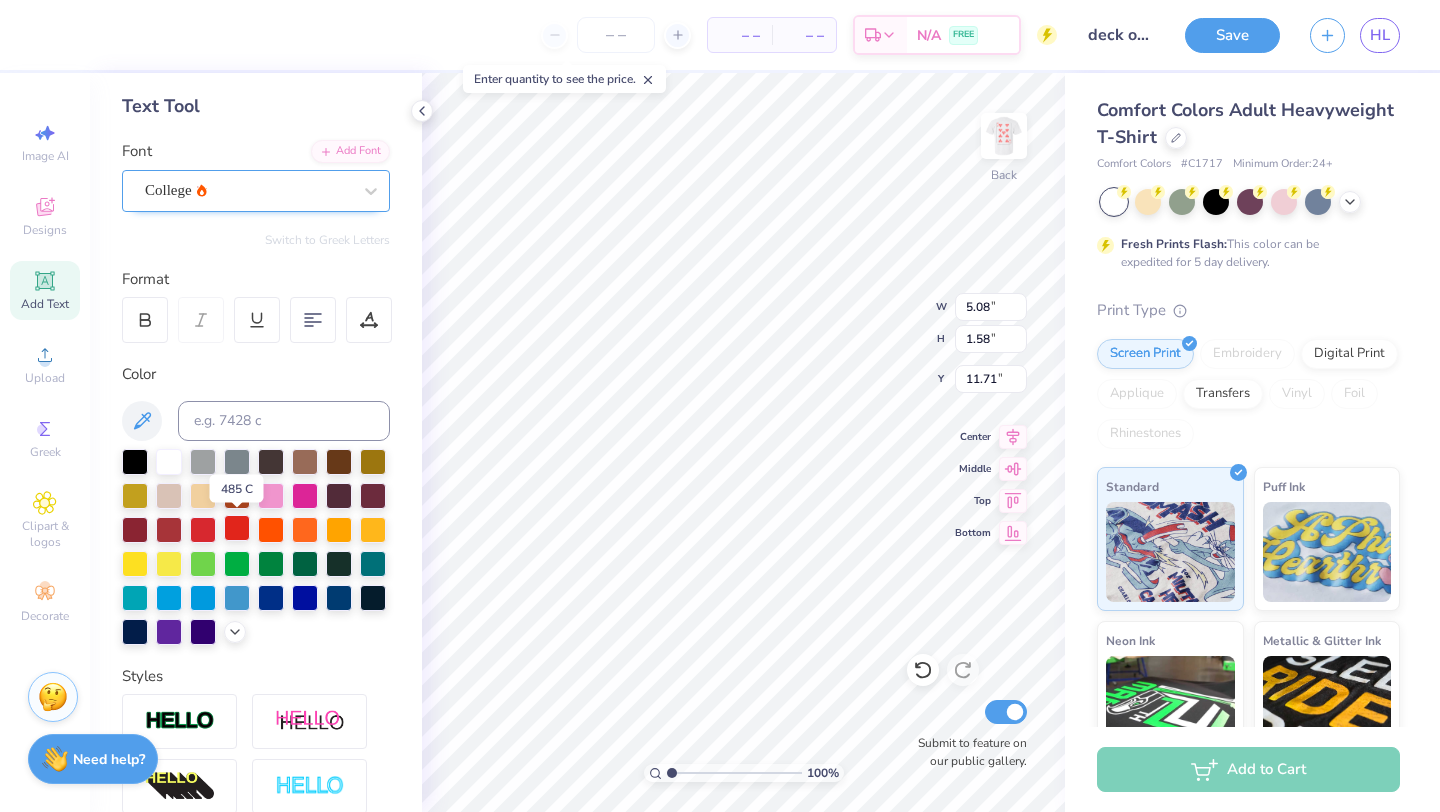 click at bounding box center [237, 528] 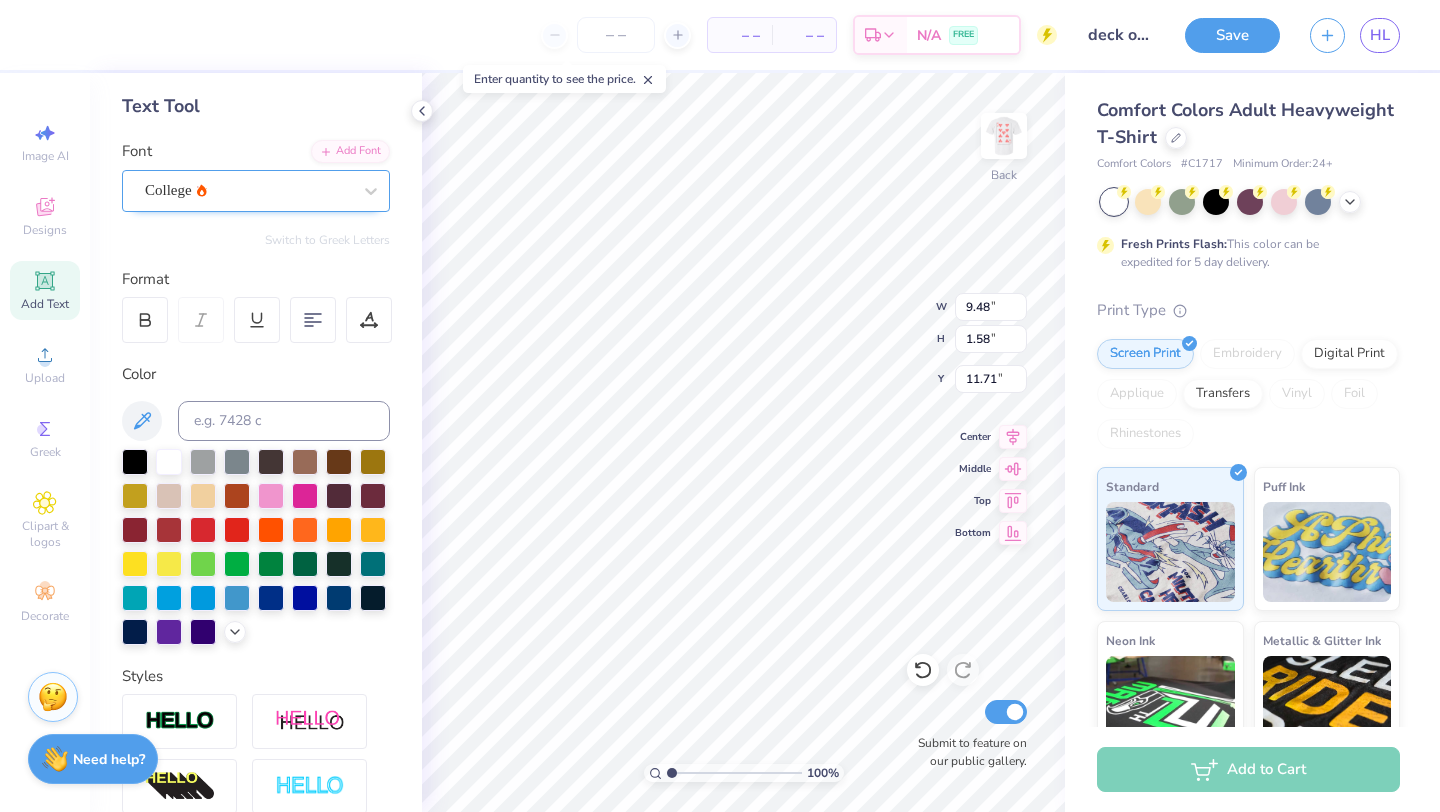 type on "3.11" 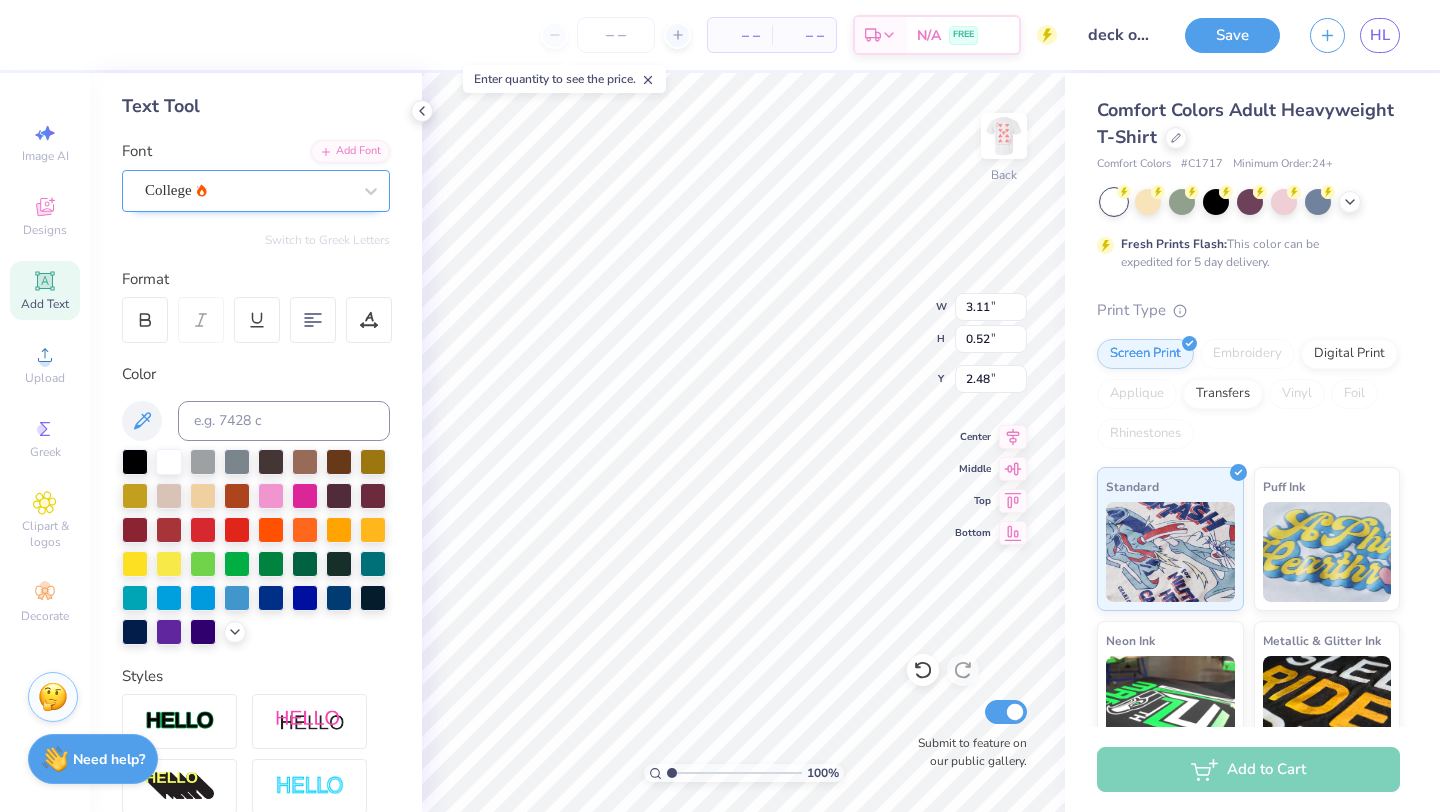 type on "2.48" 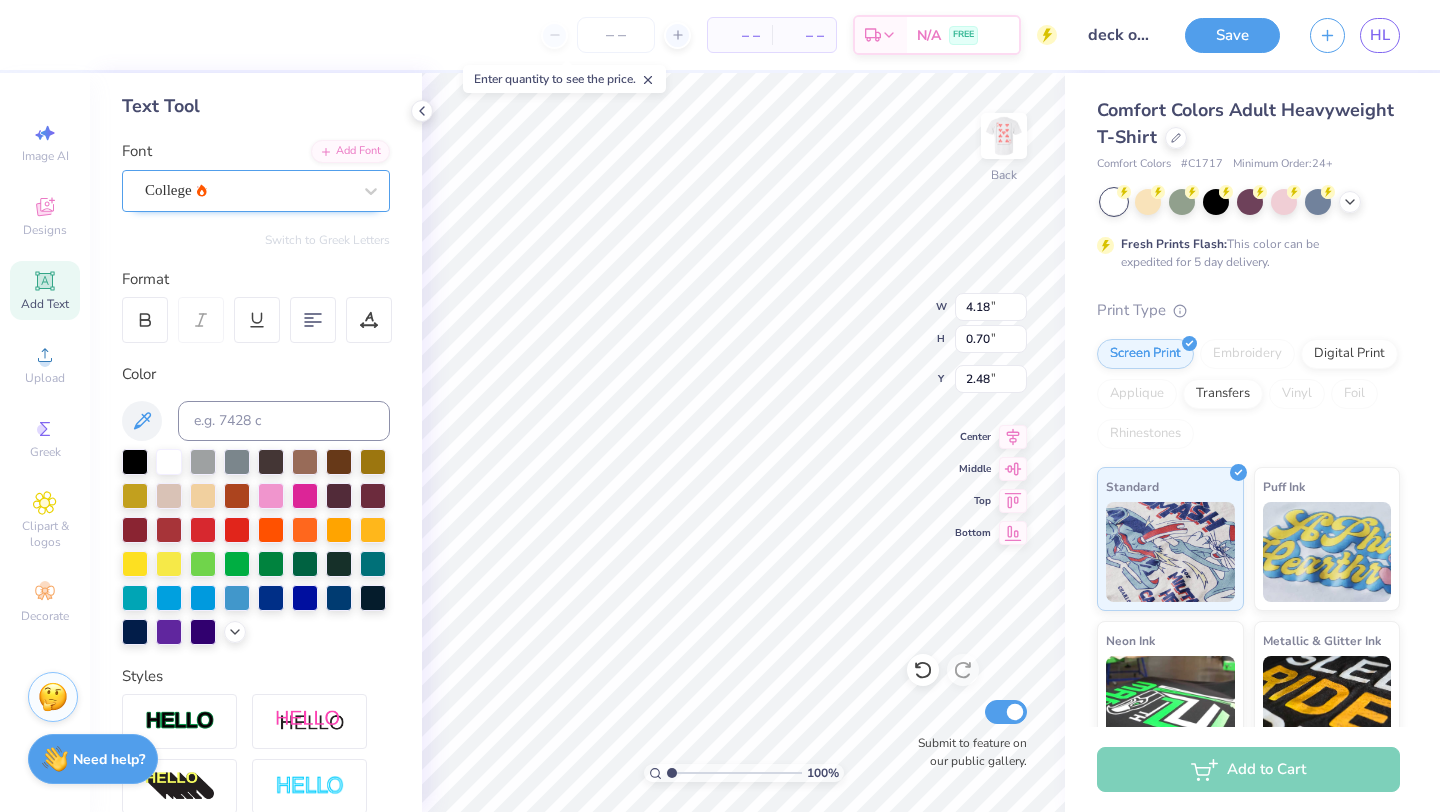 type on "3.00" 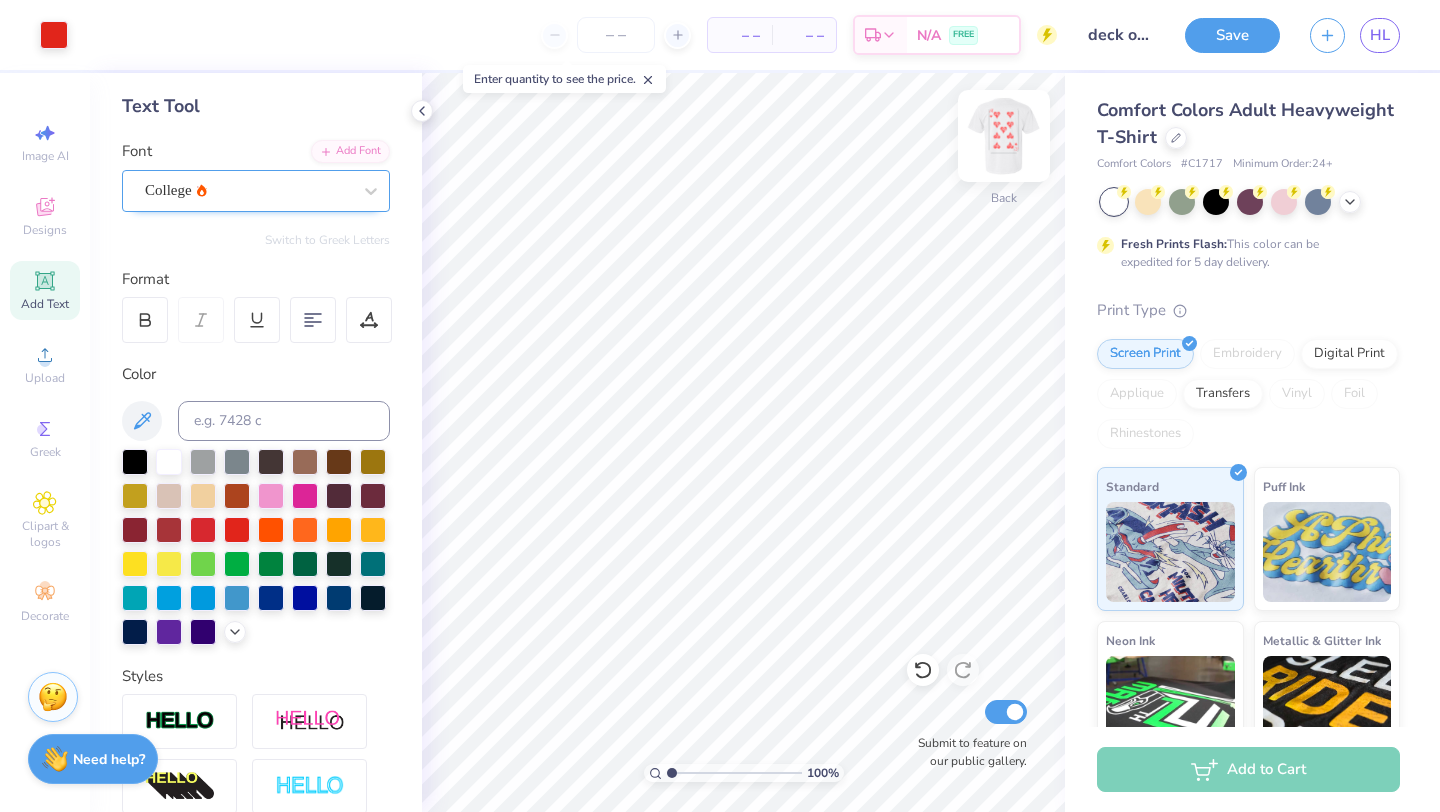 click at bounding box center (1004, 136) 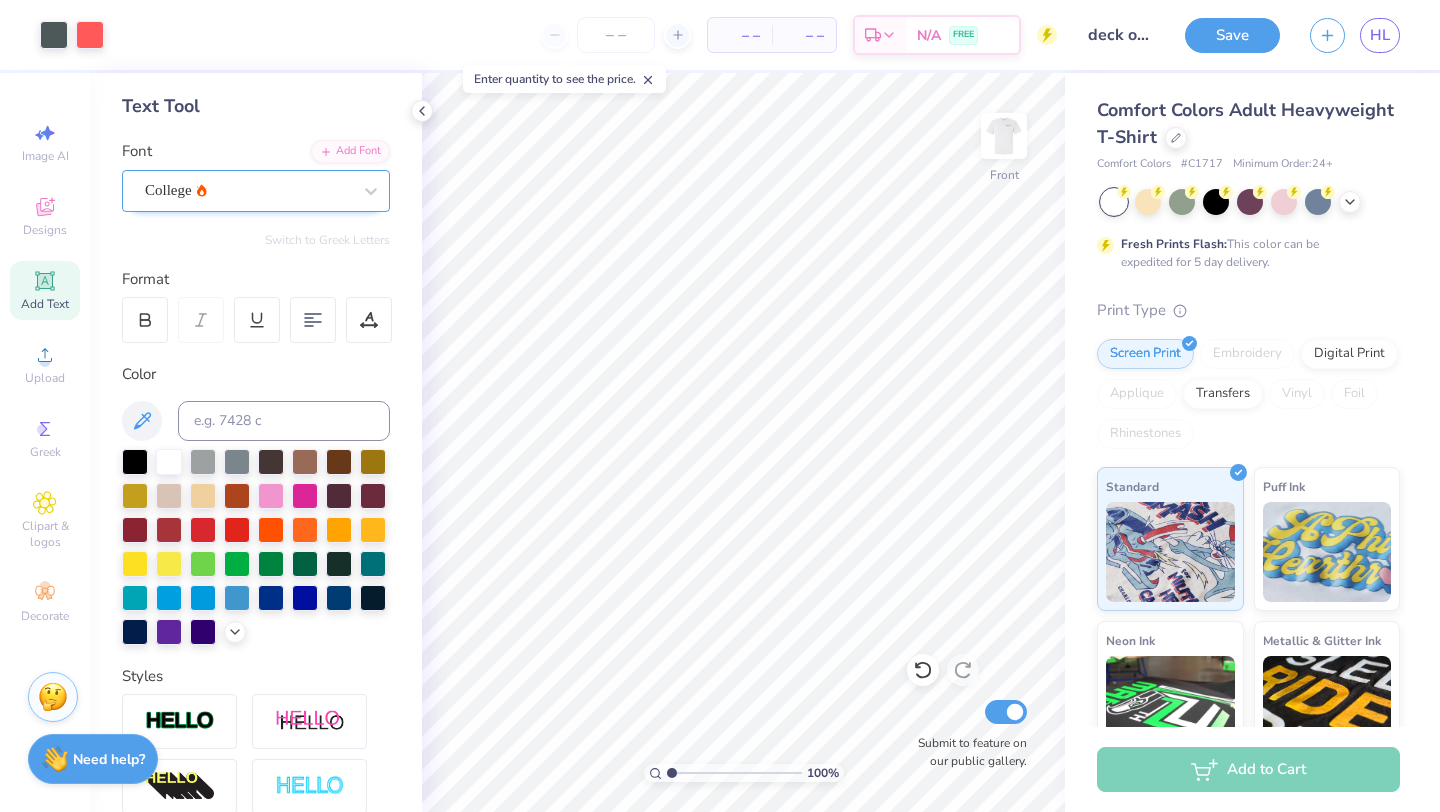 click at bounding box center (1004, 136) 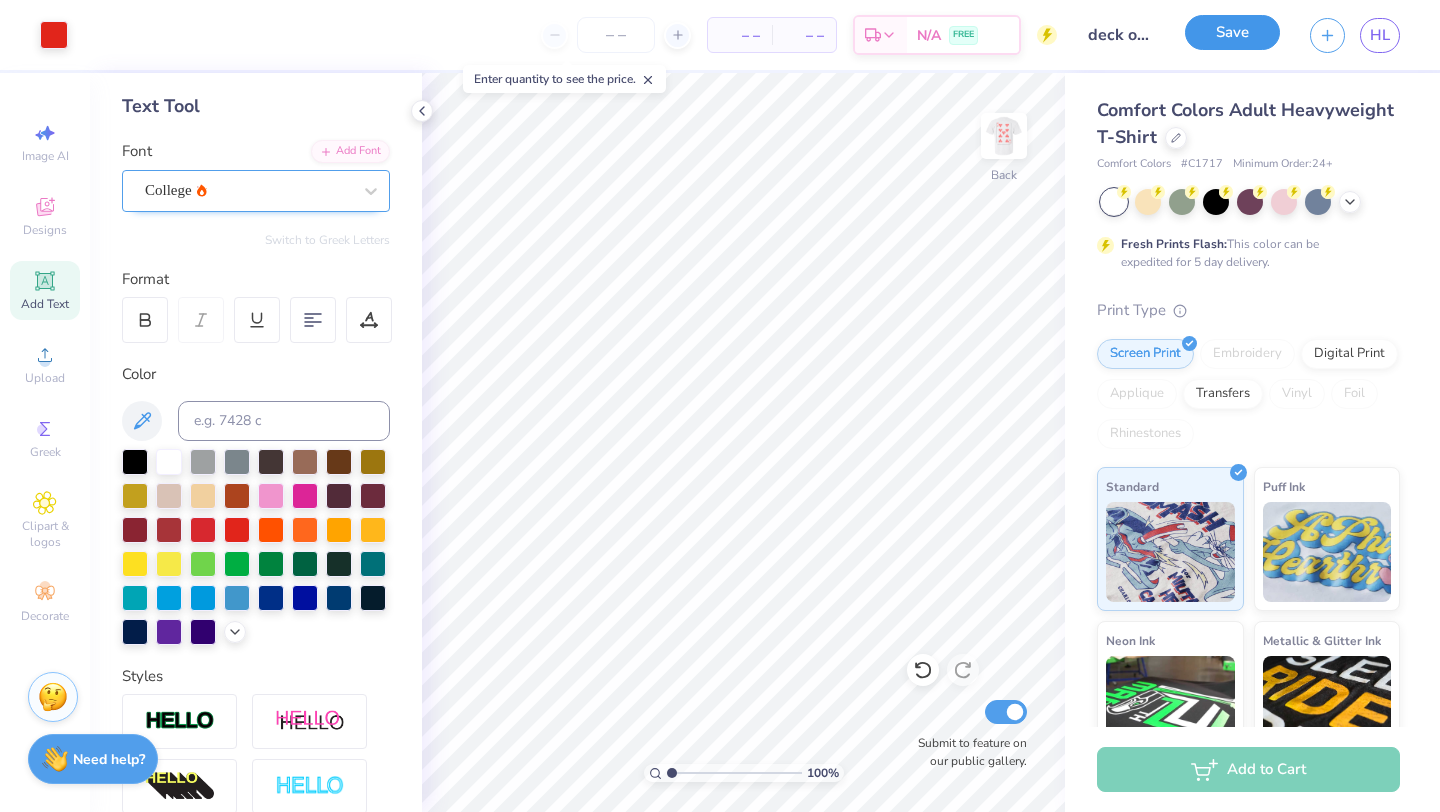 click on "Save" at bounding box center [1232, 32] 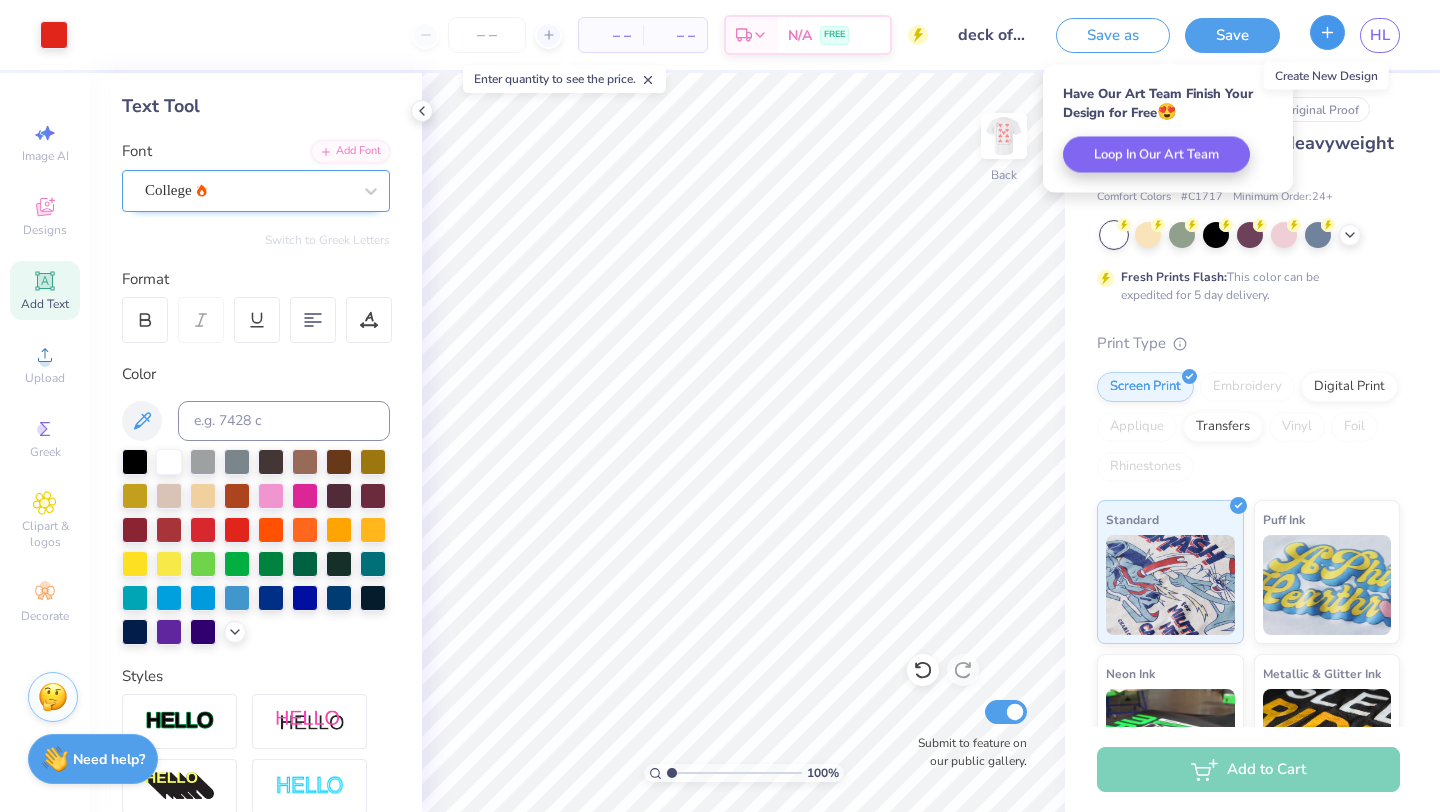 click 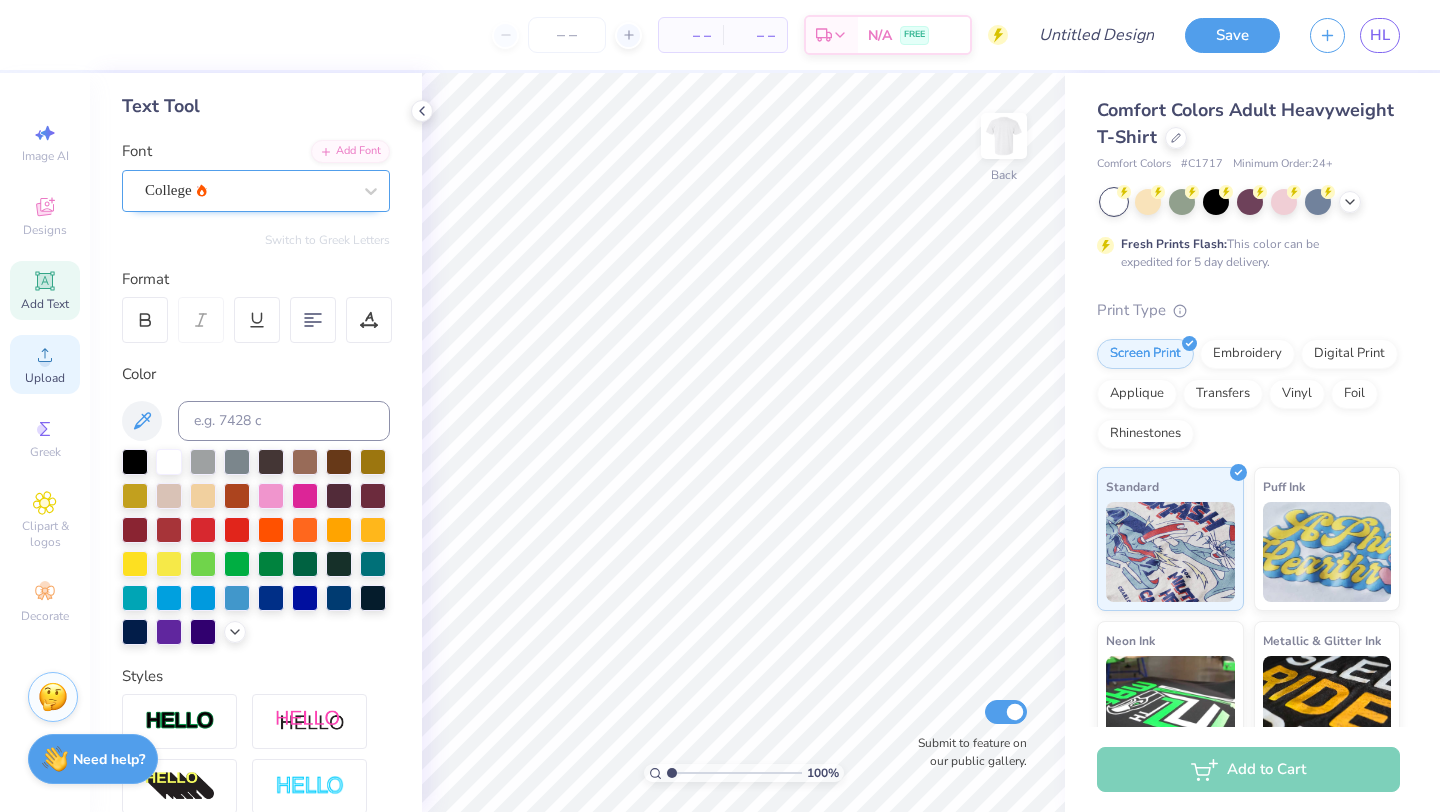 click on "Upload" at bounding box center [45, 364] 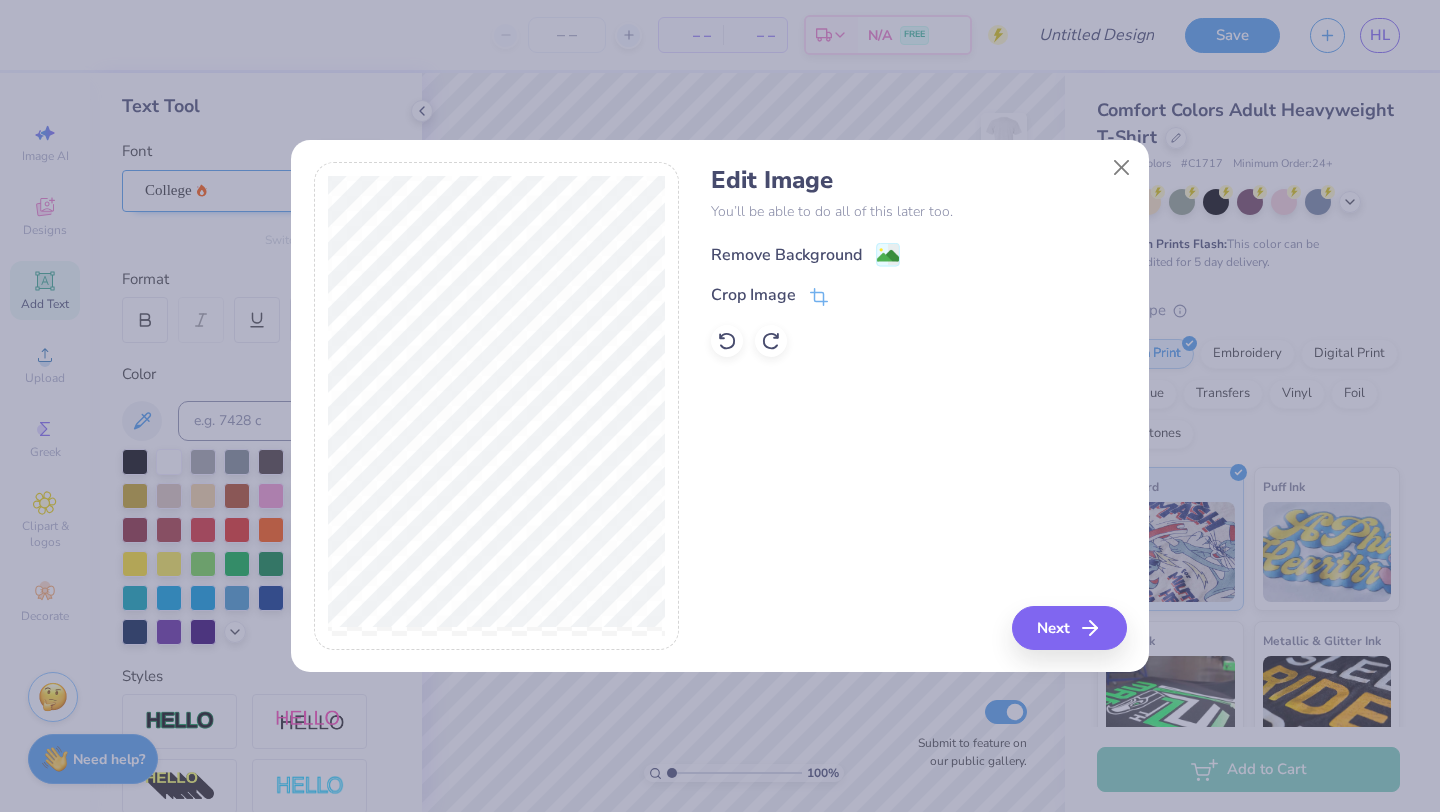 click on "Remove Background" at bounding box center (786, 255) 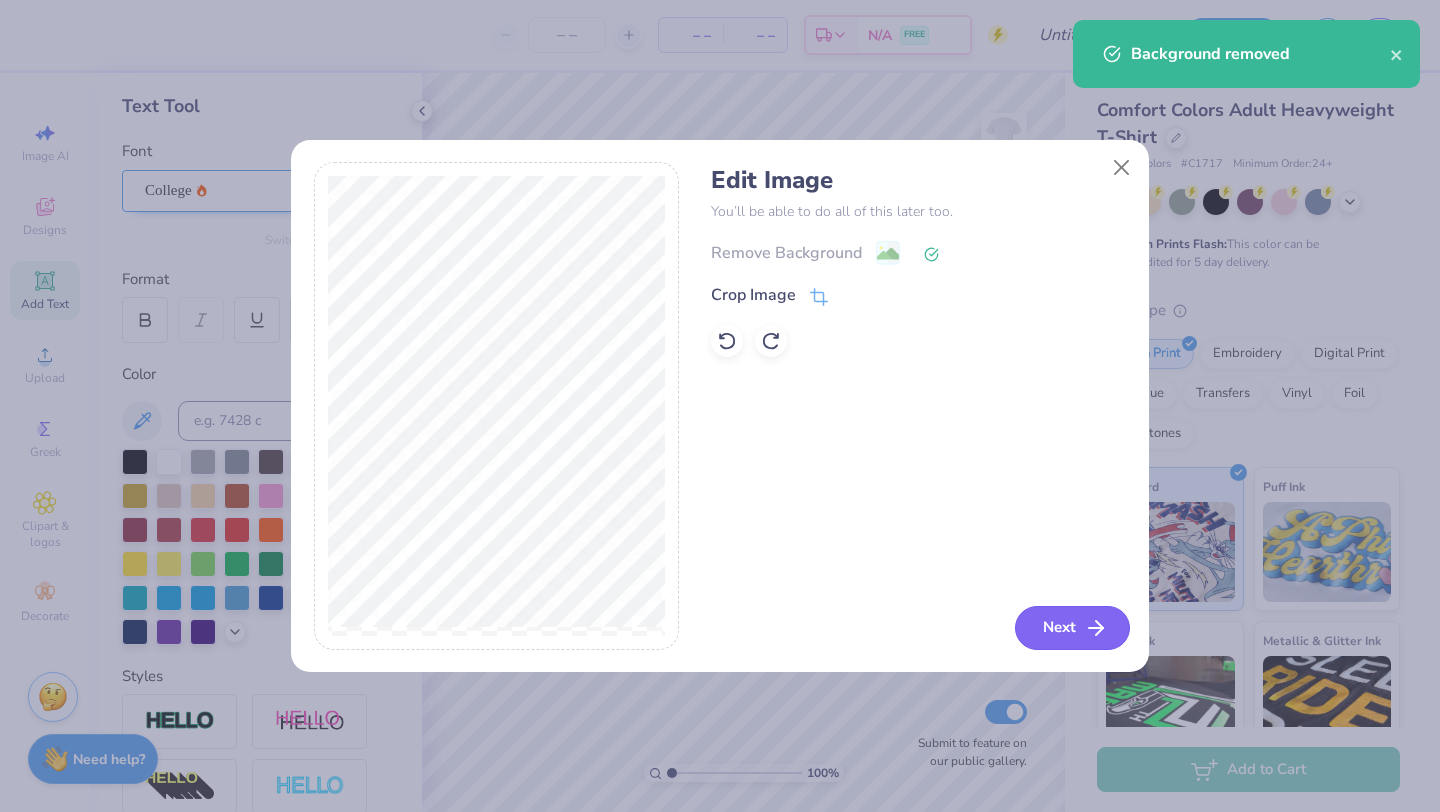 click on "Next" at bounding box center (1072, 628) 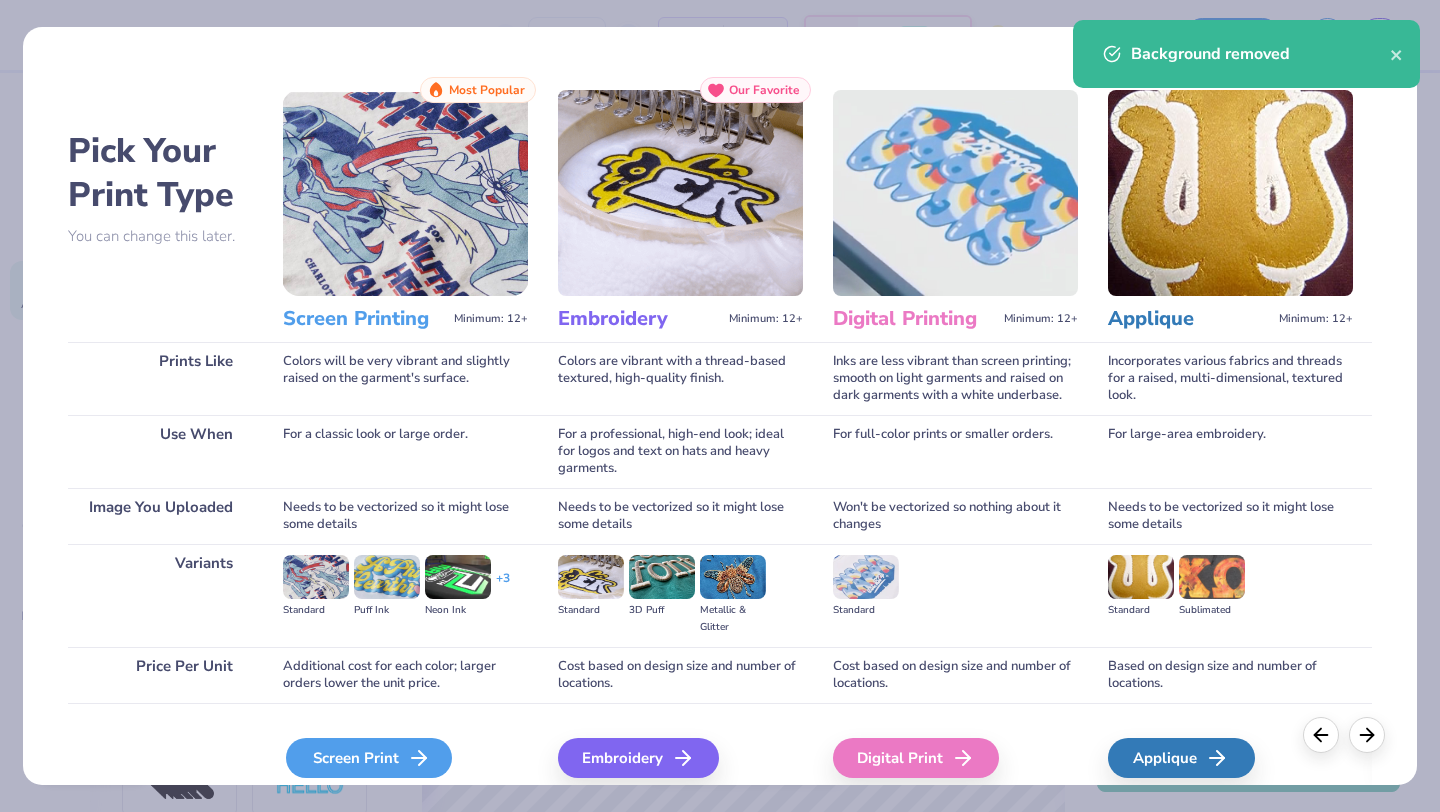 click 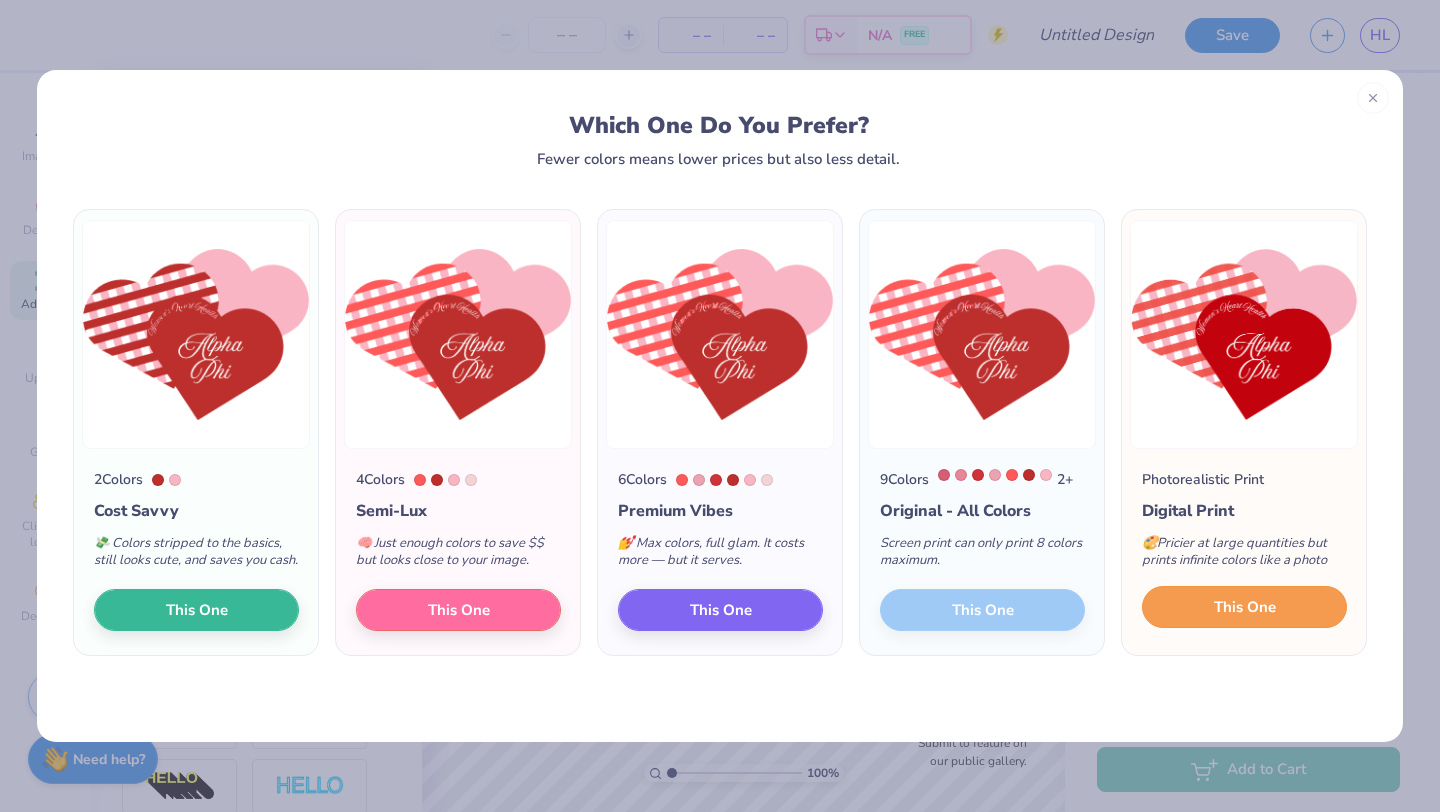 click on "This One" at bounding box center [1245, 607] 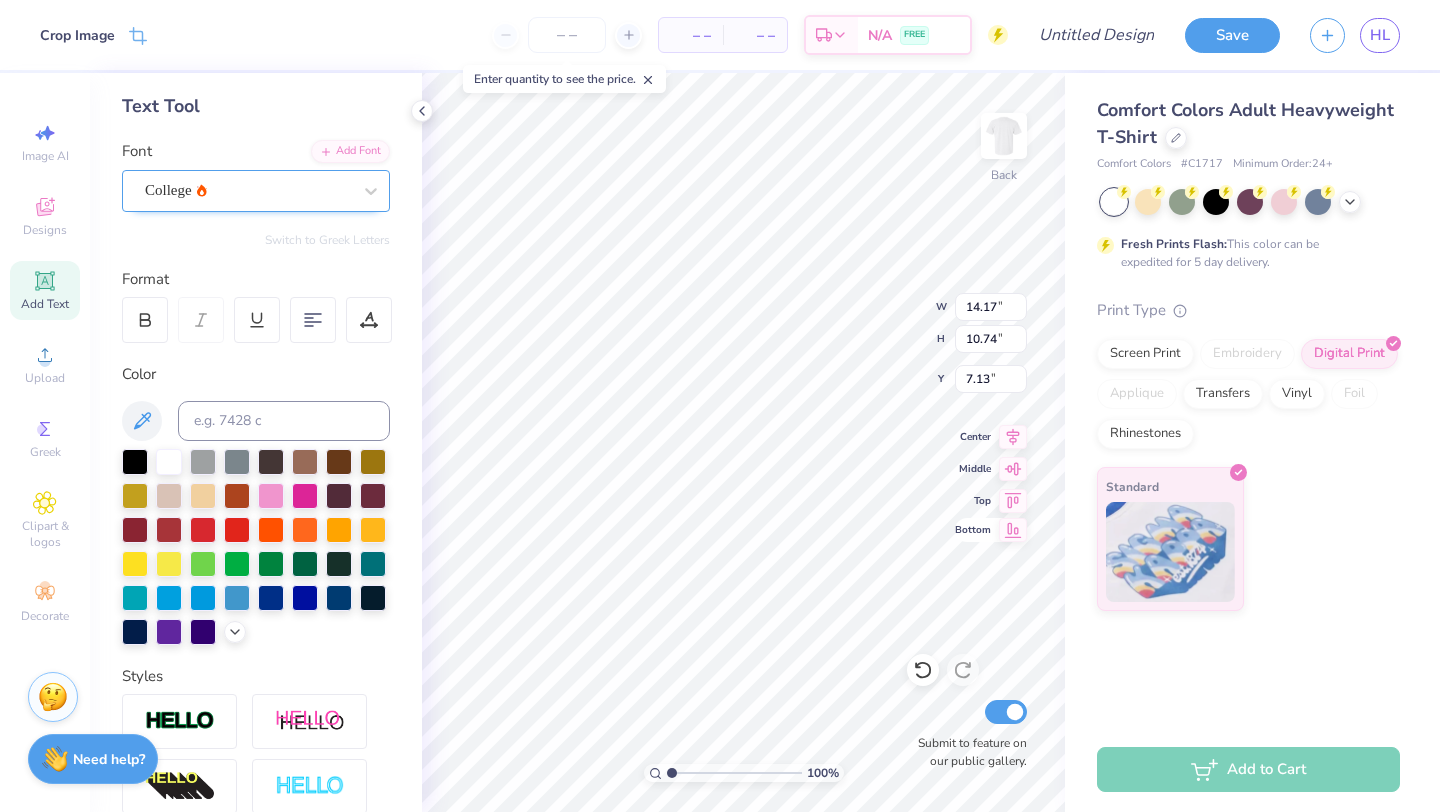 type on "12.03" 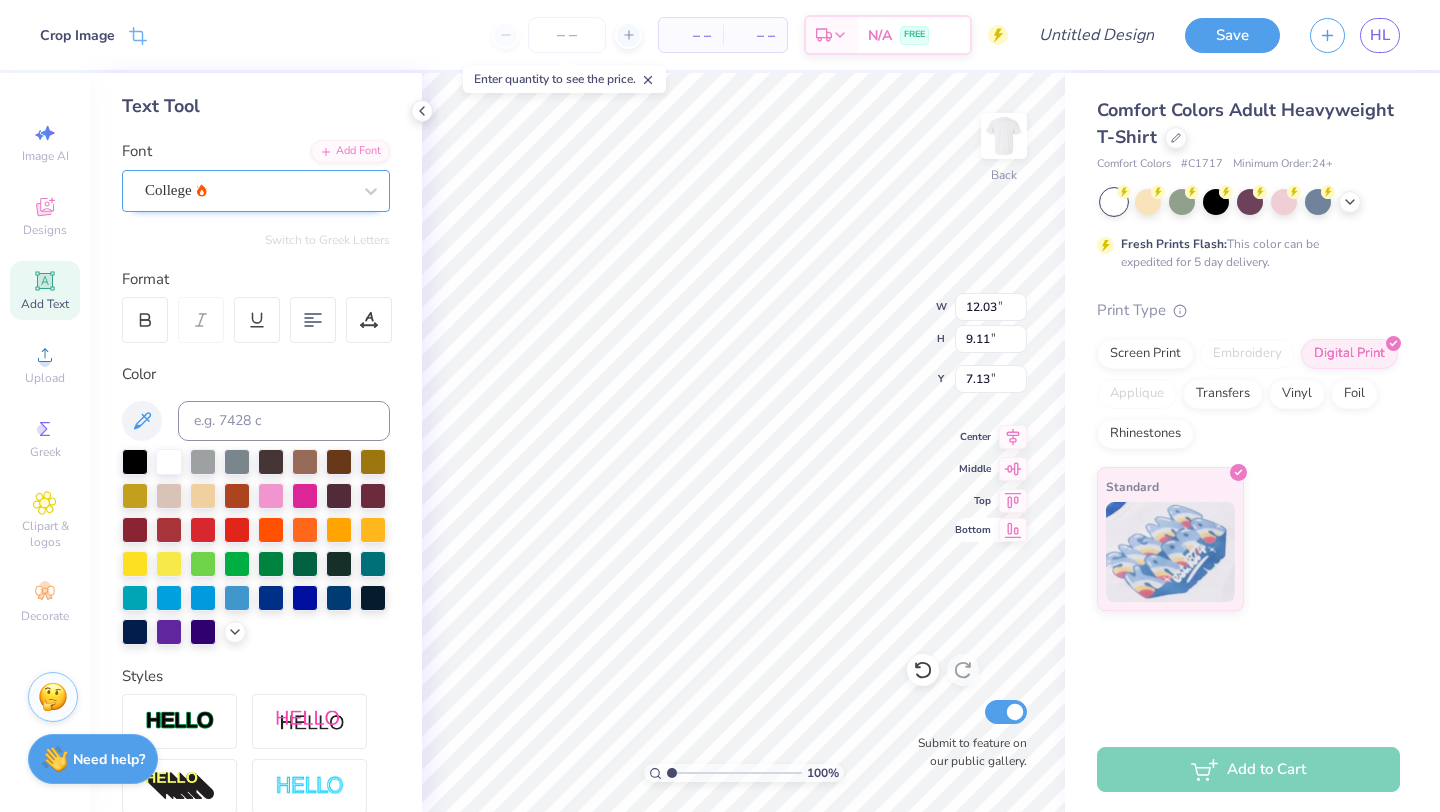 type on "3.39" 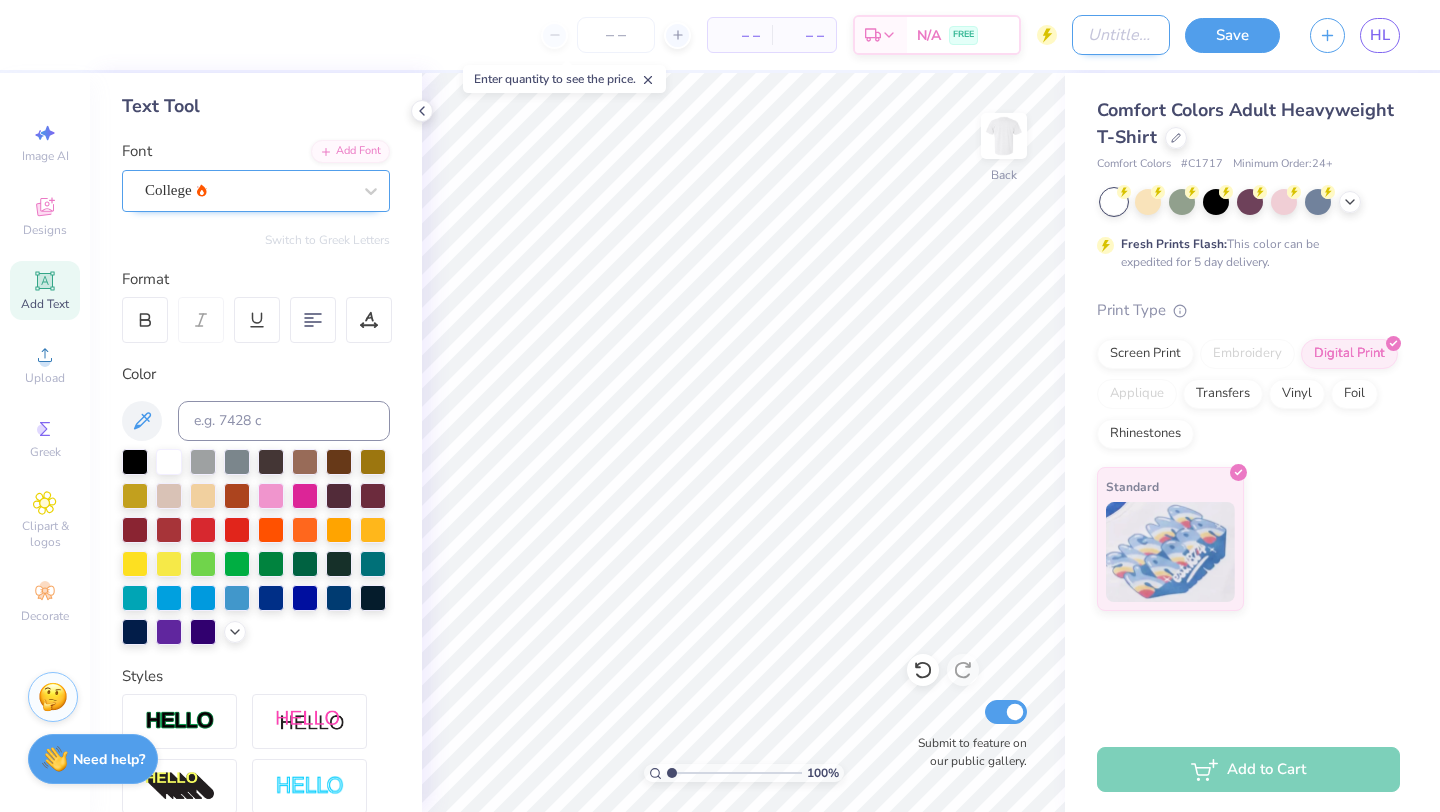 click on "Design Title" at bounding box center [1121, 35] 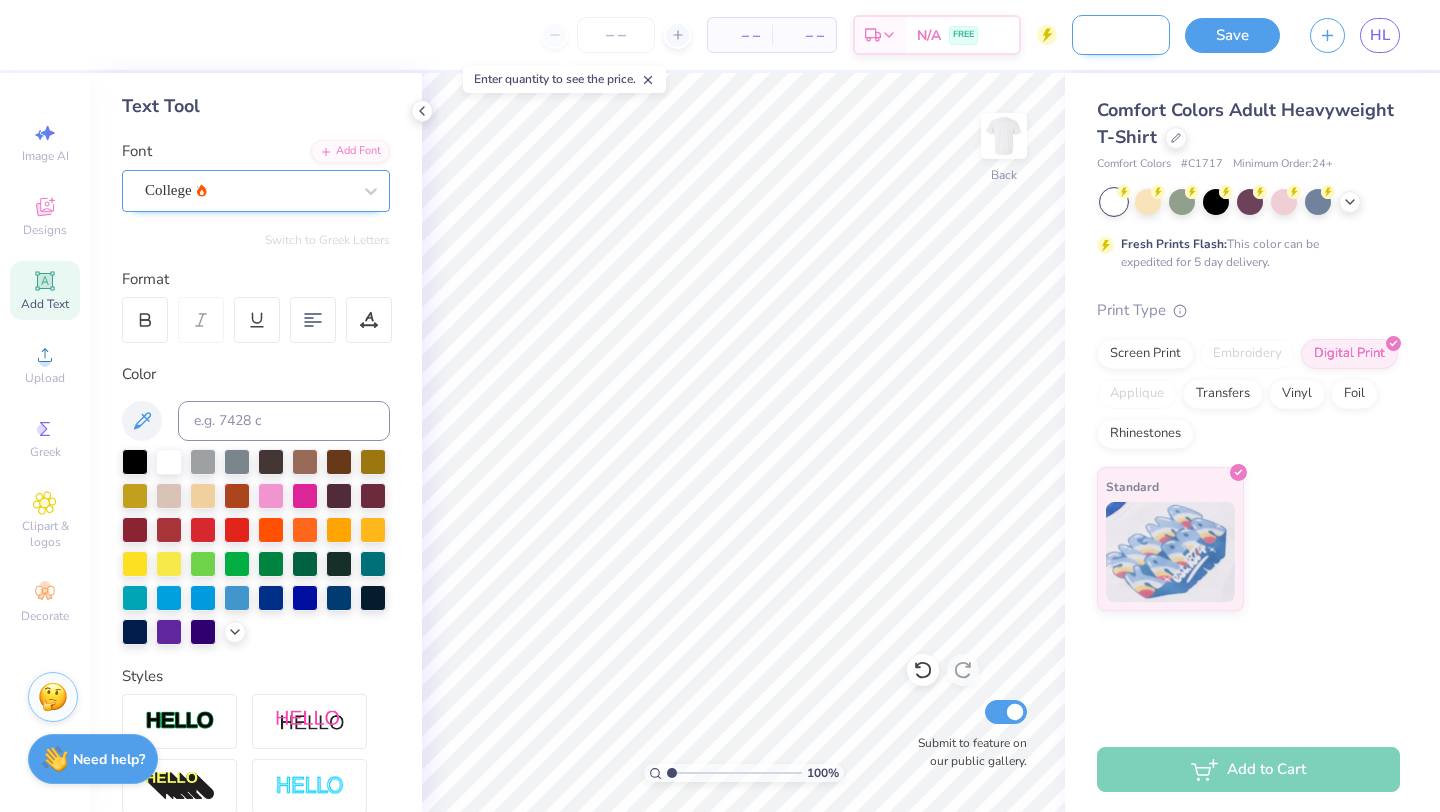 scroll, scrollTop: 0, scrollLeft: 96, axis: horizontal 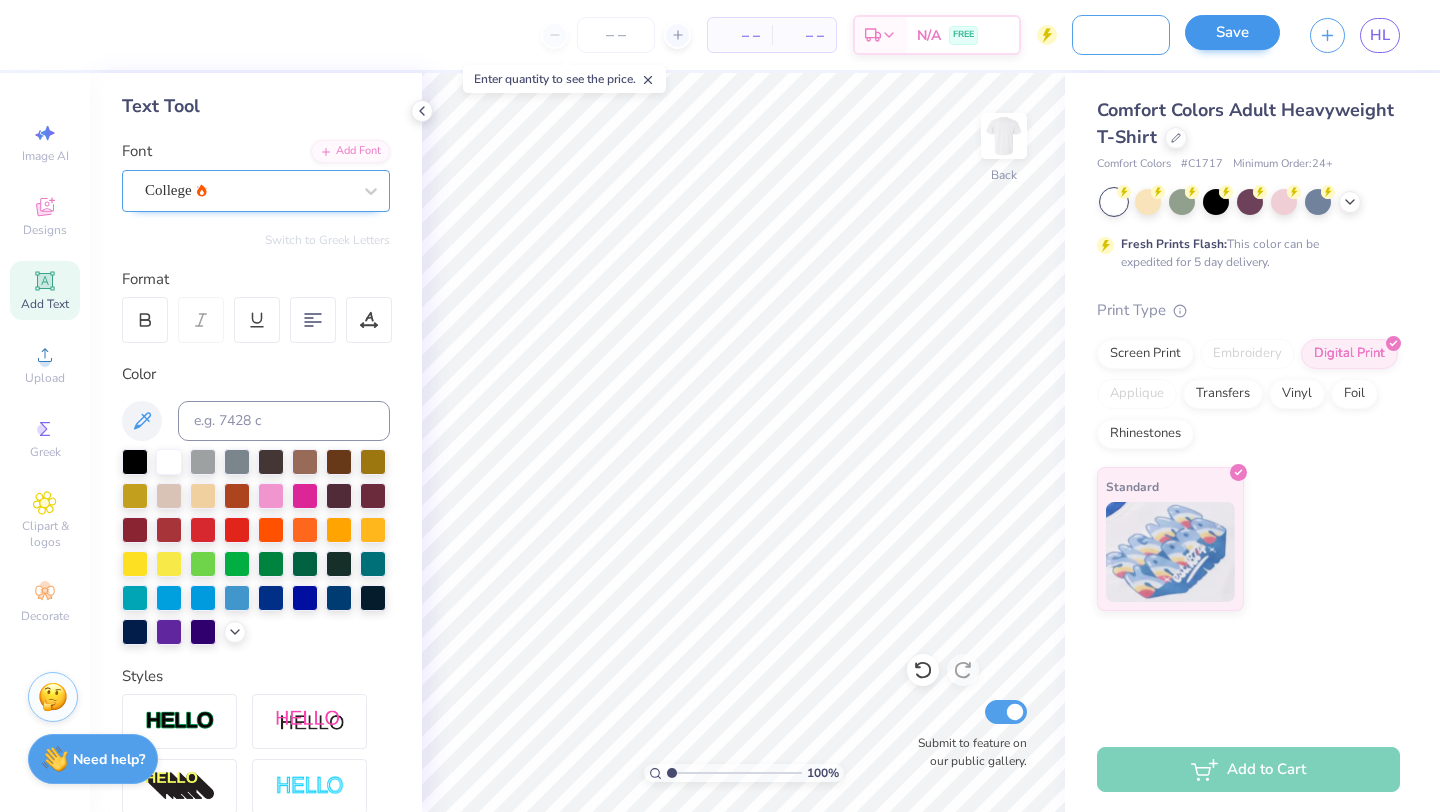 type on "women's heart health" 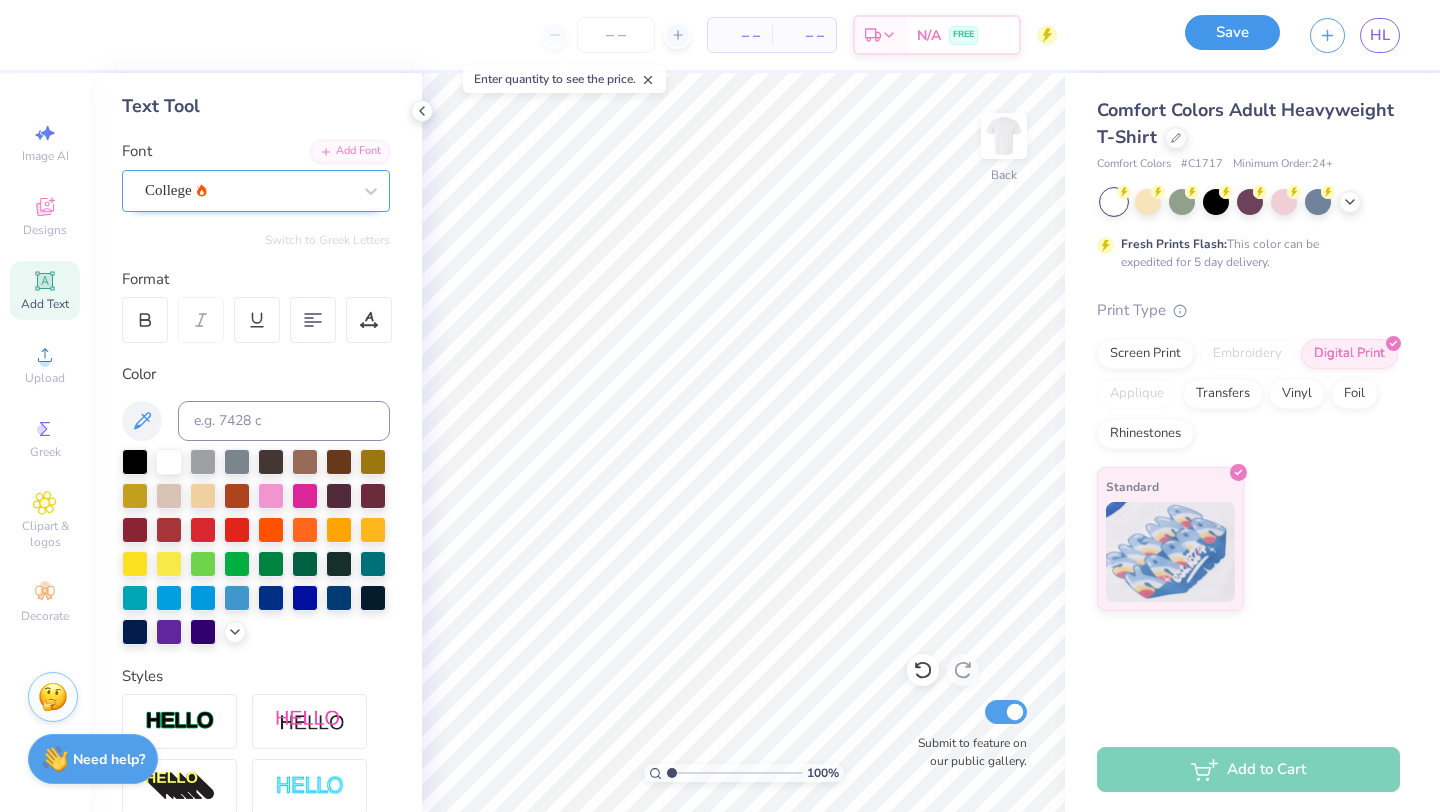 scroll, scrollTop: 0, scrollLeft: 0, axis: both 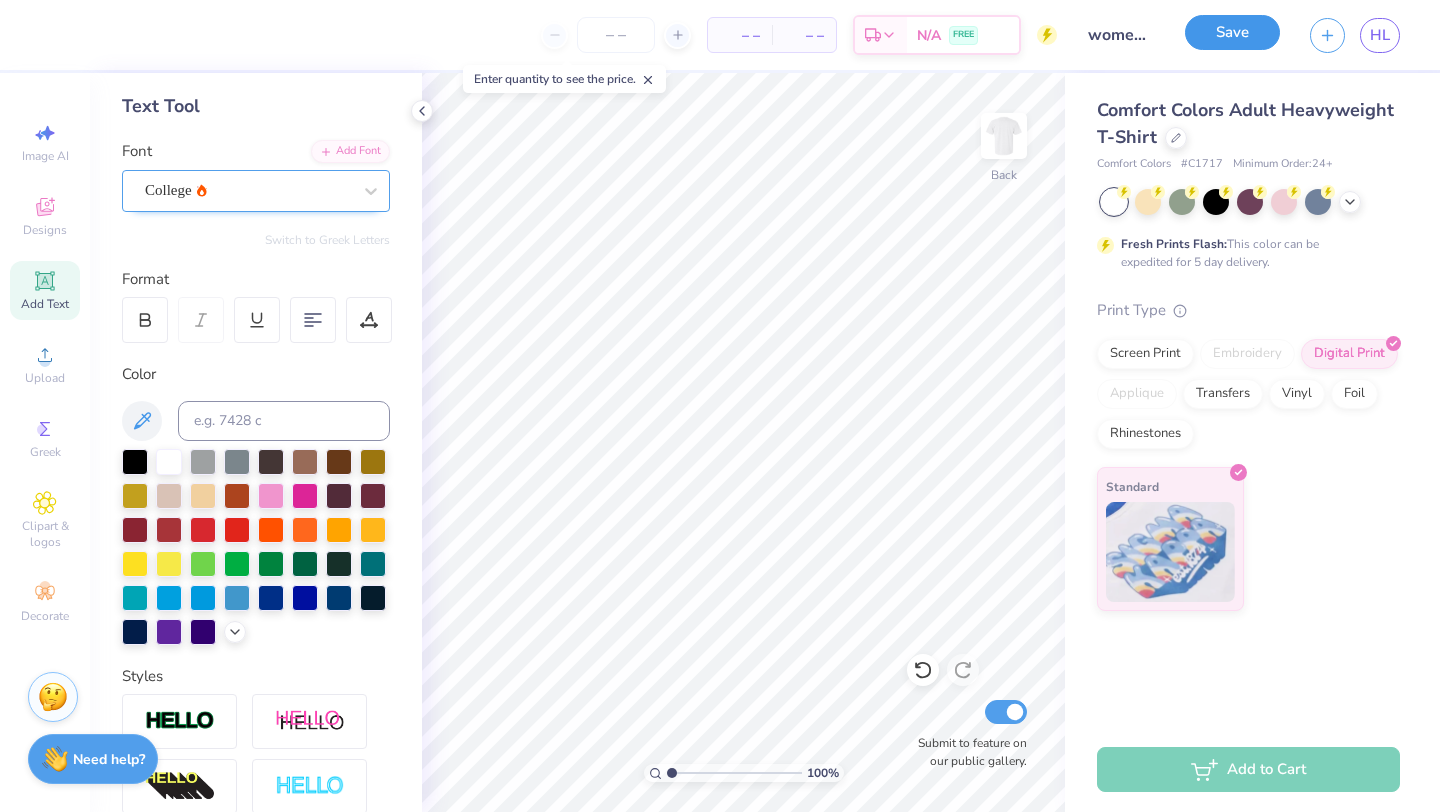 click on "Save" at bounding box center (1232, 32) 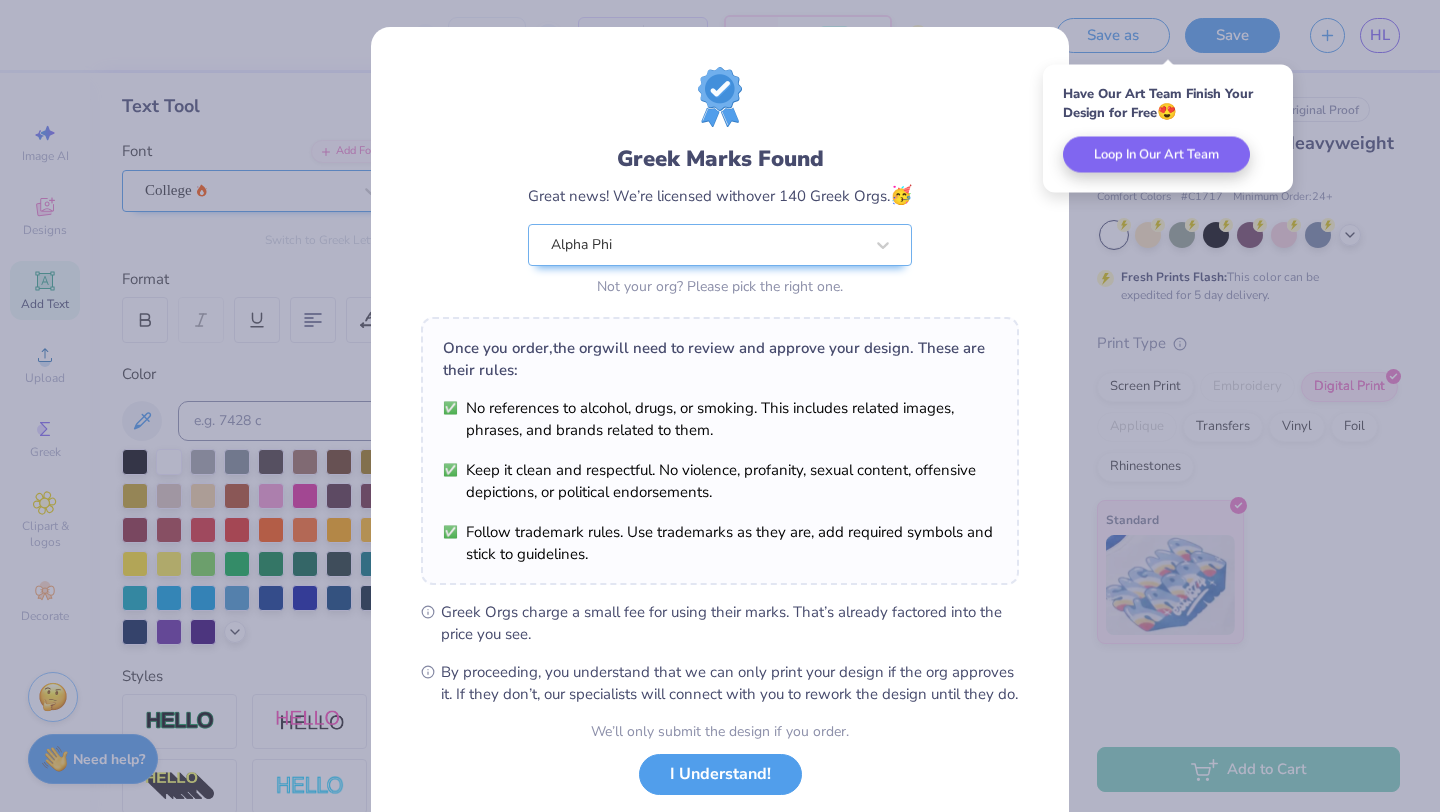 click on "No  Greek  marks in your design?" at bounding box center [720, 822] 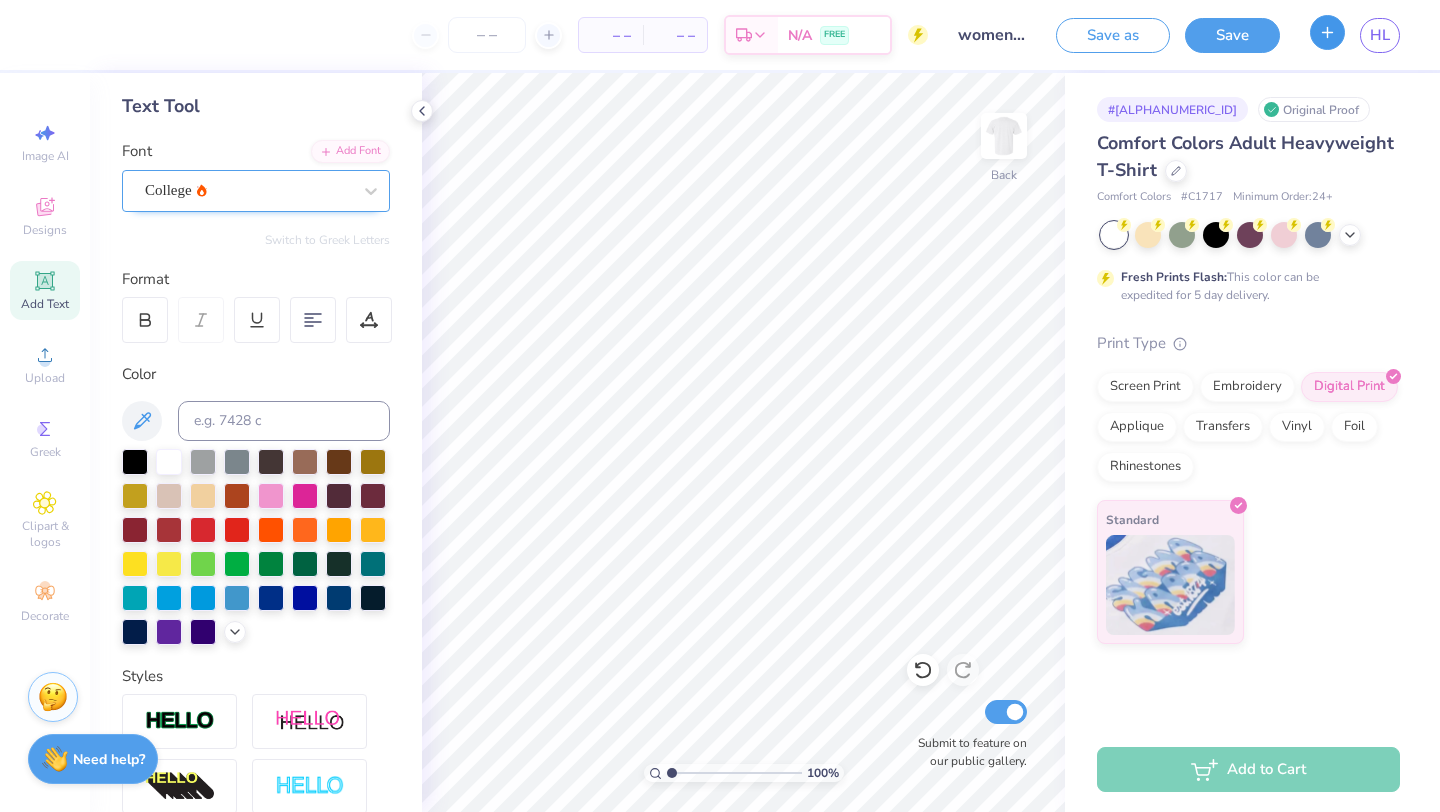 click at bounding box center [1327, 32] 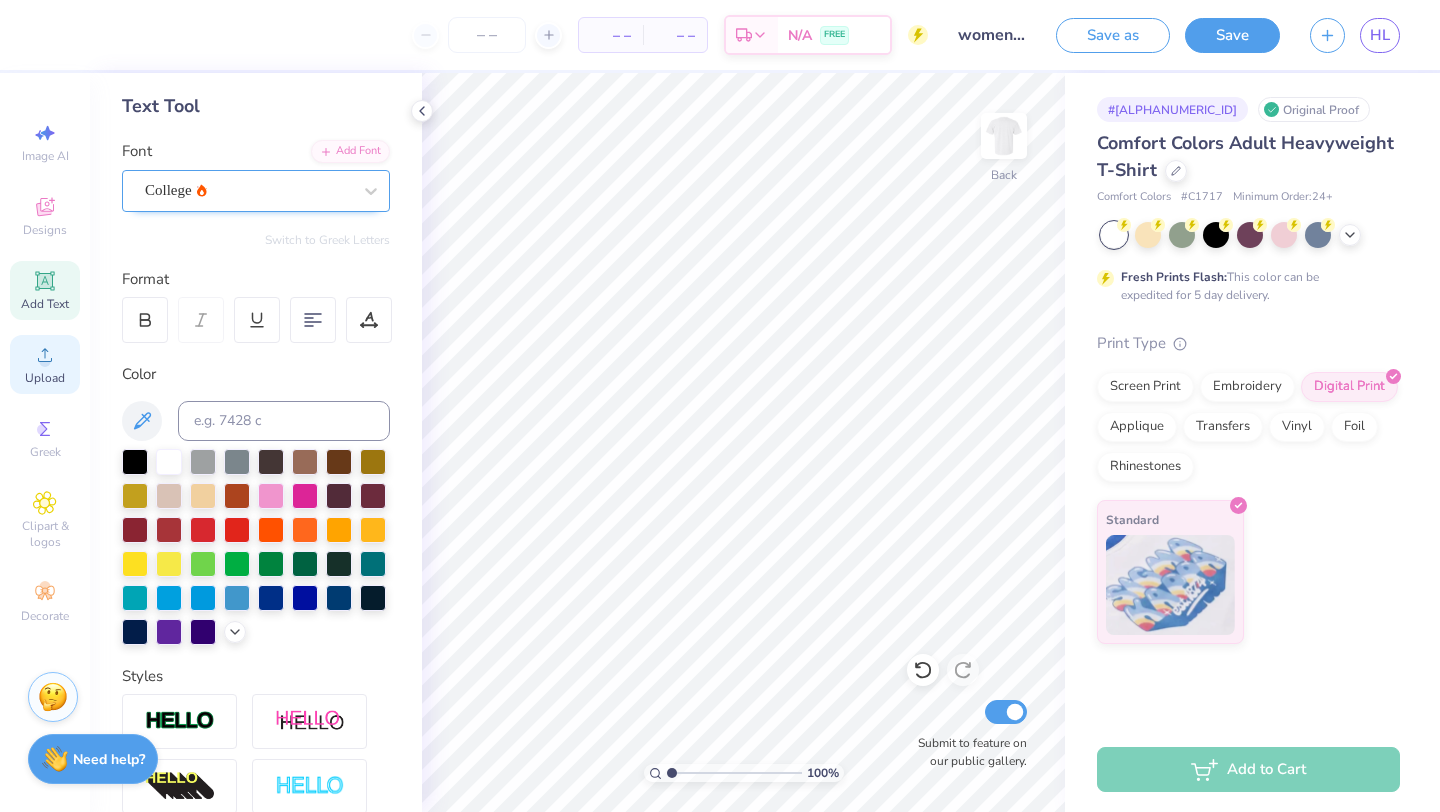 click on "Upload" at bounding box center (45, 364) 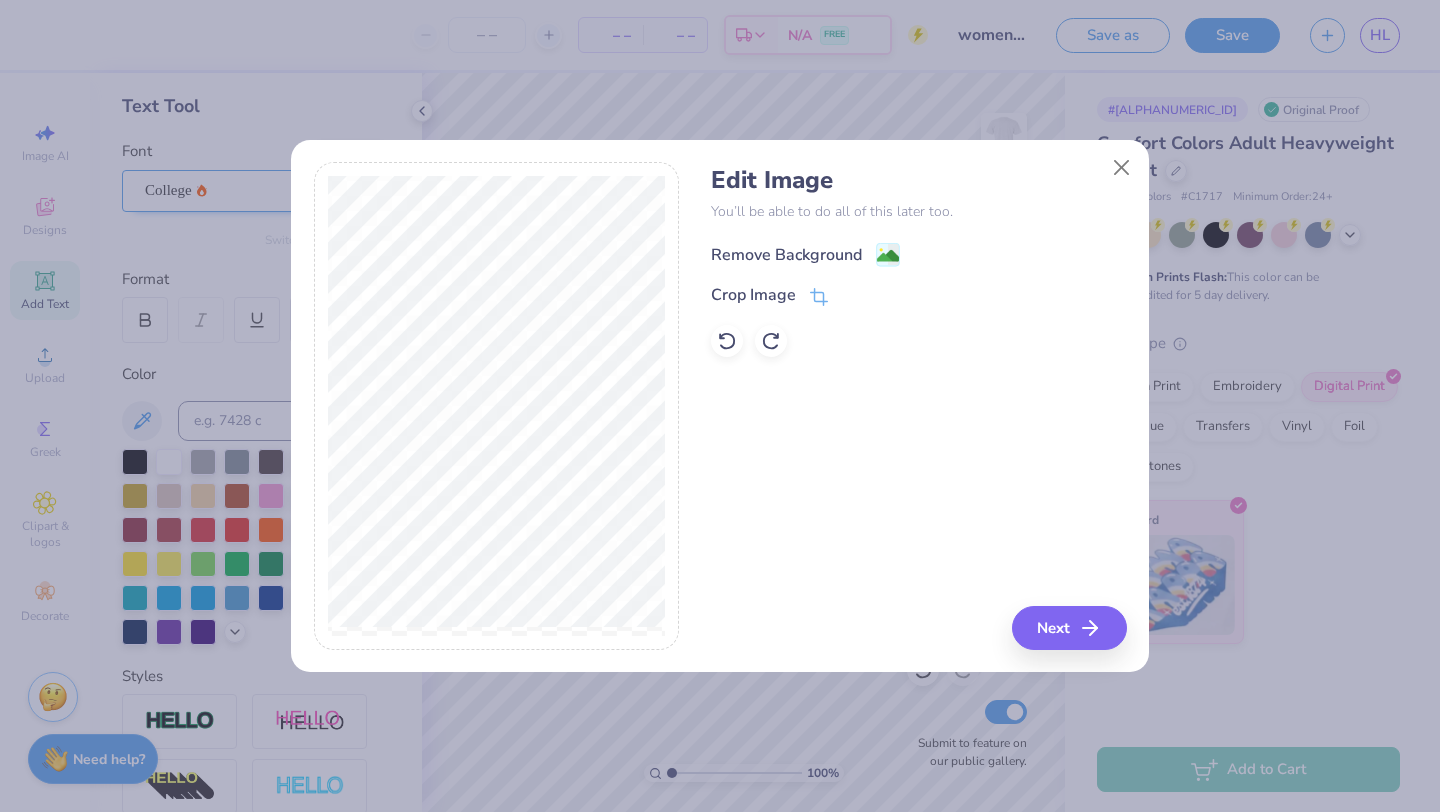 click on "Remove Background" at bounding box center (786, 255) 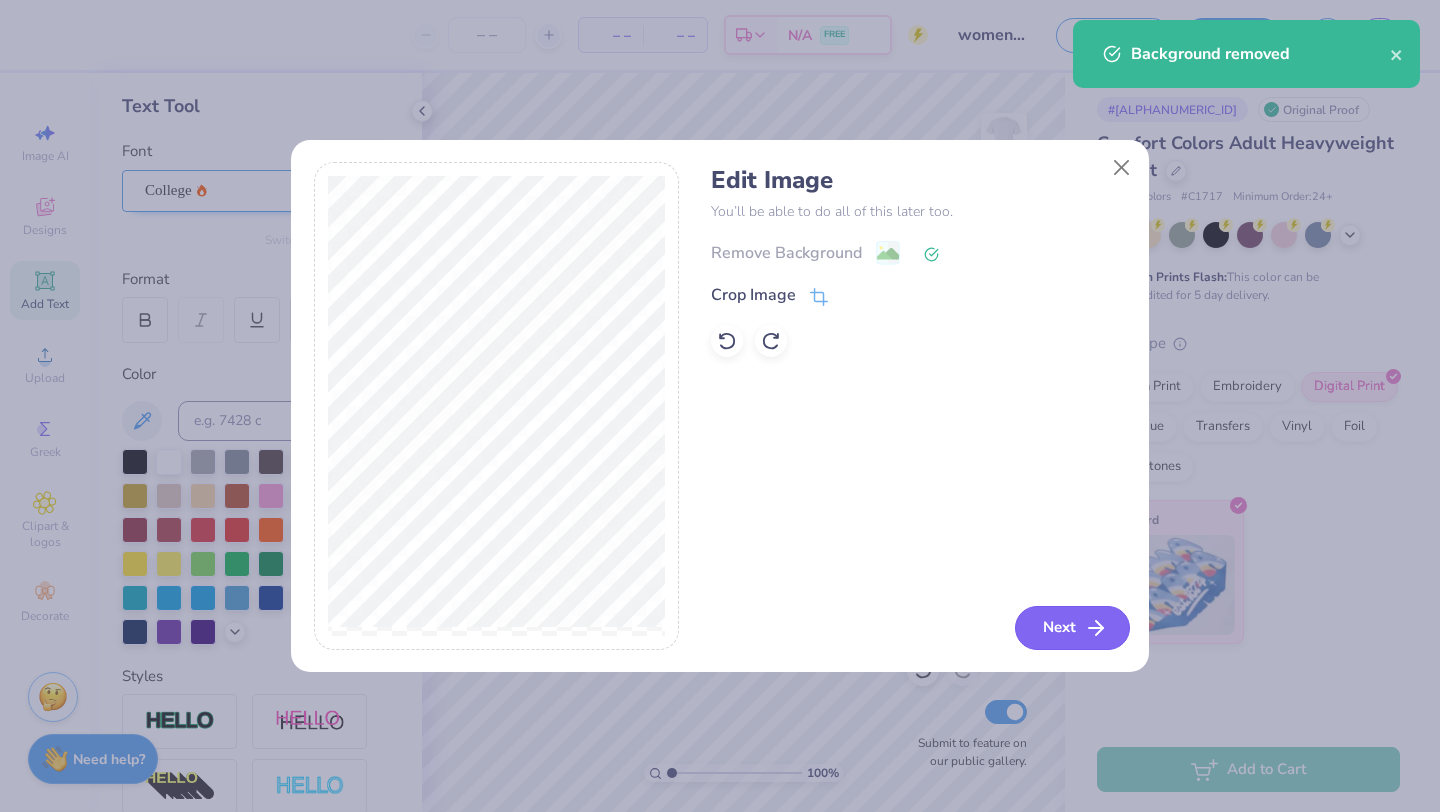 click 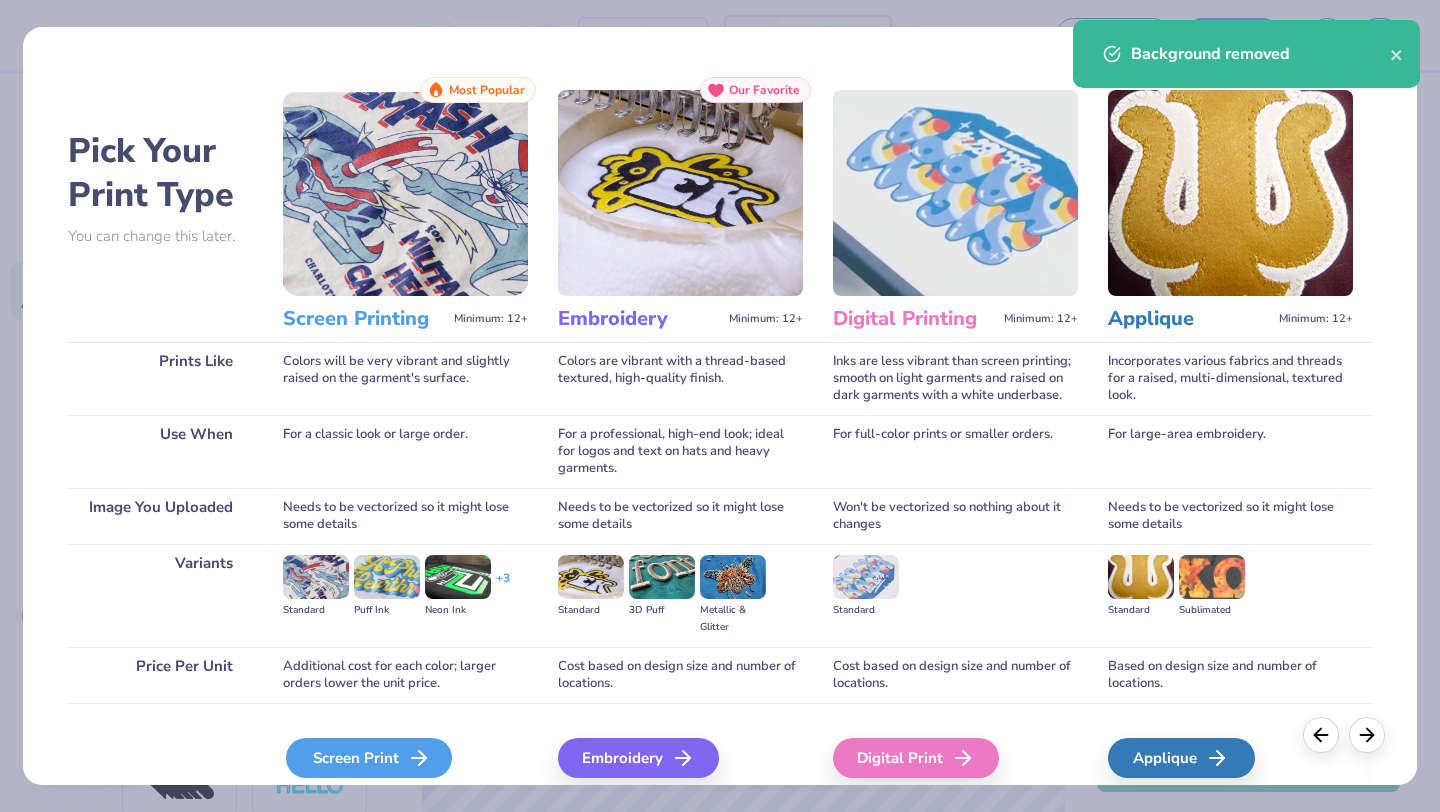 click 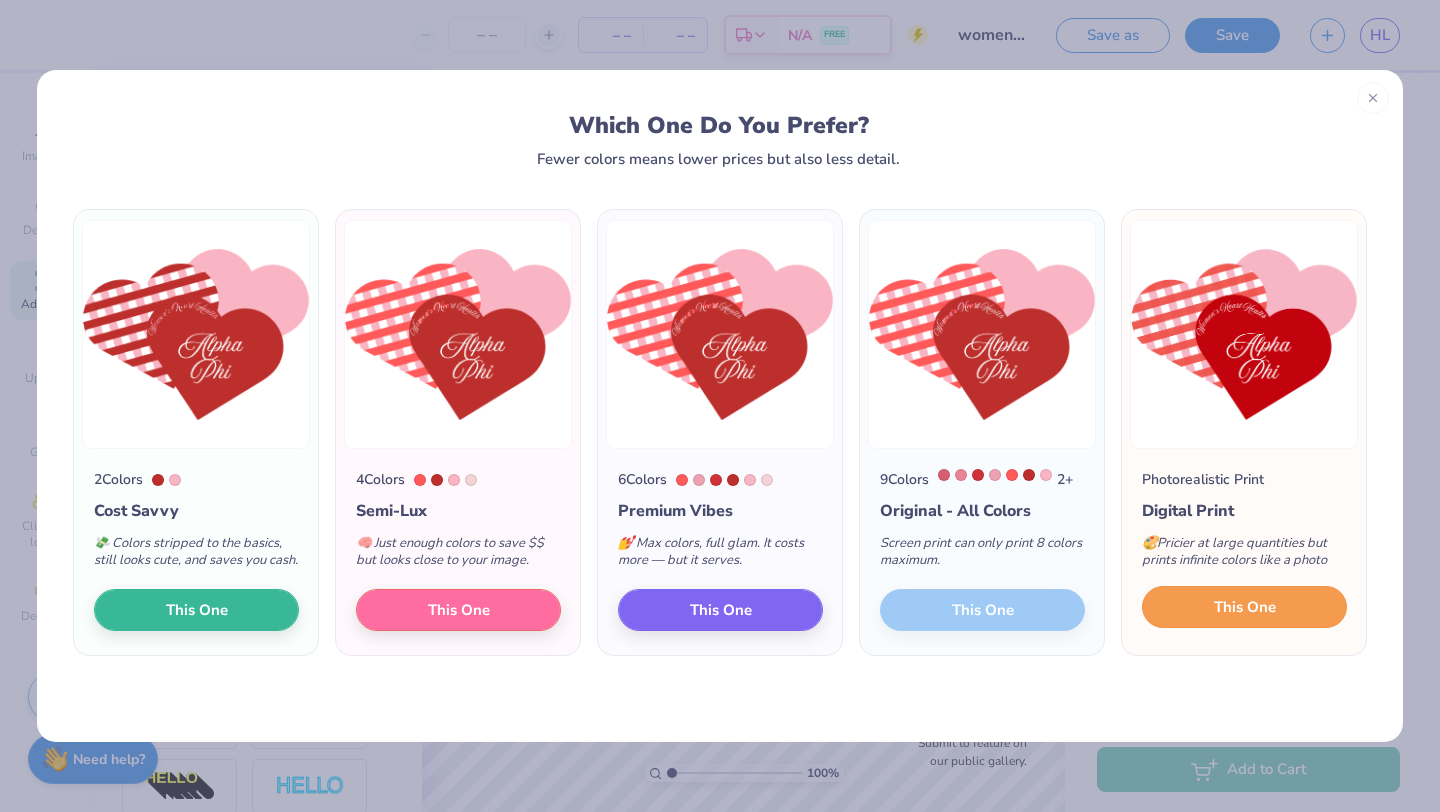 click on "This One" at bounding box center [1245, 607] 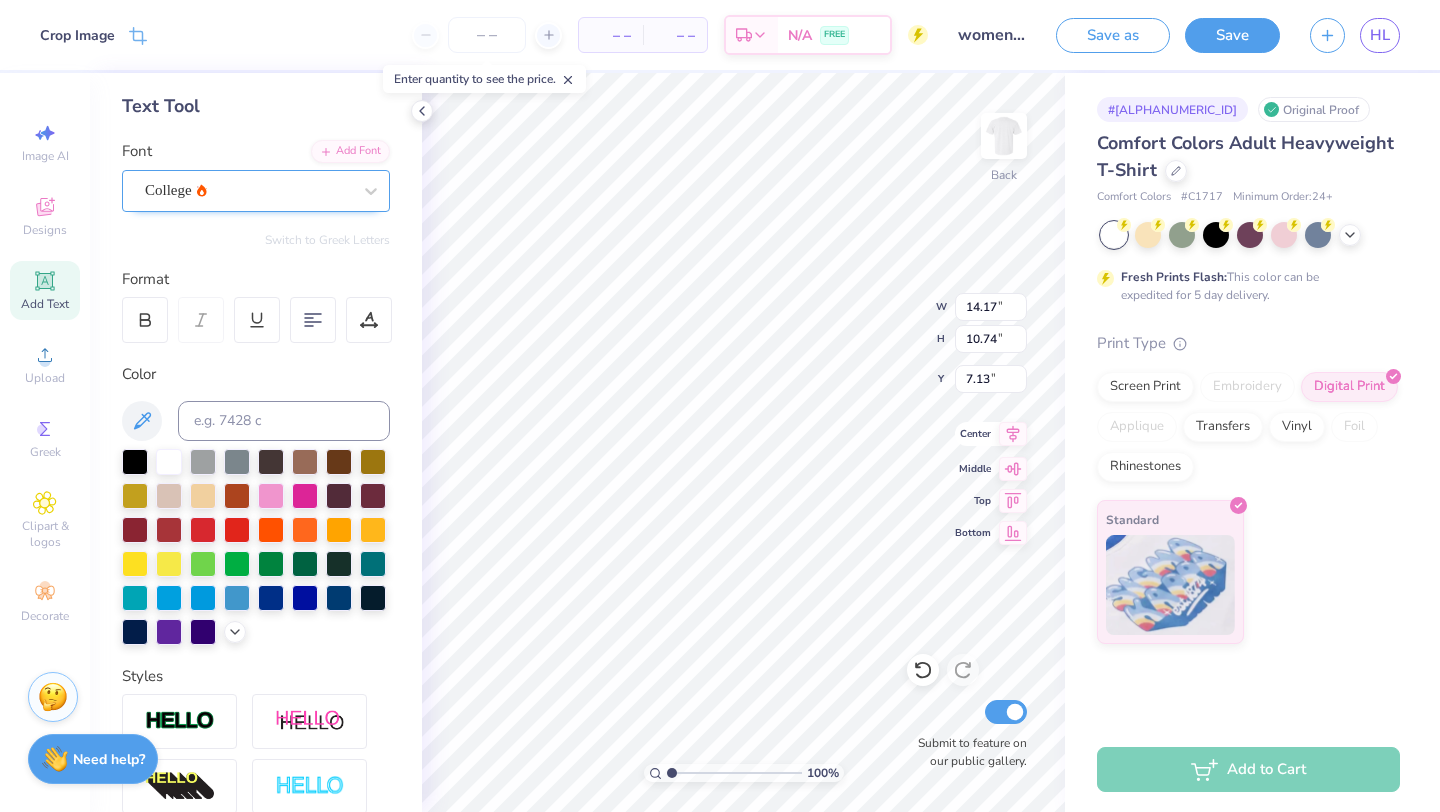 type on "3.00" 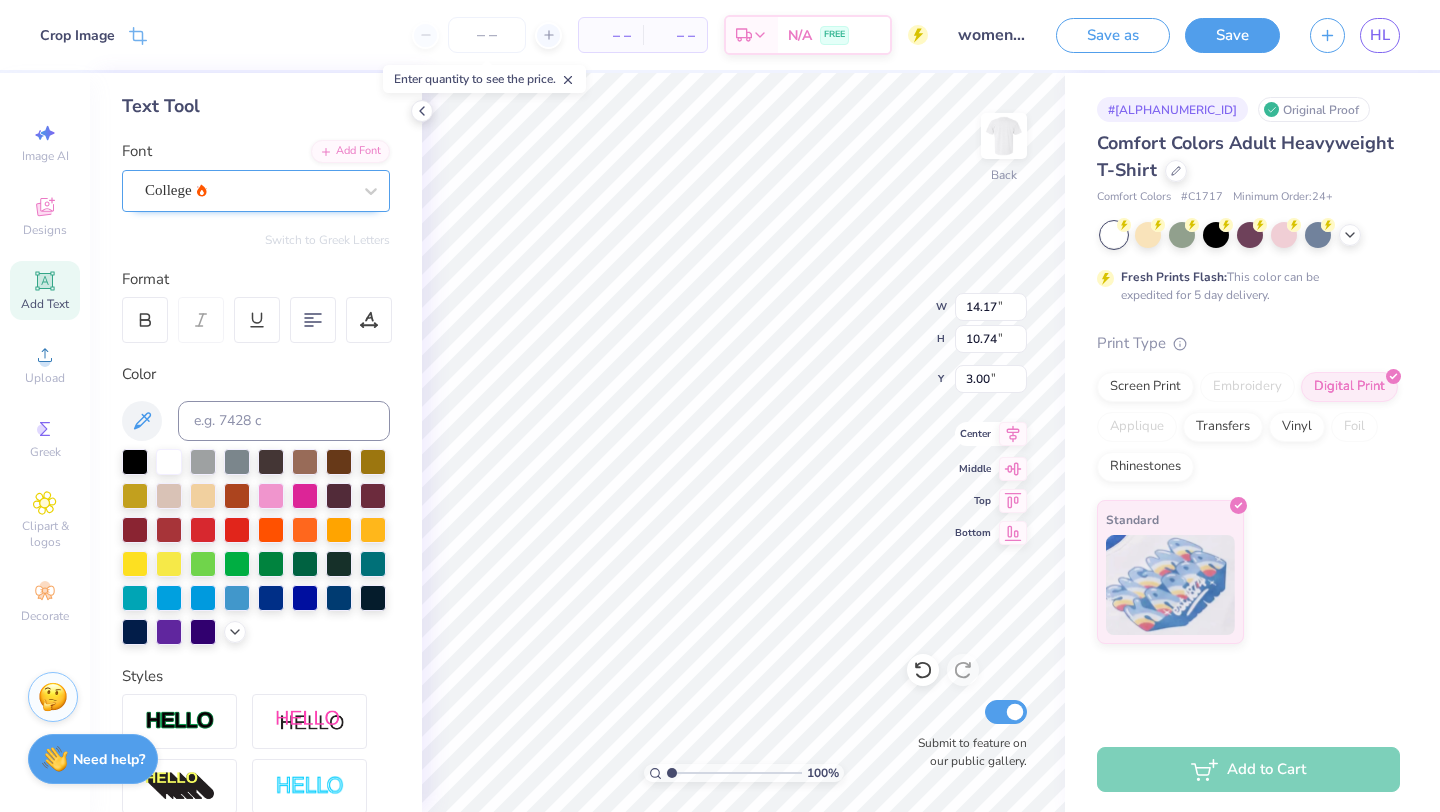 type on "12.21" 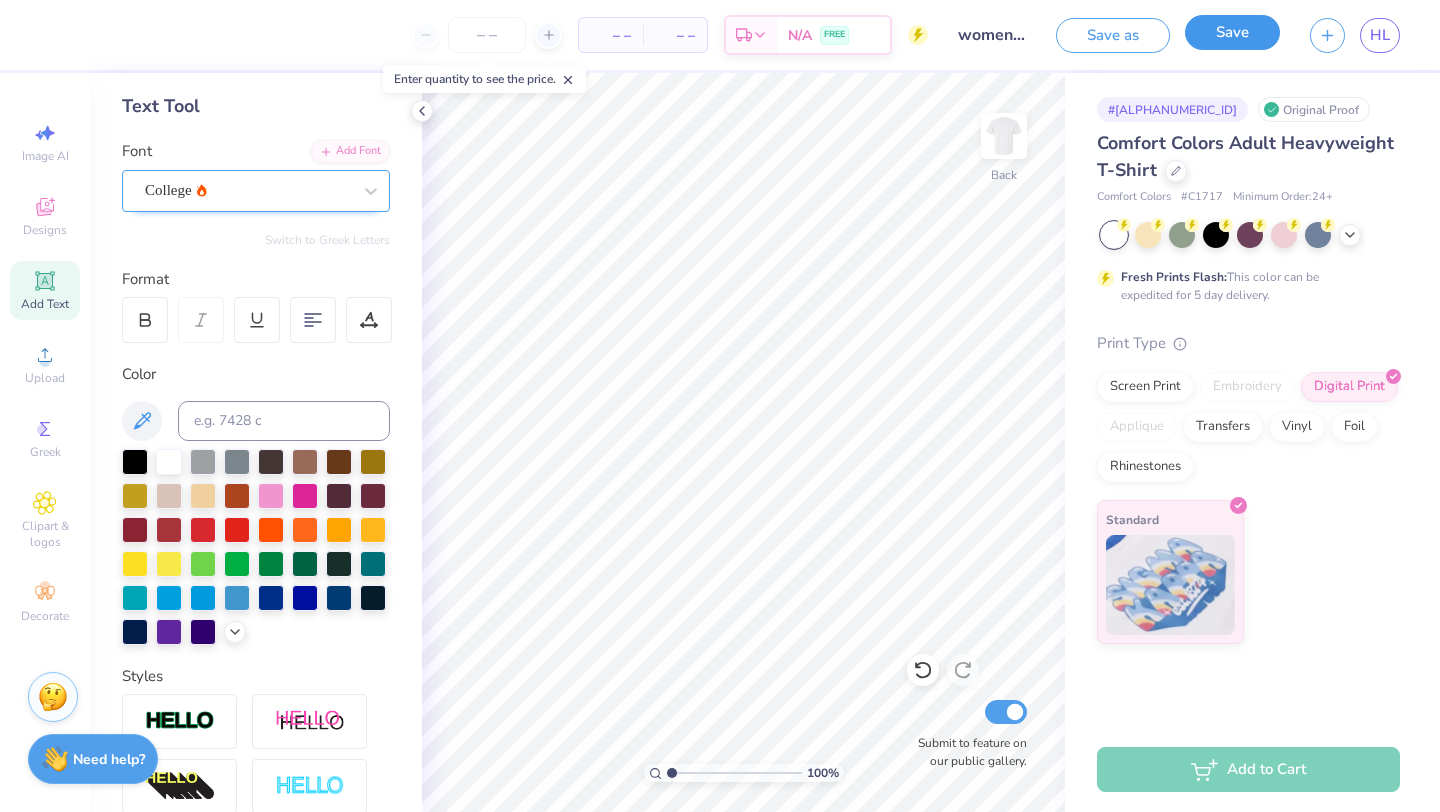 click on "Save" at bounding box center [1232, 32] 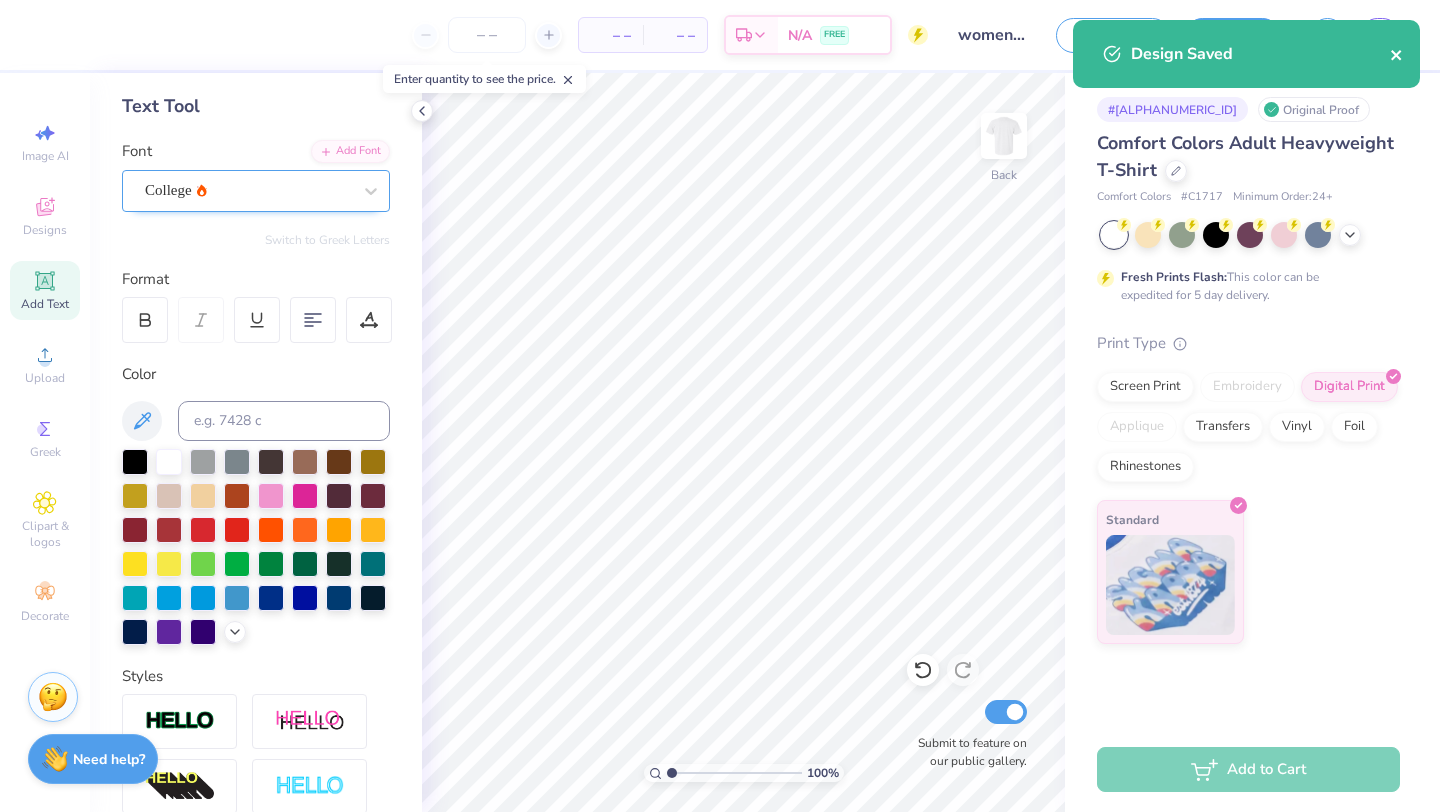 click 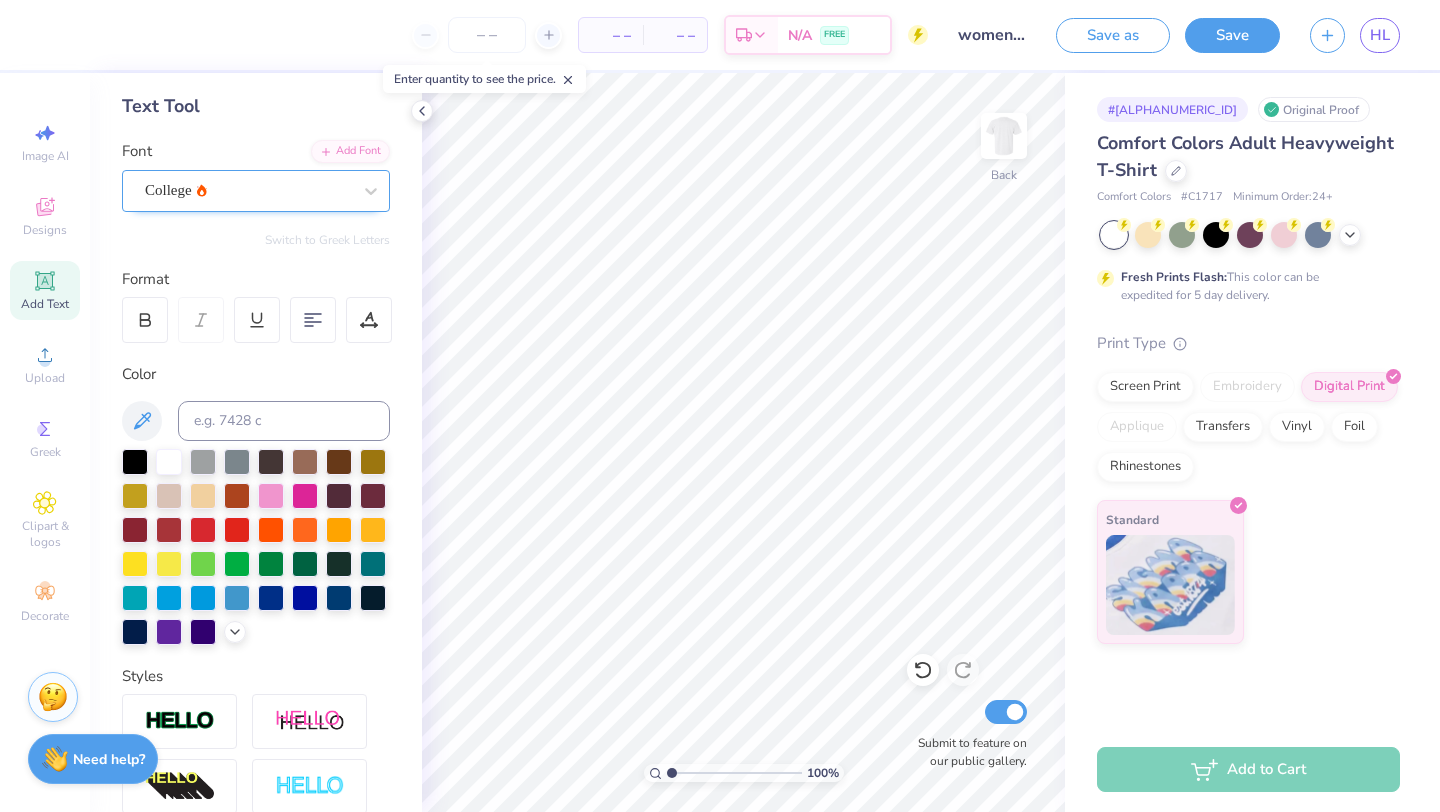 click on "Design Saved" at bounding box center (1246, 61) 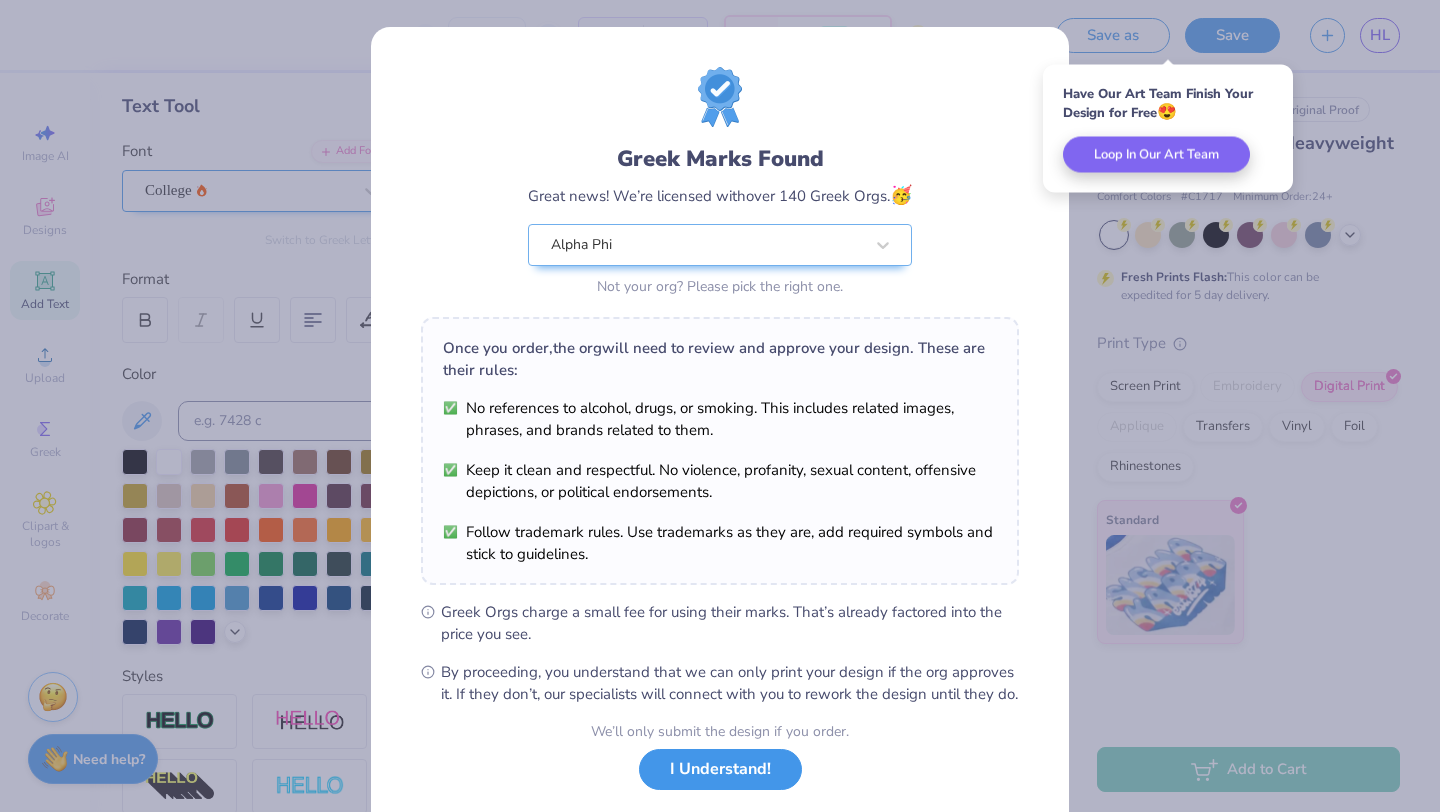 click on "I Understand!" at bounding box center (720, 769) 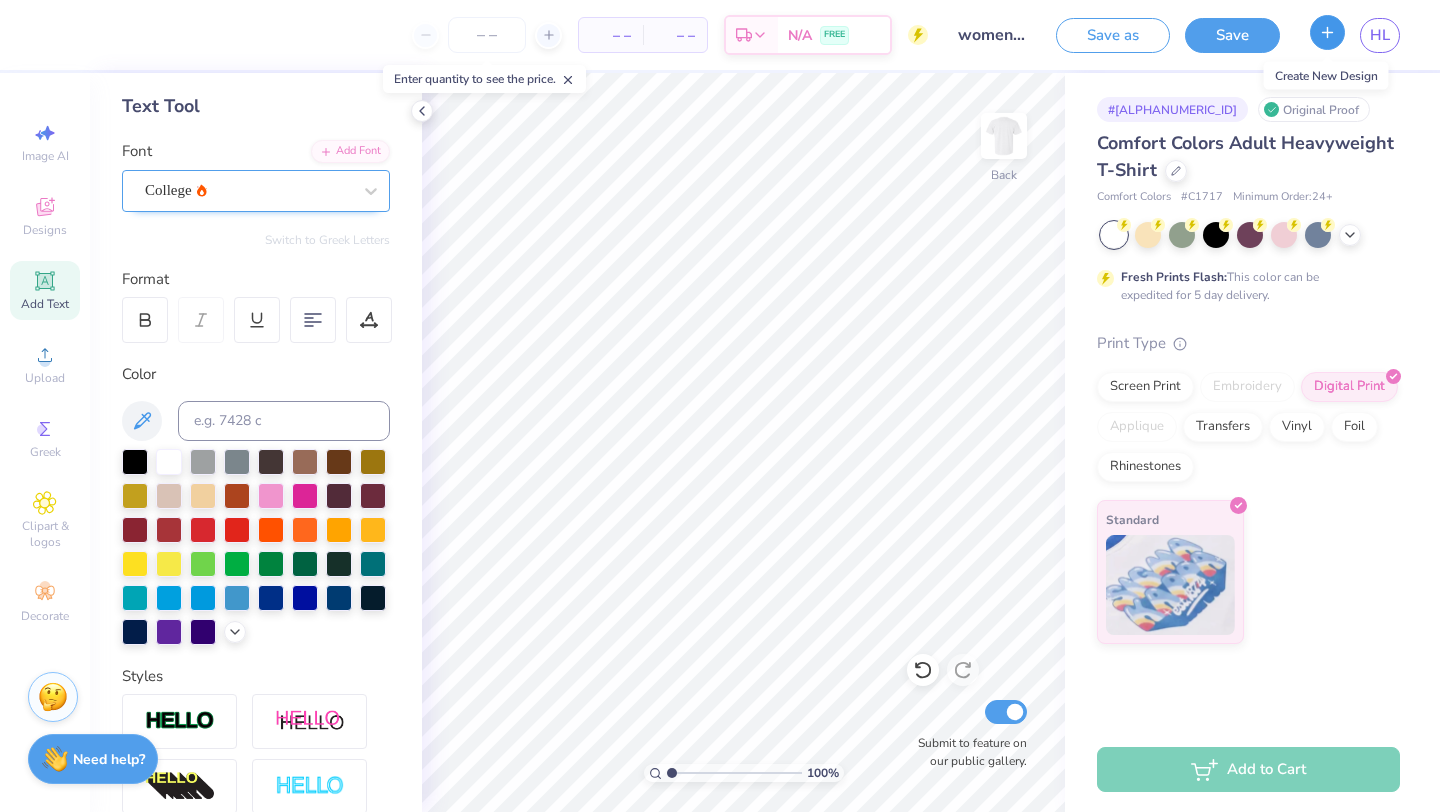 click 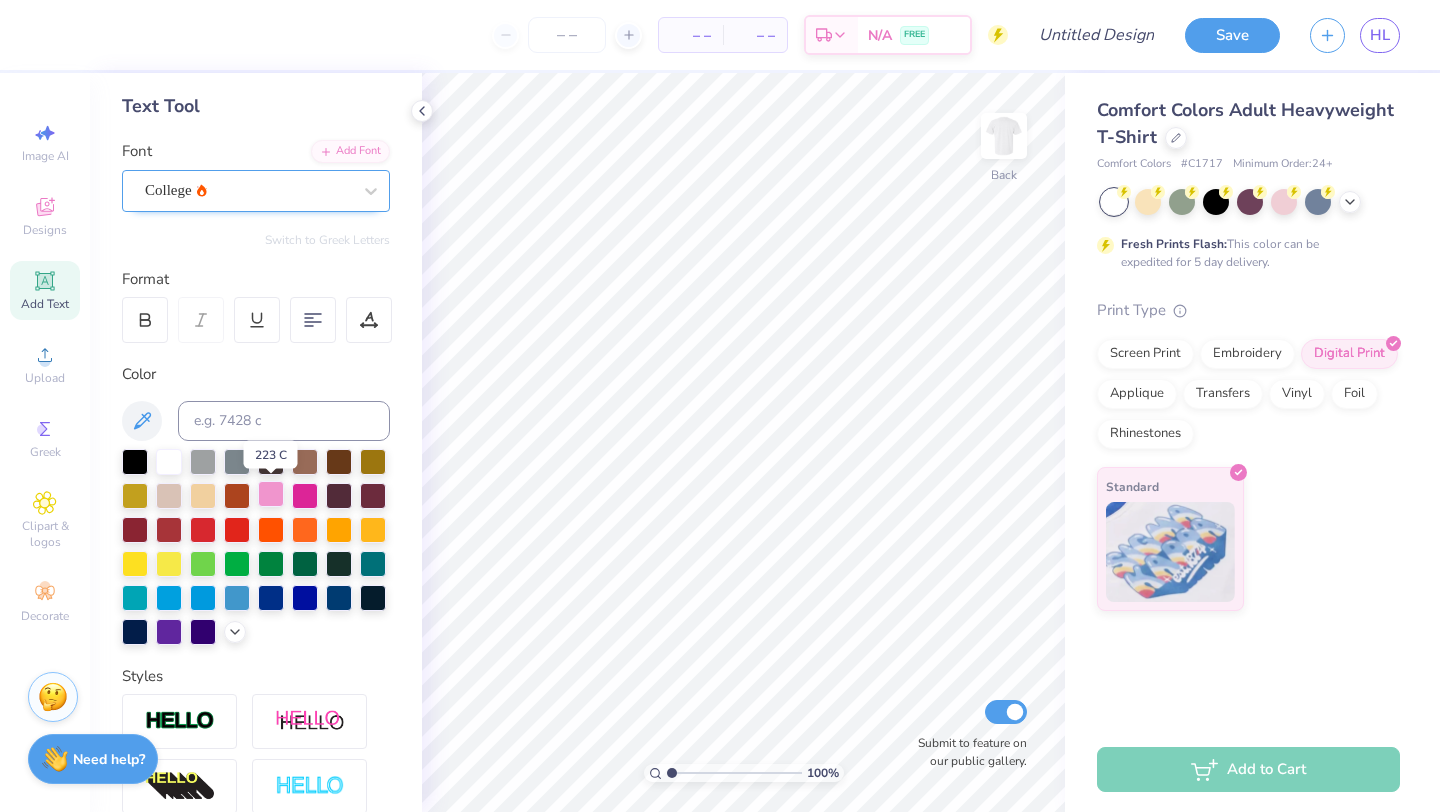 click at bounding box center (271, 494) 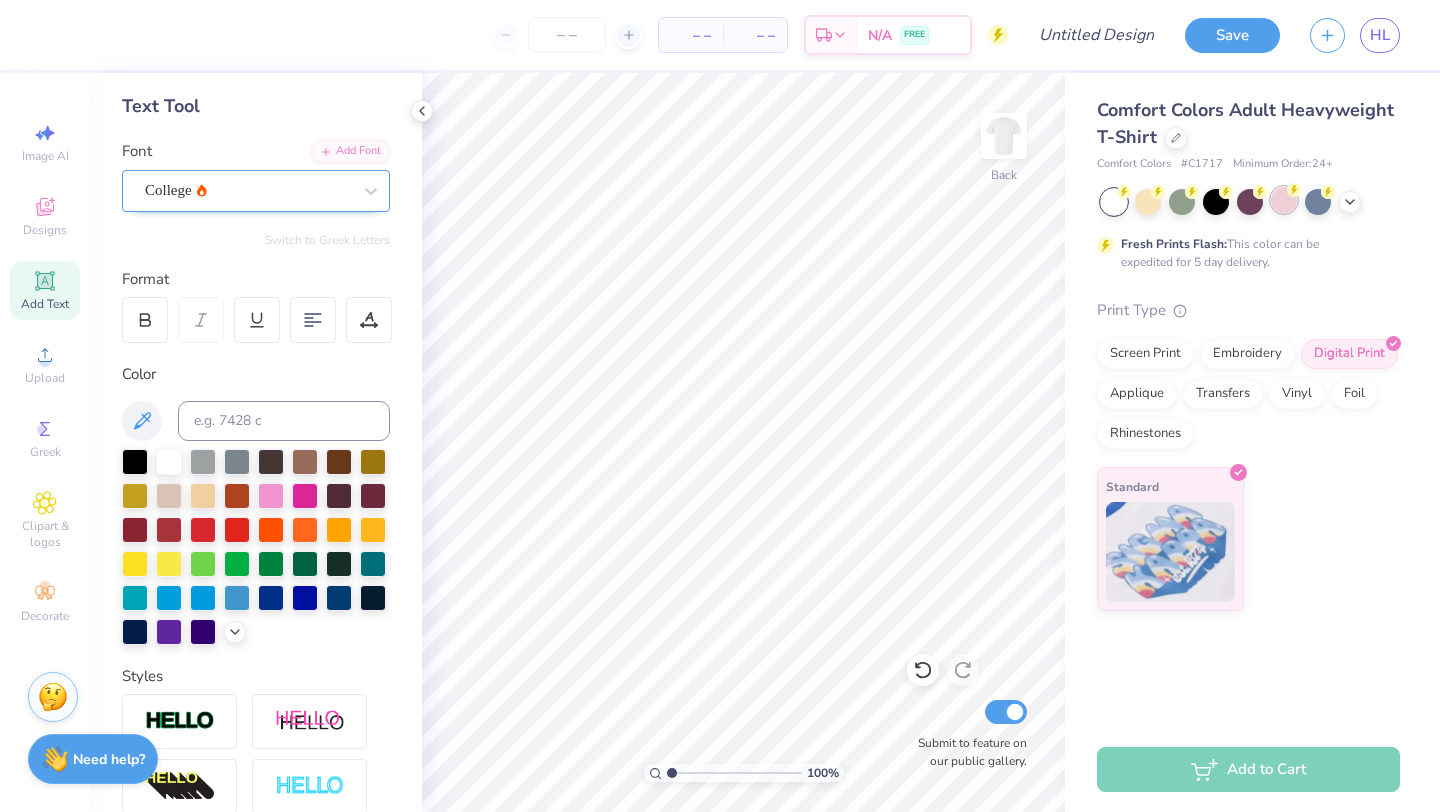 click at bounding box center (1284, 200) 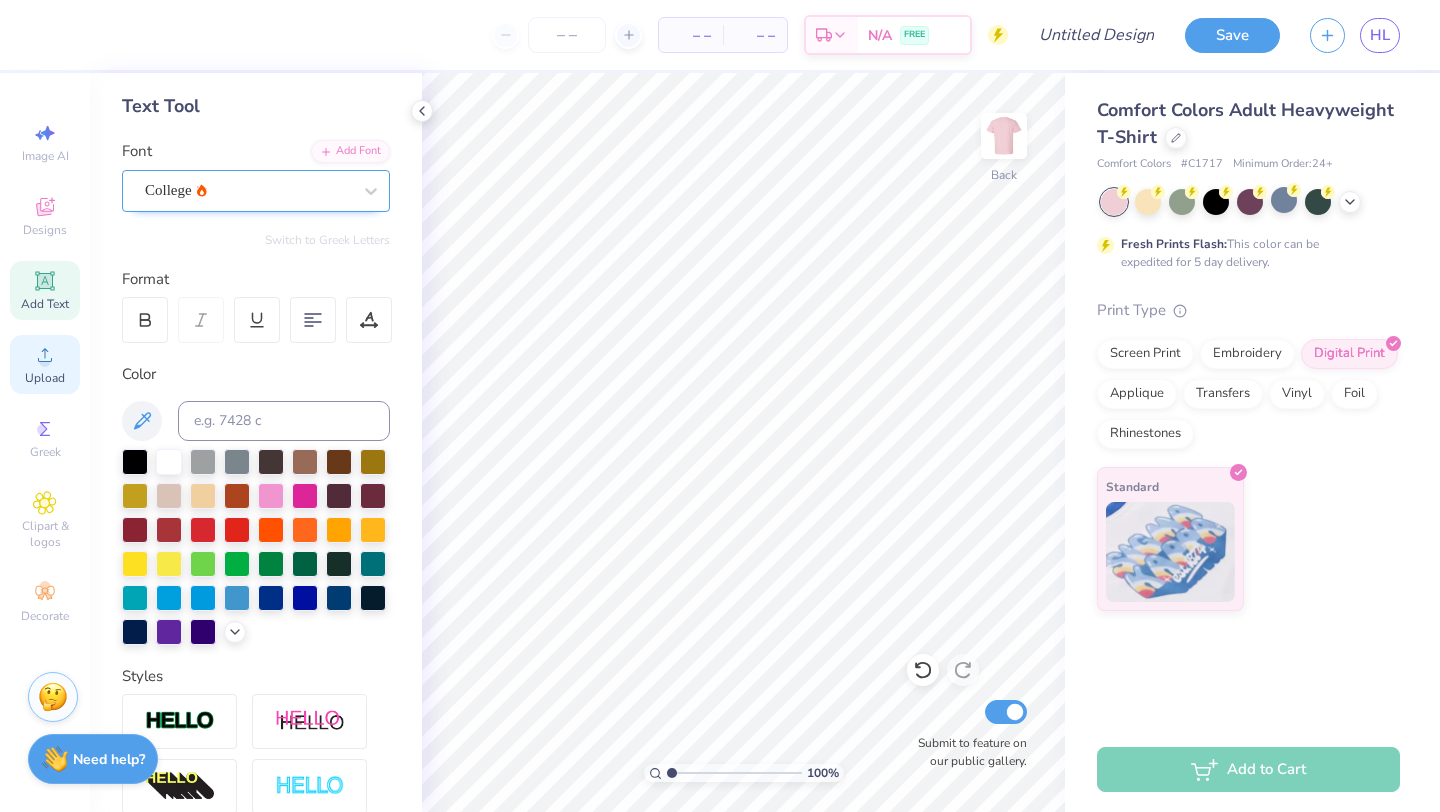 click on "Upload" at bounding box center (45, 378) 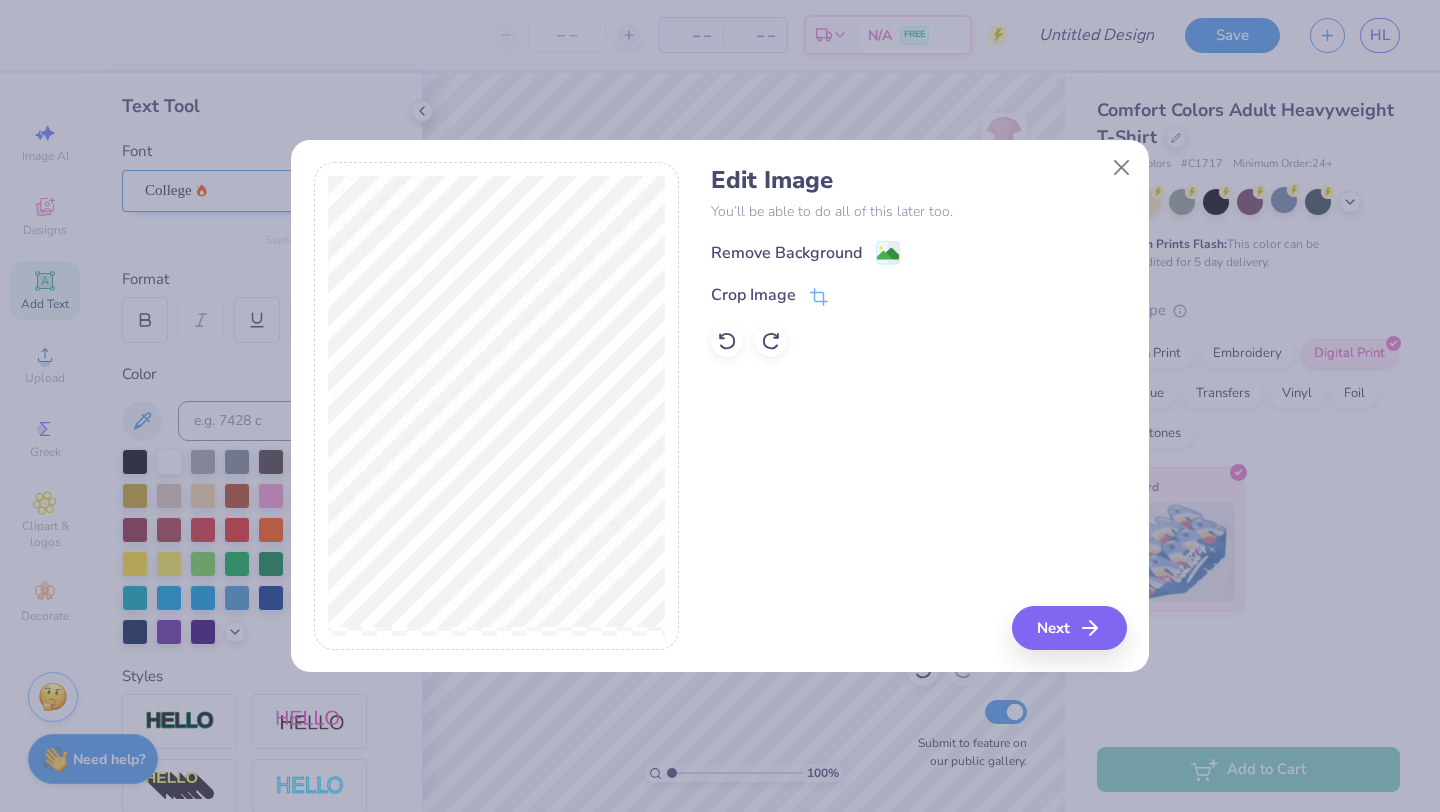 click on "Edit Image You’ll be able to do all of this later too. Remove Background Crop Image" at bounding box center [918, 261] 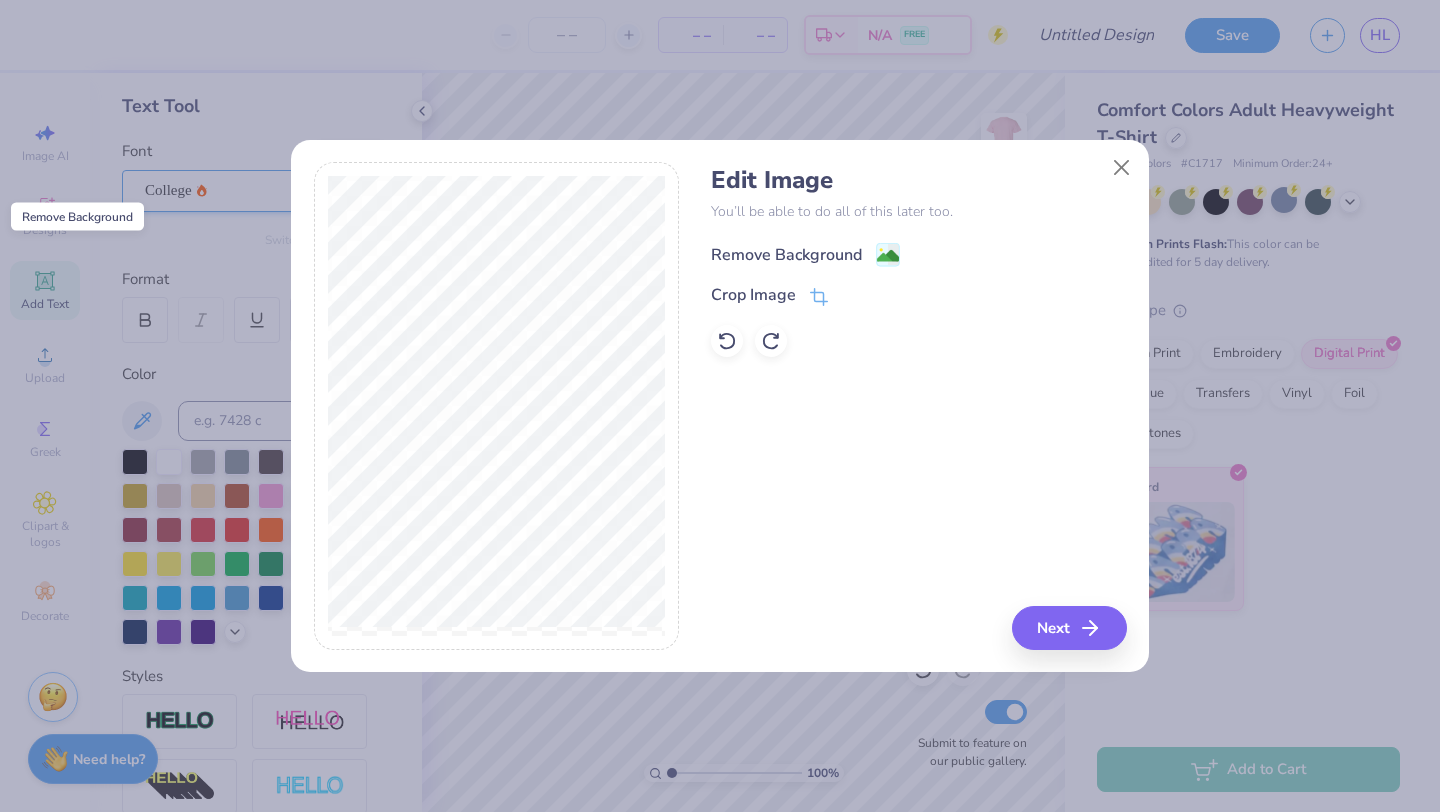 click 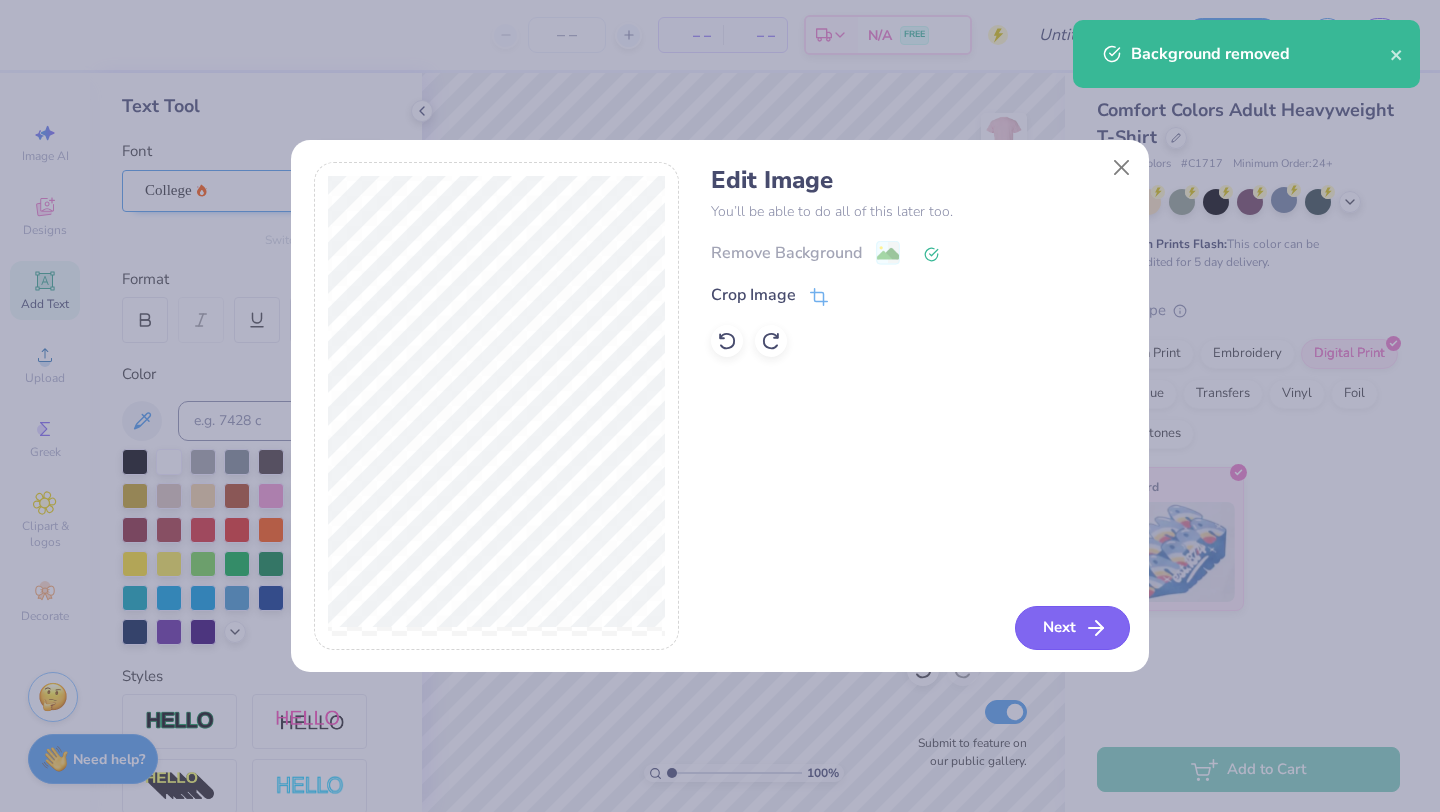 click on "Next" at bounding box center [1072, 628] 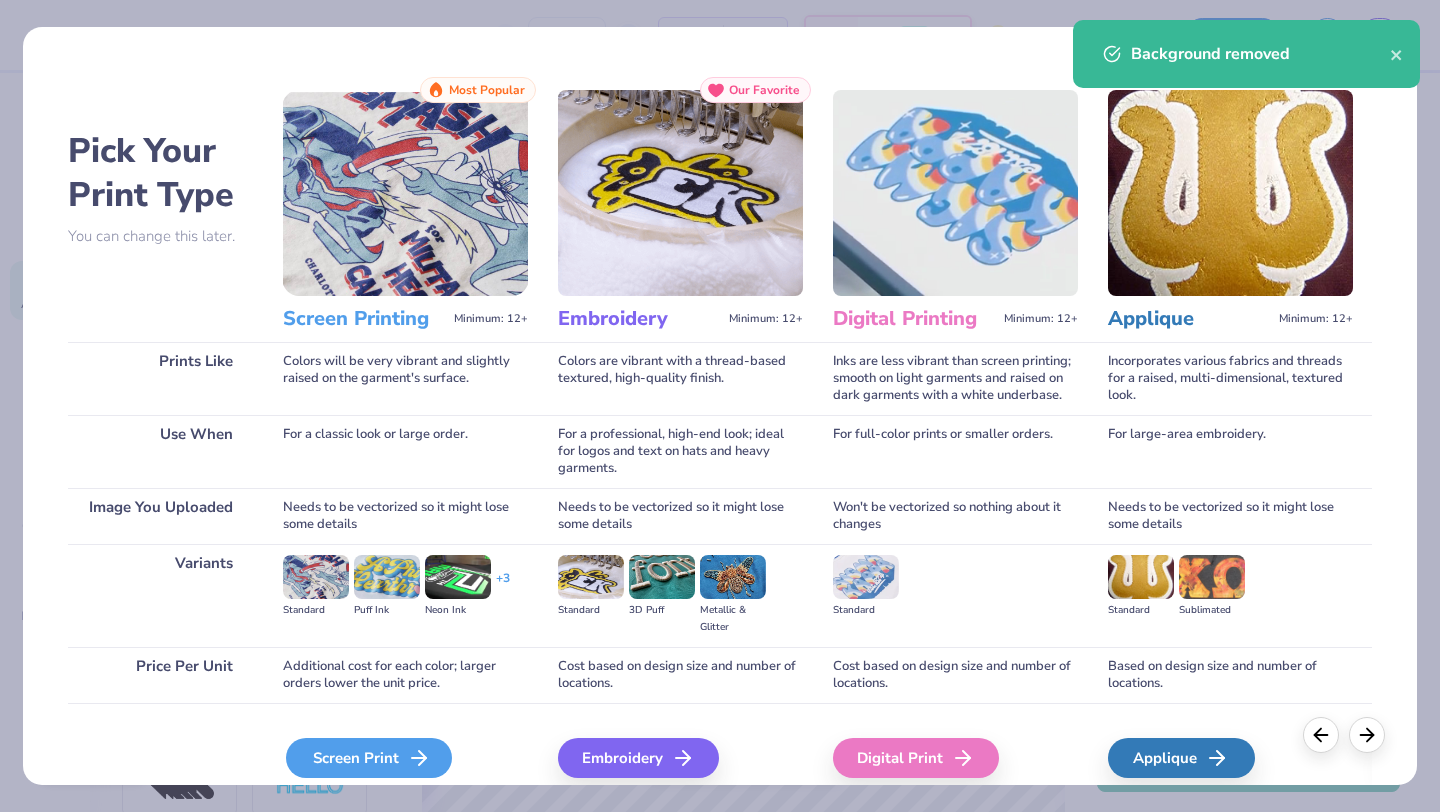 click 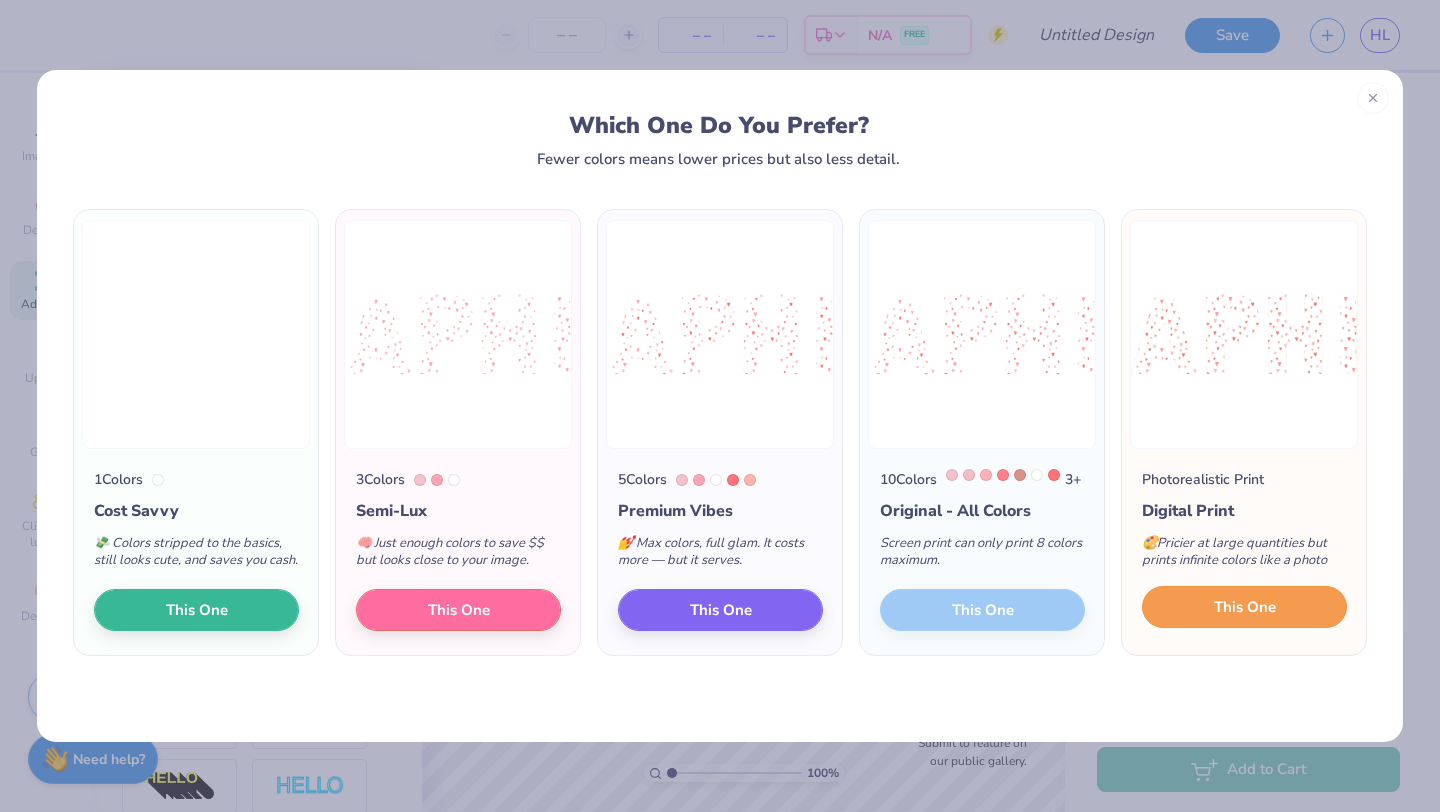 click on "This One" at bounding box center (1245, 607) 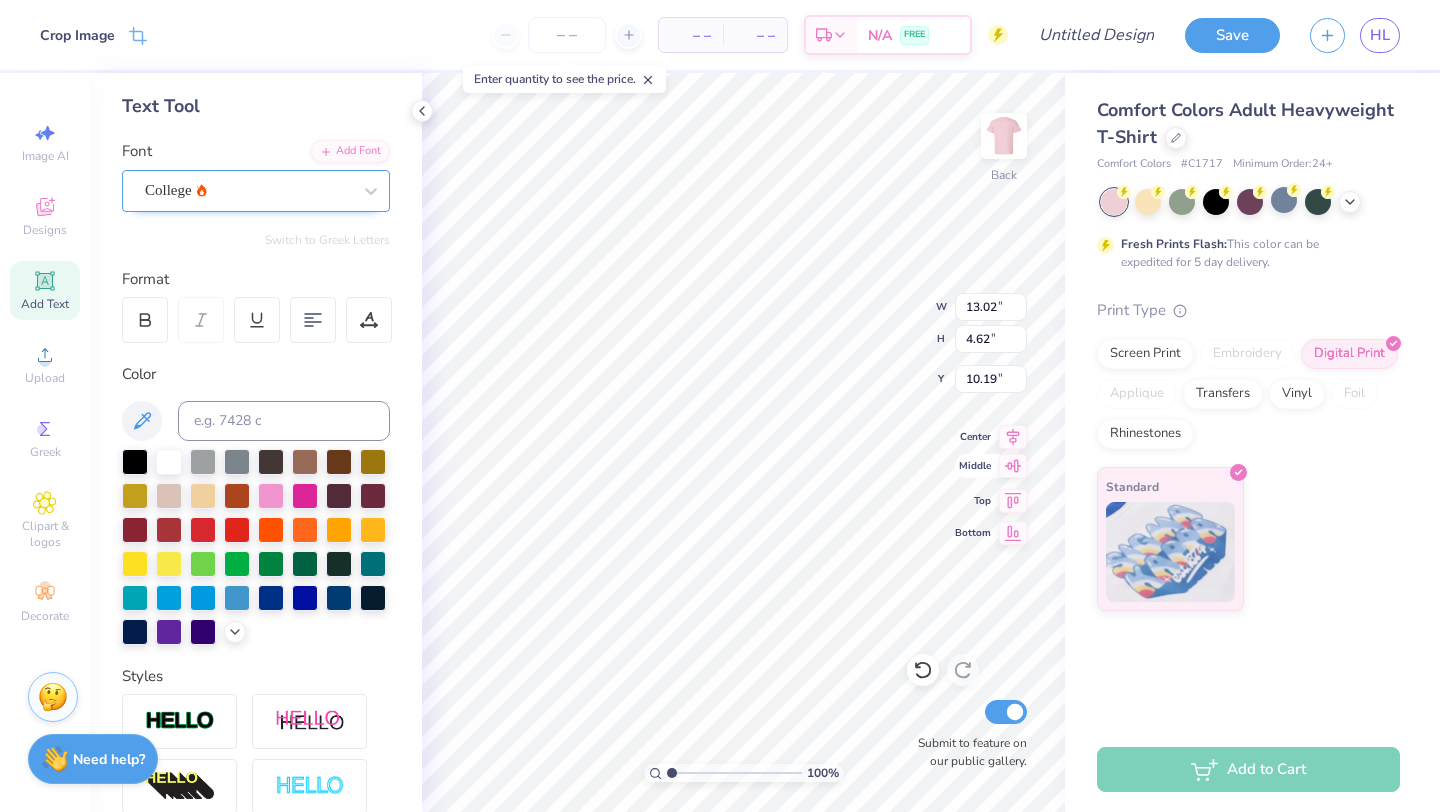 type on "3.62" 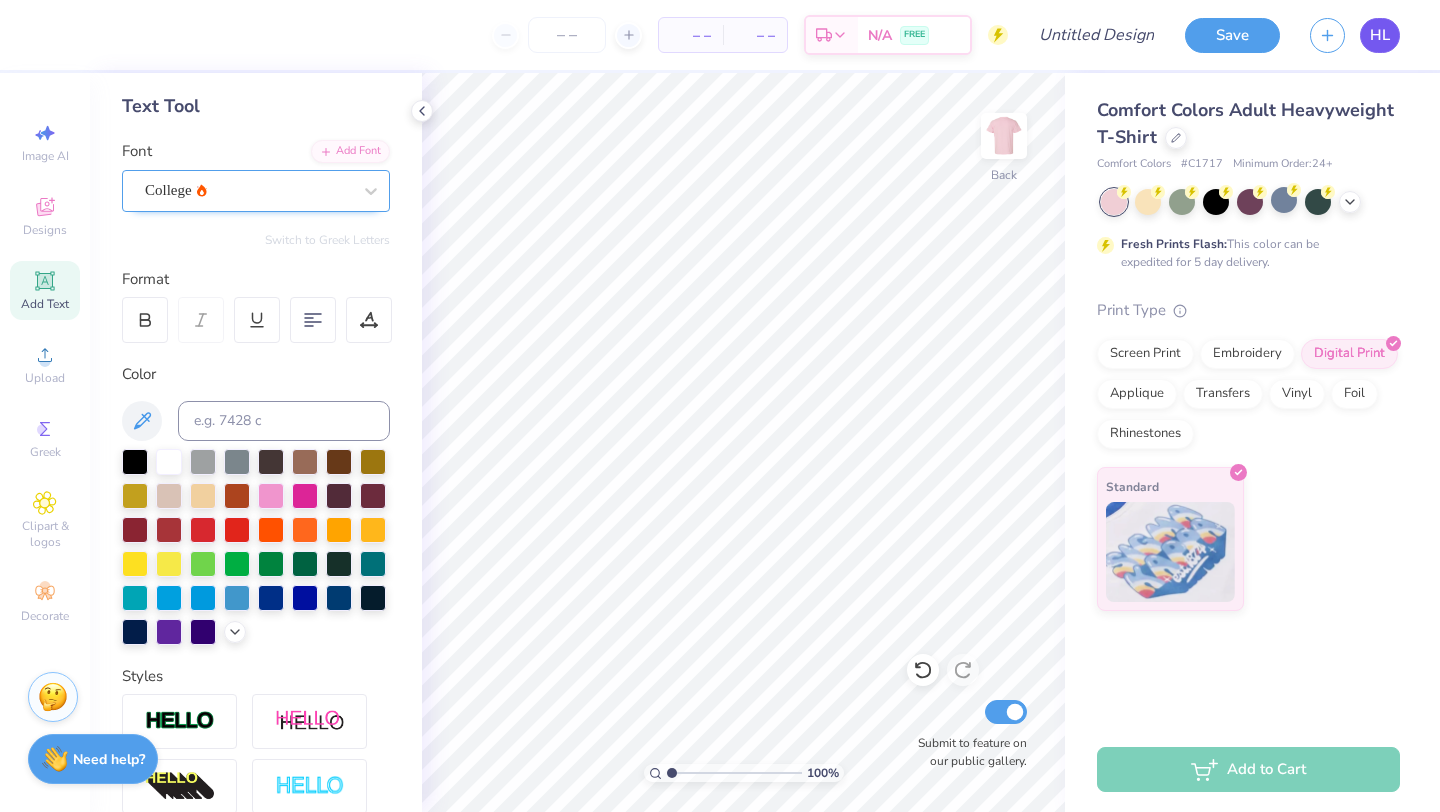 click on "HL" at bounding box center (1380, 35) 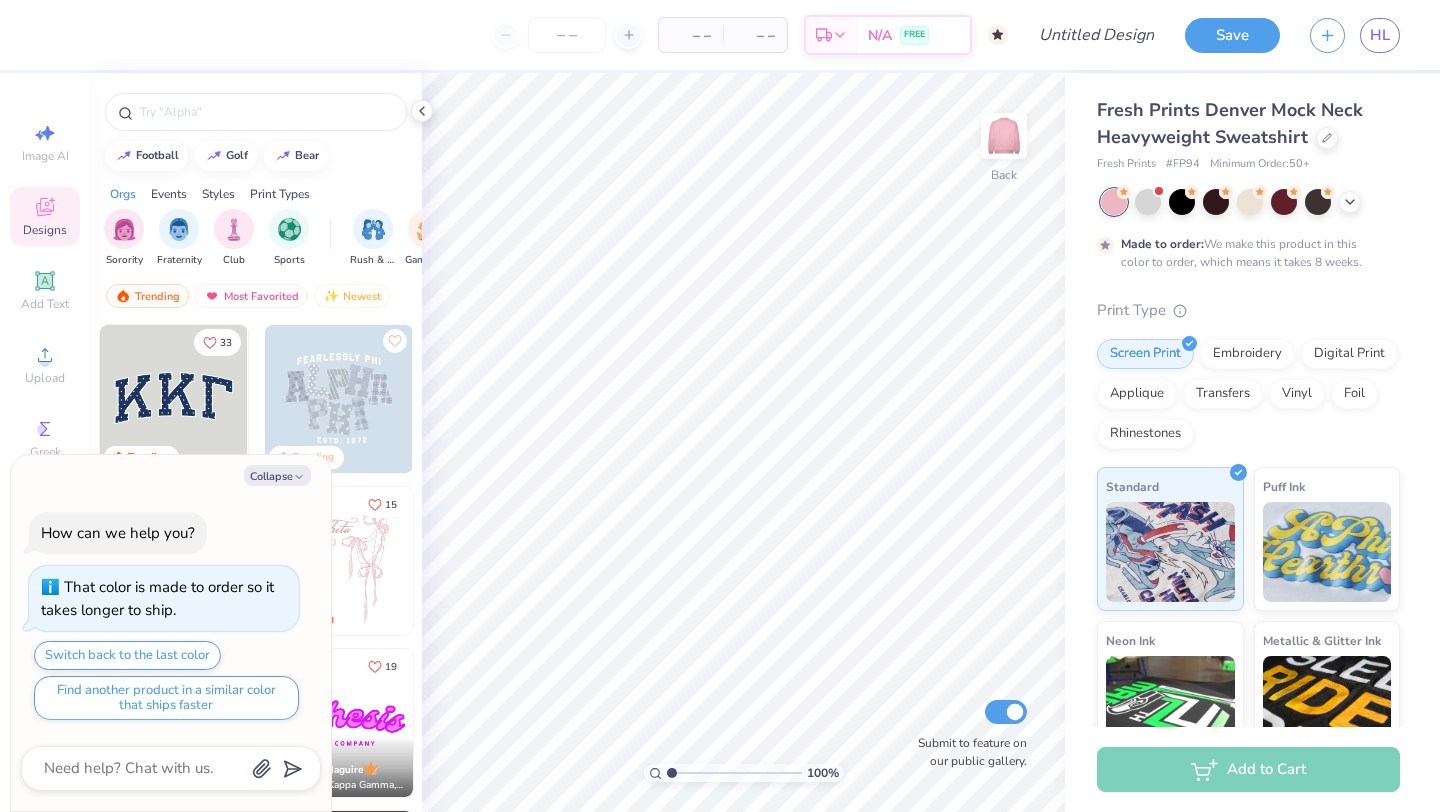 scroll, scrollTop: 0, scrollLeft: 0, axis: both 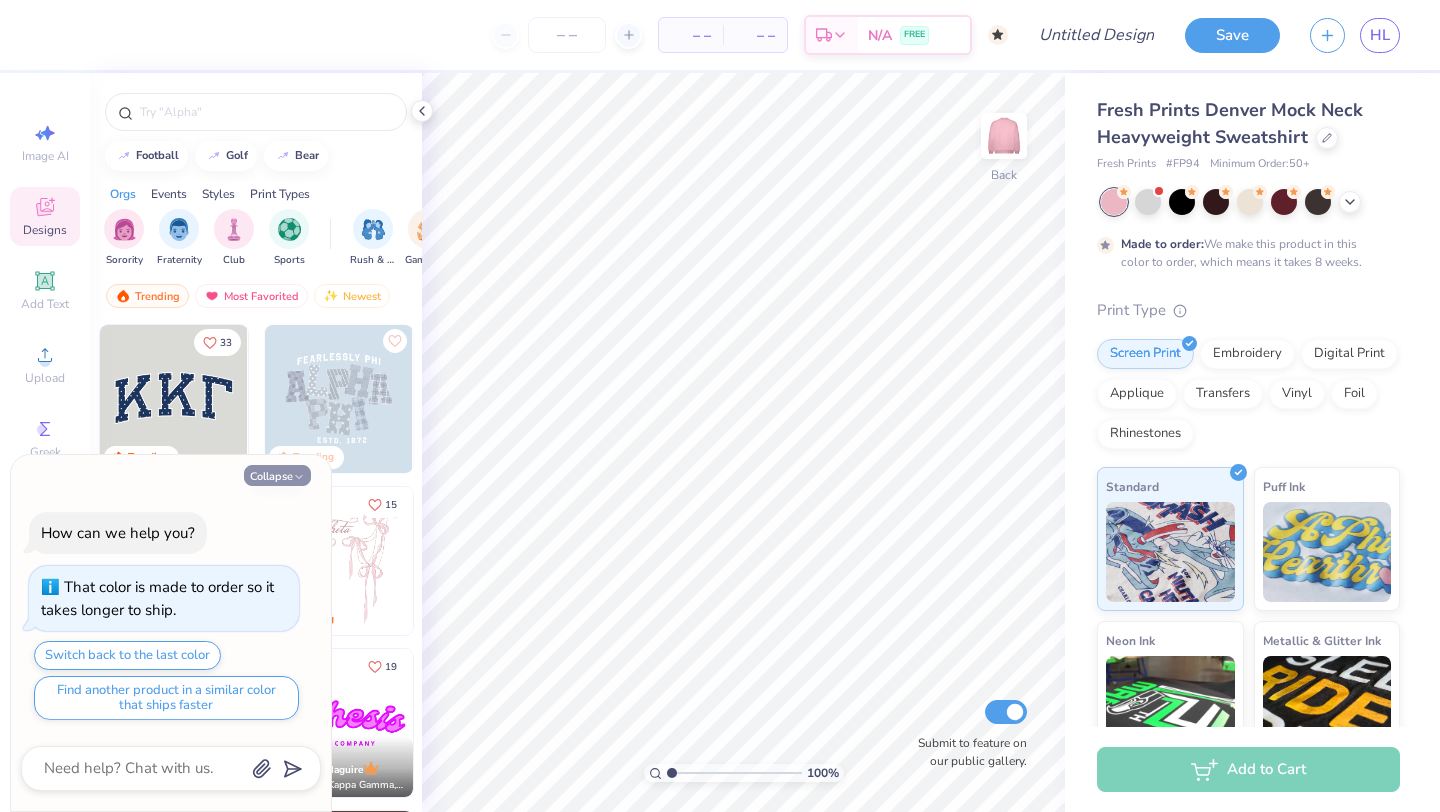 click 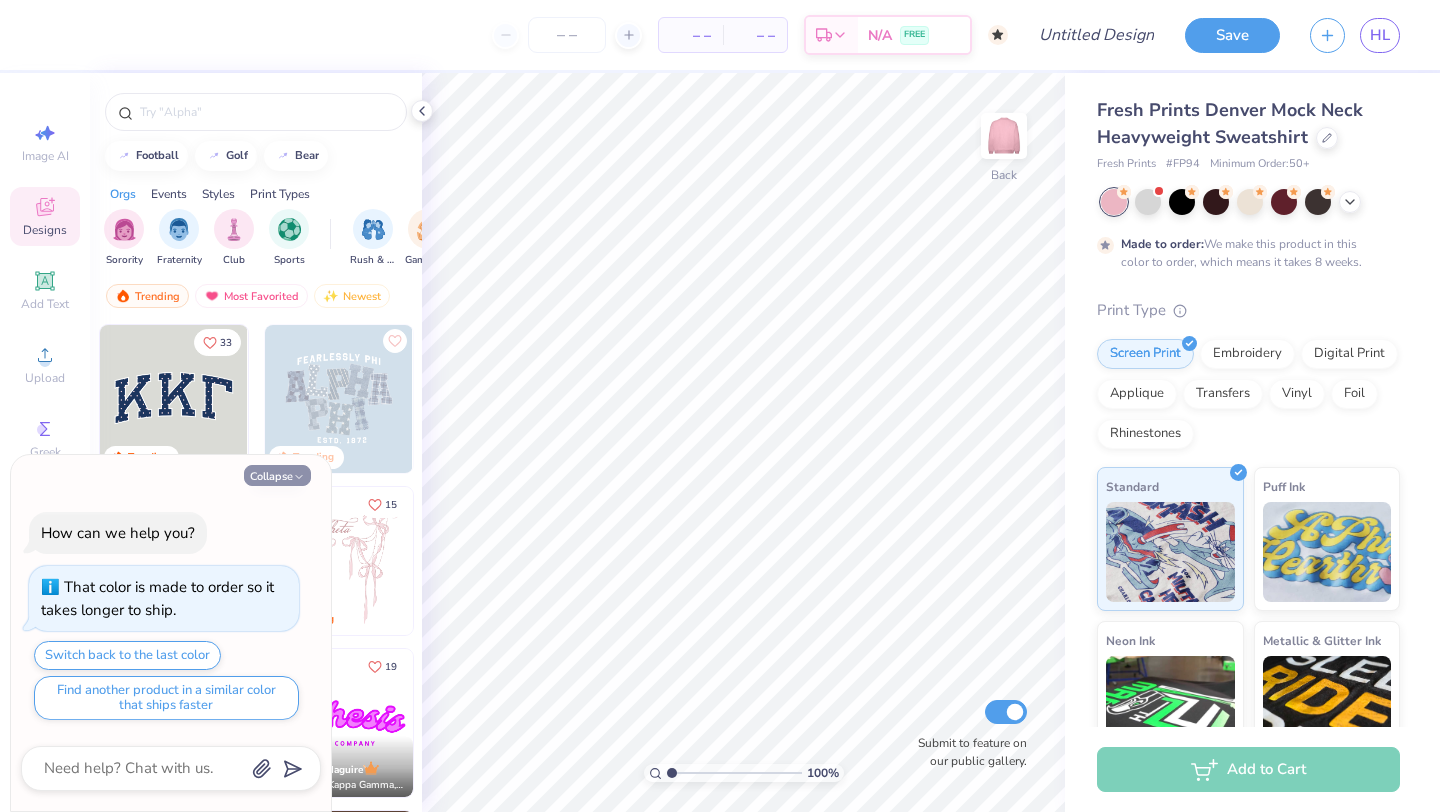 type on "x" 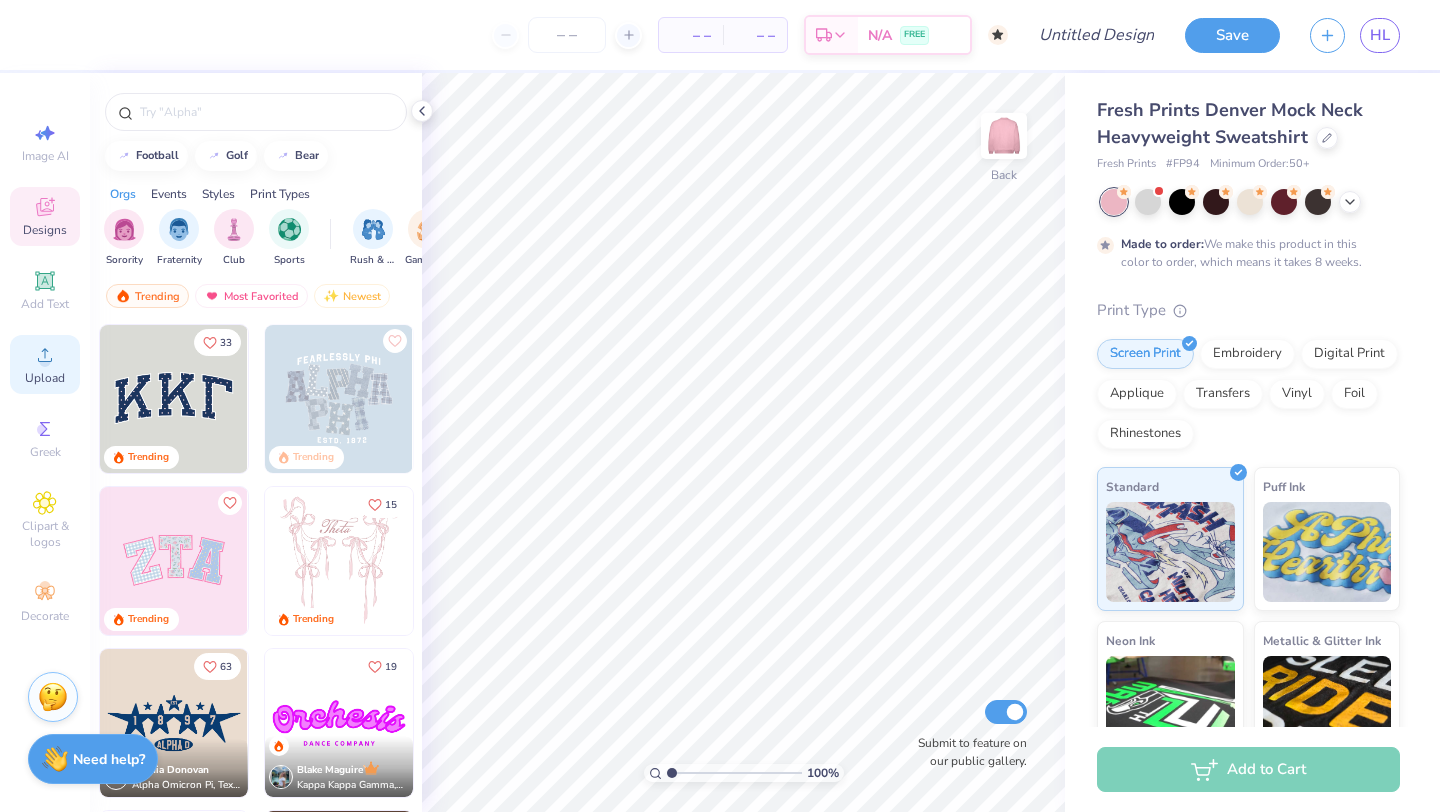 click 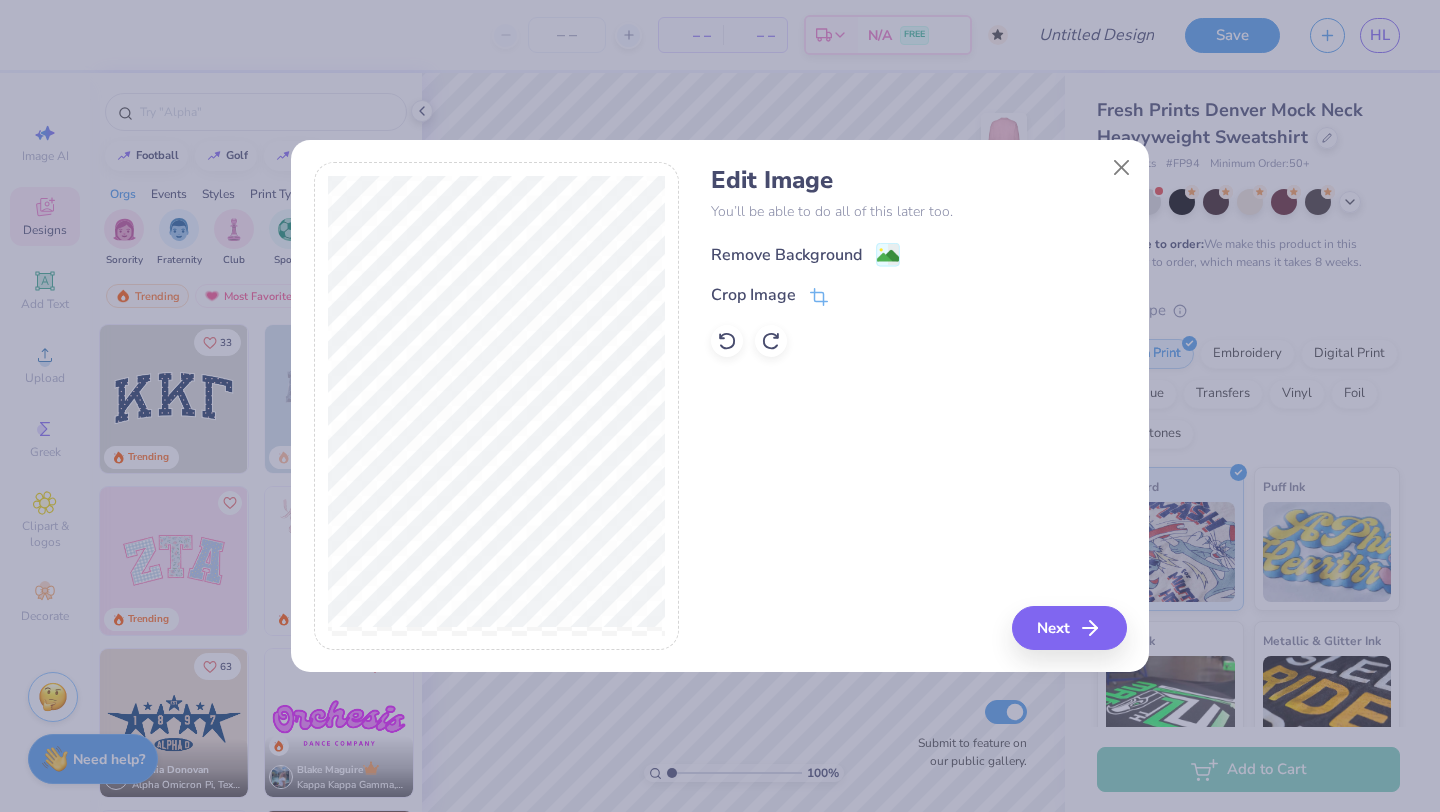 click on "Remove Background" at bounding box center [786, 255] 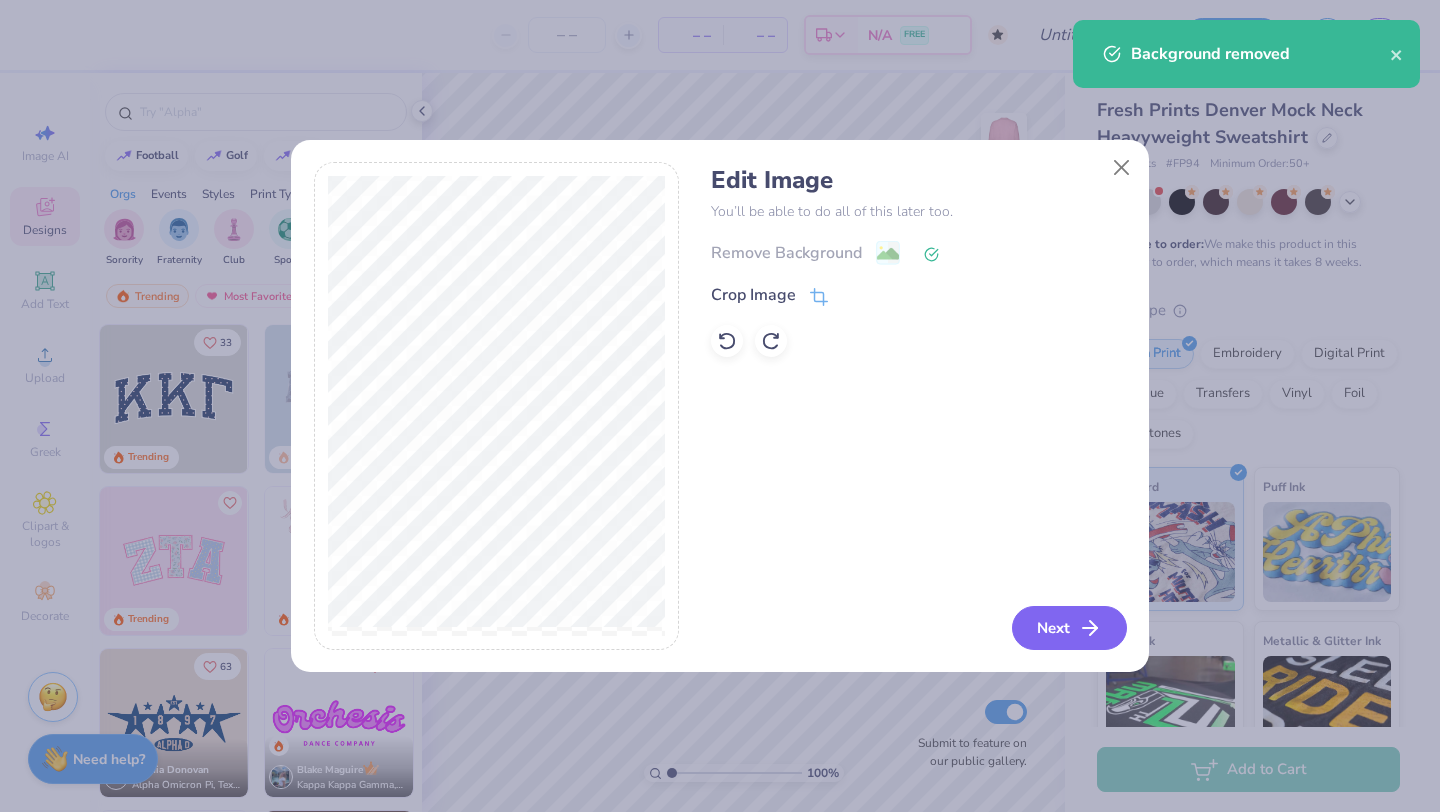 click on "Next" at bounding box center (1069, 628) 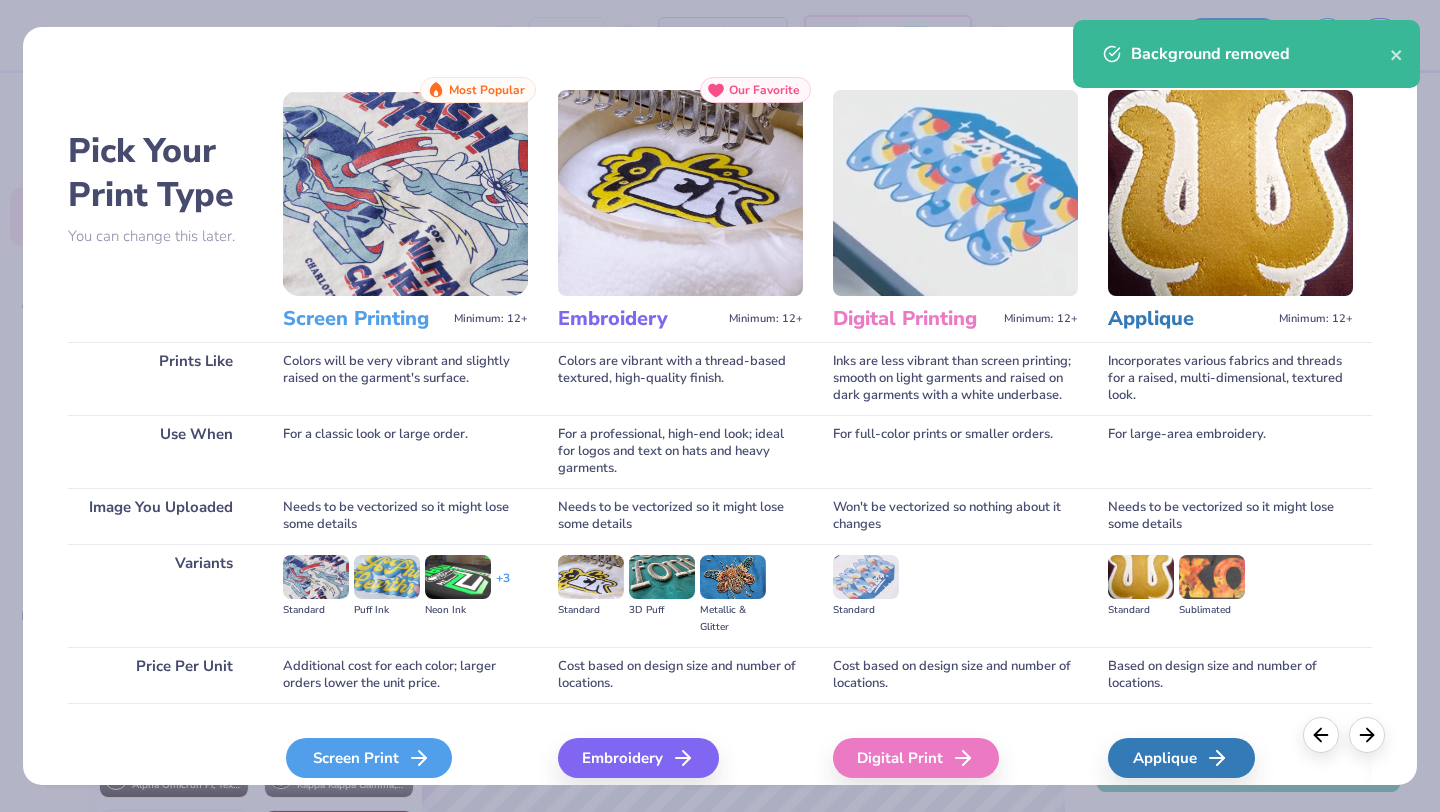 click on "Screen Print" at bounding box center [369, 758] 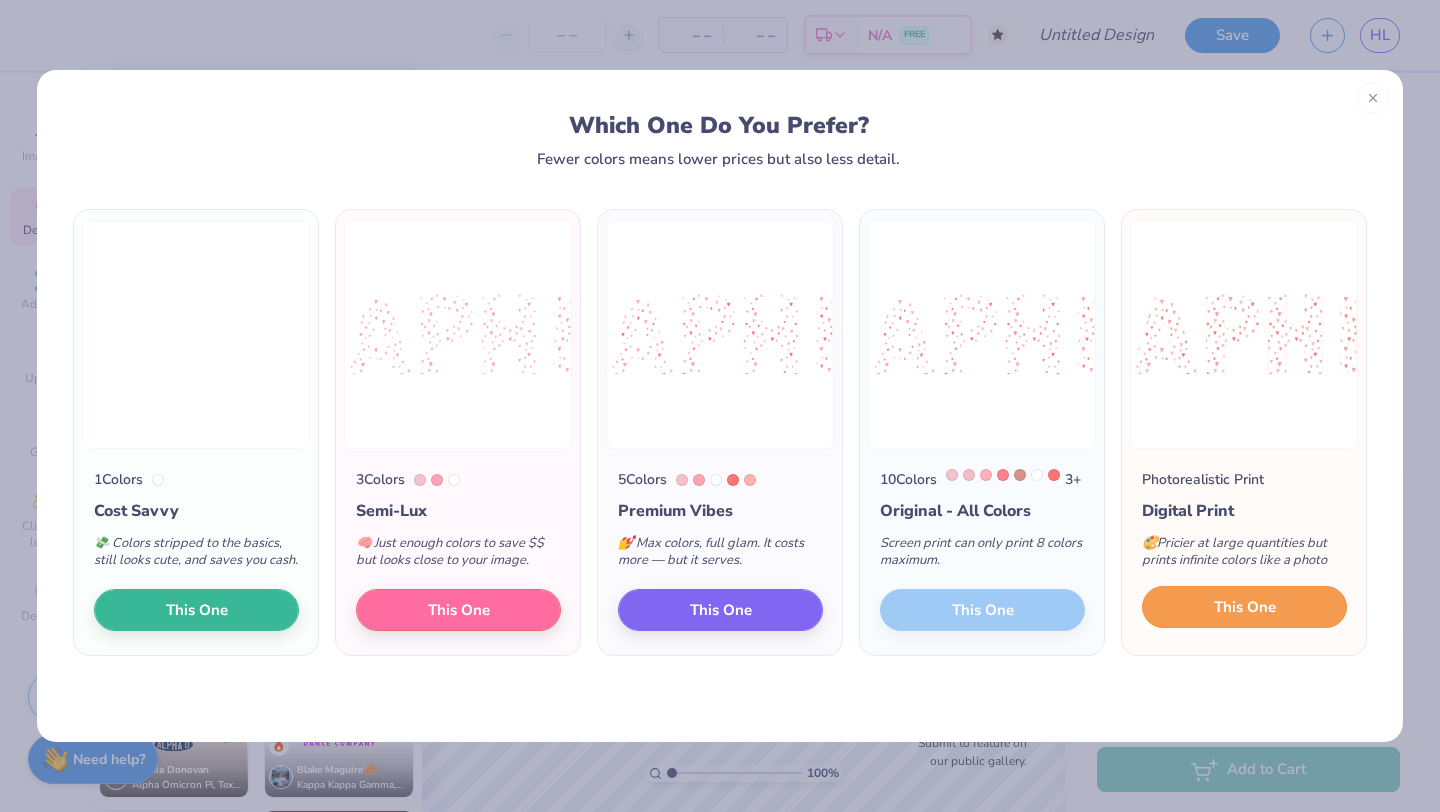click on "This One" at bounding box center [1245, 607] 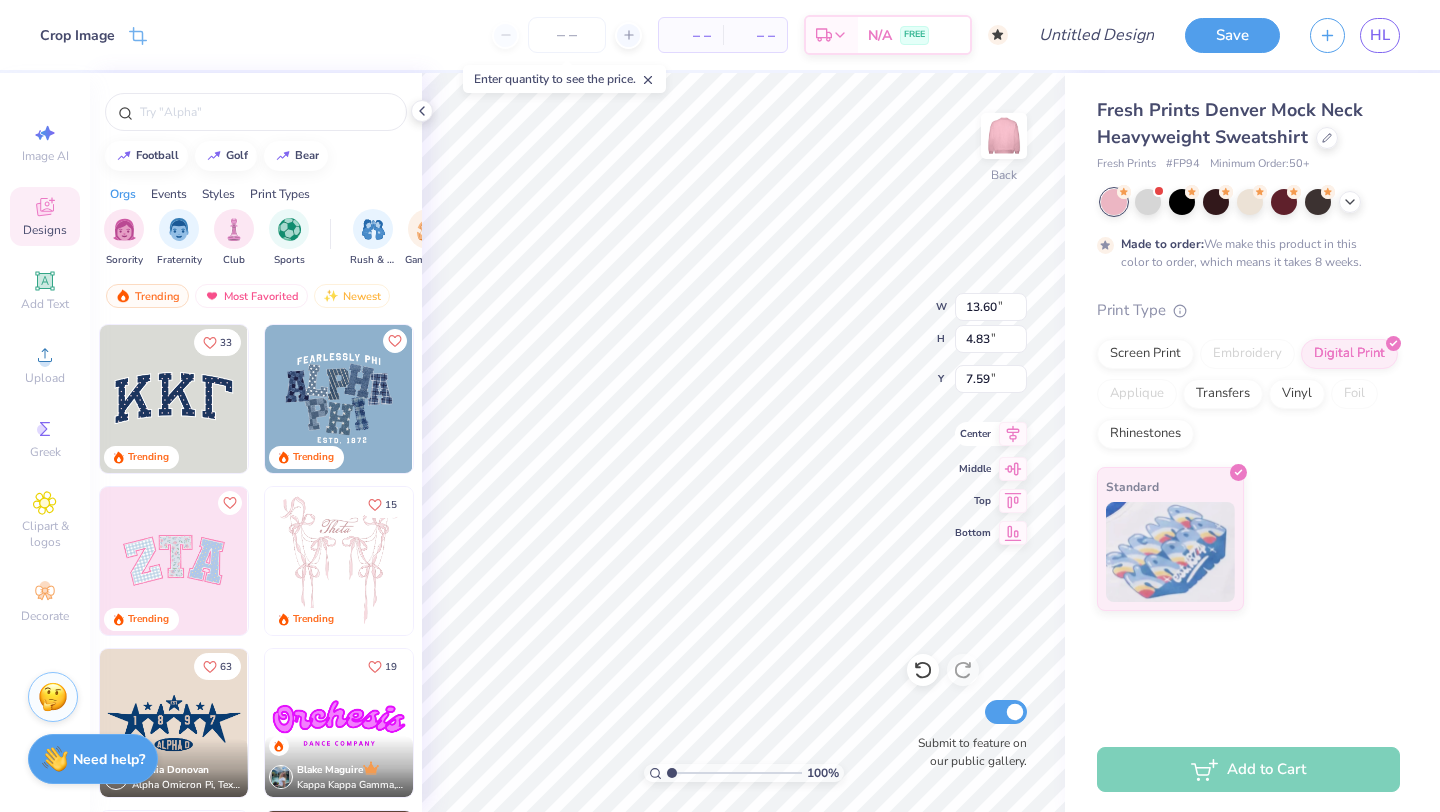 type on "2.76" 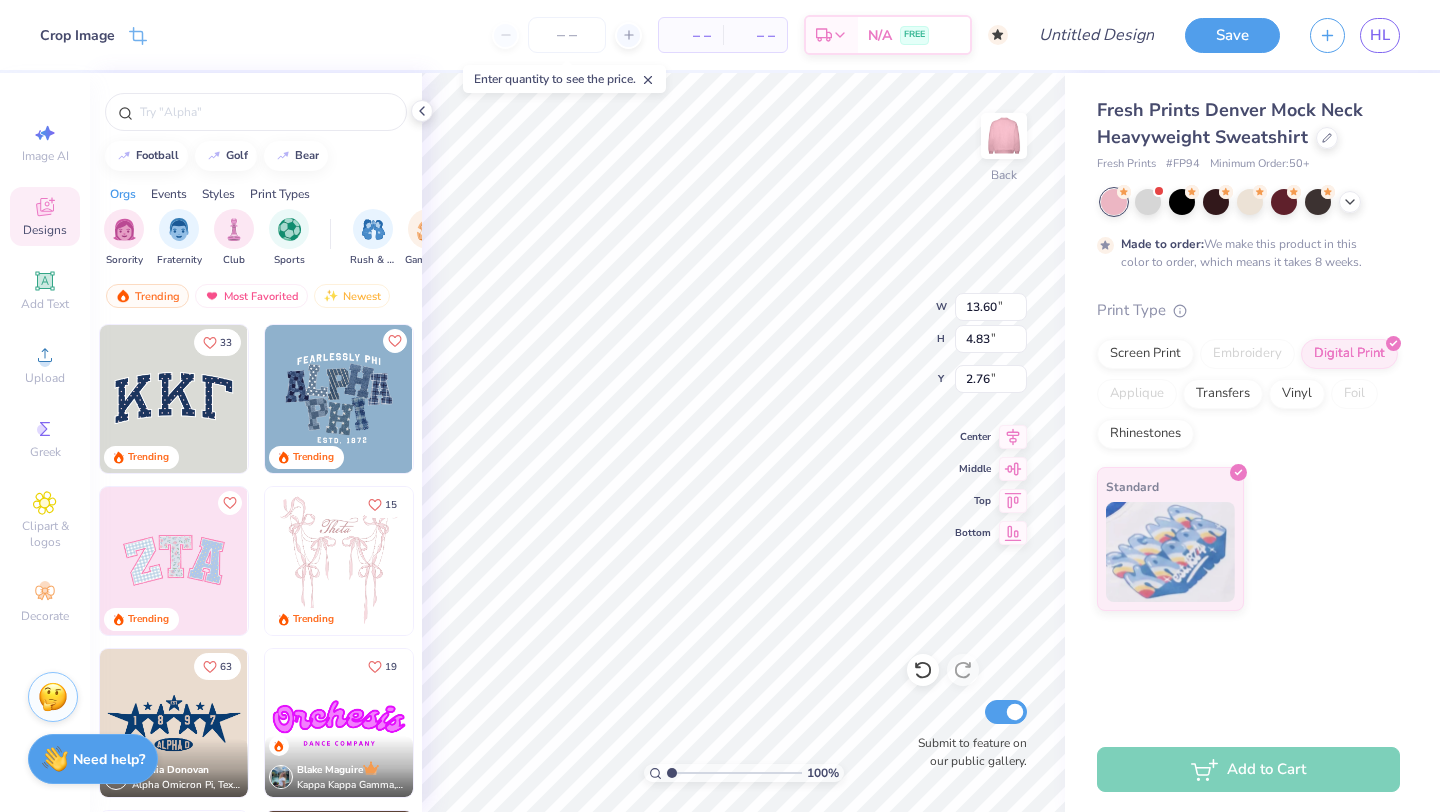 type on "2.77" 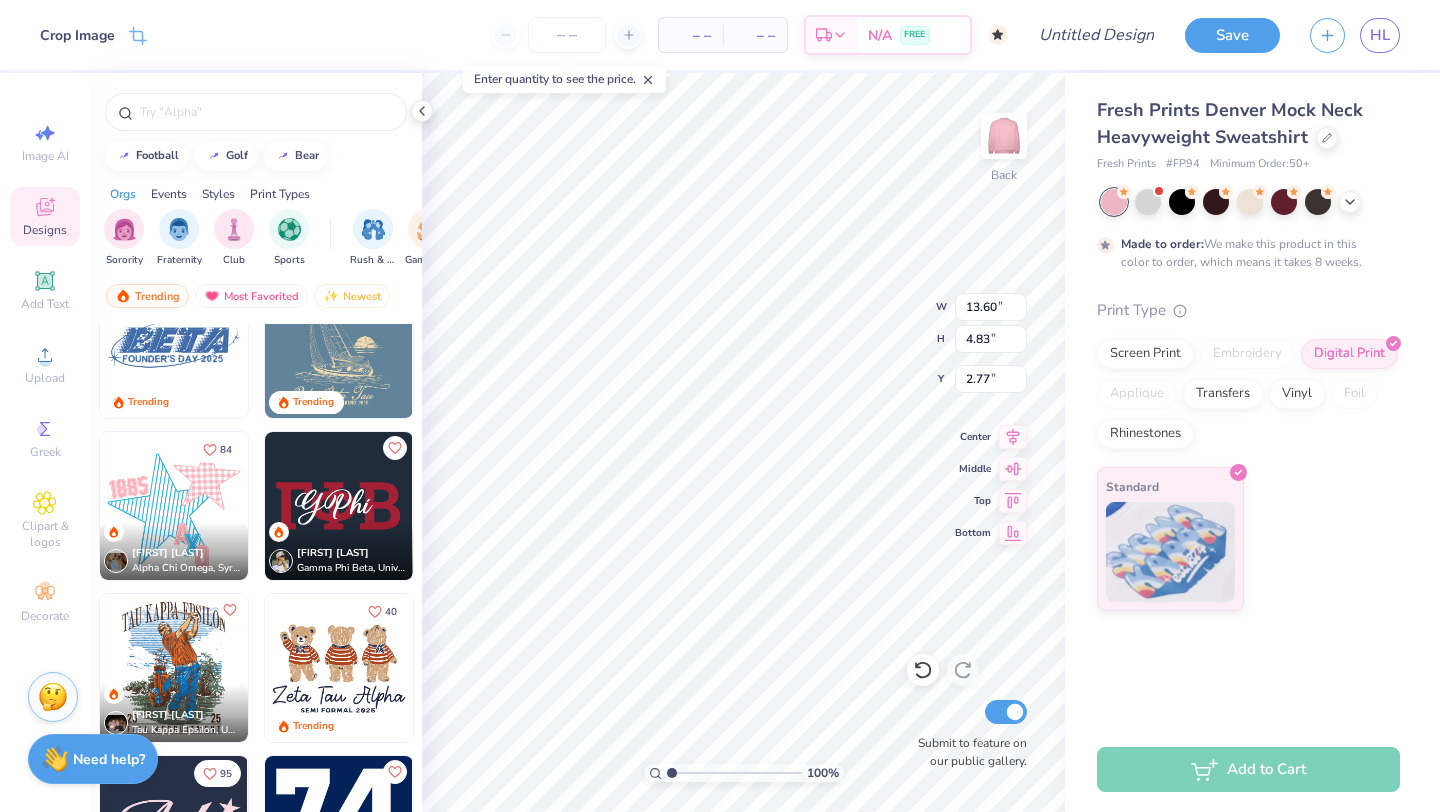 scroll, scrollTop: 1409, scrollLeft: 0, axis: vertical 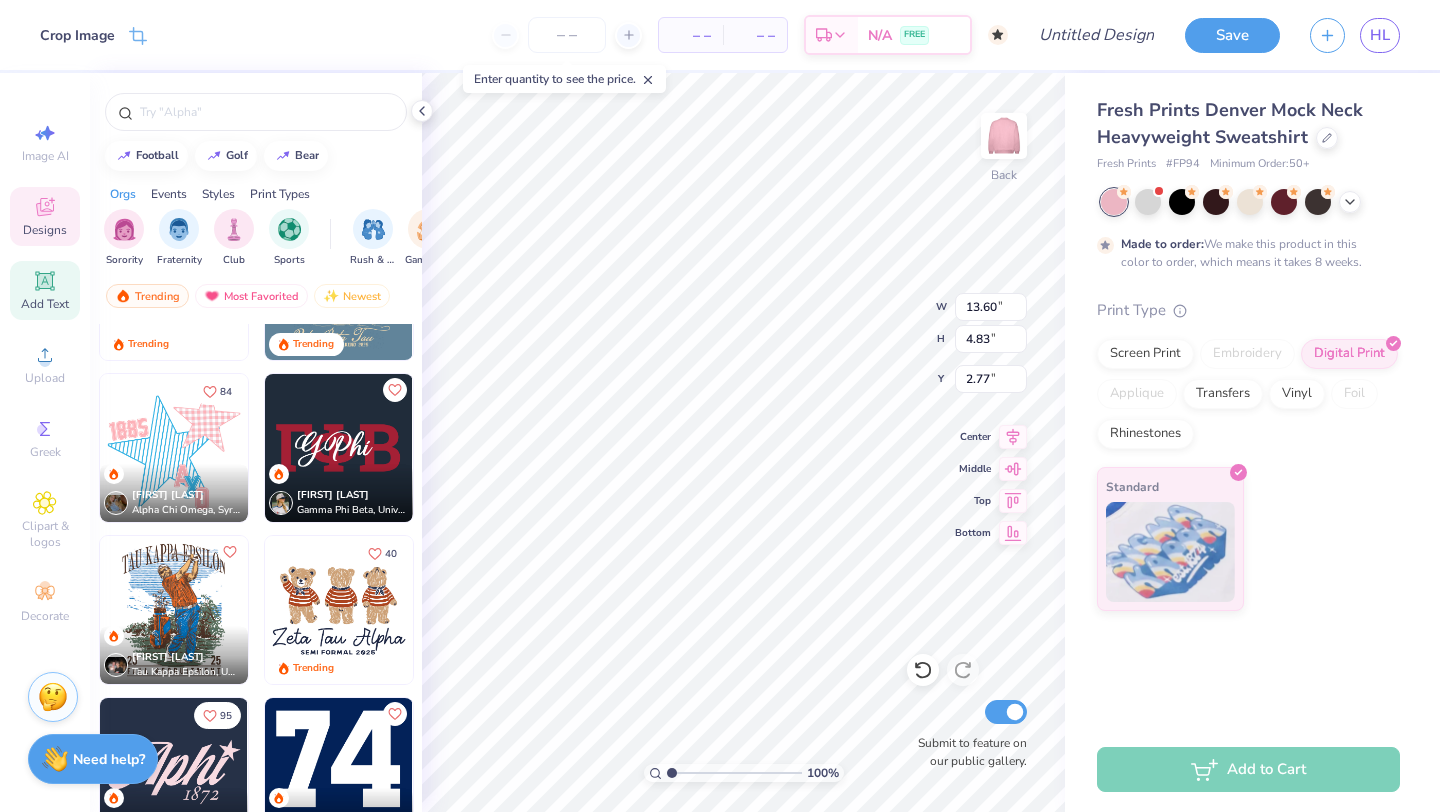 click on "Add Text" at bounding box center (45, 290) 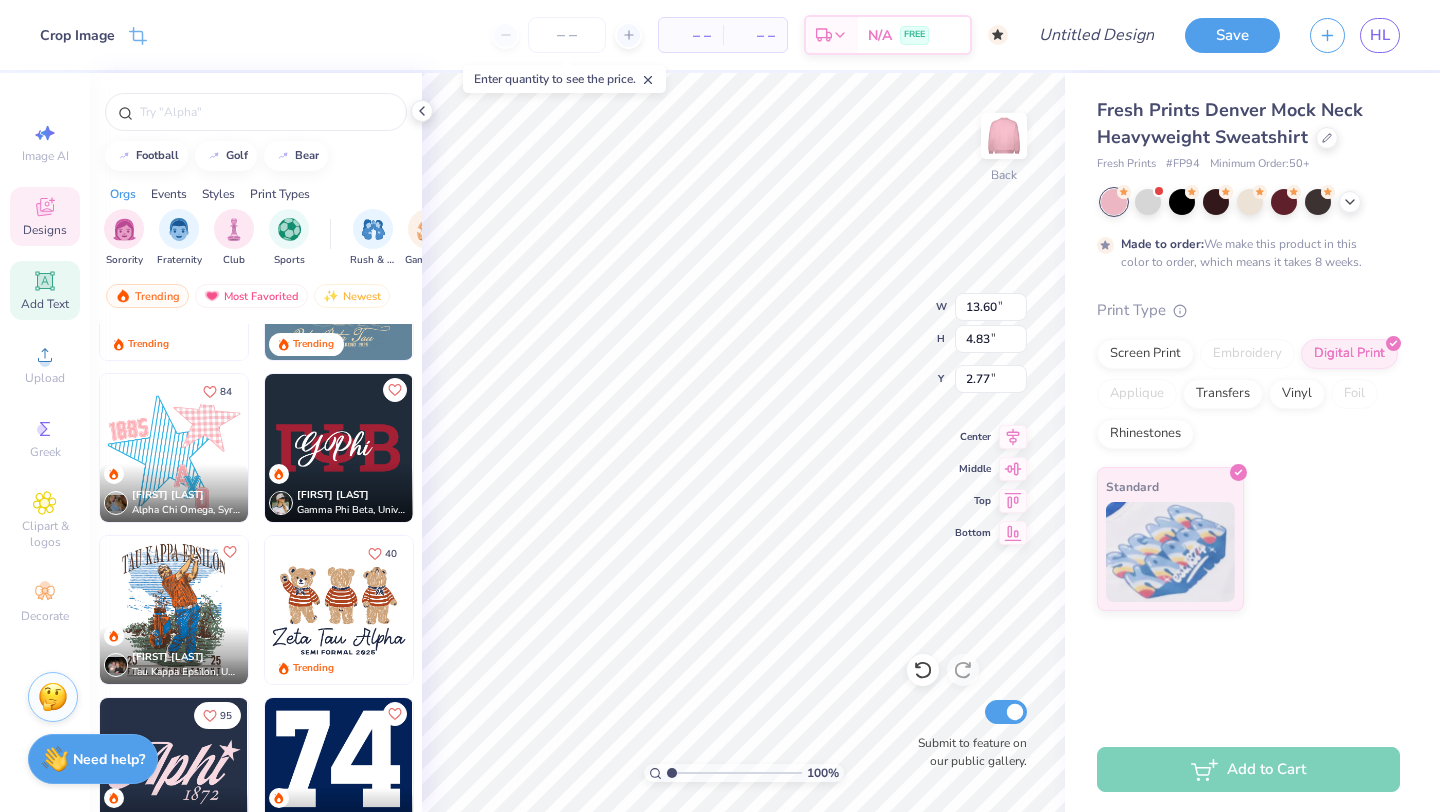 type on "5.84" 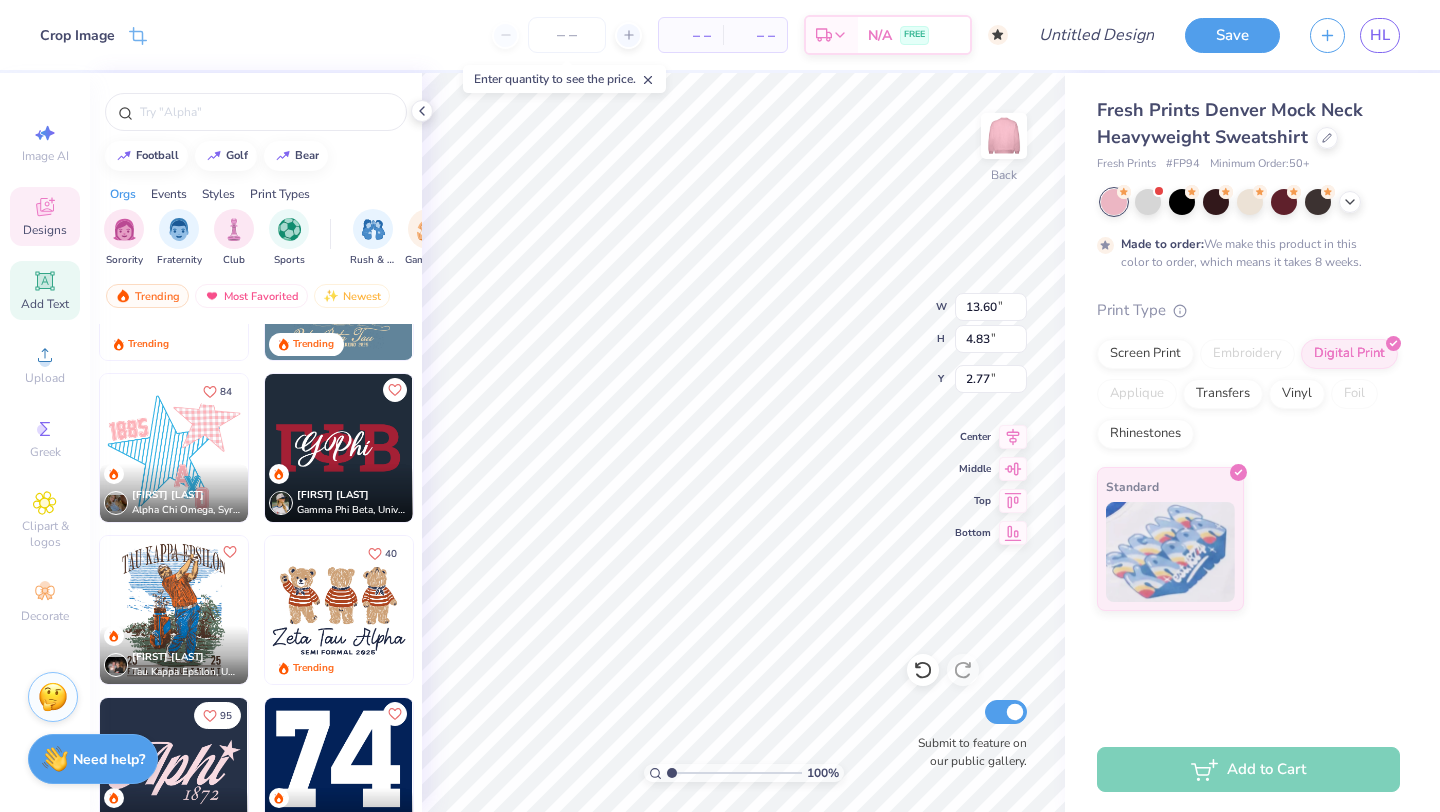 type on "1.69" 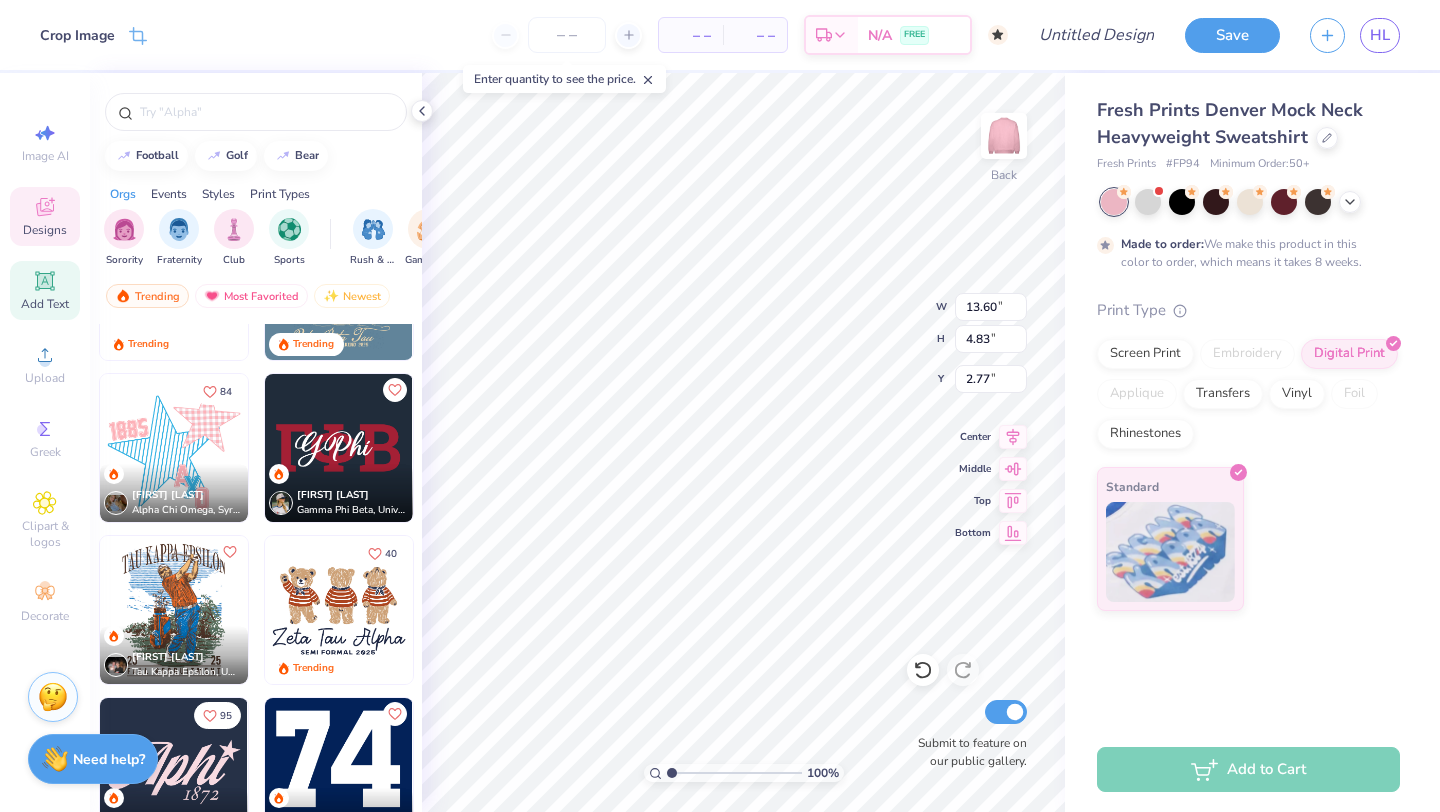 type on "9.15" 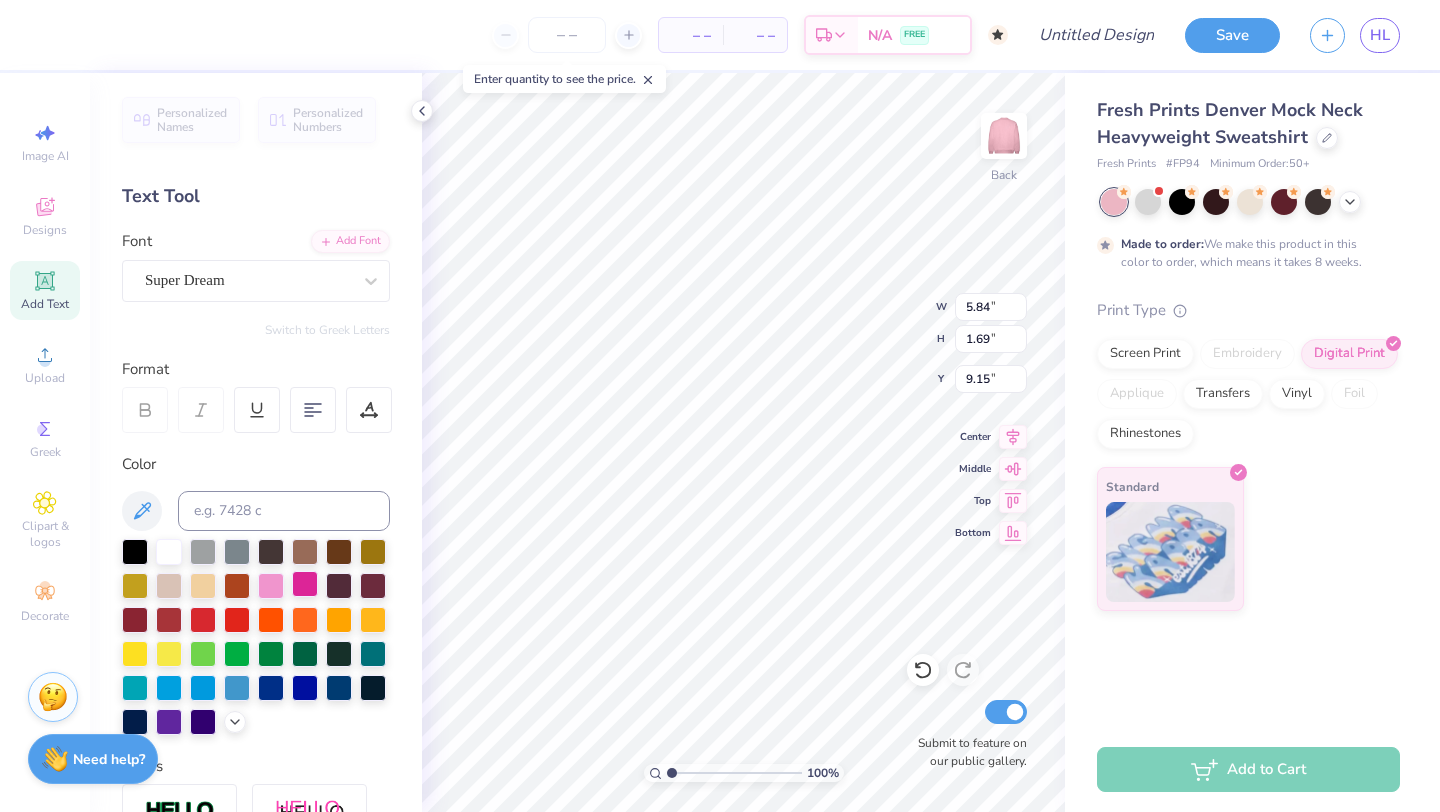 scroll, scrollTop: 350, scrollLeft: 0, axis: vertical 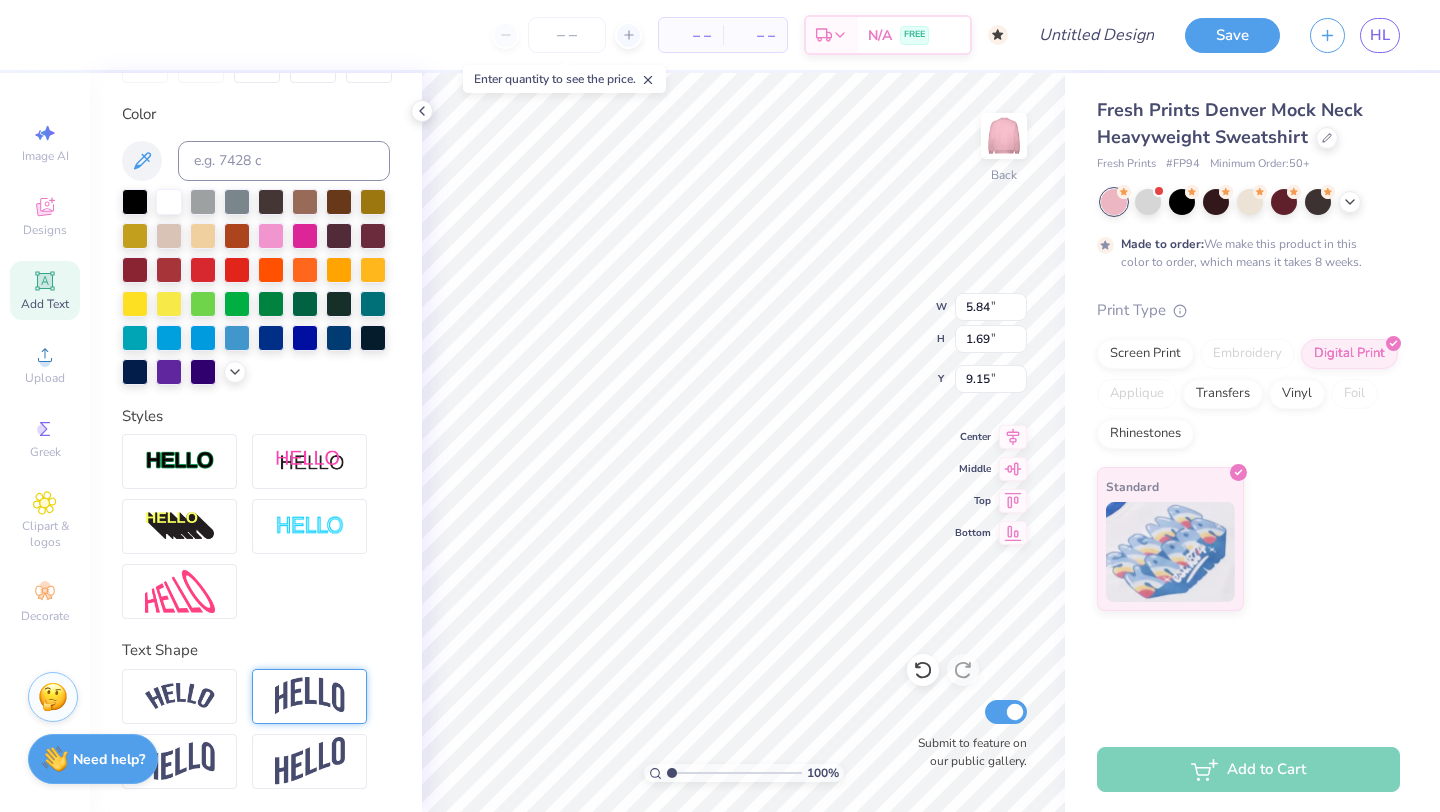 click at bounding box center [310, 696] 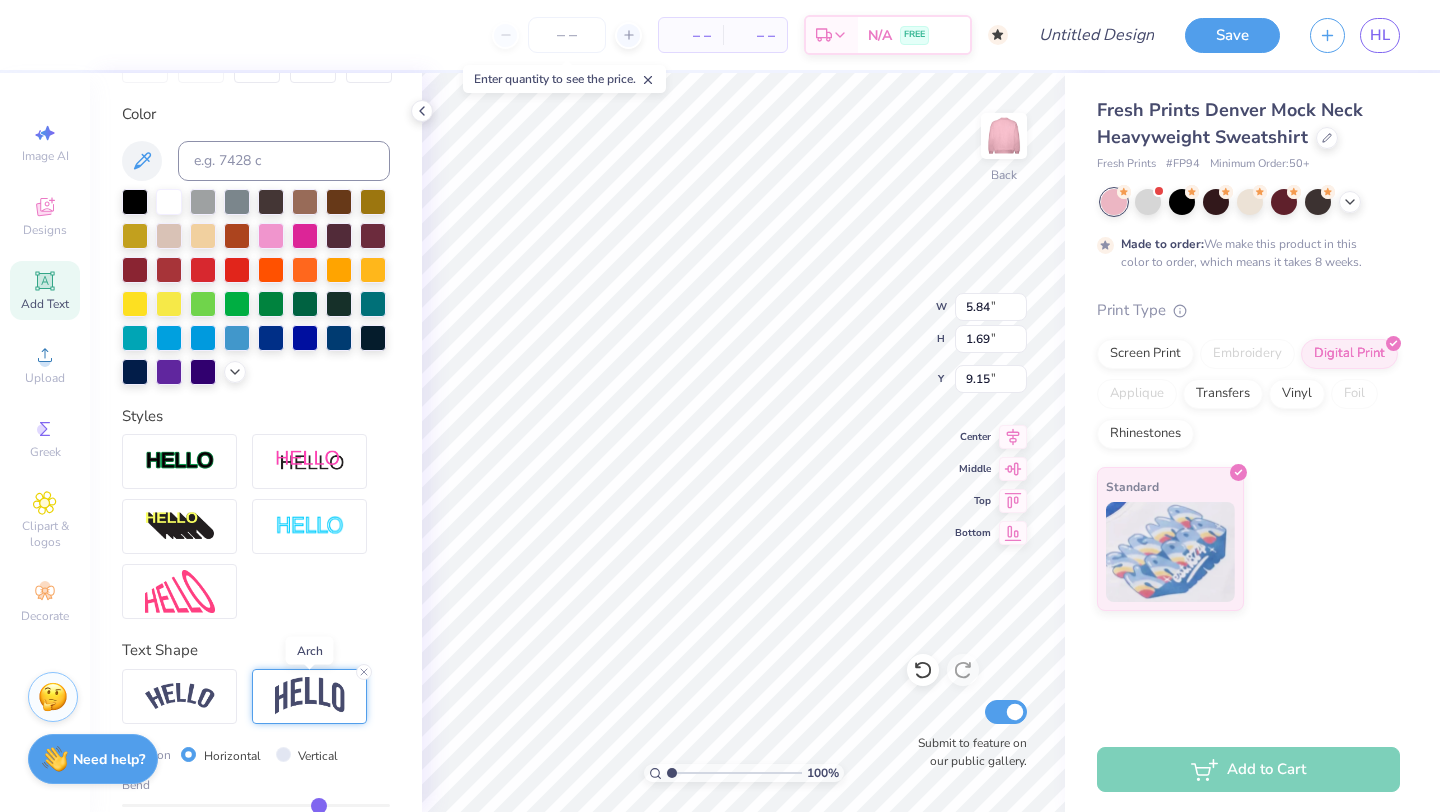 type on "2.41" 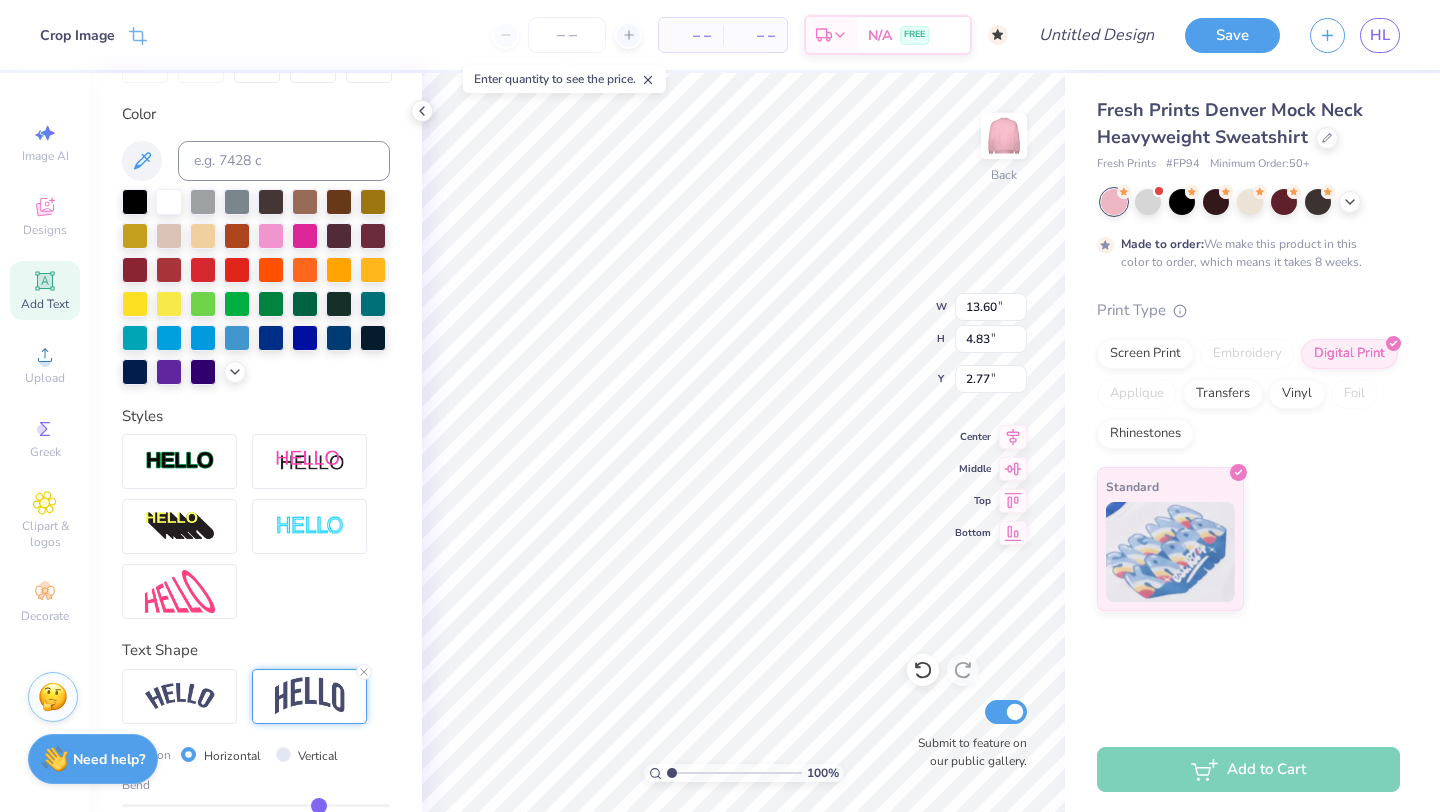 type on "2.78" 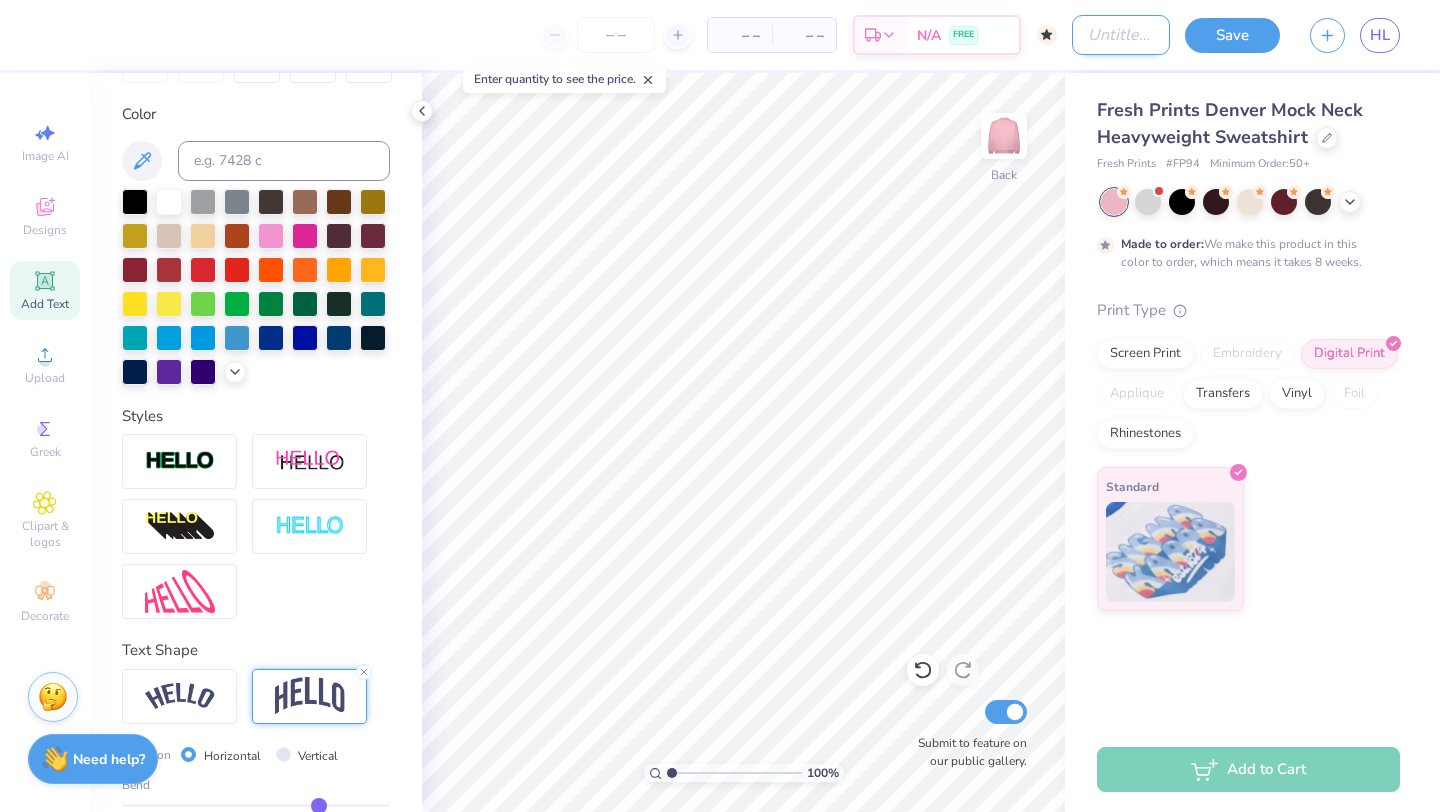 click on "Design Title" at bounding box center [1121, 35] 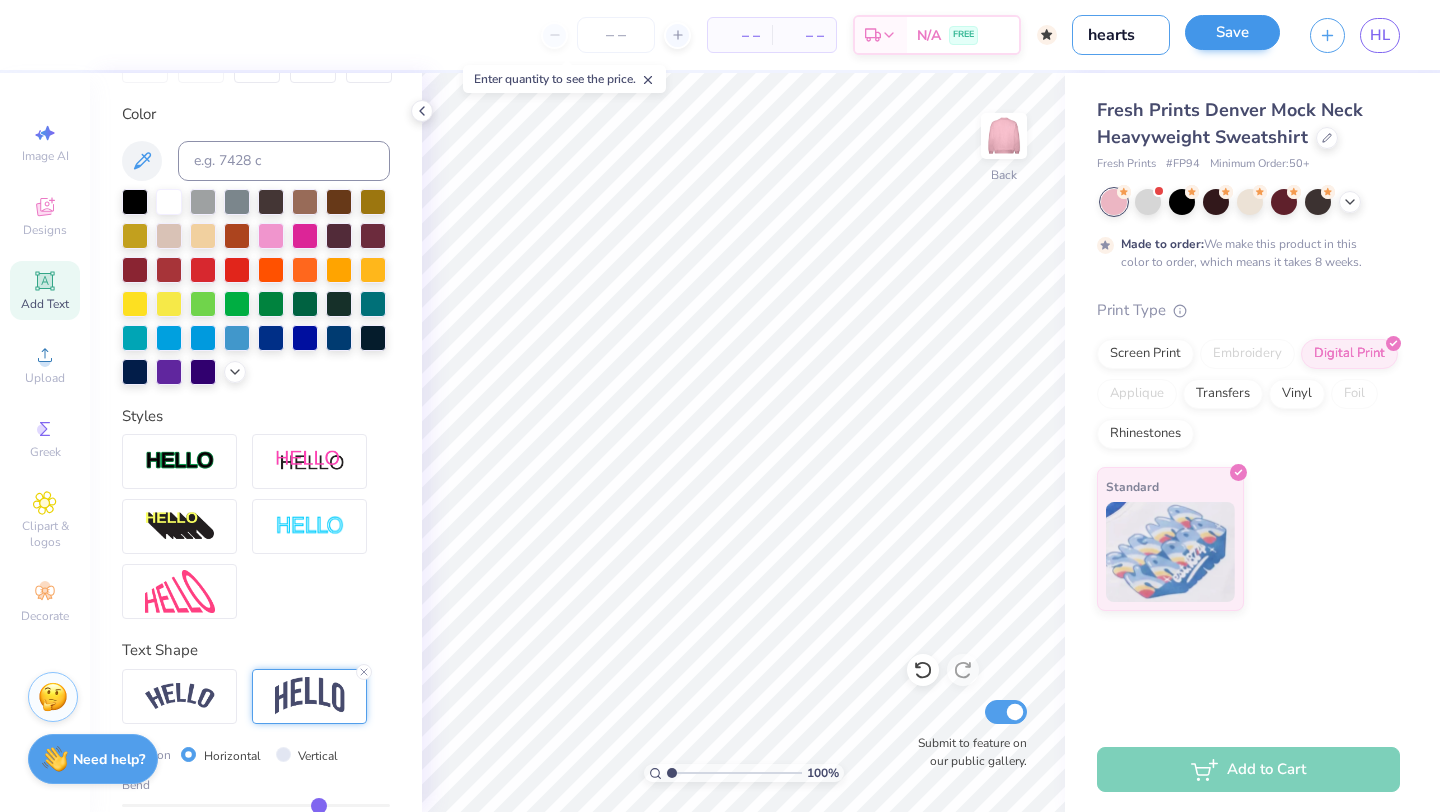 type on "hearts" 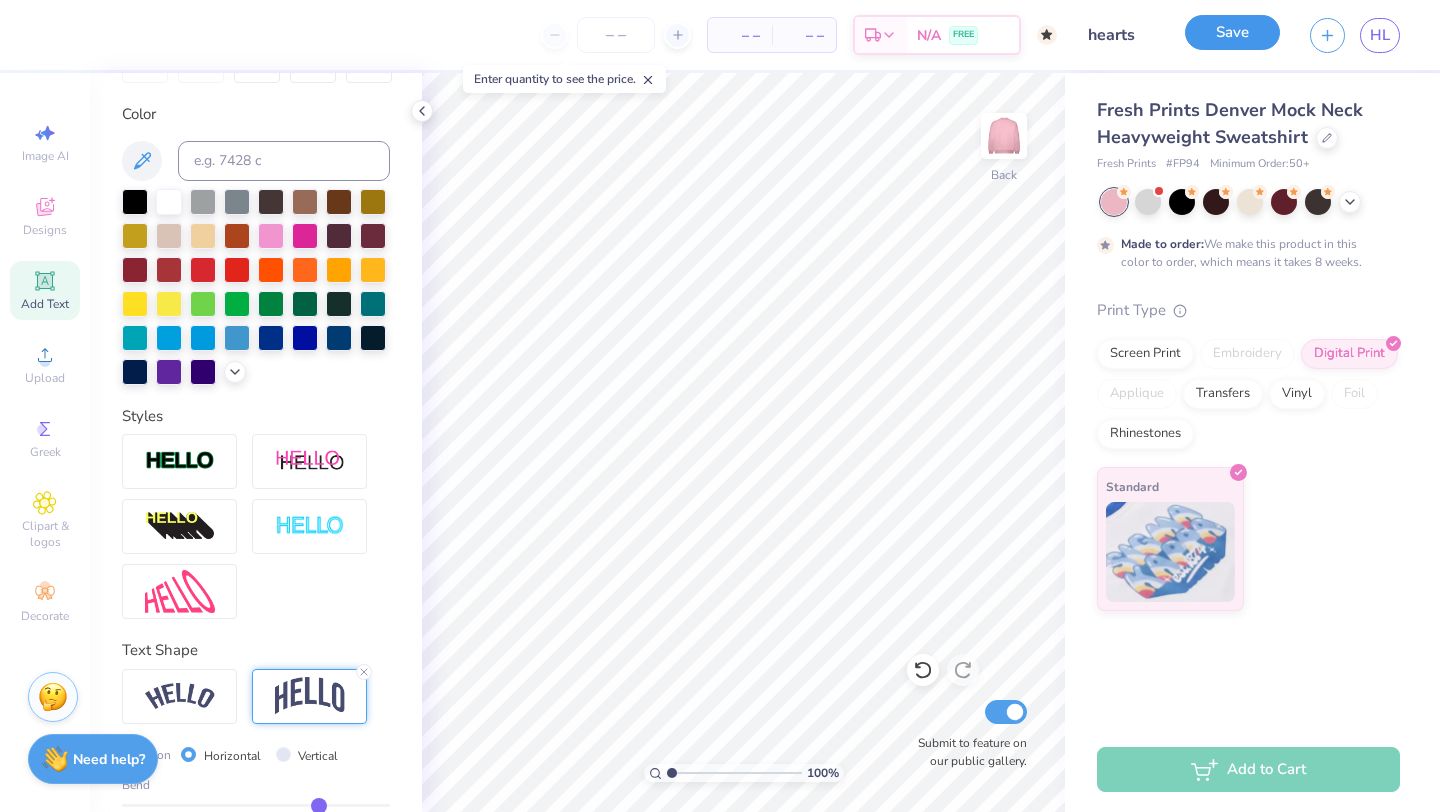 click on "Save" at bounding box center (1232, 32) 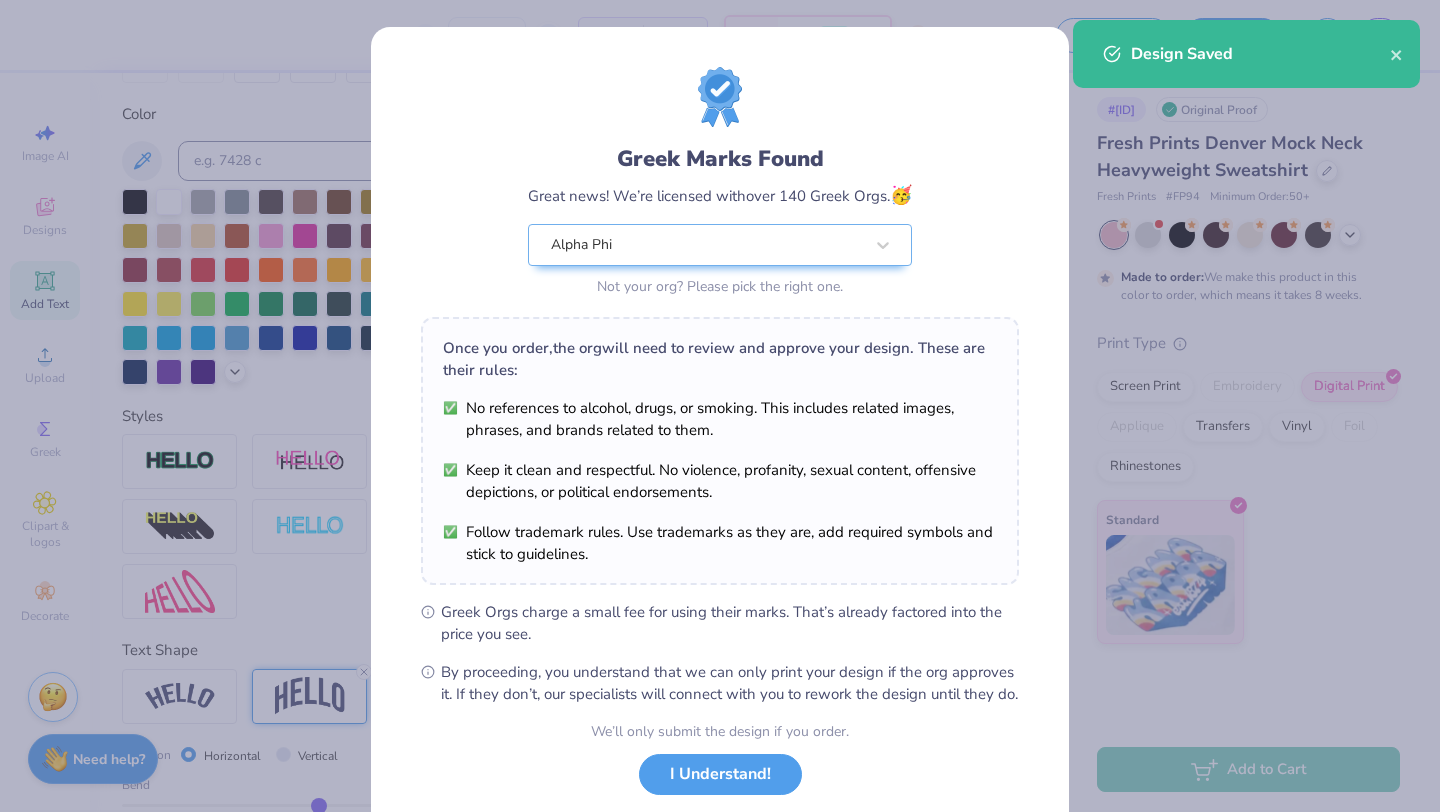 click on "Greek Marks Found Great news! We’re licensed with  over 140 Greek Orgs. 🥳 Alpha Phi Not your org? Please pick the right one. Once you order,  the org  will need to review and approve your design. These are their rules: No references to alcohol, drugs, or smoking. This includes related images, phrases, and brands related to them. Keep it clean and respectful. No violence, profanity, sexual content, offensive depictions, or political endorsements. Follow trademark rules. Use trademarks as they are, add required symbols and stick to guidelines. Greek Orgs charge a small fee for using their marks. That’s already factored into the price you see. By proceeding, you understand that we can only print your design if the org approves it. If they don’t, our specialists will connect with you to rework the design until they do. We’ll only submit the design if you order. I Understand! No  Greek  marks in your design?" at bounding box center [720, 406] 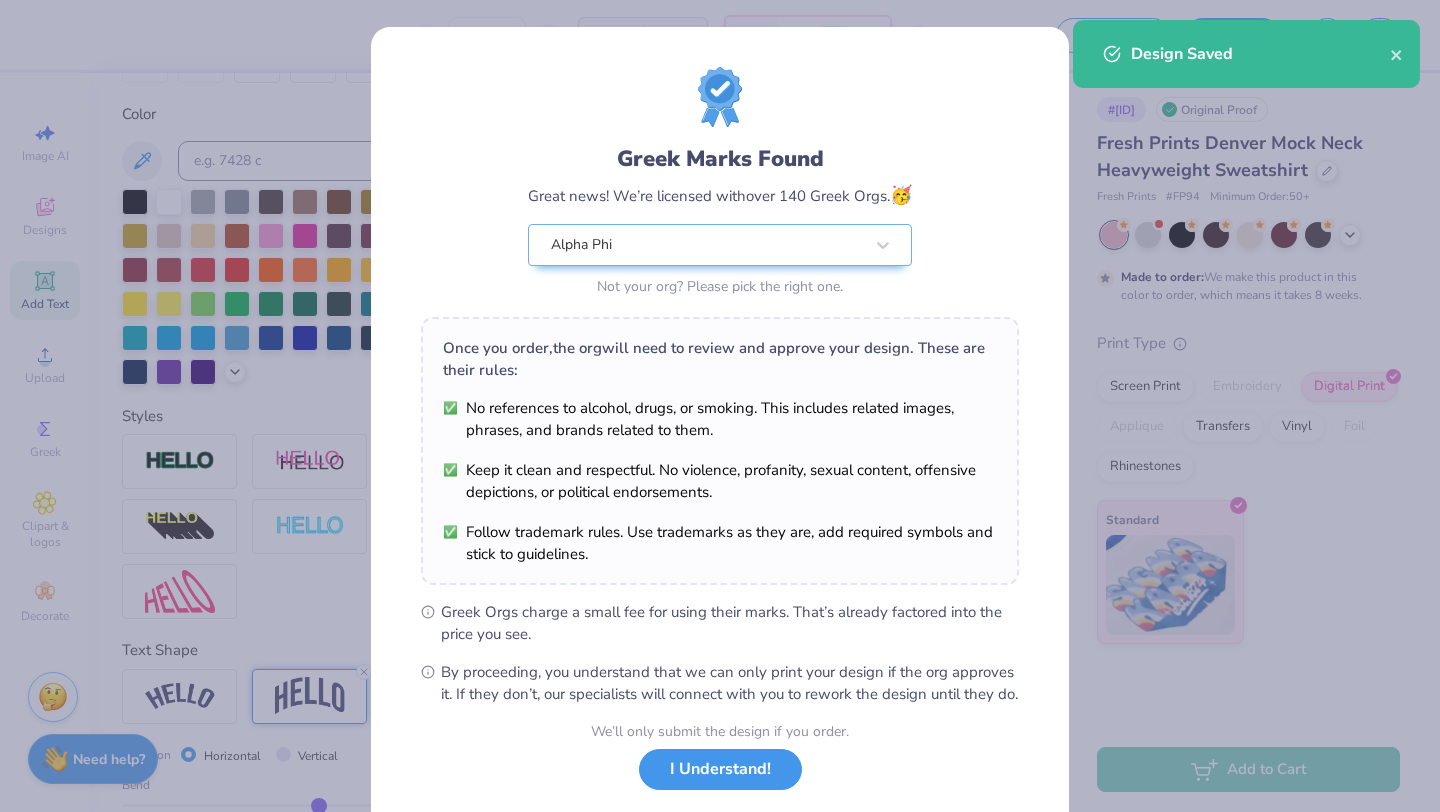 click on "I Understand!" at bounding box center [720, 769] 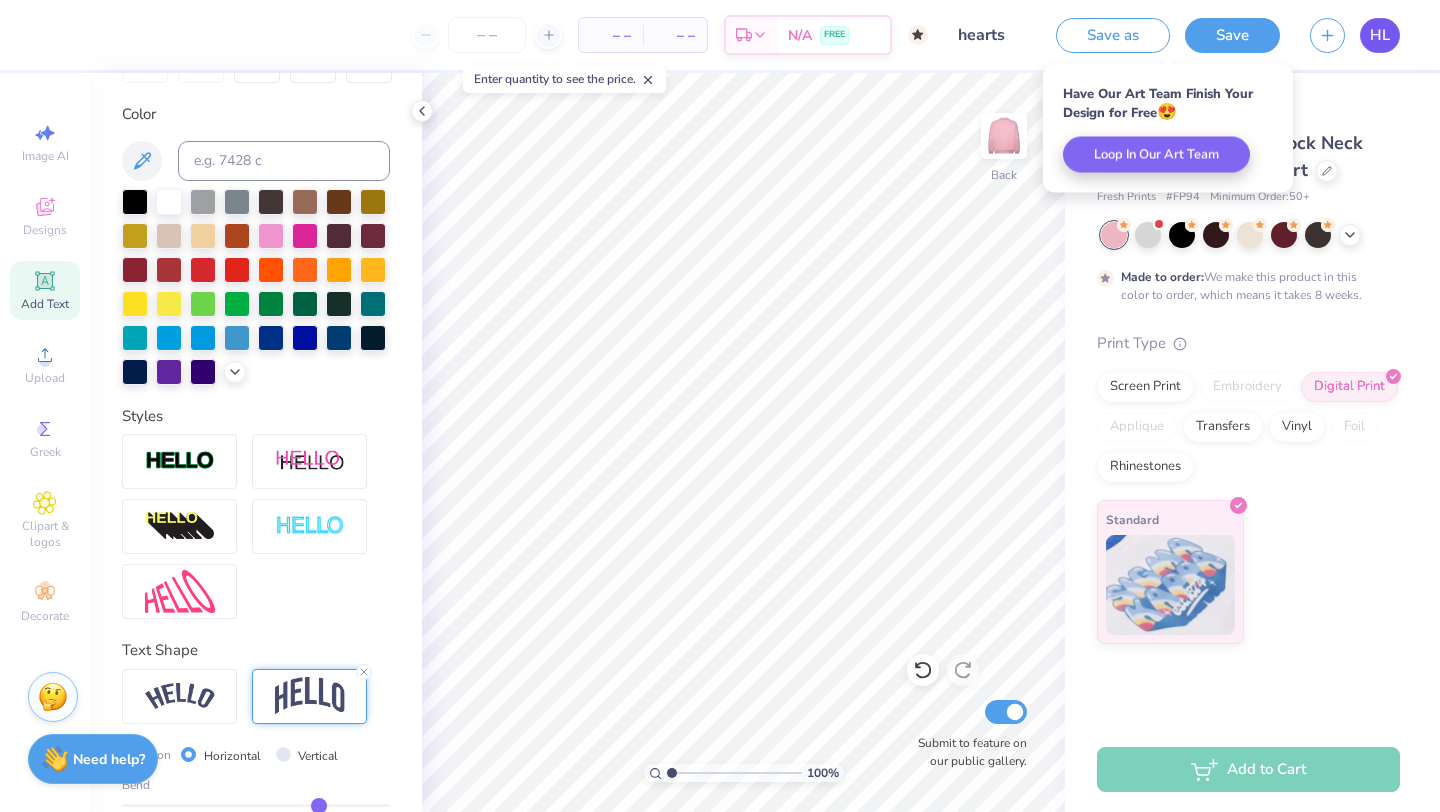 click on "HL" at bounding box center (1380, 35) 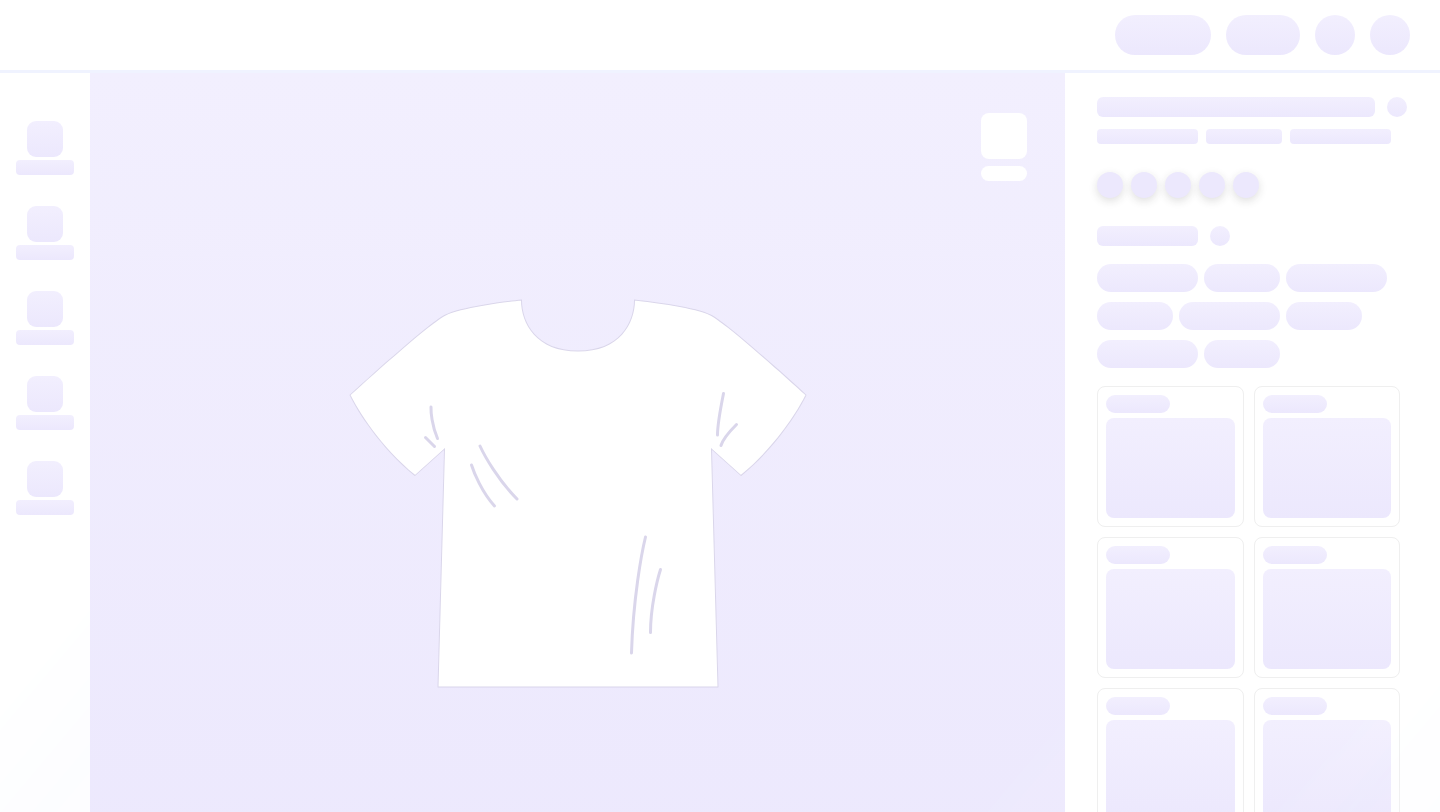 scroll, scrollTop: 0, scrollLeft: 0, axis: both 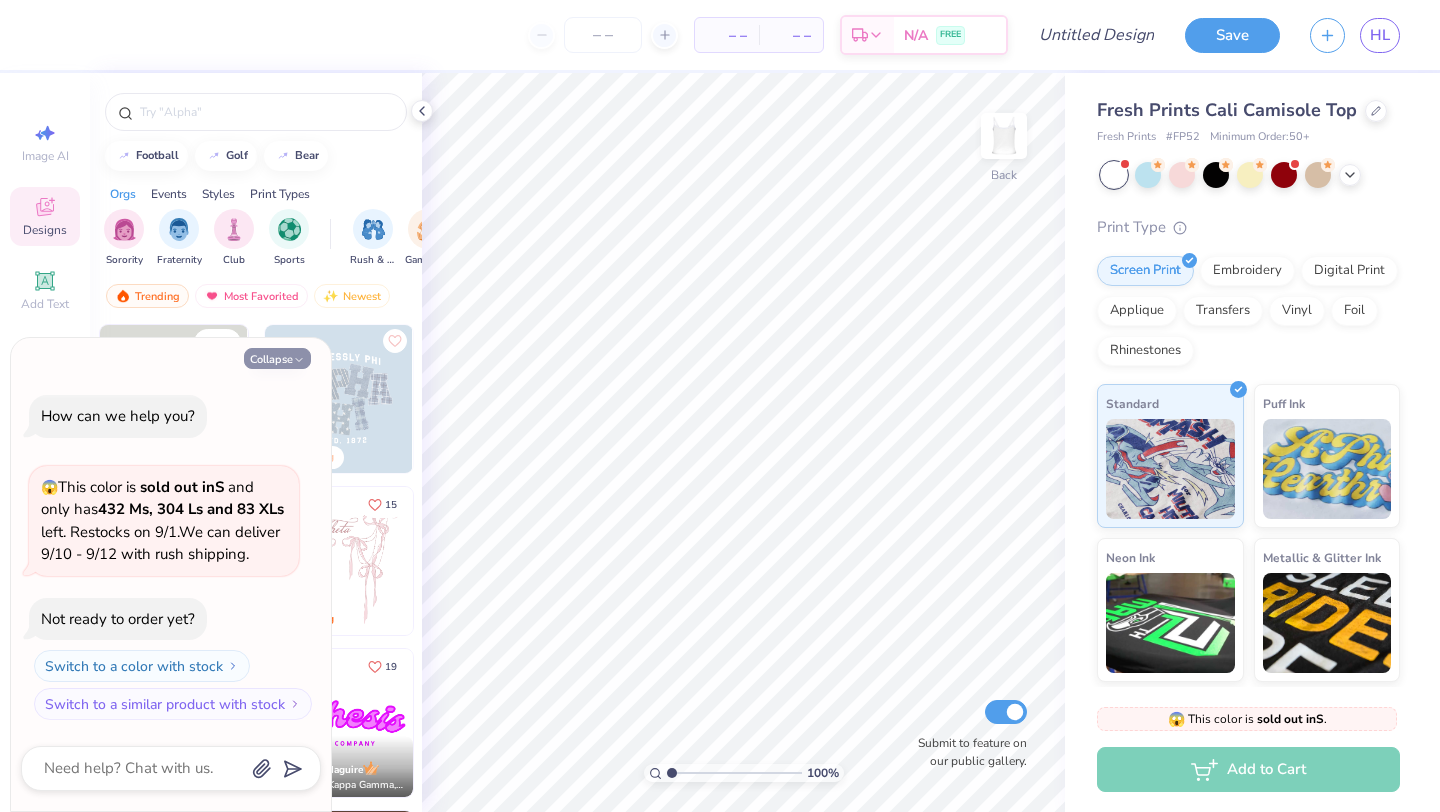 click on "Collapse" at bounding box center [277, 358] 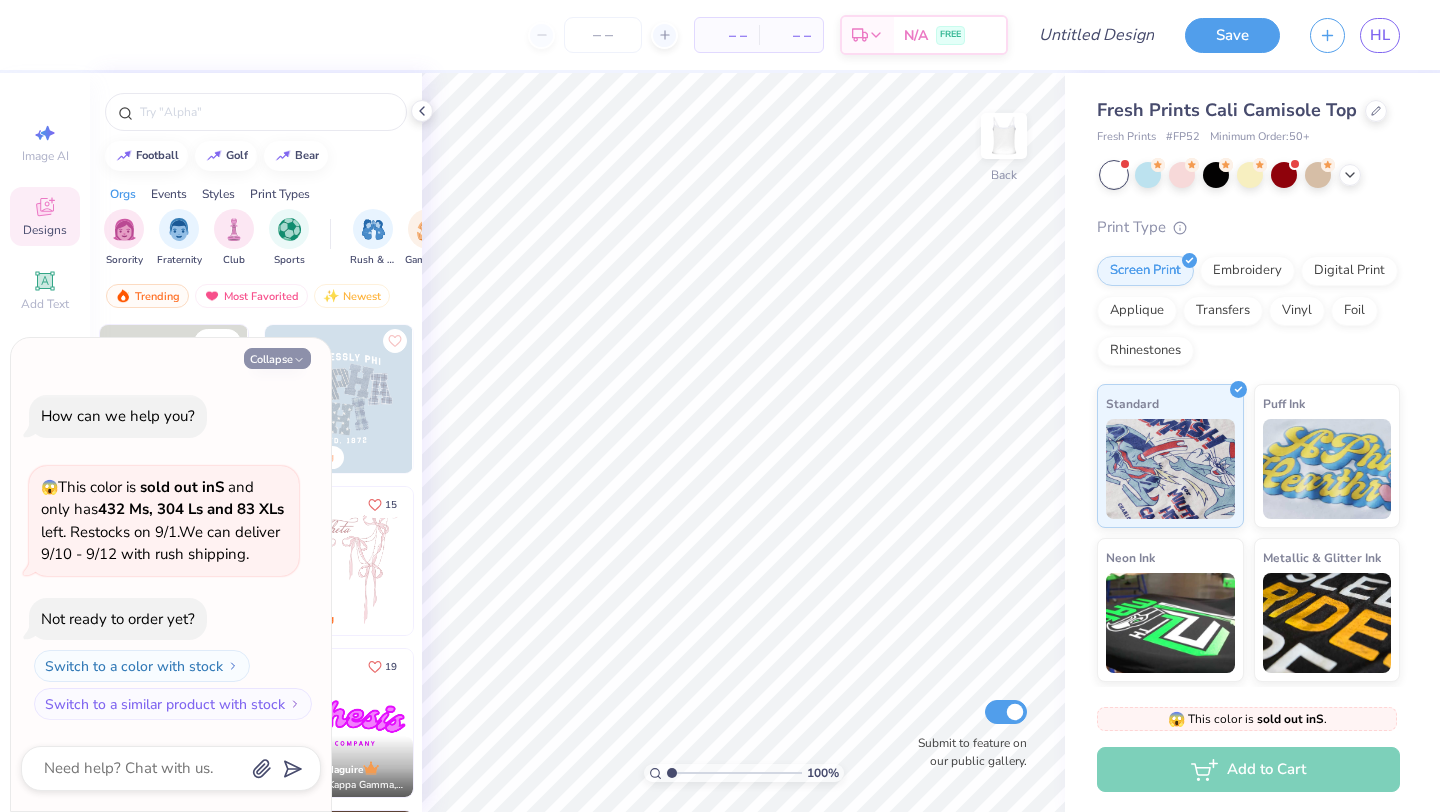 type on "x" 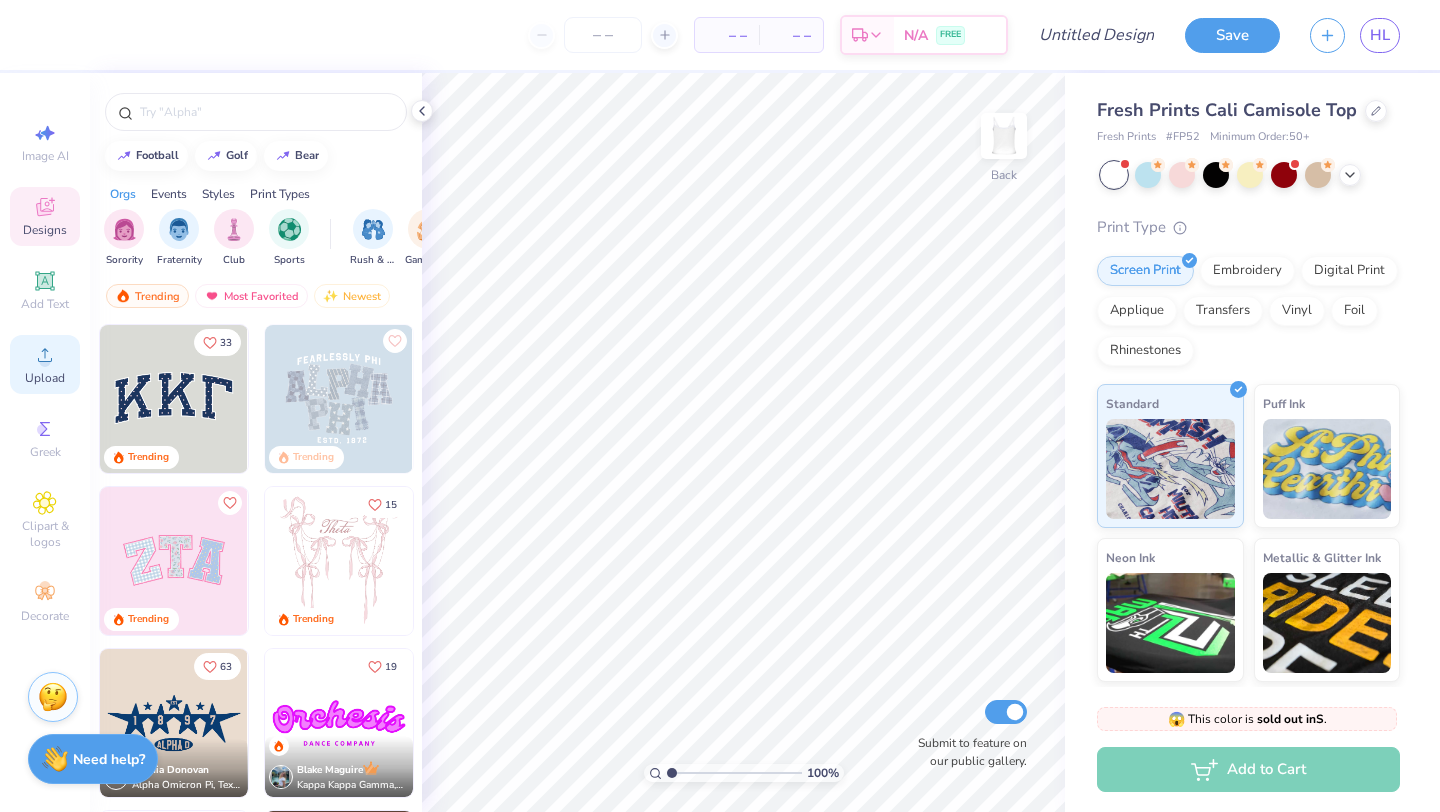click 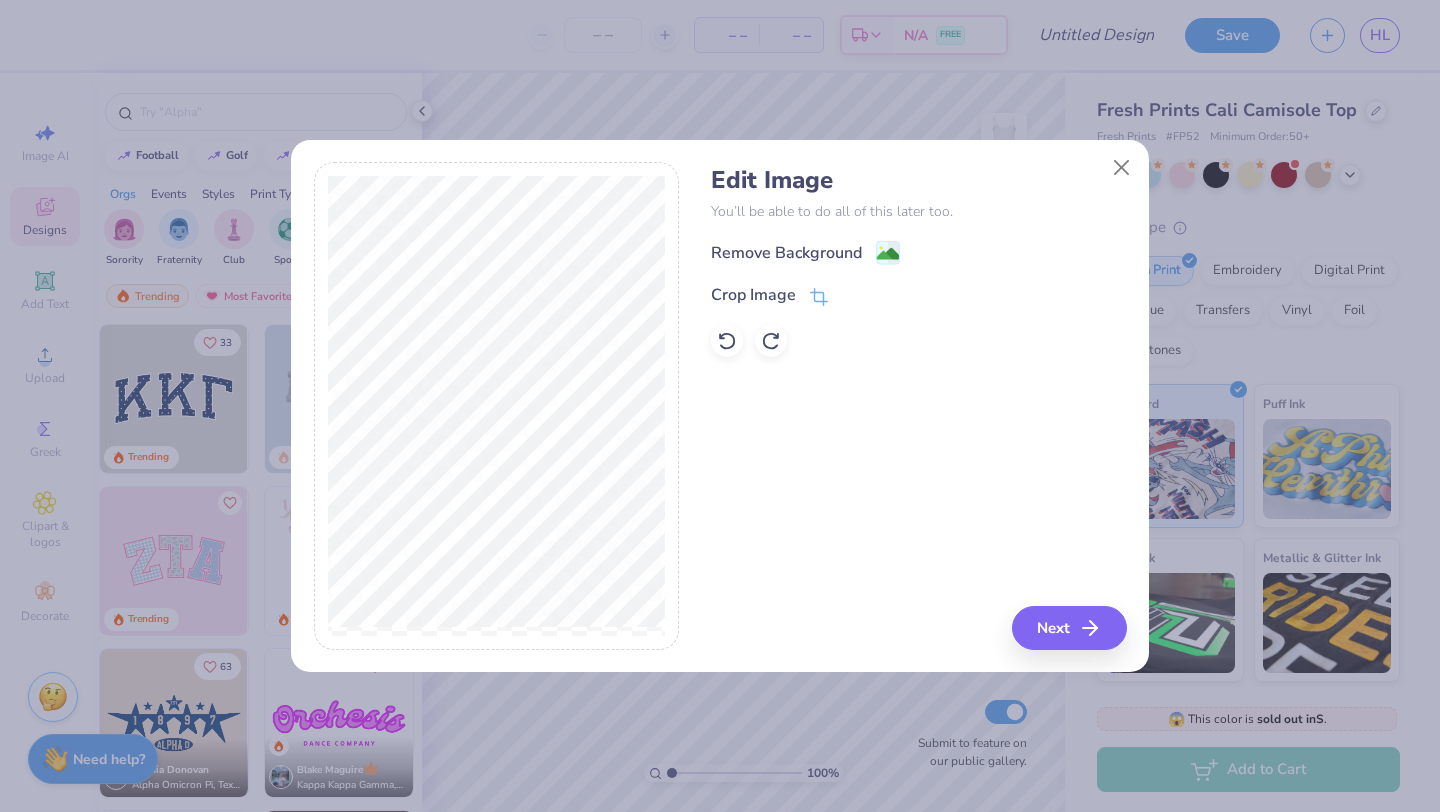 click on "Edit Image You’ll be able to do all of this later too. Remove Background Crop Image" at bounding box center (918, 261) 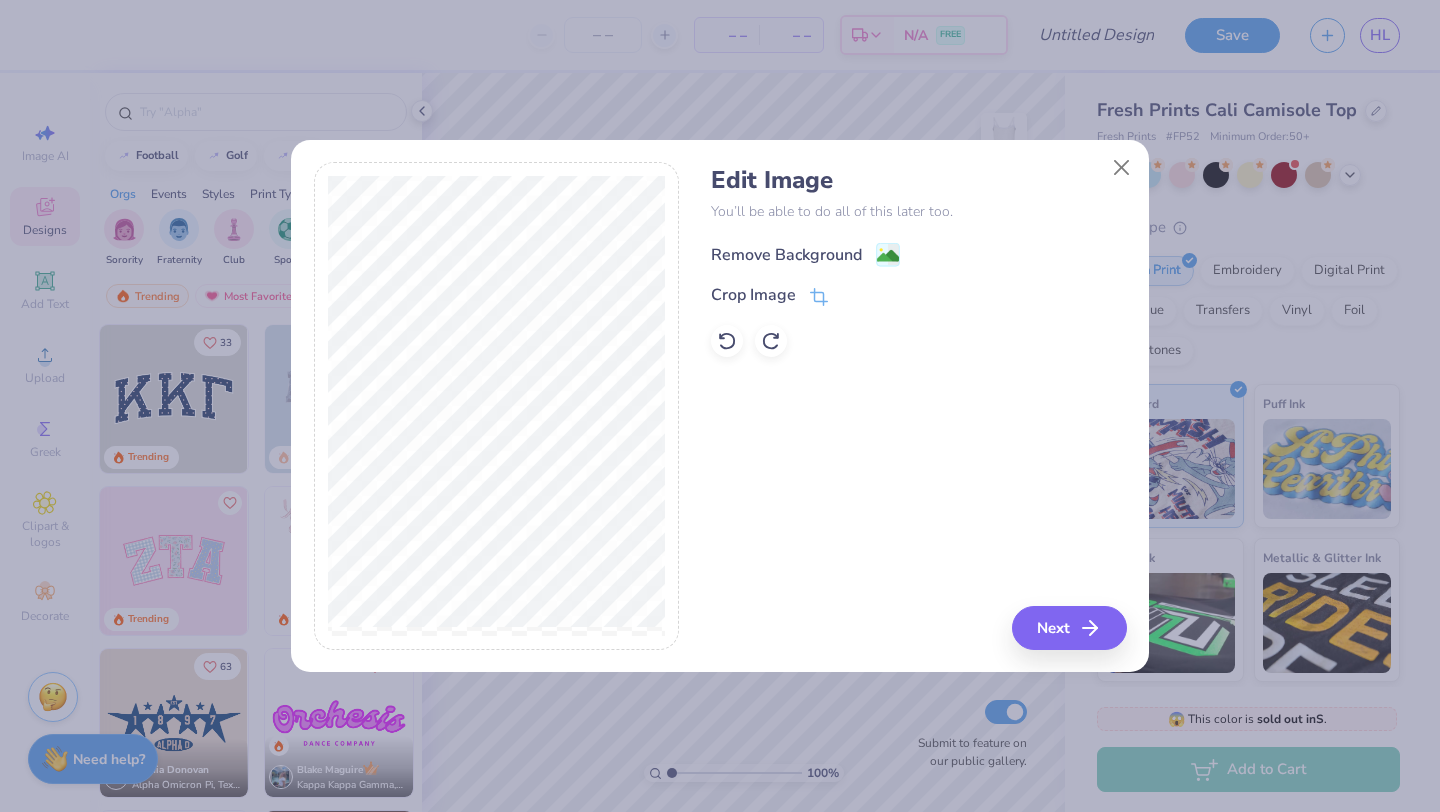 click on "Remove Background" at bounding box center (786, 255) 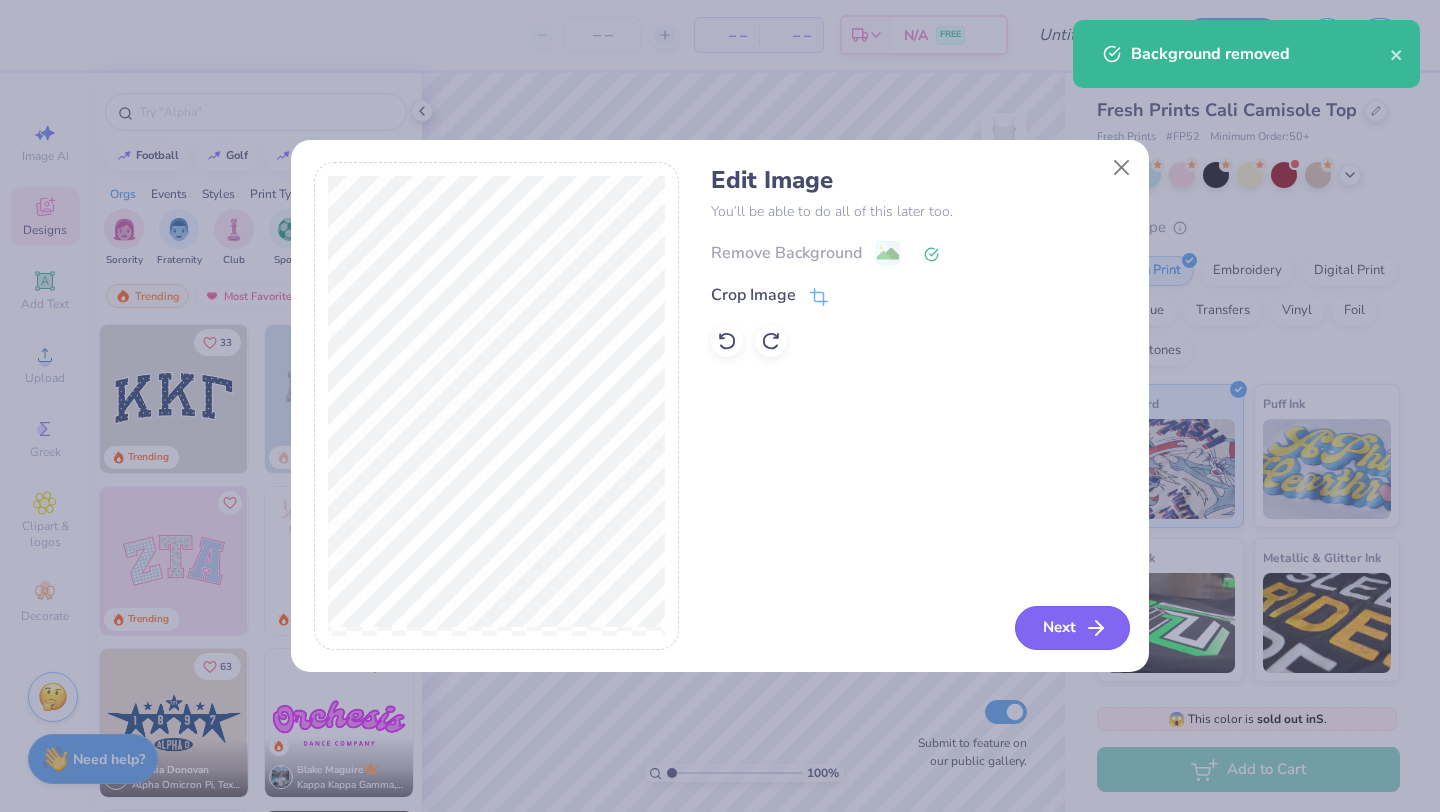 click 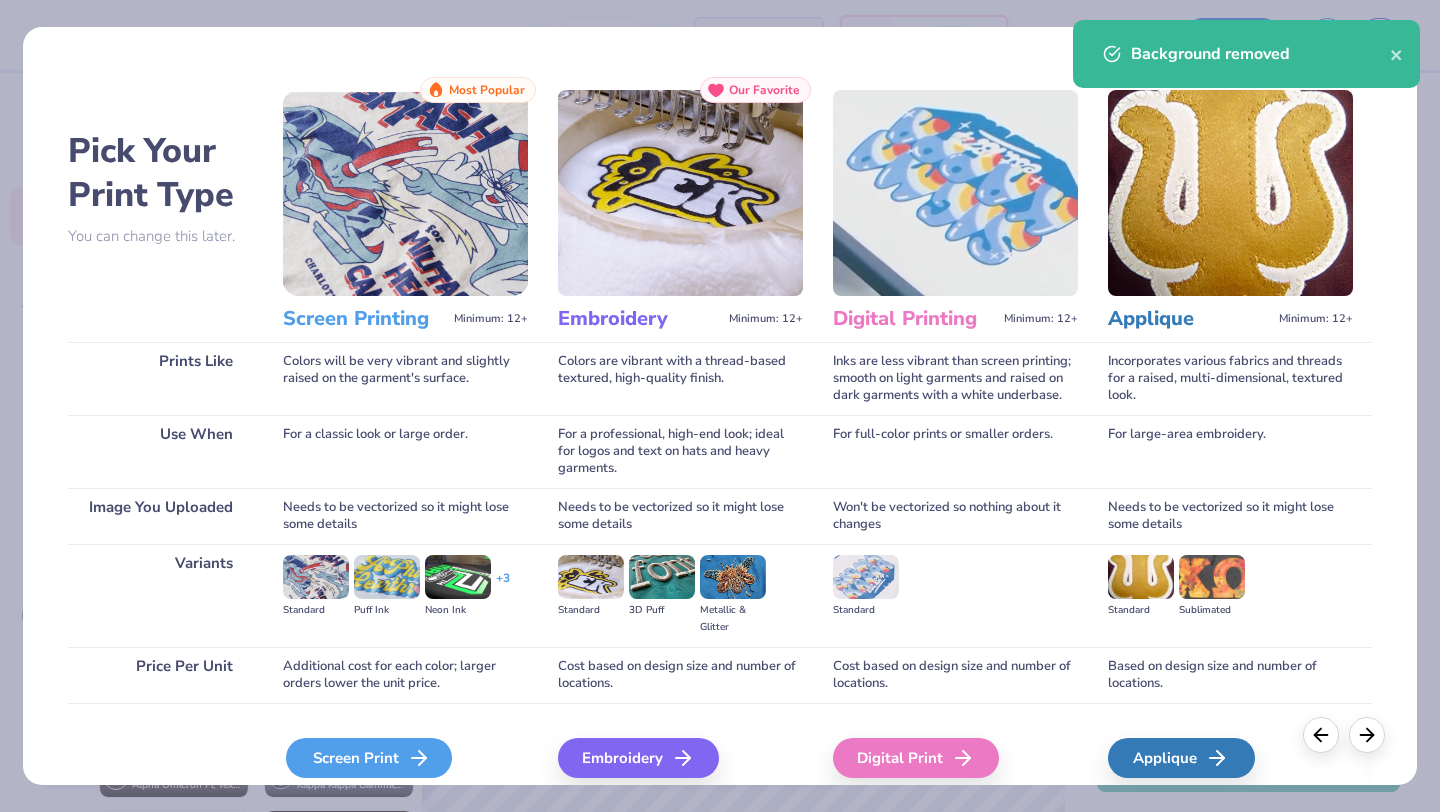 click on "Screen Print" at bounding box center (369, 758) 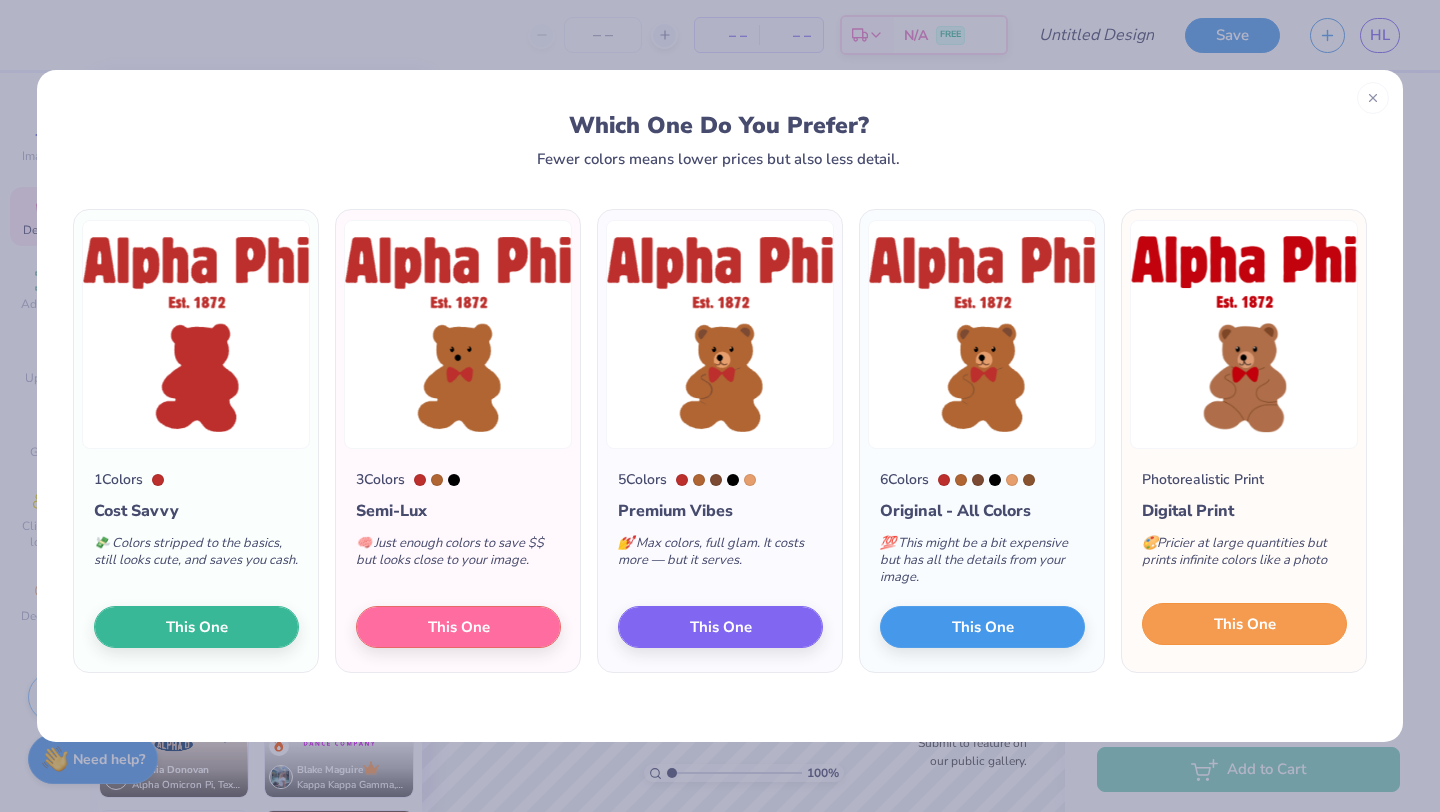 click on "This One" at bounding box center (1244, 624) 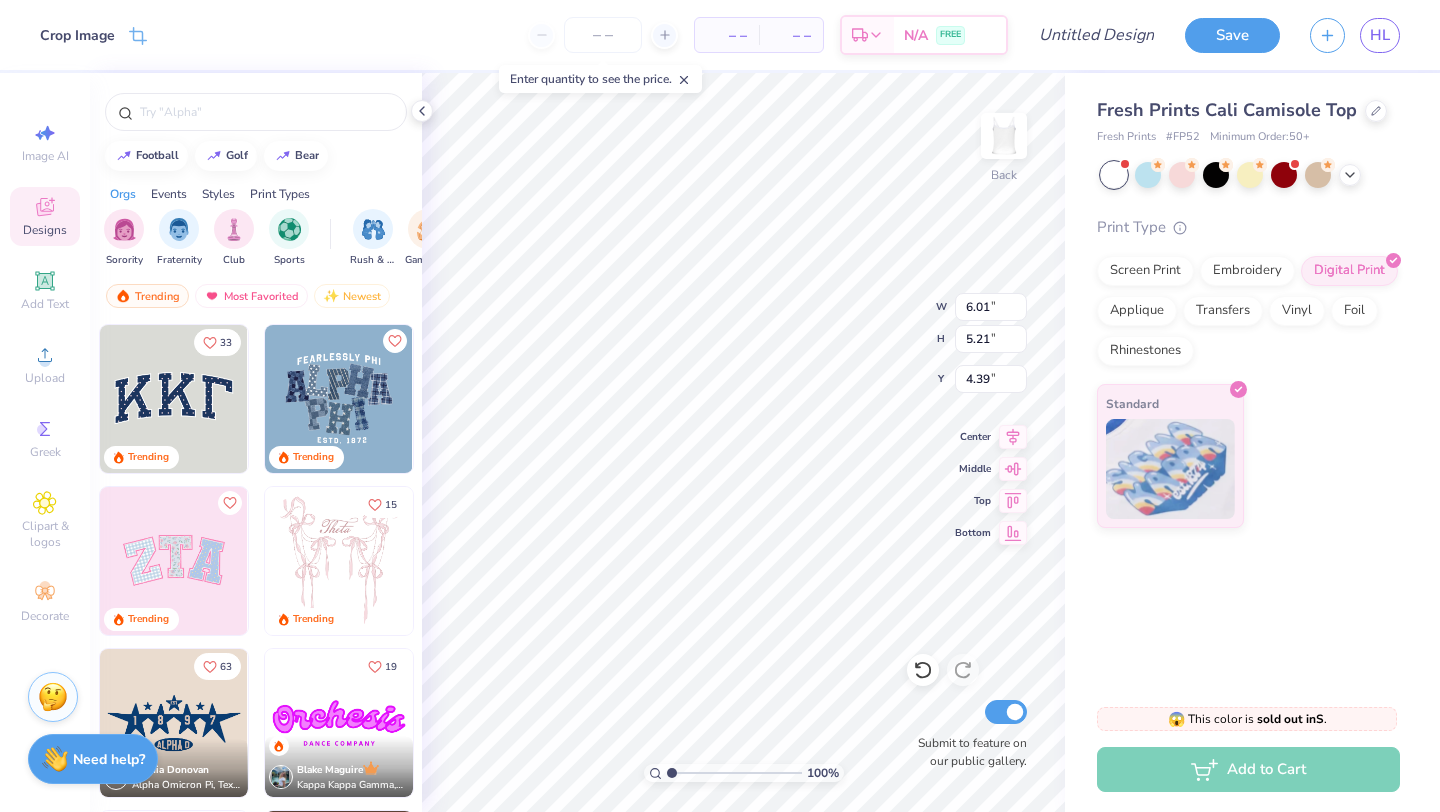 type on "1.49" 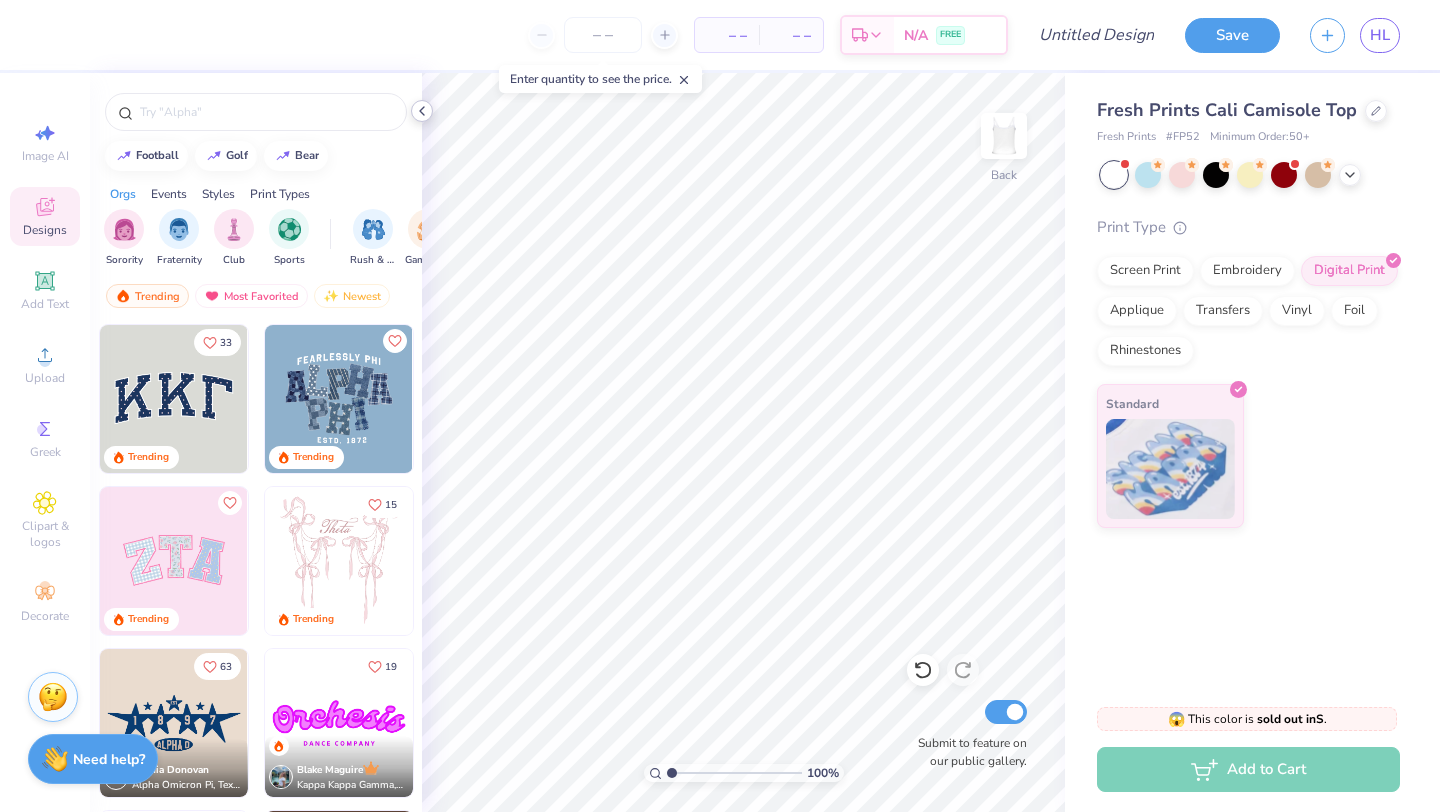 click 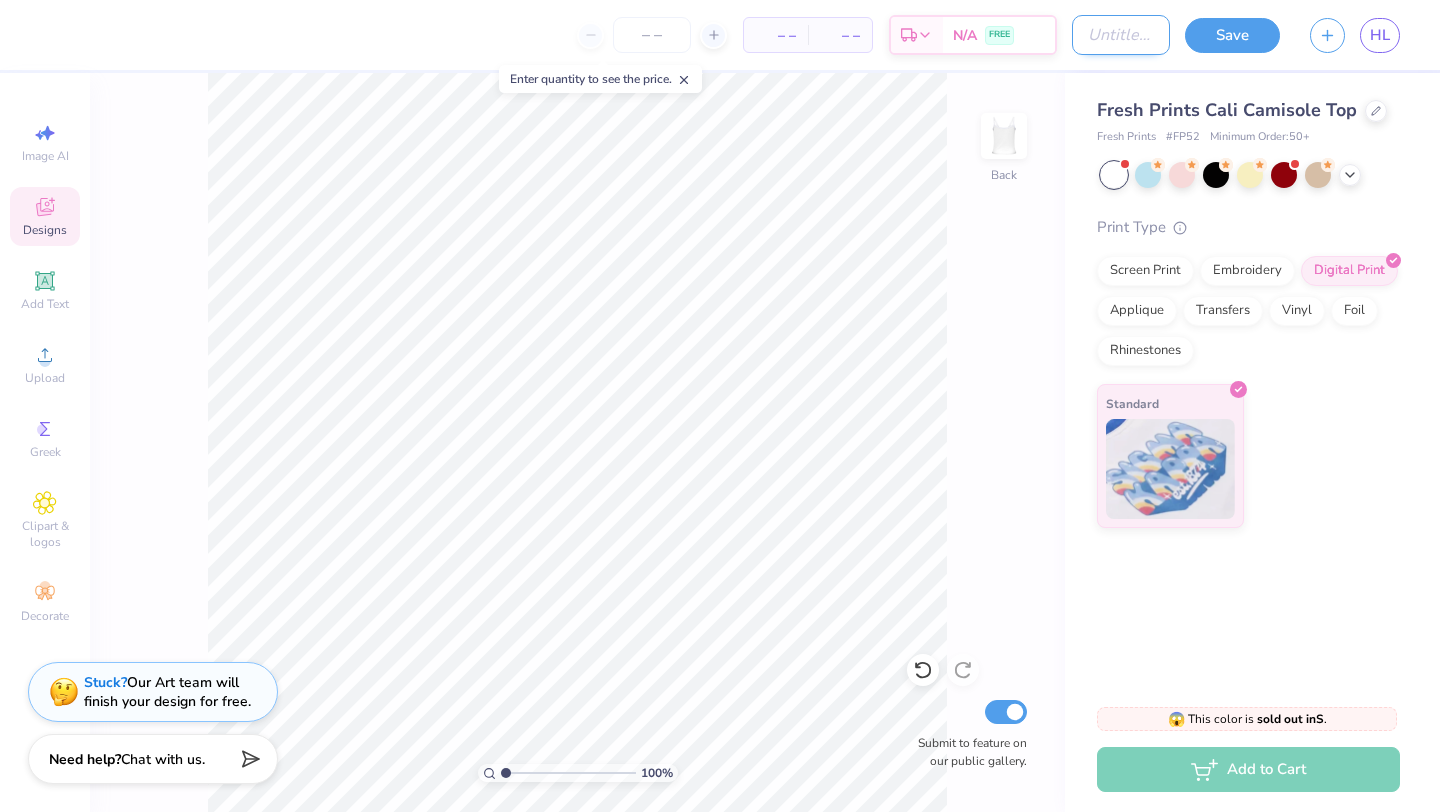 click on "Design Title" at bounding box center (1121, 35) 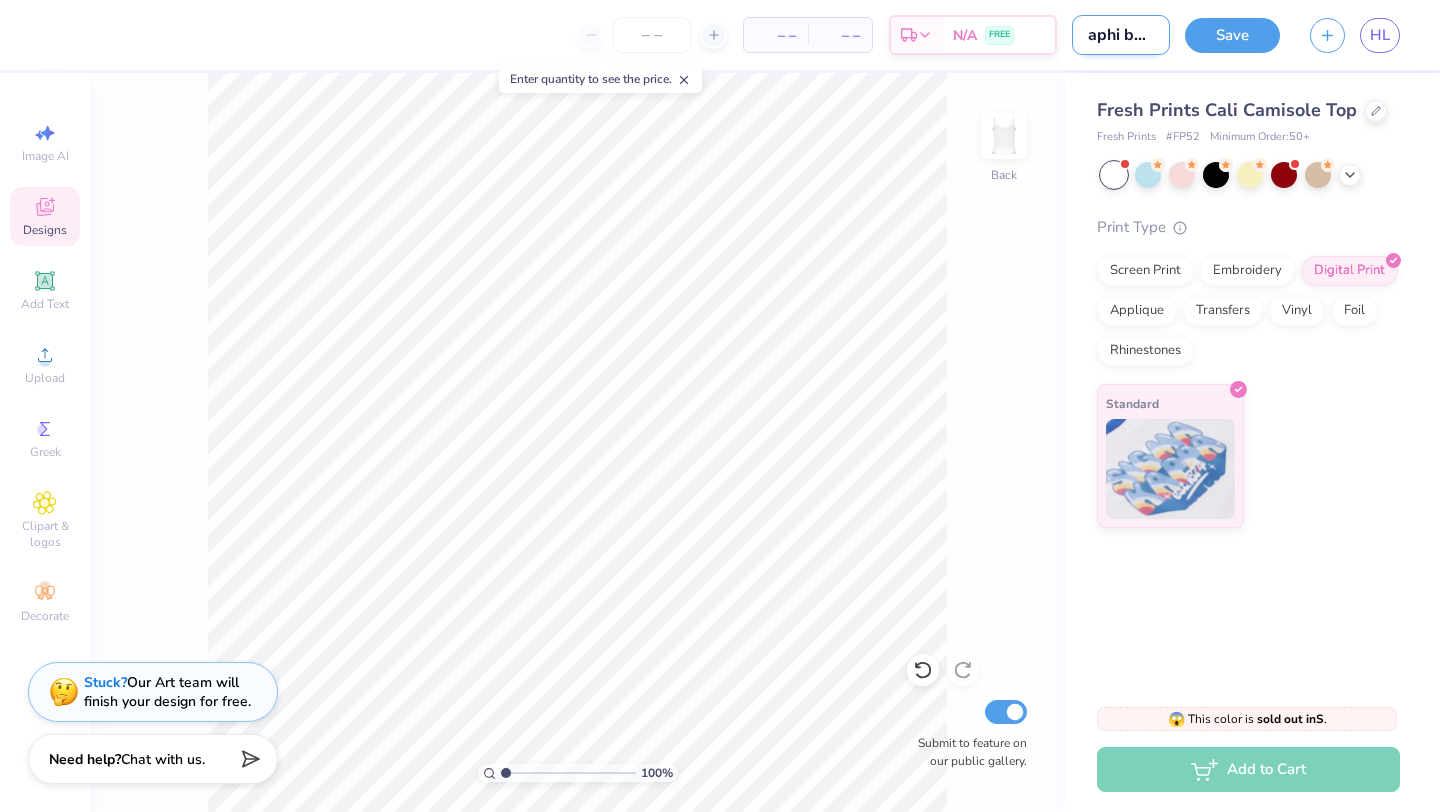 scroll, scrollTop: 0, scrollLeft: 3, axis: horizontal 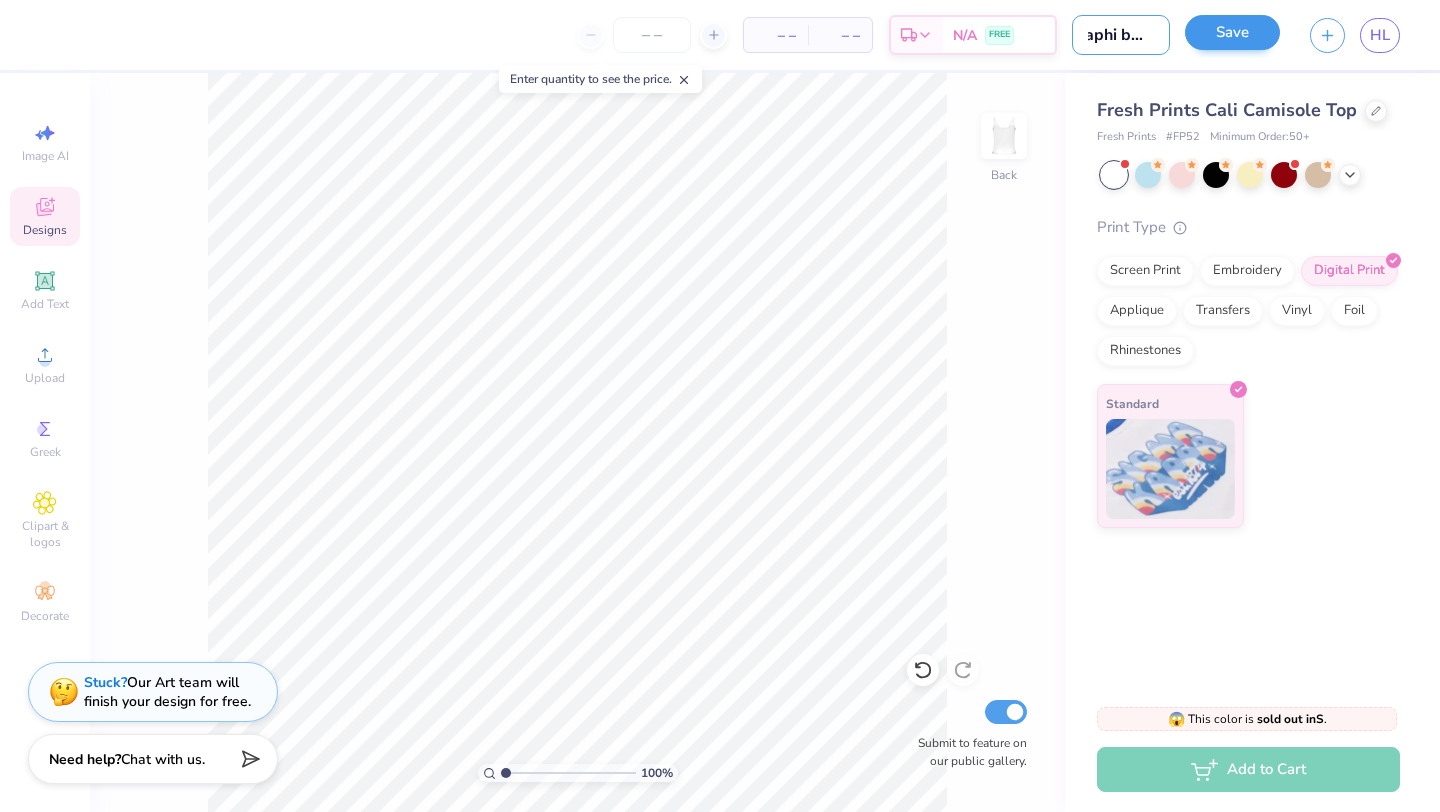 type on "aphi bear" 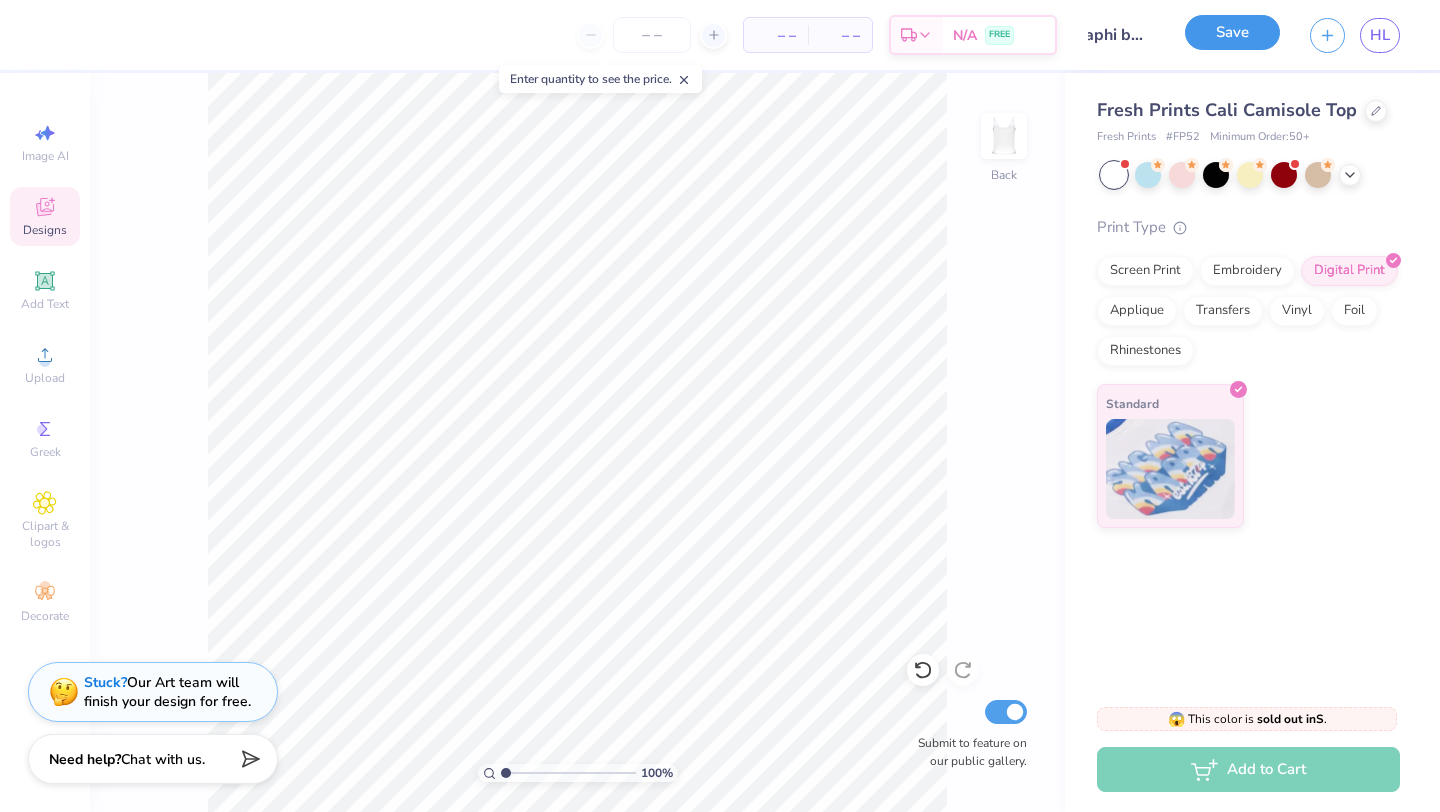 scroll, scrollTop: 0, scrollLeft: 0, axis: both 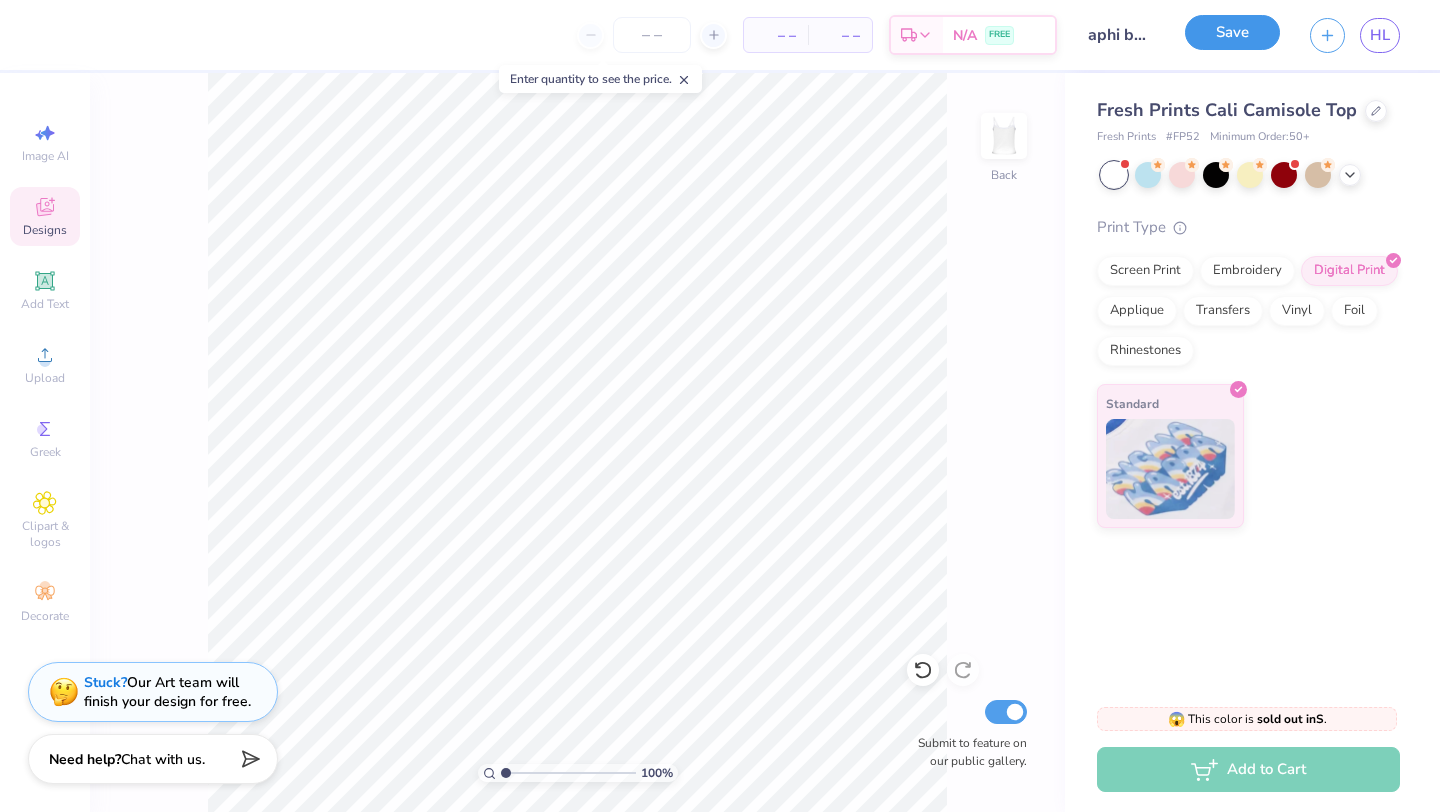 click on "Save" at bounding box center (1232, 32) 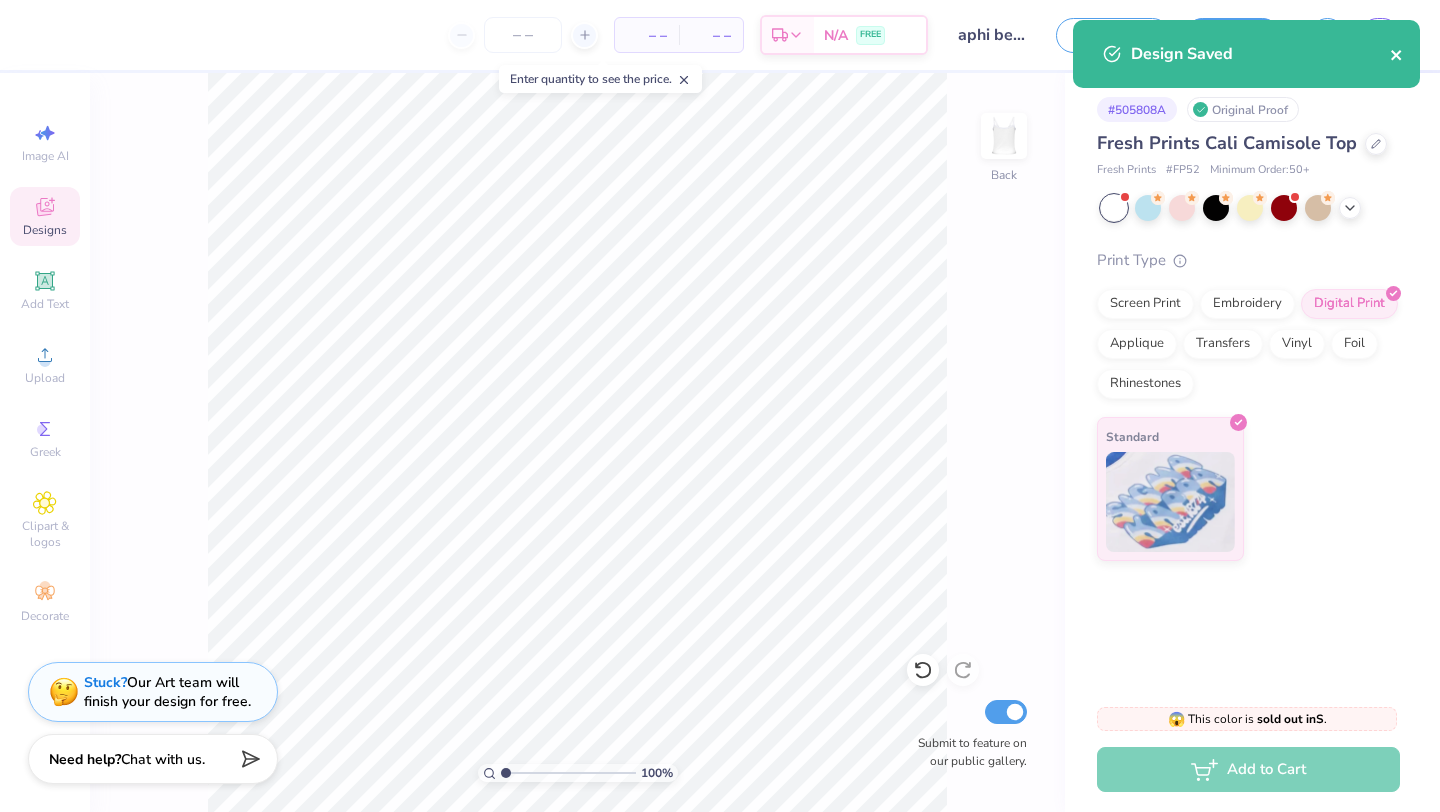 click 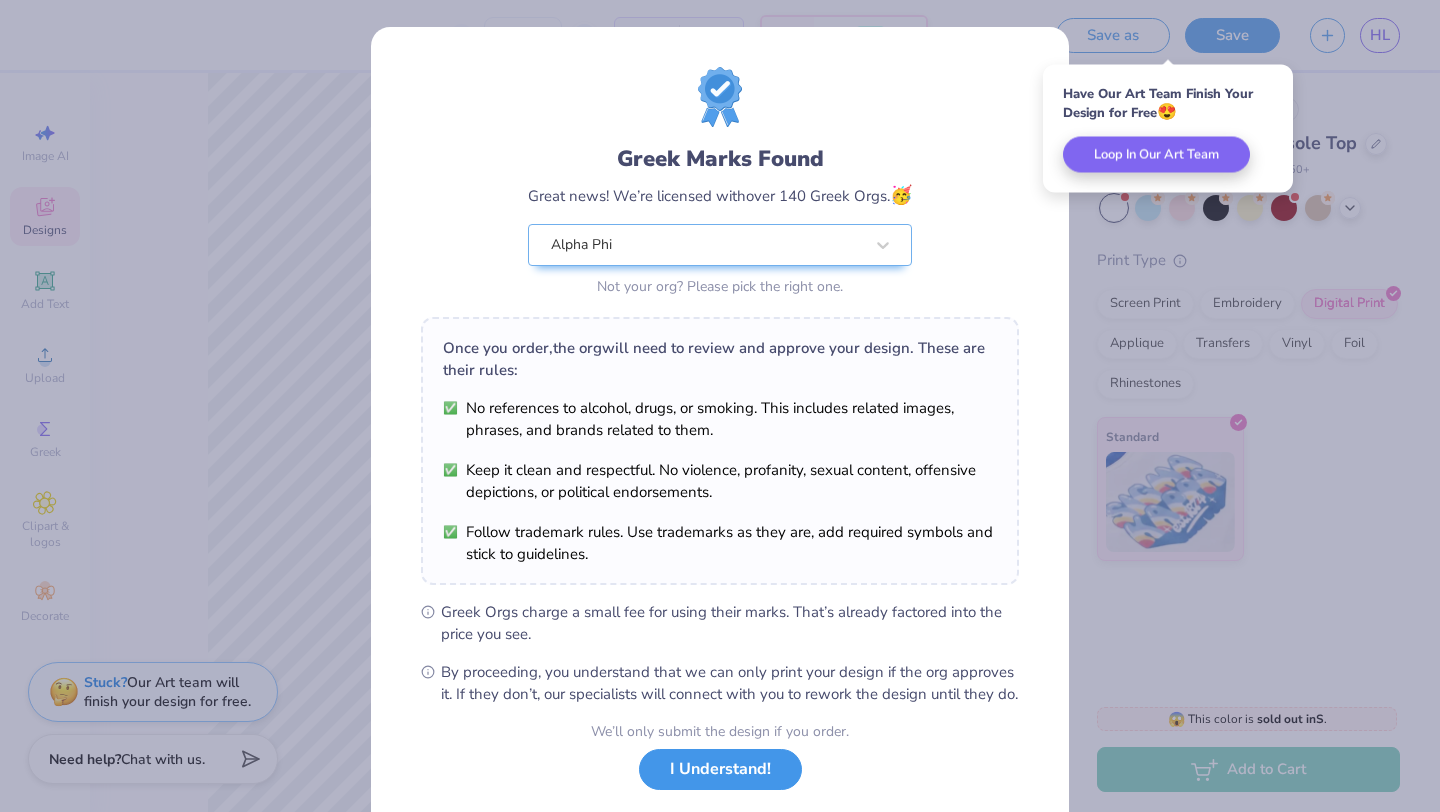 click on "I Understand!" at bounding box center (720, 769) 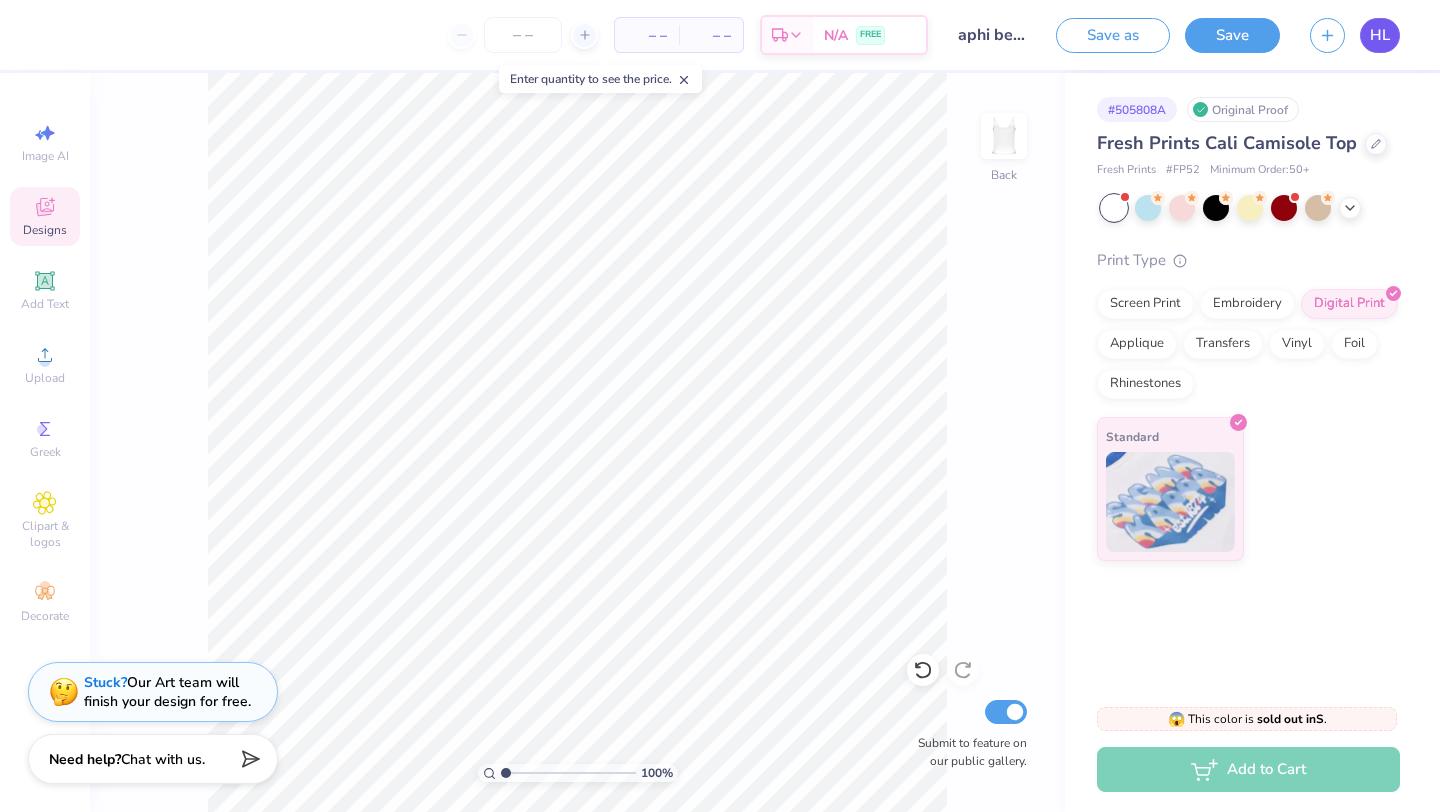 click on "HL" at bounding box center [1380, 35] 